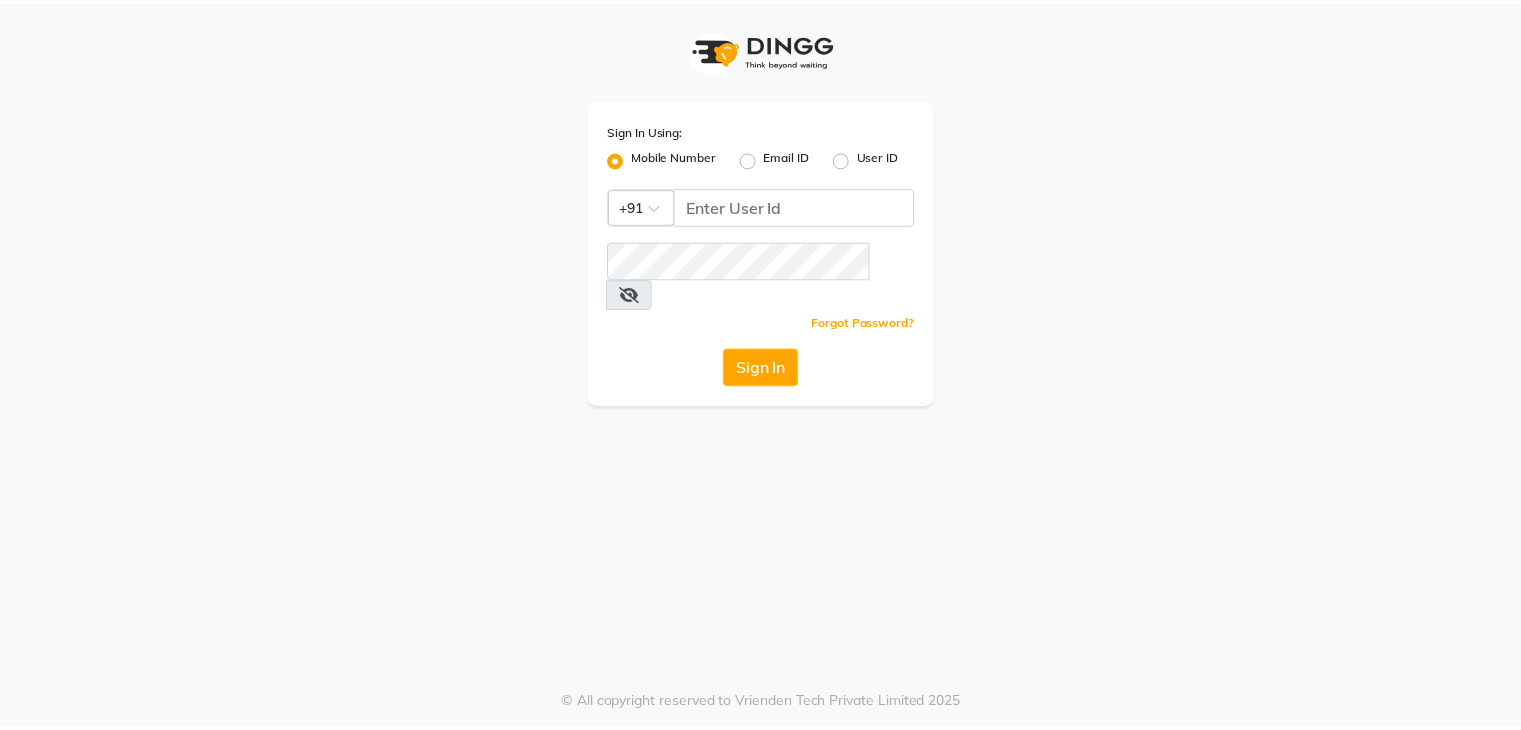 scroll, scrollTop: 0, scrollLeft: 0, axis: both 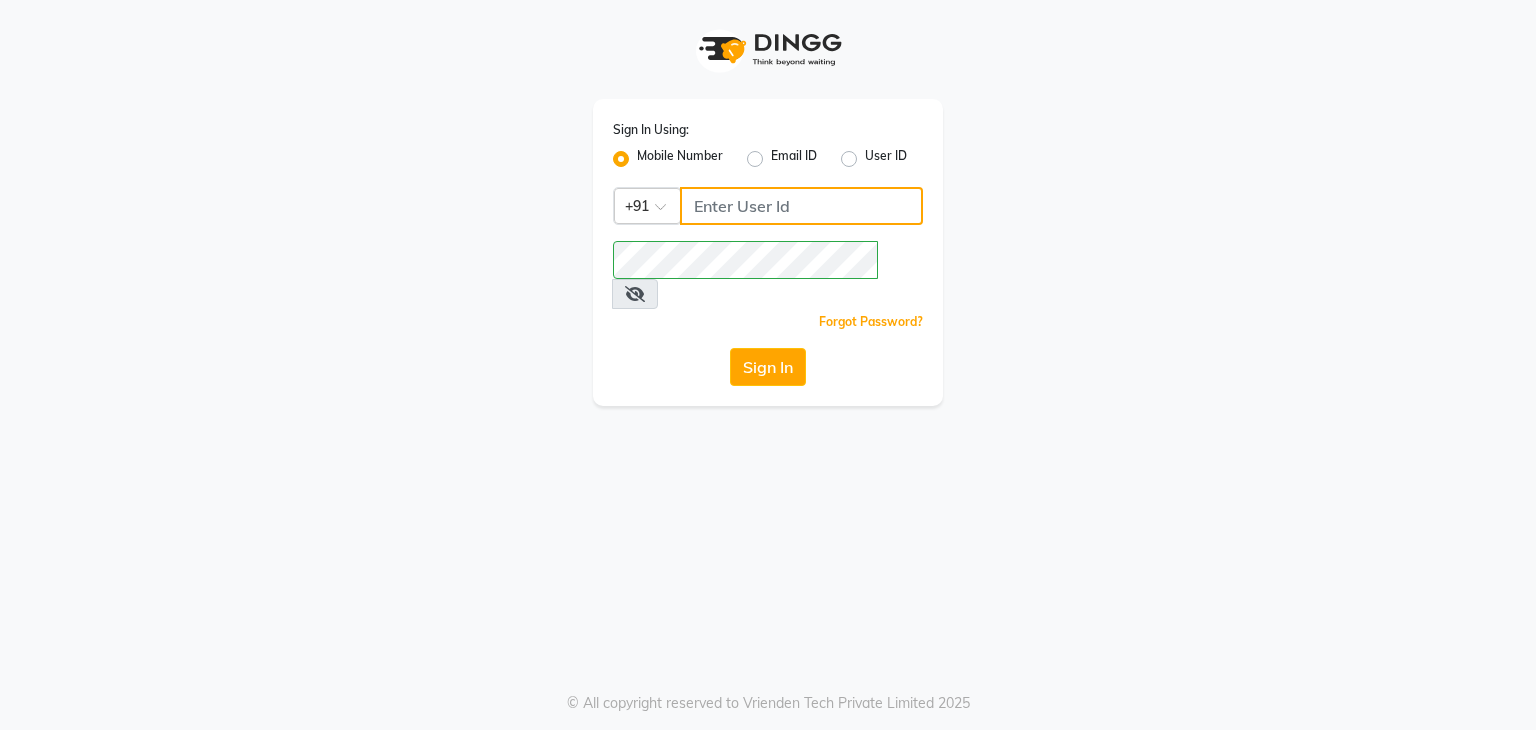 click 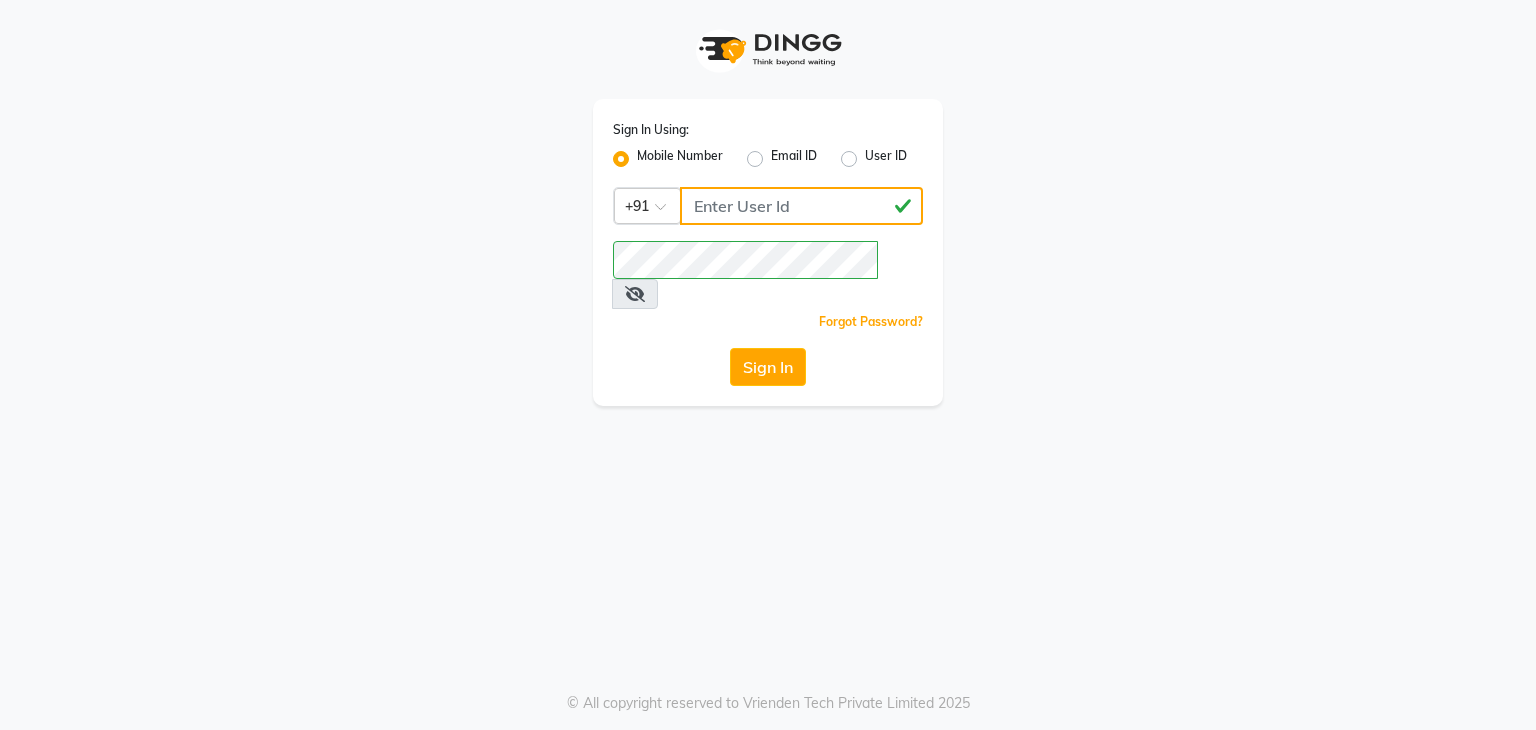 type on "[PHONE]" 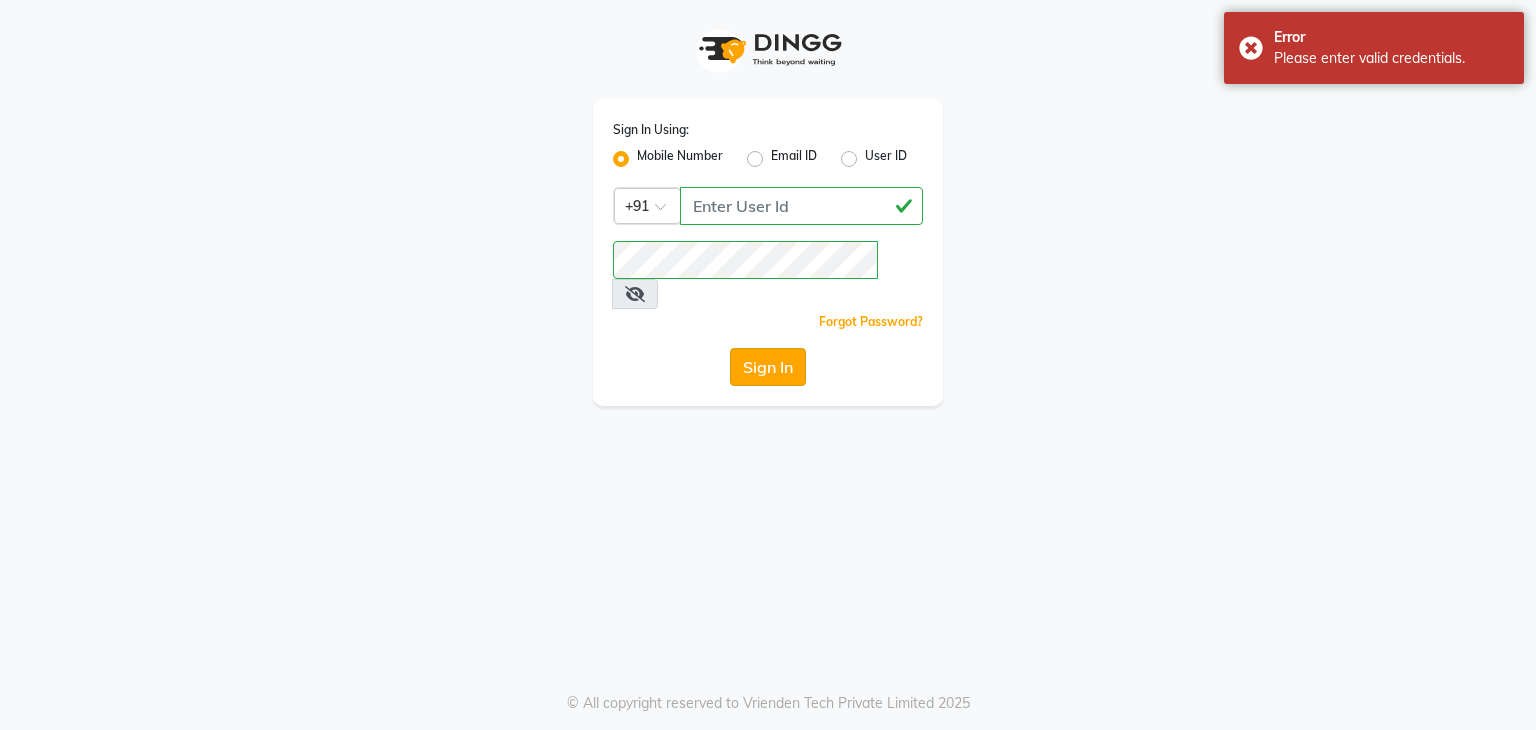 click on "Sign In" 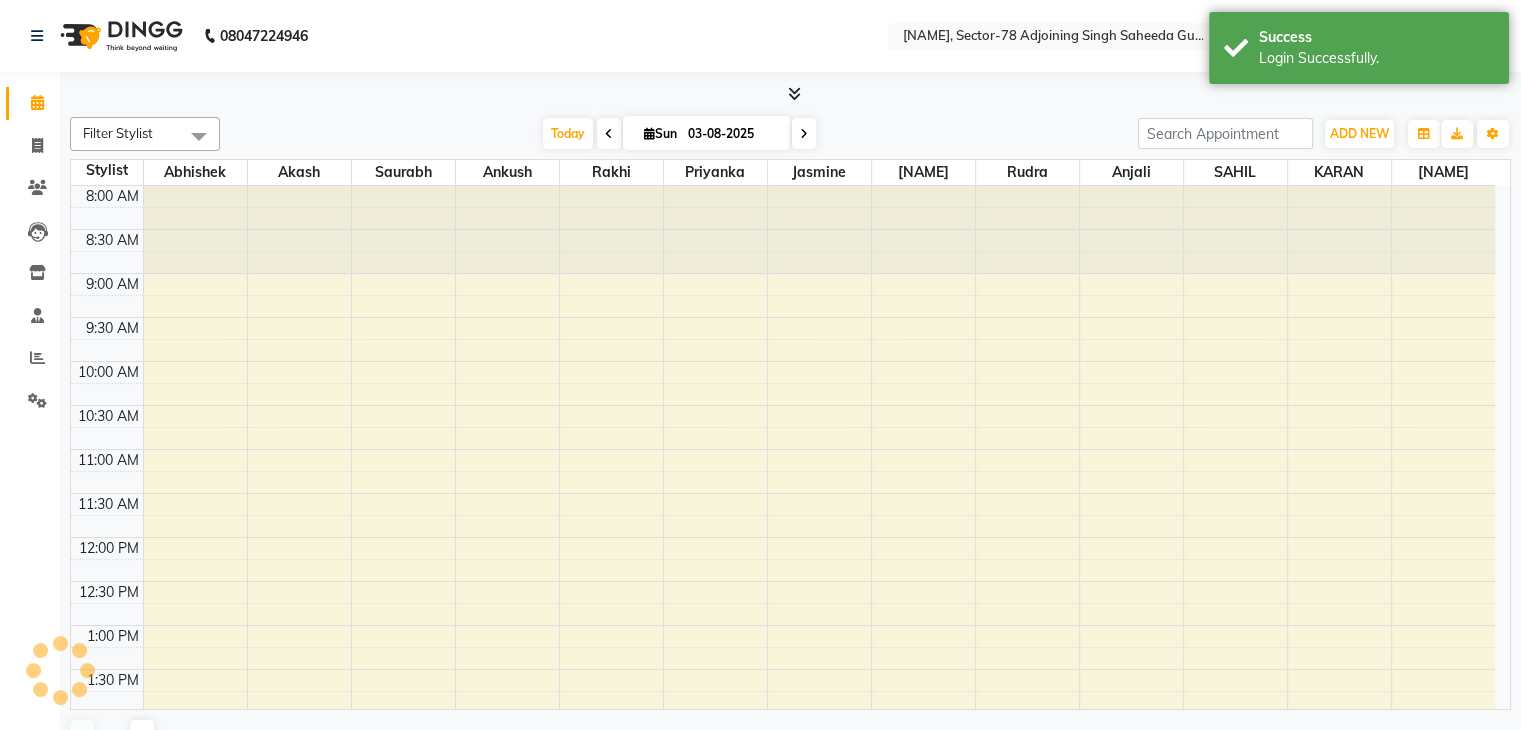scroll, scrollTop: 0, scrollLeft: 0, axis: both 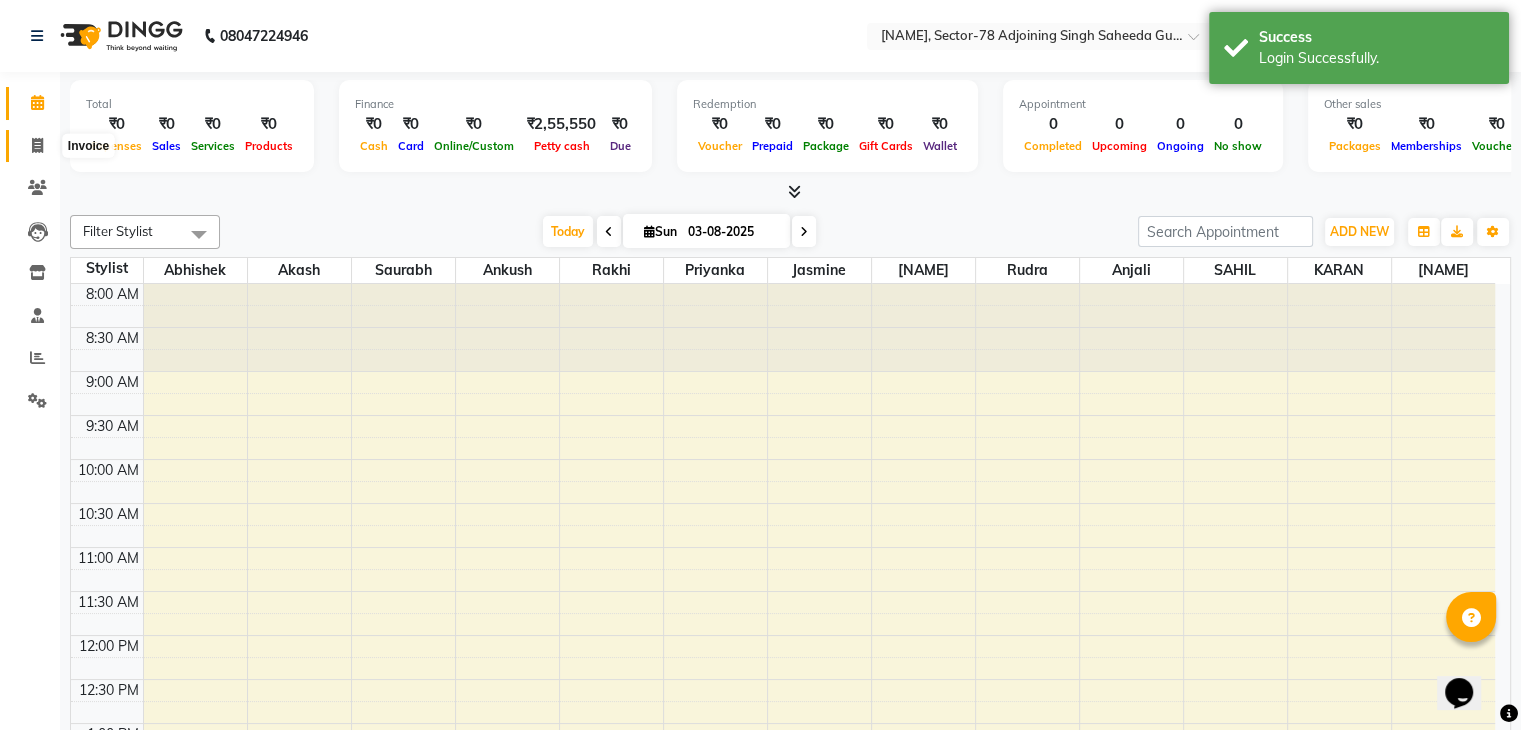 click 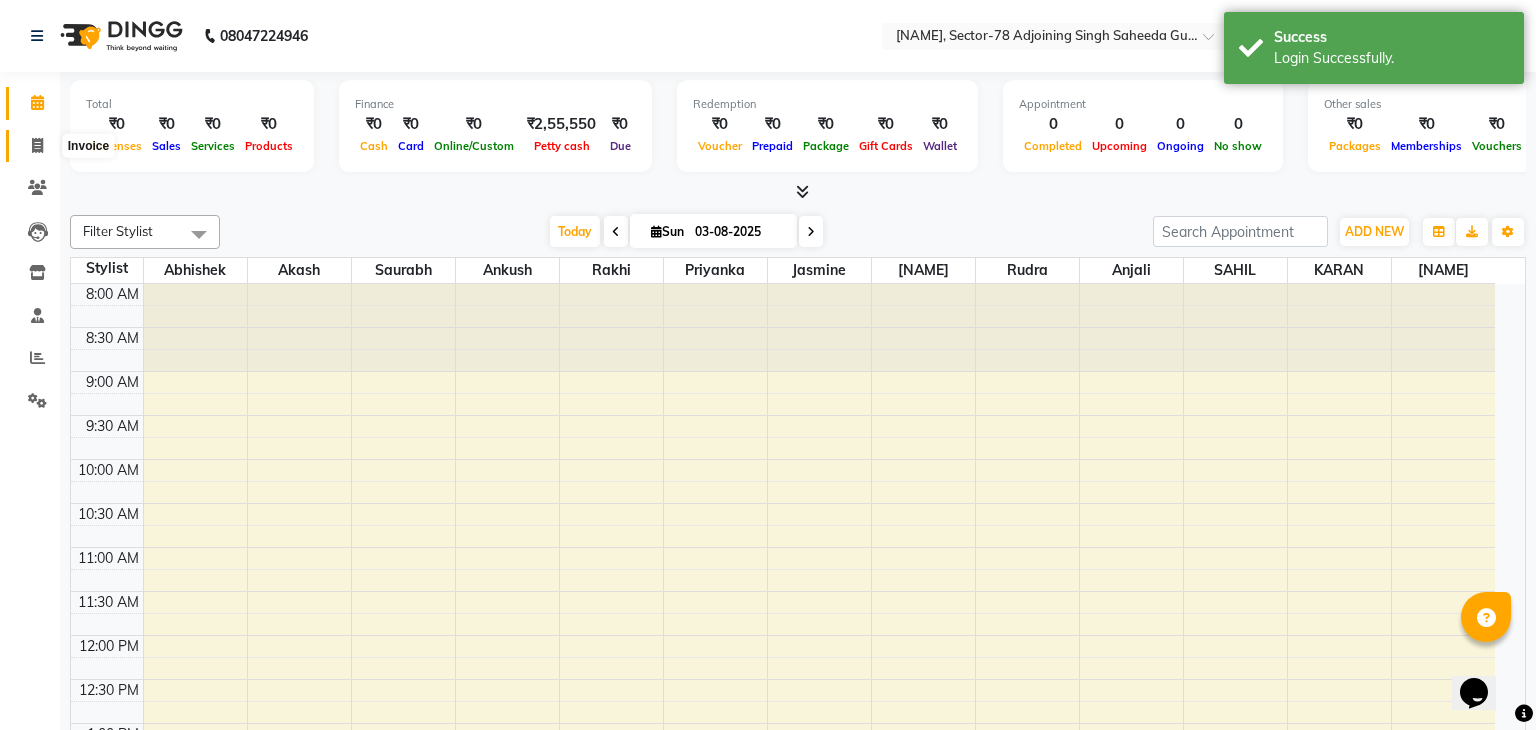 select on "8485" 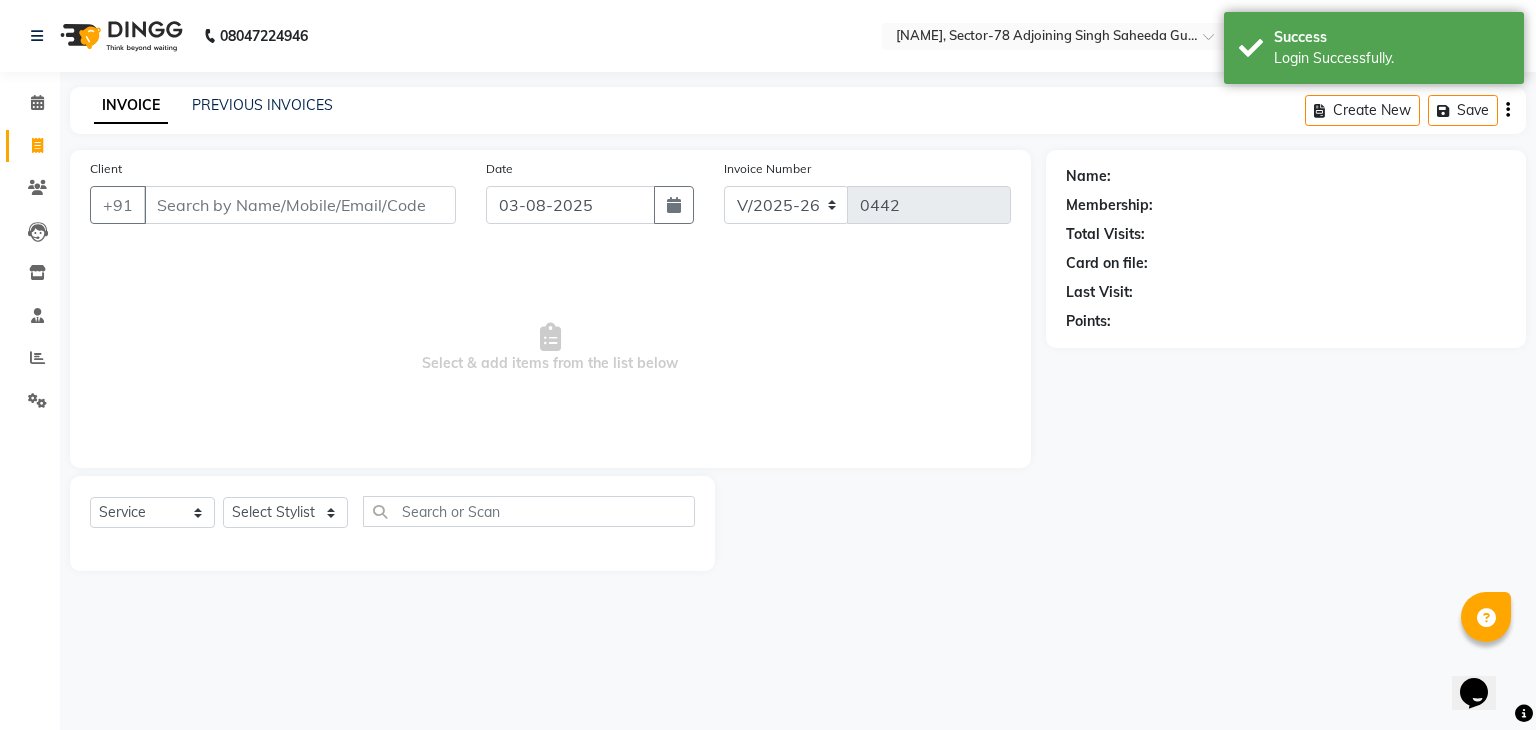 click on "Client" at bounding box center (300, 205) 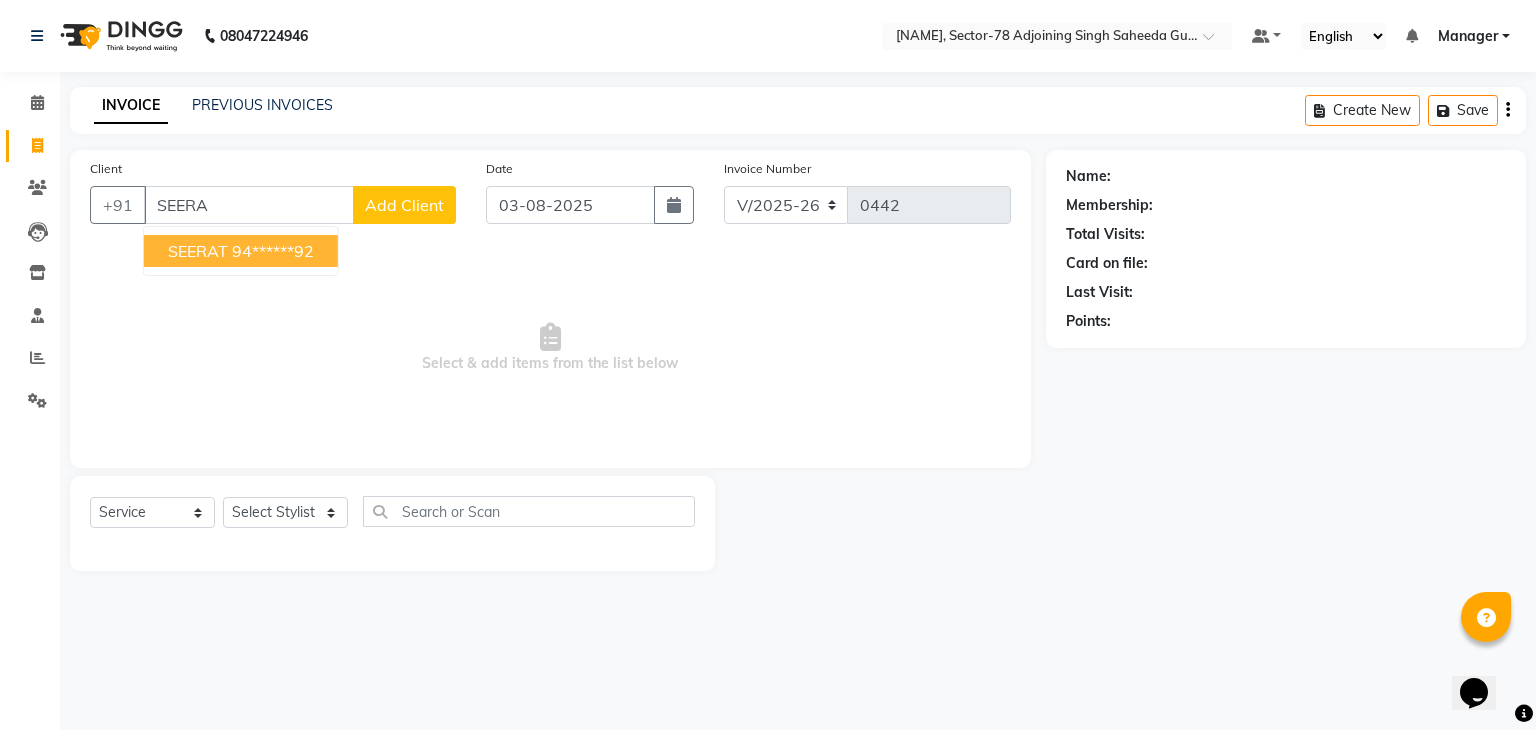 click on "94******92" at bounding box center (273, 251) 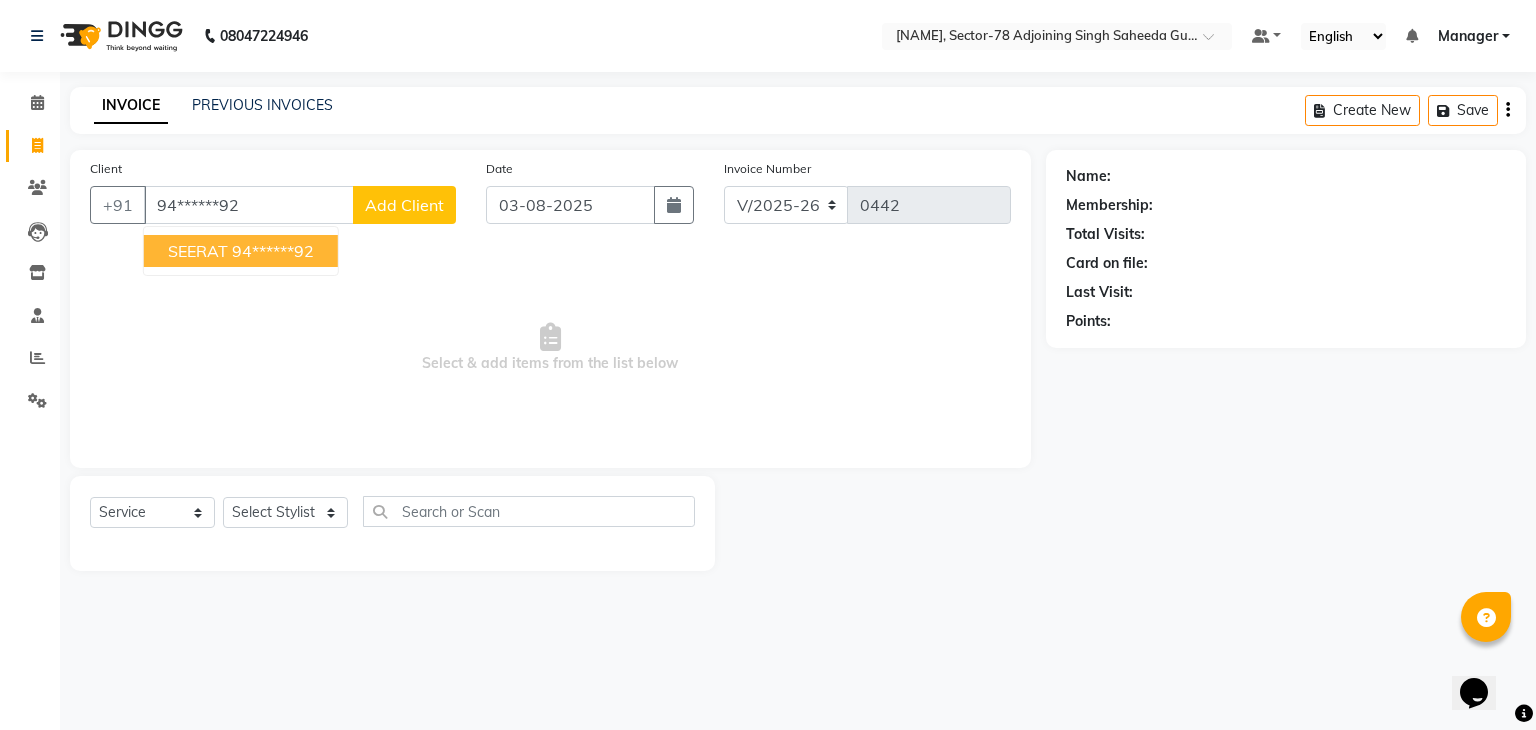 type on "94******92" 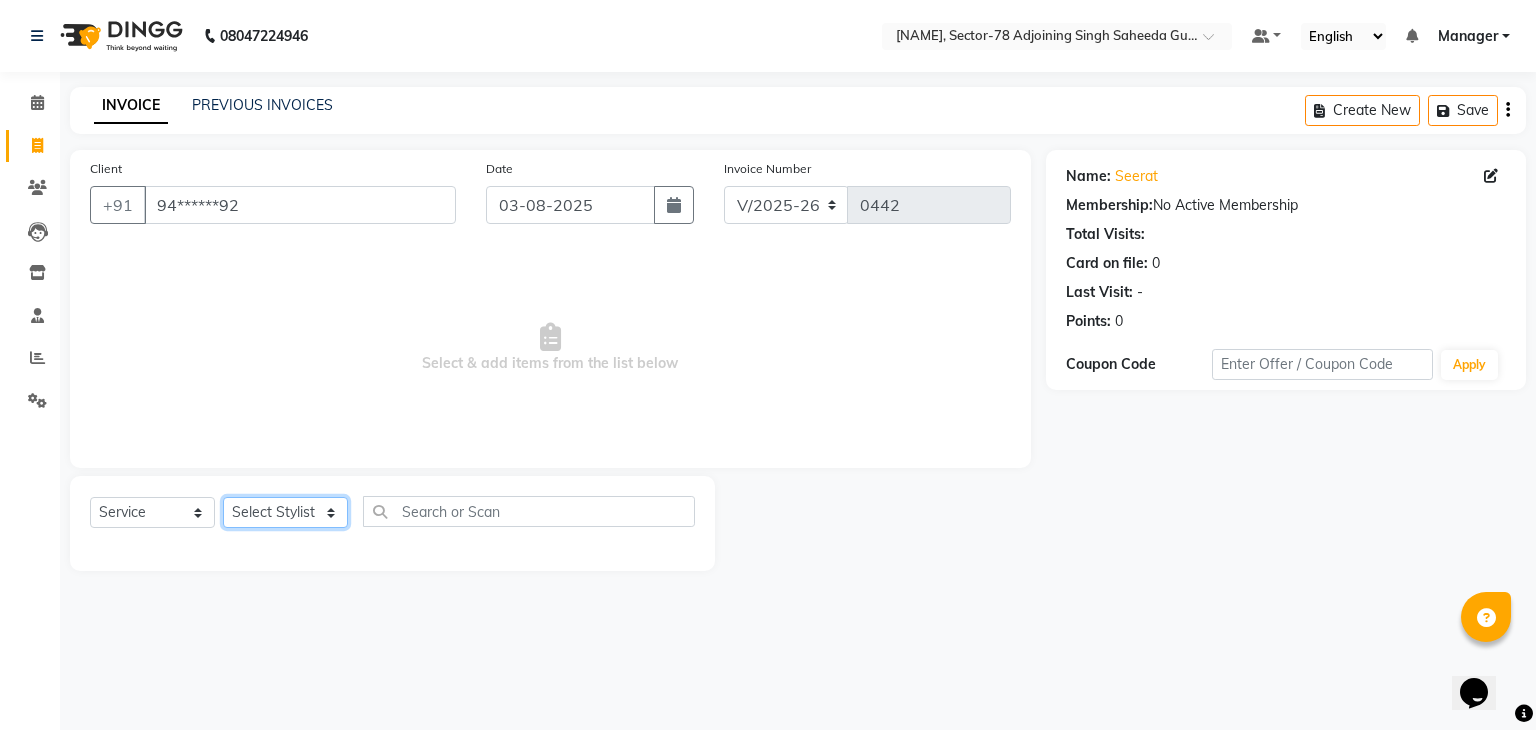 click on "Select Stylist Abhishek ABHISHEK(N) Akash Anjali Ankush Apoorna Jasmine KARAN Manager Mateen Owner Priyanka Rakhi Rudra SAHIL Saurabh YUGRAJ" 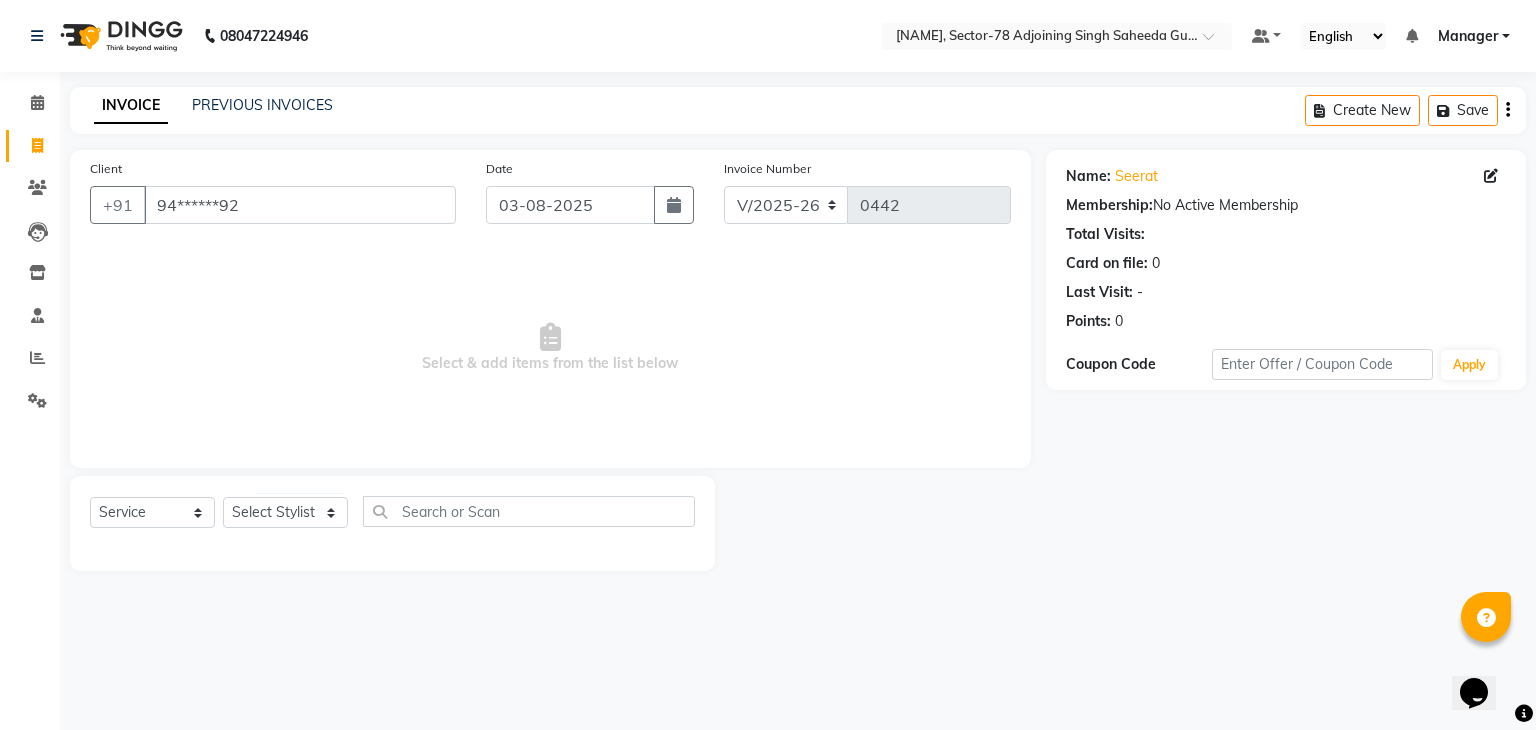 click on "Select & add items from the list below" at bounding box center (550, 348) 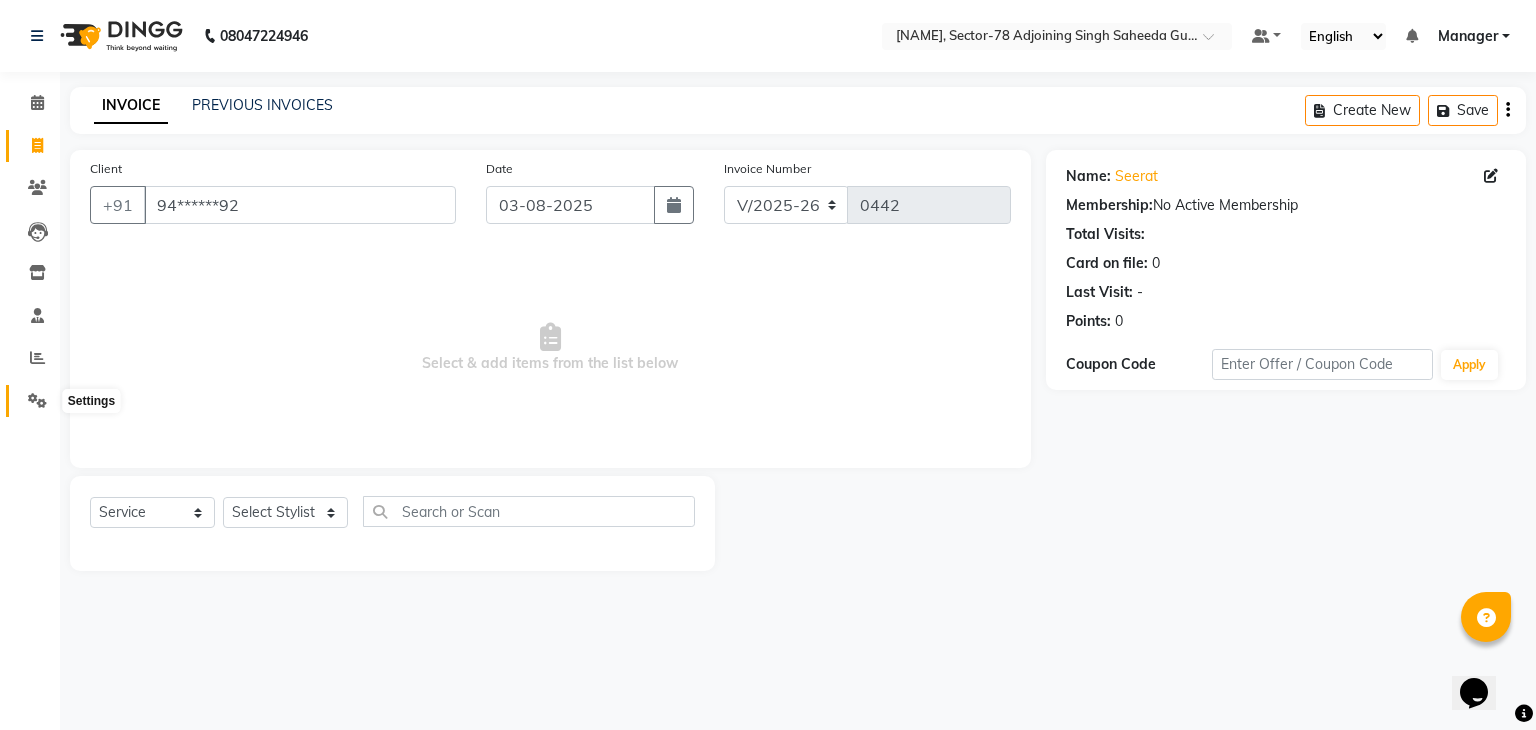 click 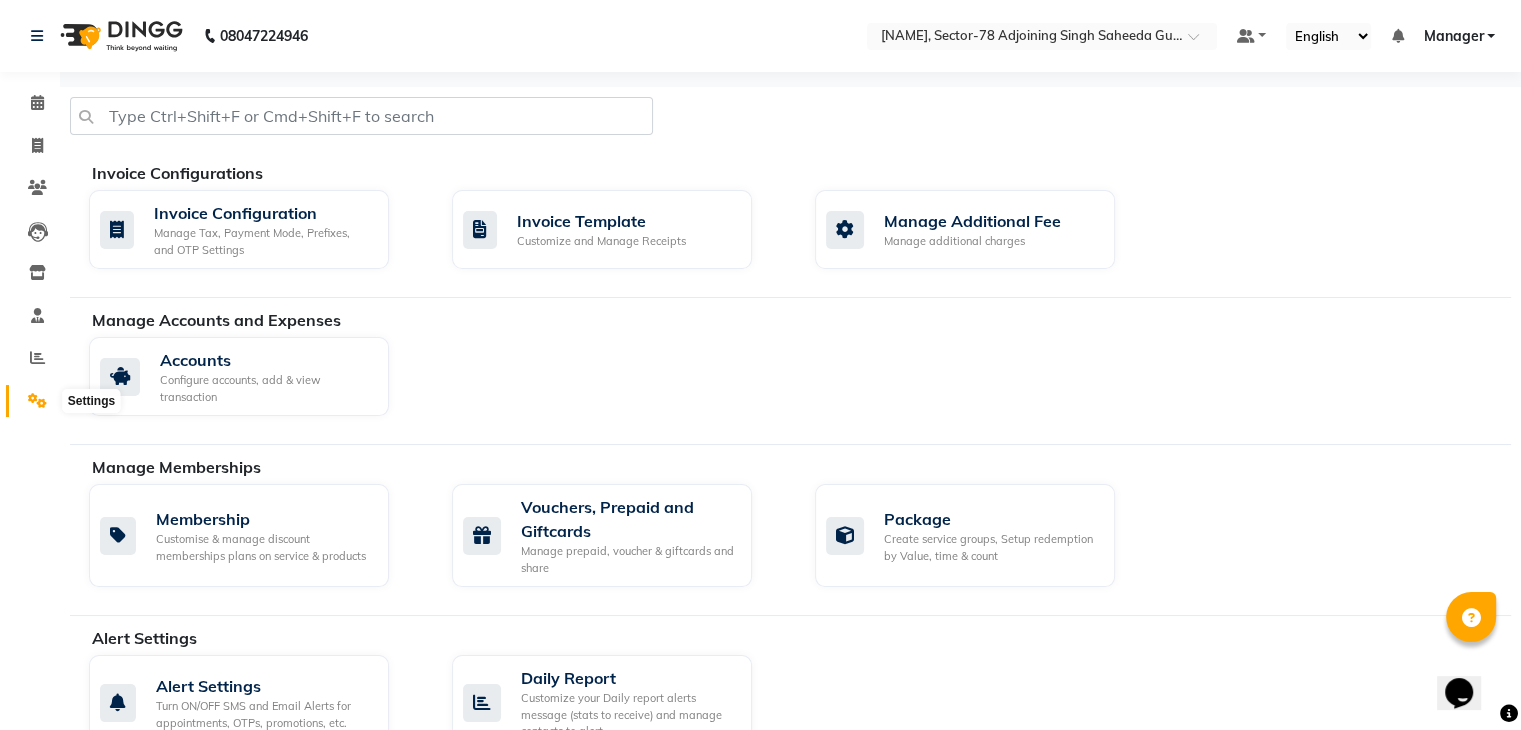 click 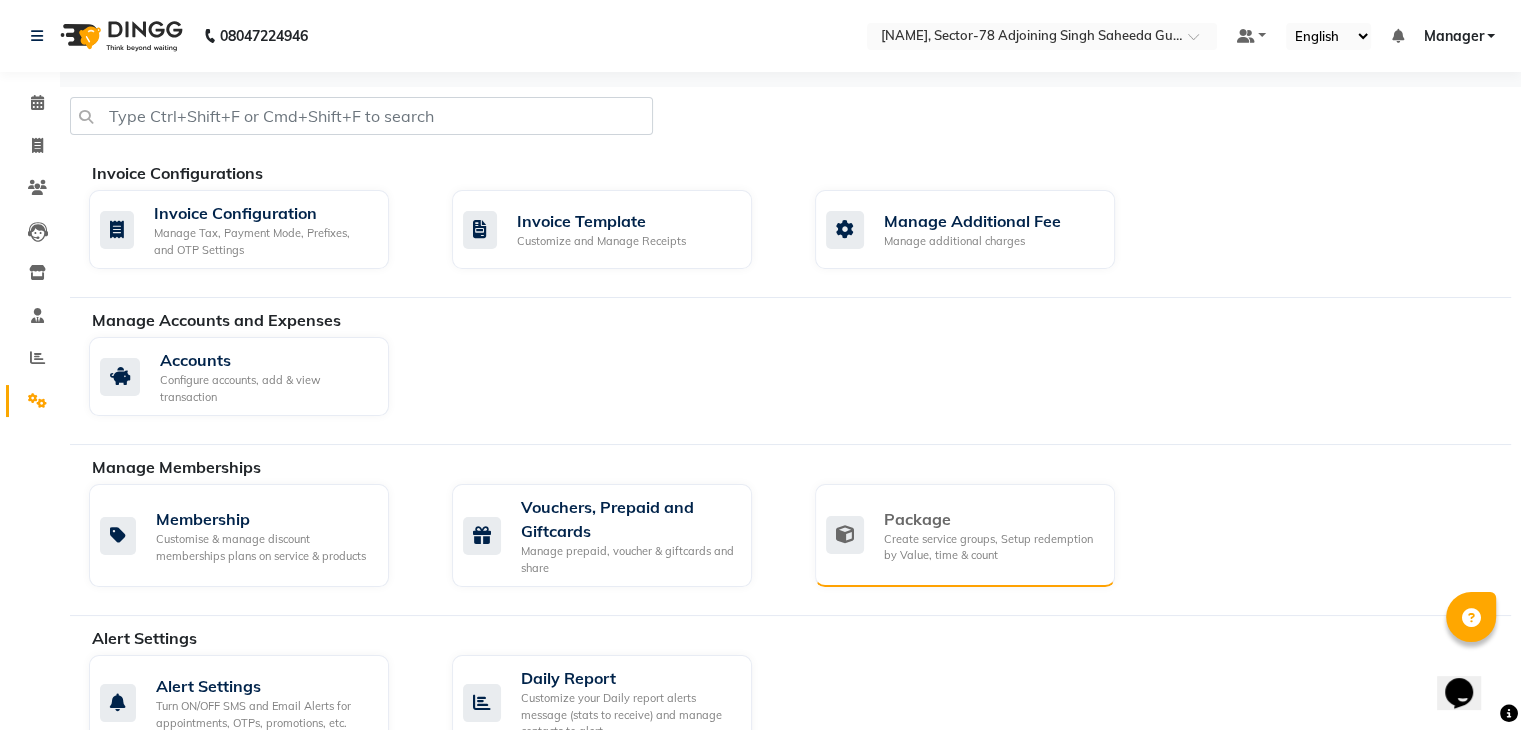 click on "Package Create service groups, Setup redemption by Value, time & count" 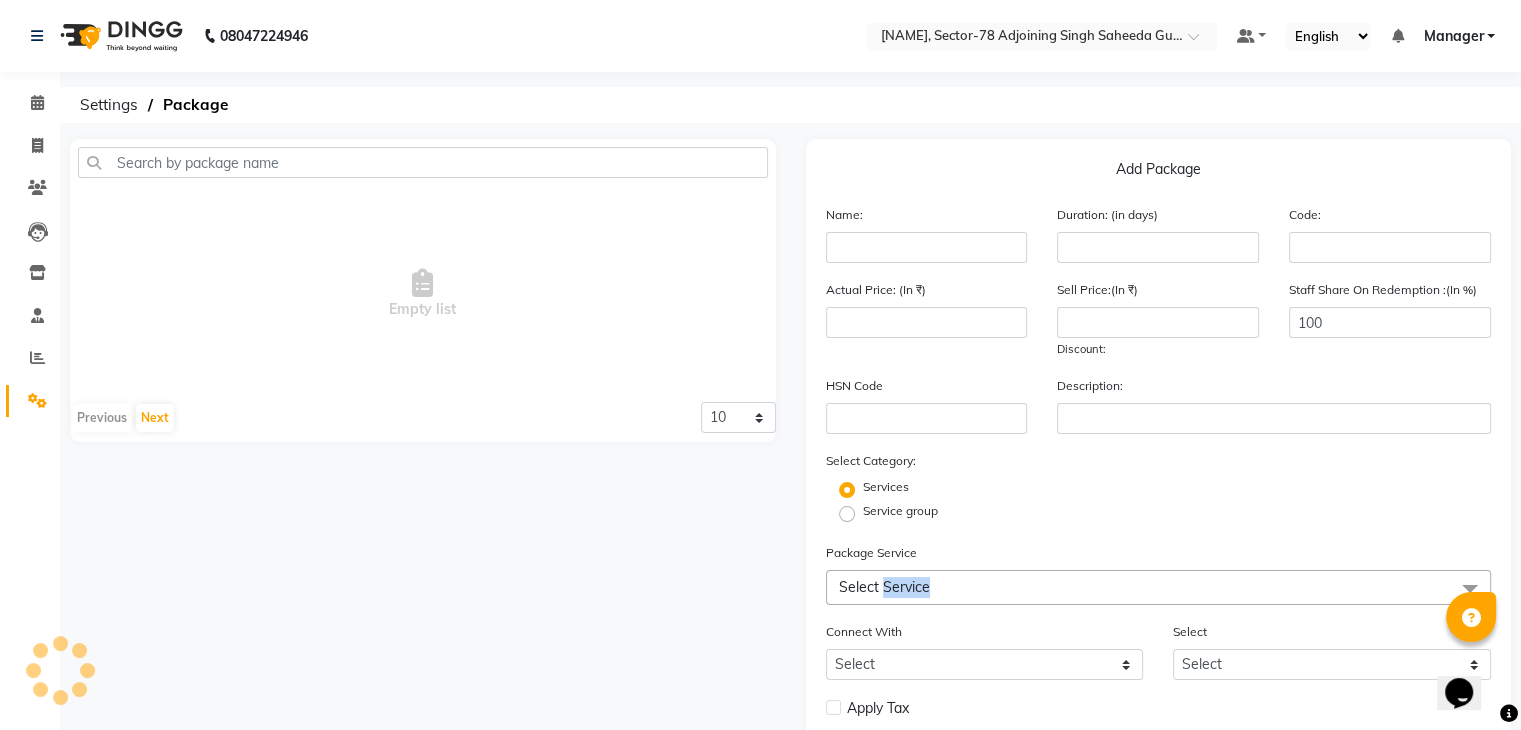 click on "Select Service" 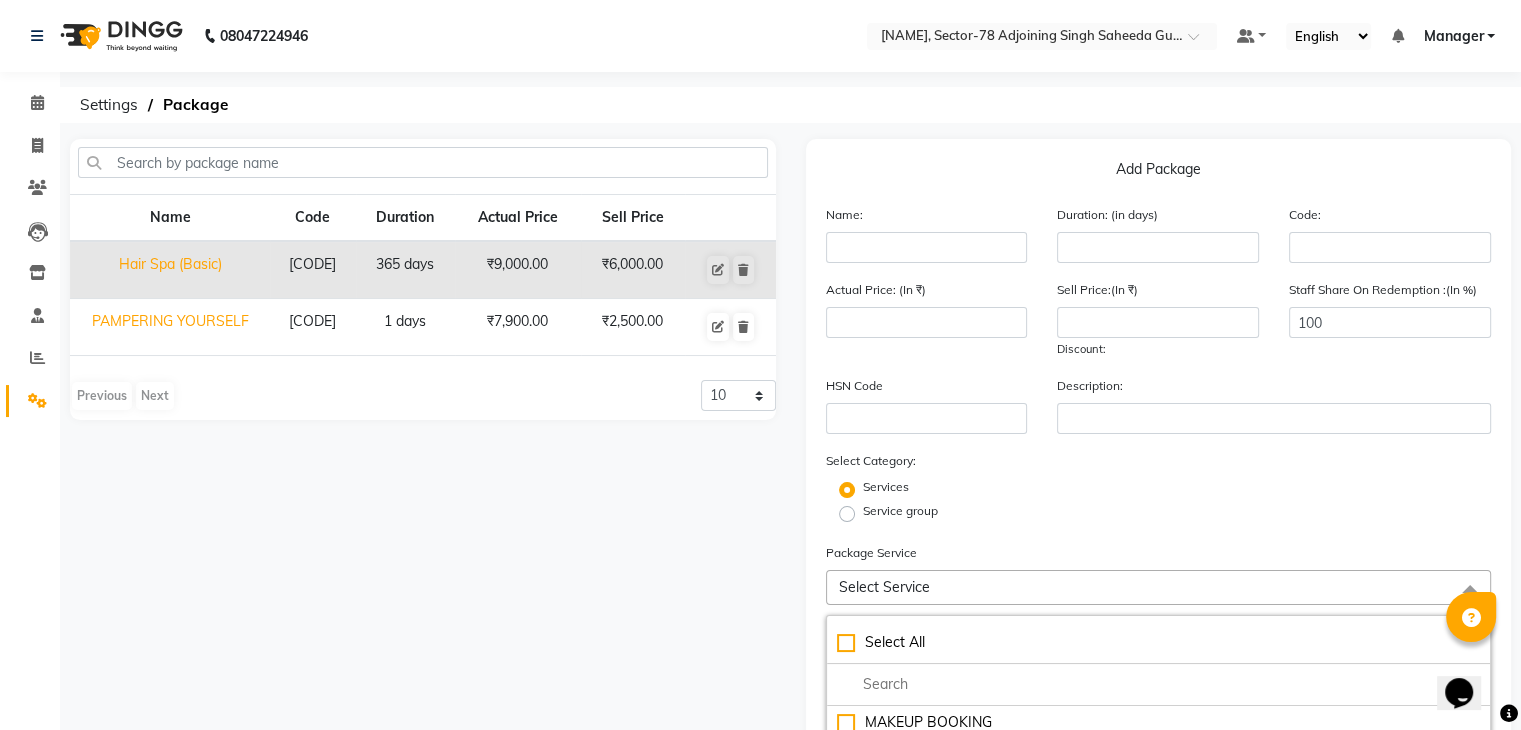 click on "Name Code Duration Actual Price Sell Price Hair Spa (Basic) [CODE] 365 days  ₹9,000.00   ₹6,000.00  PAMPERING YOURSELF [CODE] 1 days  ₹7,900.00   ₹2,500.00   Previous   Next  10 20 50 100" 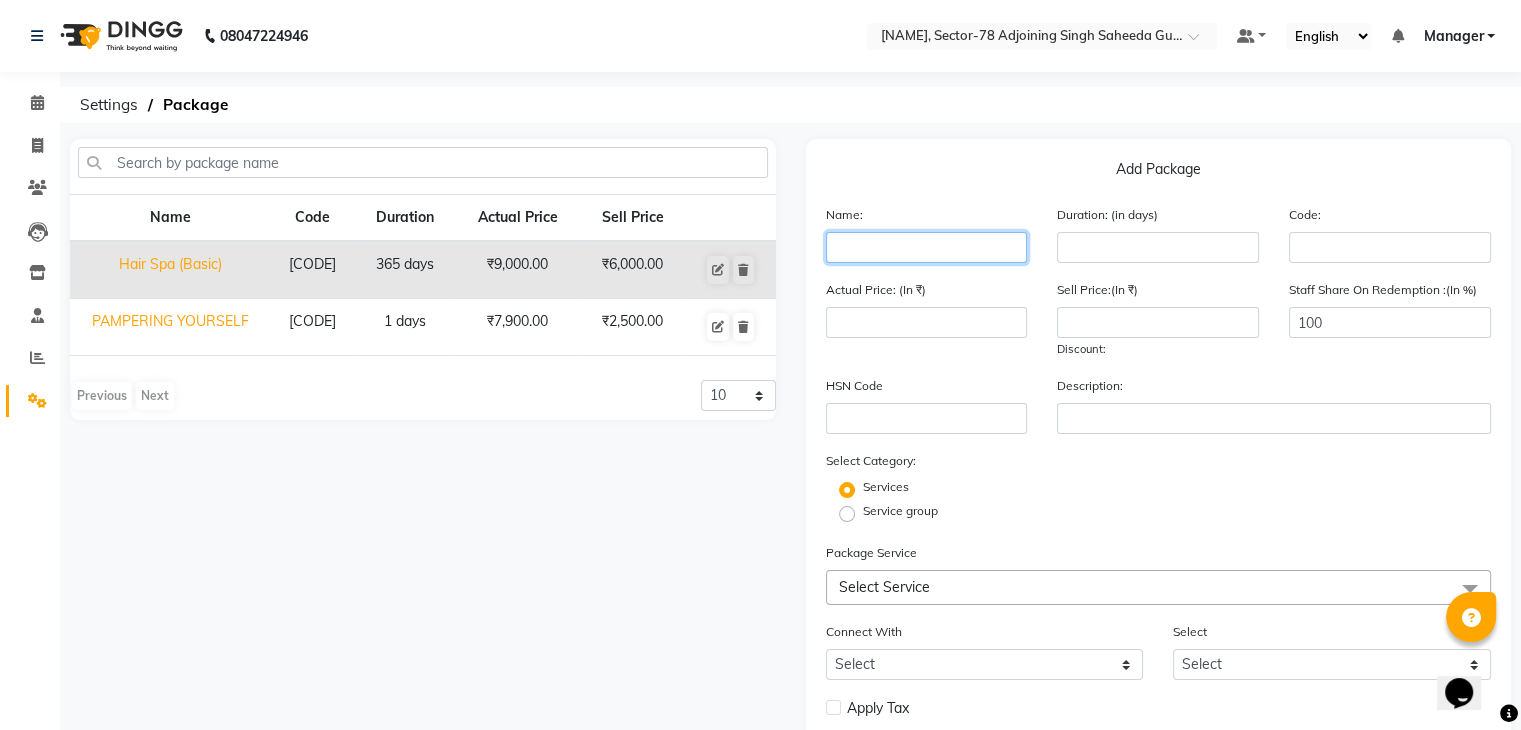 click 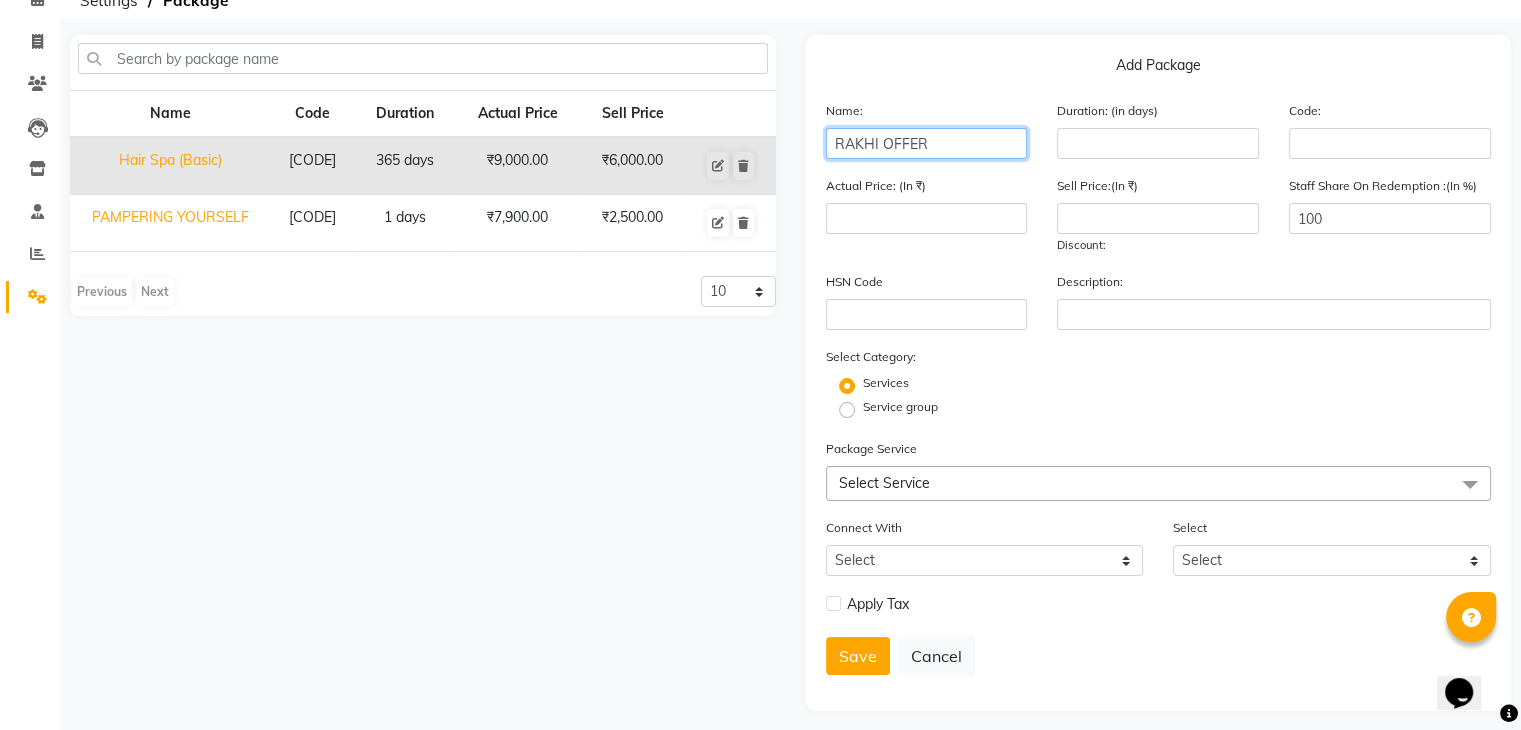 scroll, scrollTop: 107, scrollLeft: 0, axis: vertical 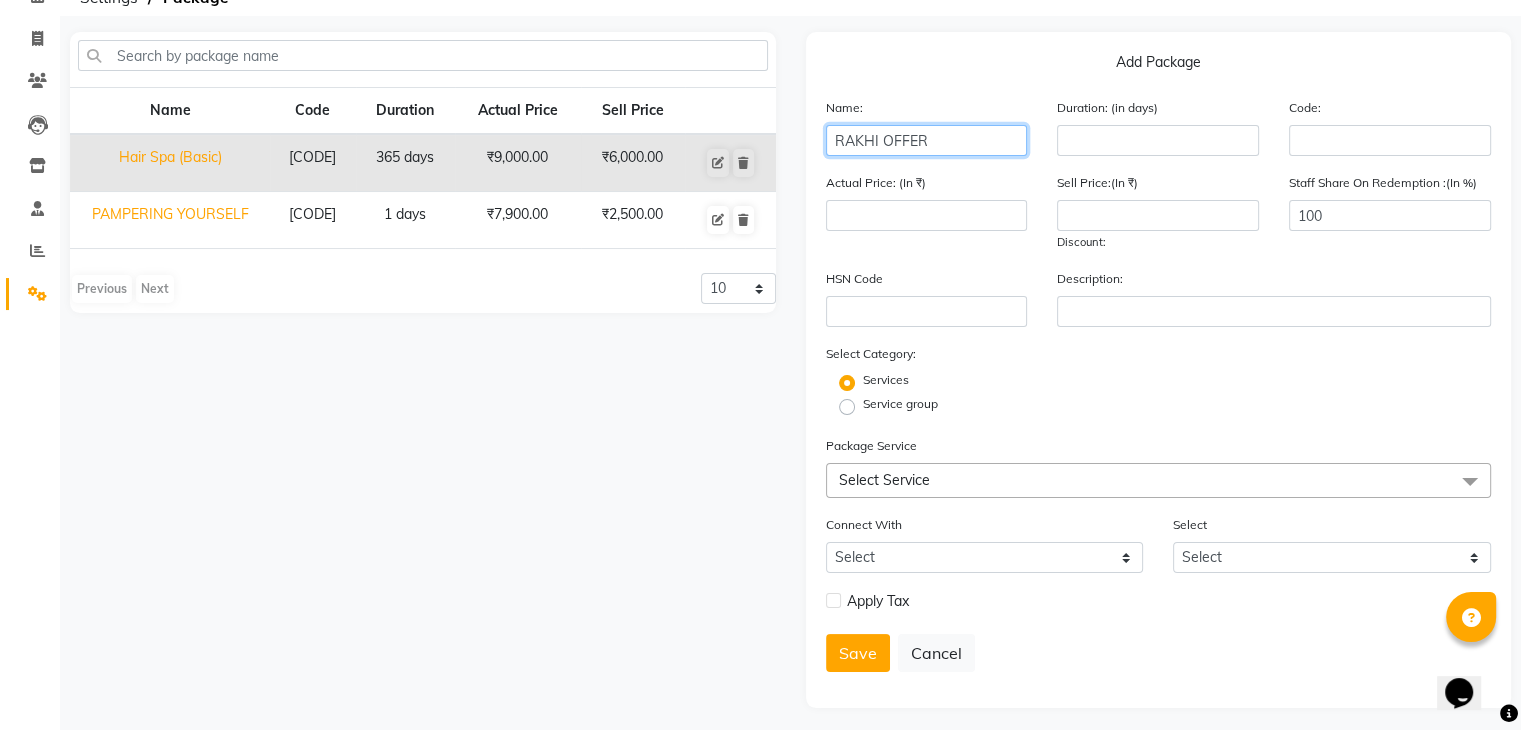 type on "RAKHI OFFER" 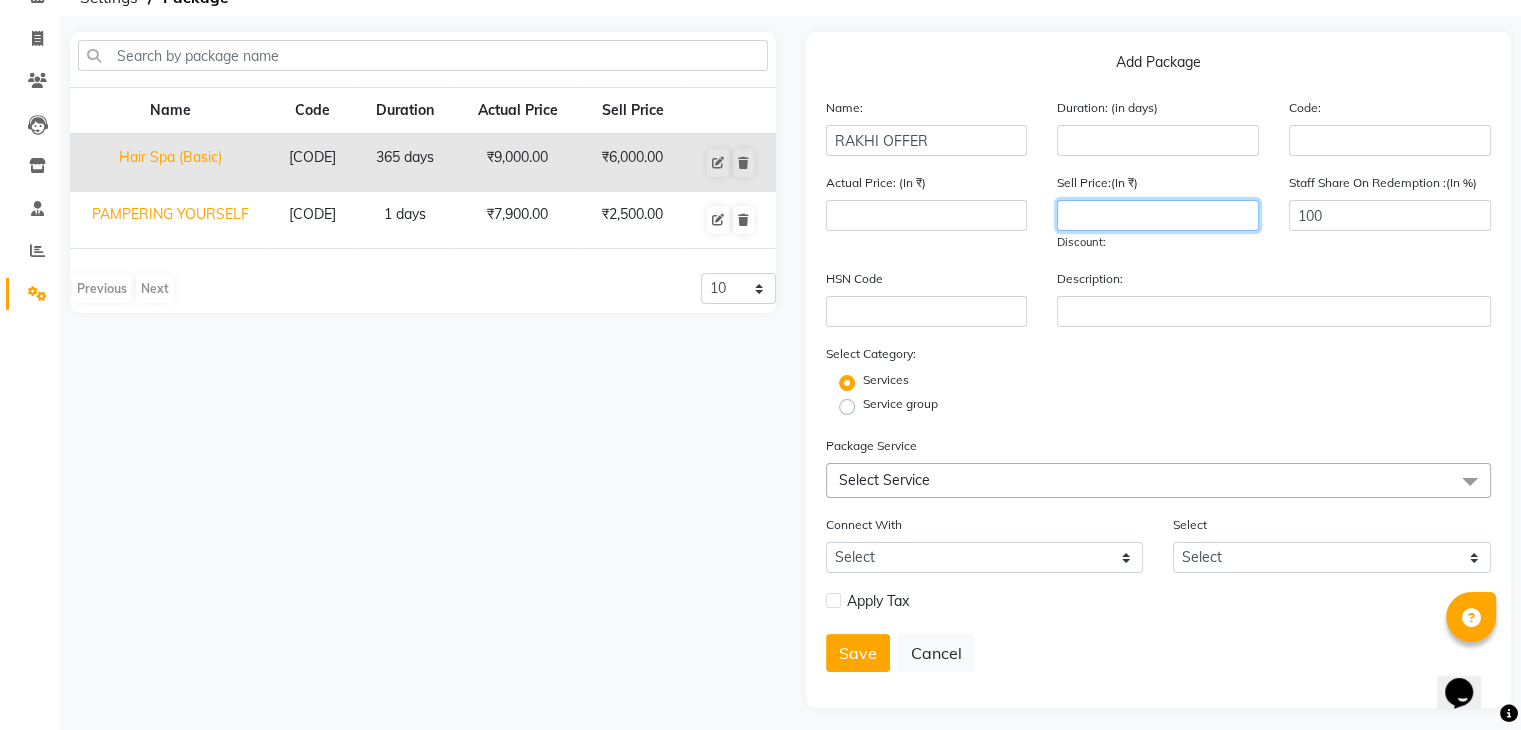 click 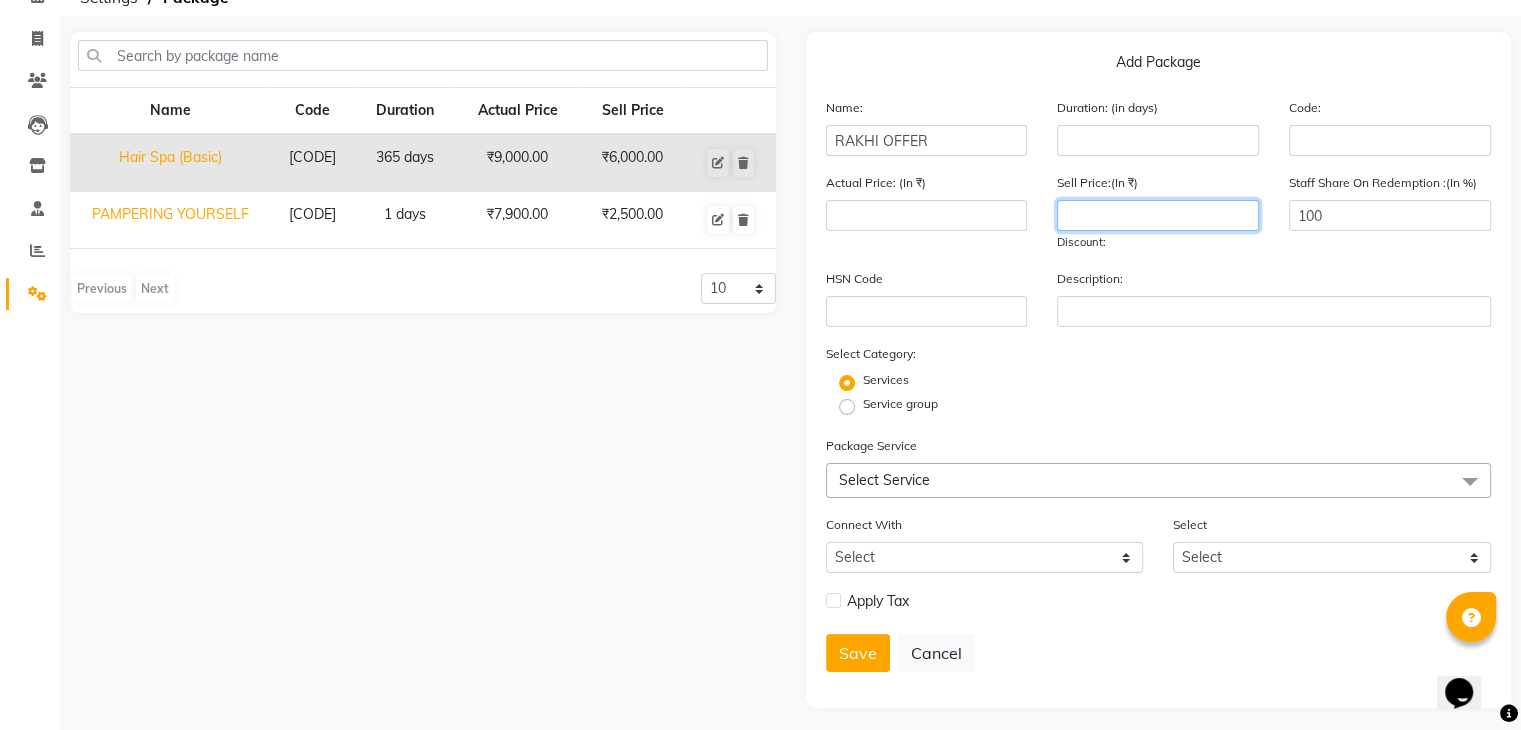 type on "2" 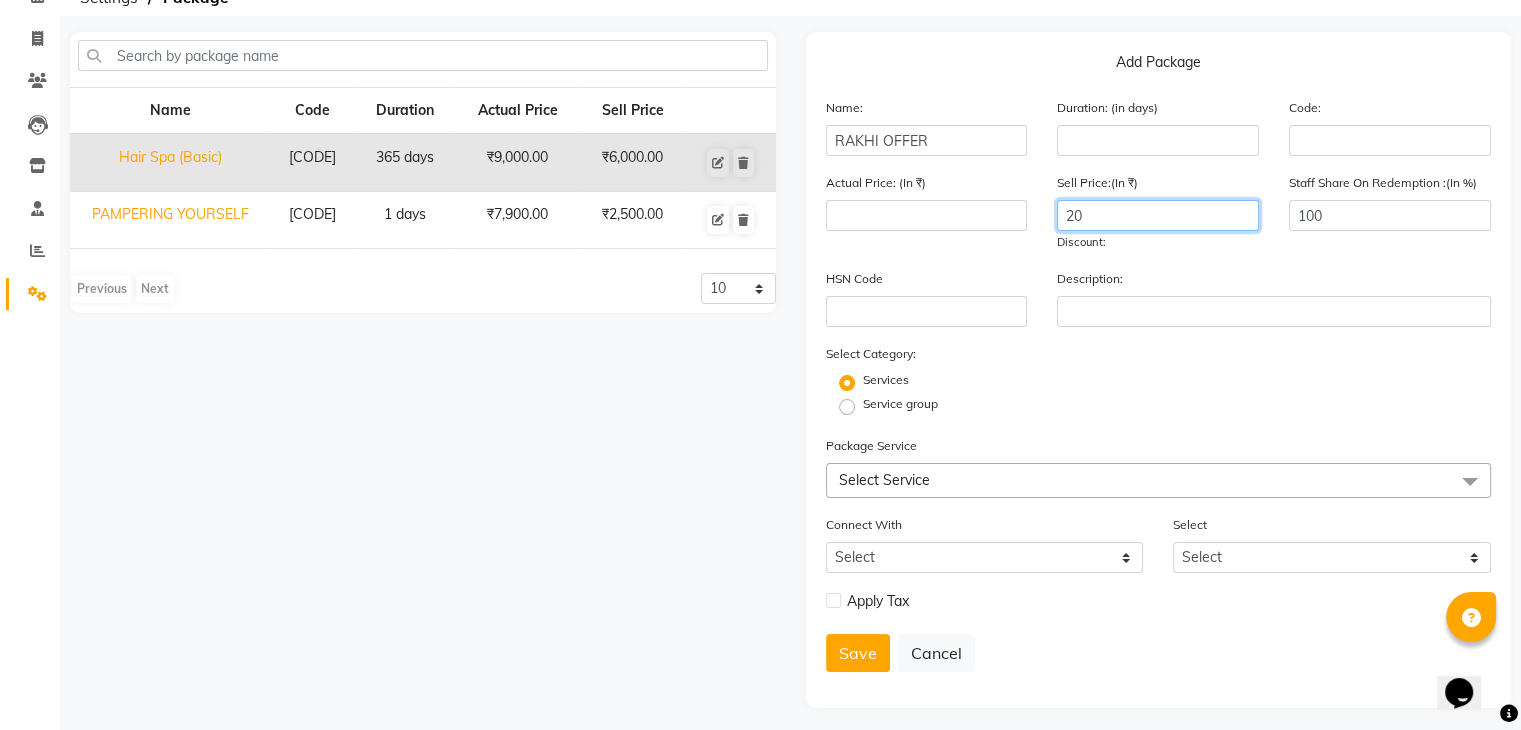 type on "2" 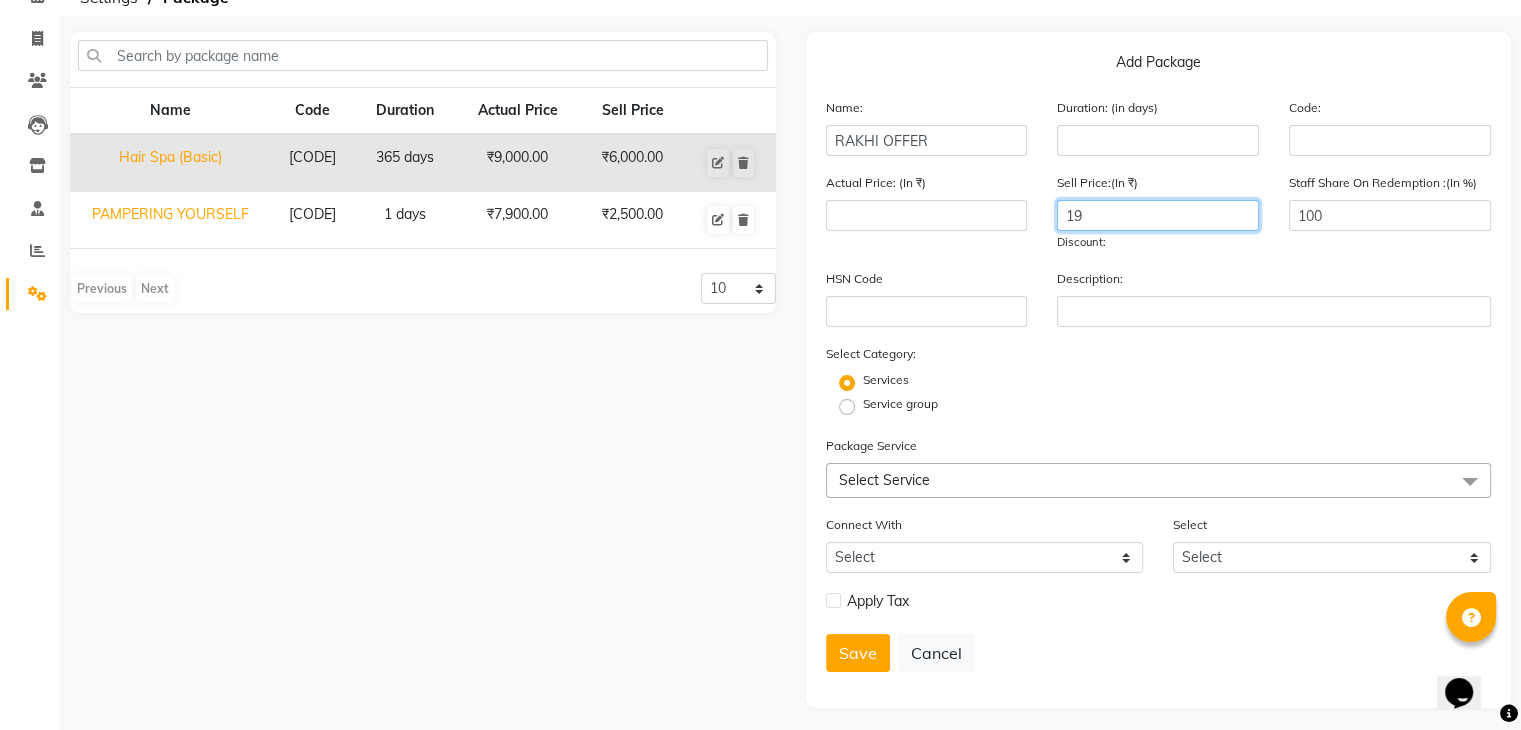 type on "1" 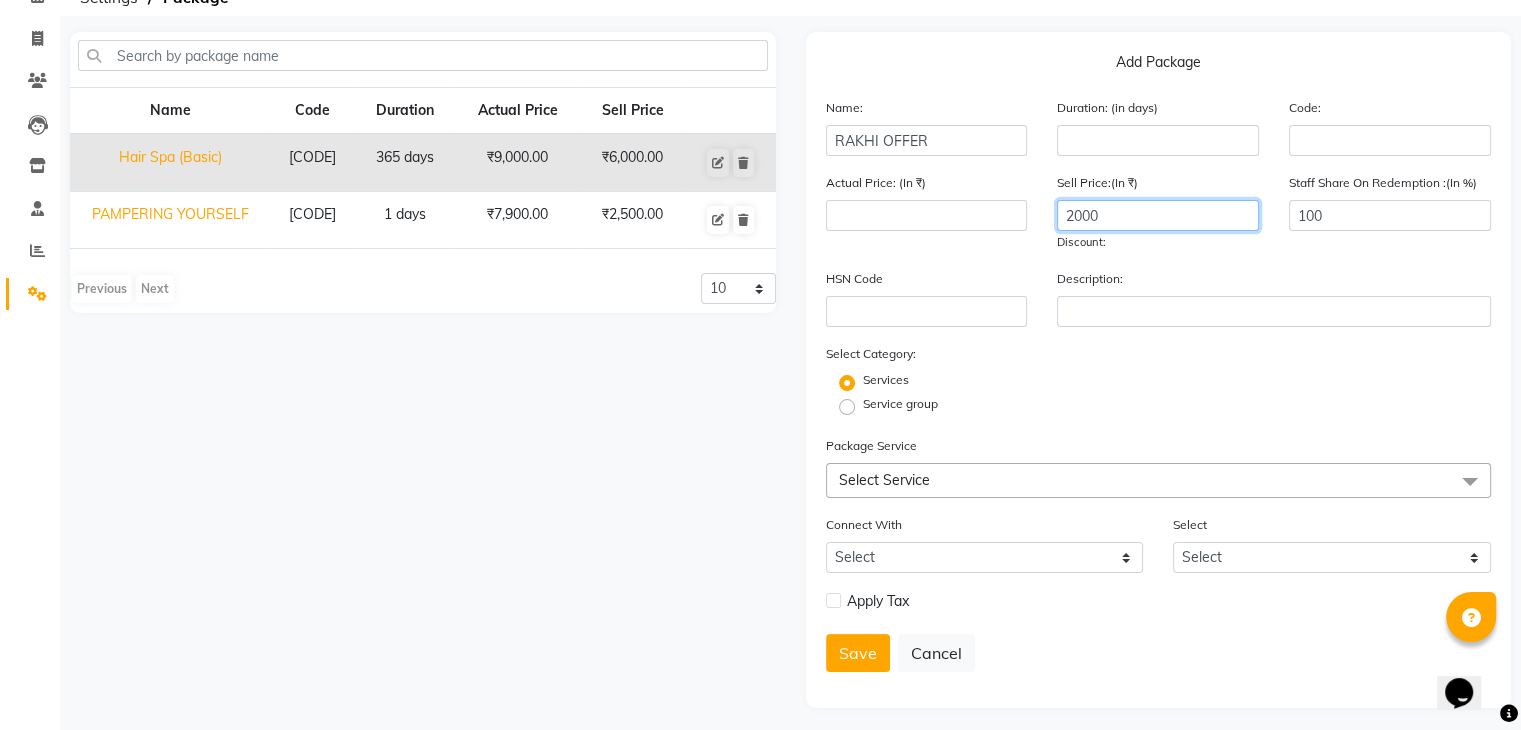 scroll, scrollTop: 122, scrollLeft: 0, axis: vertical 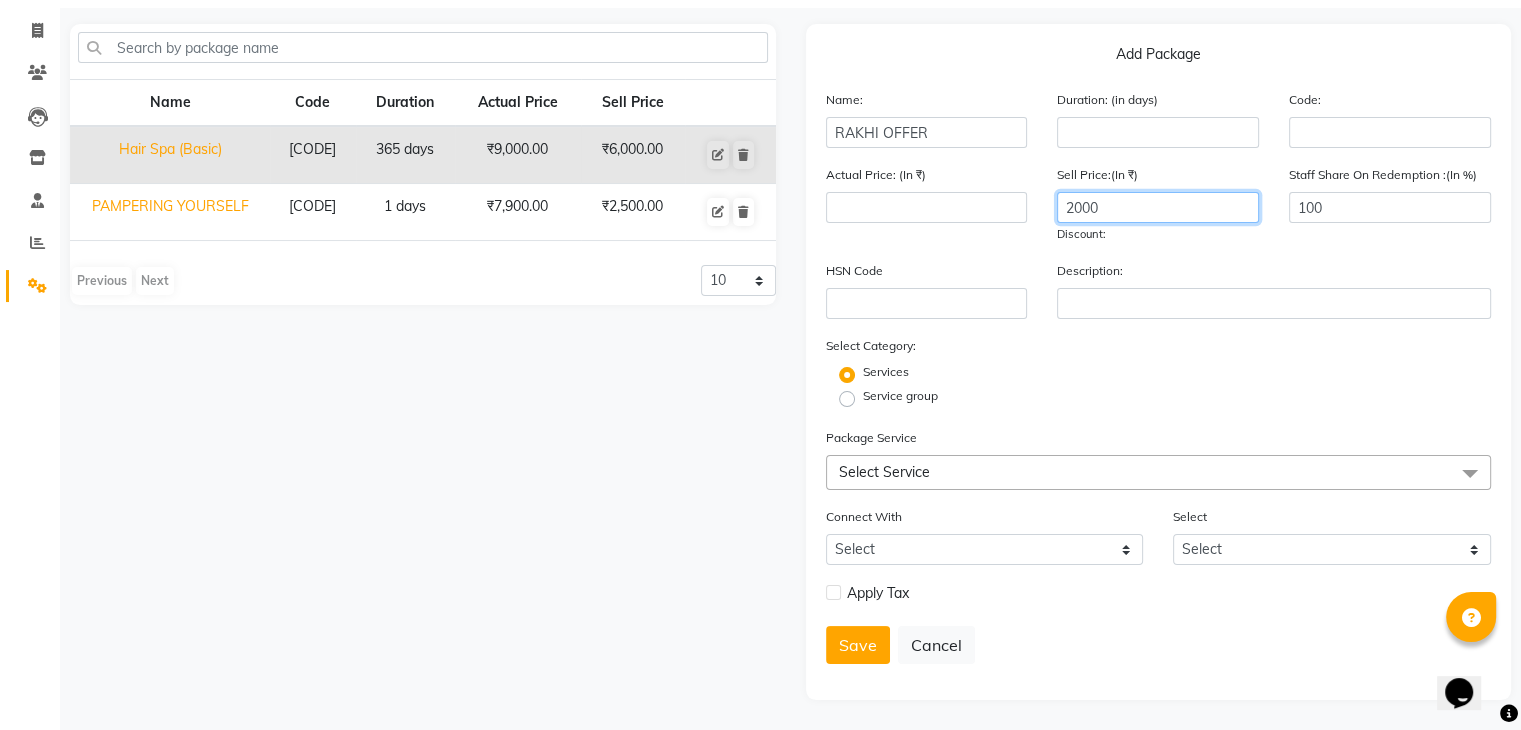 type on "2000" 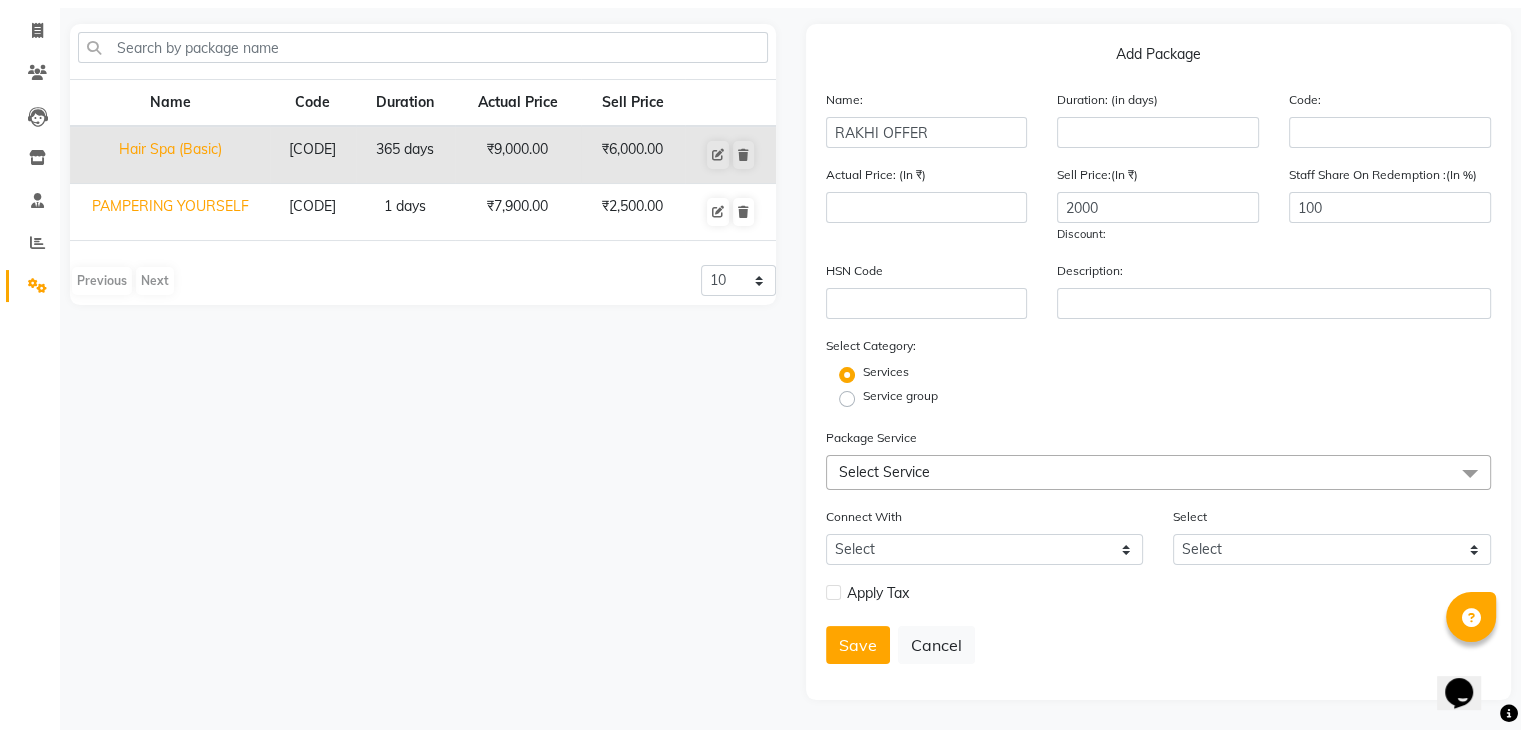 click on "Select Service" 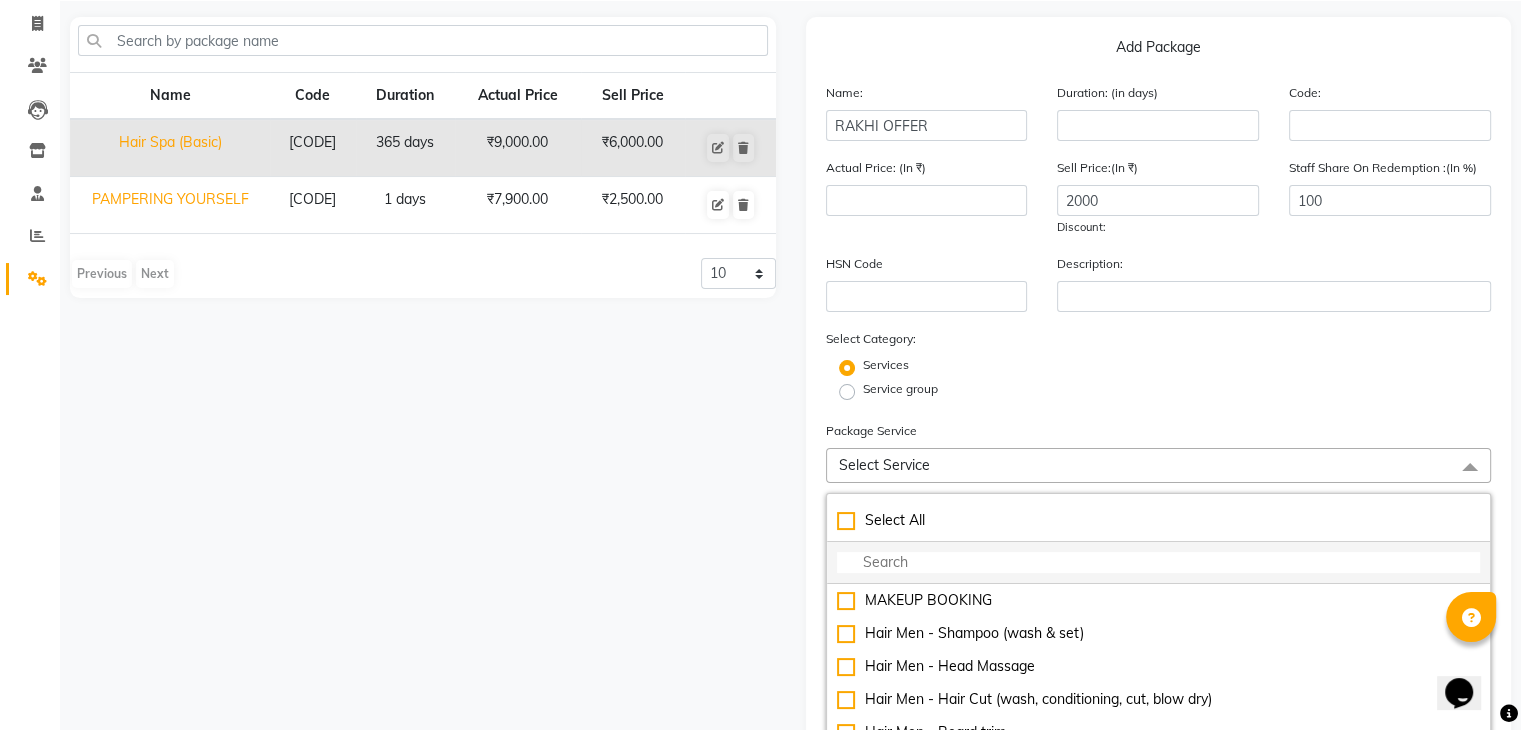 click 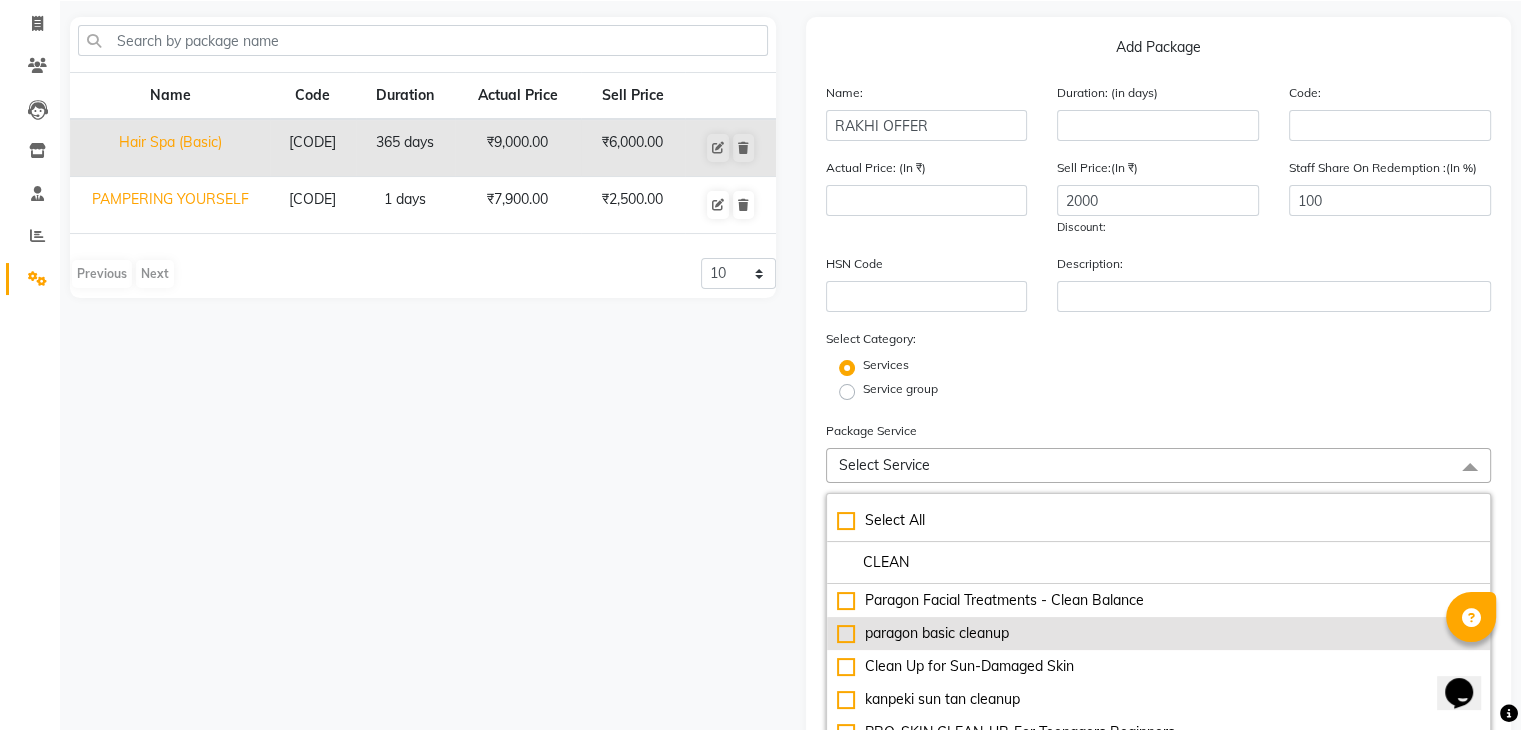 type on "CLEAN" 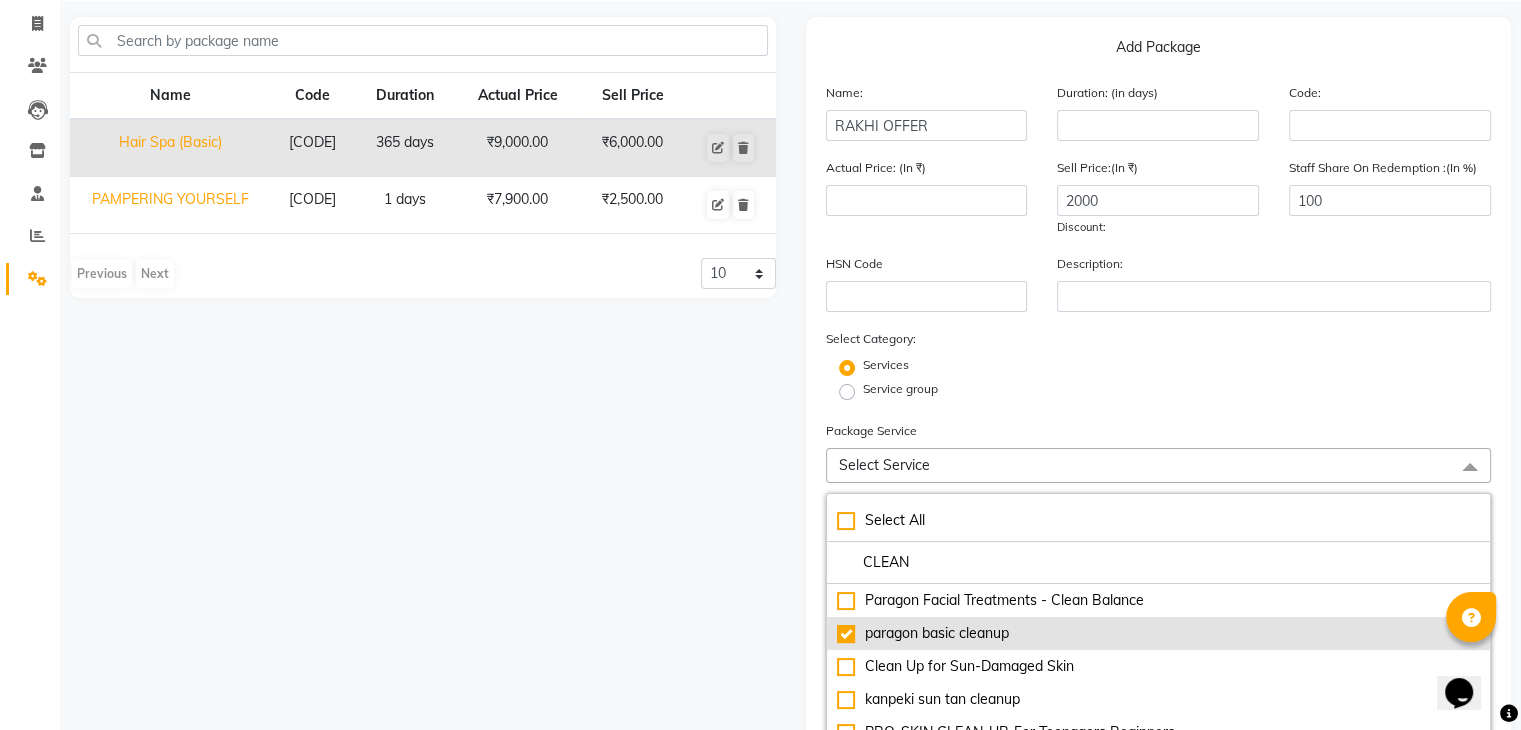 type on "1500" 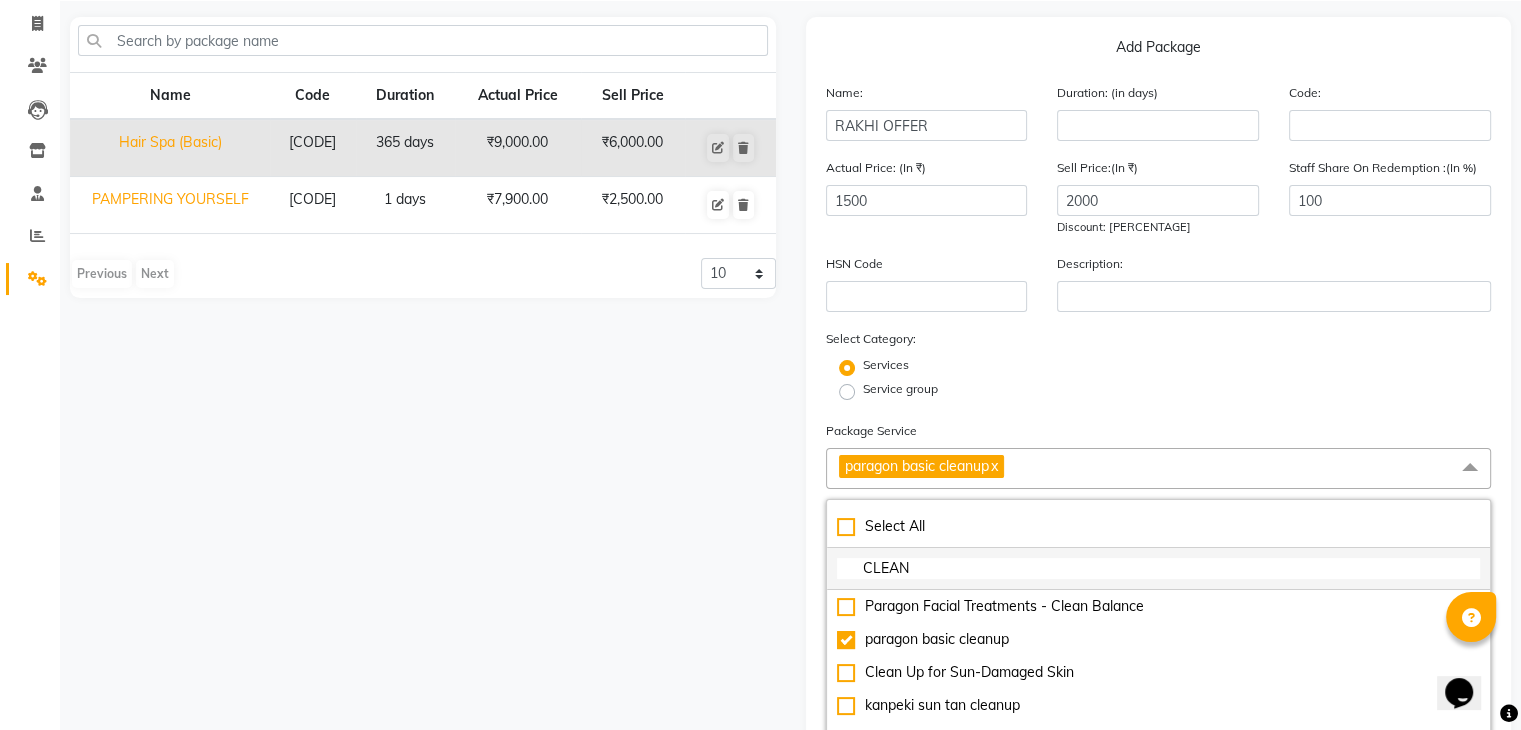 click on "CLEAN" 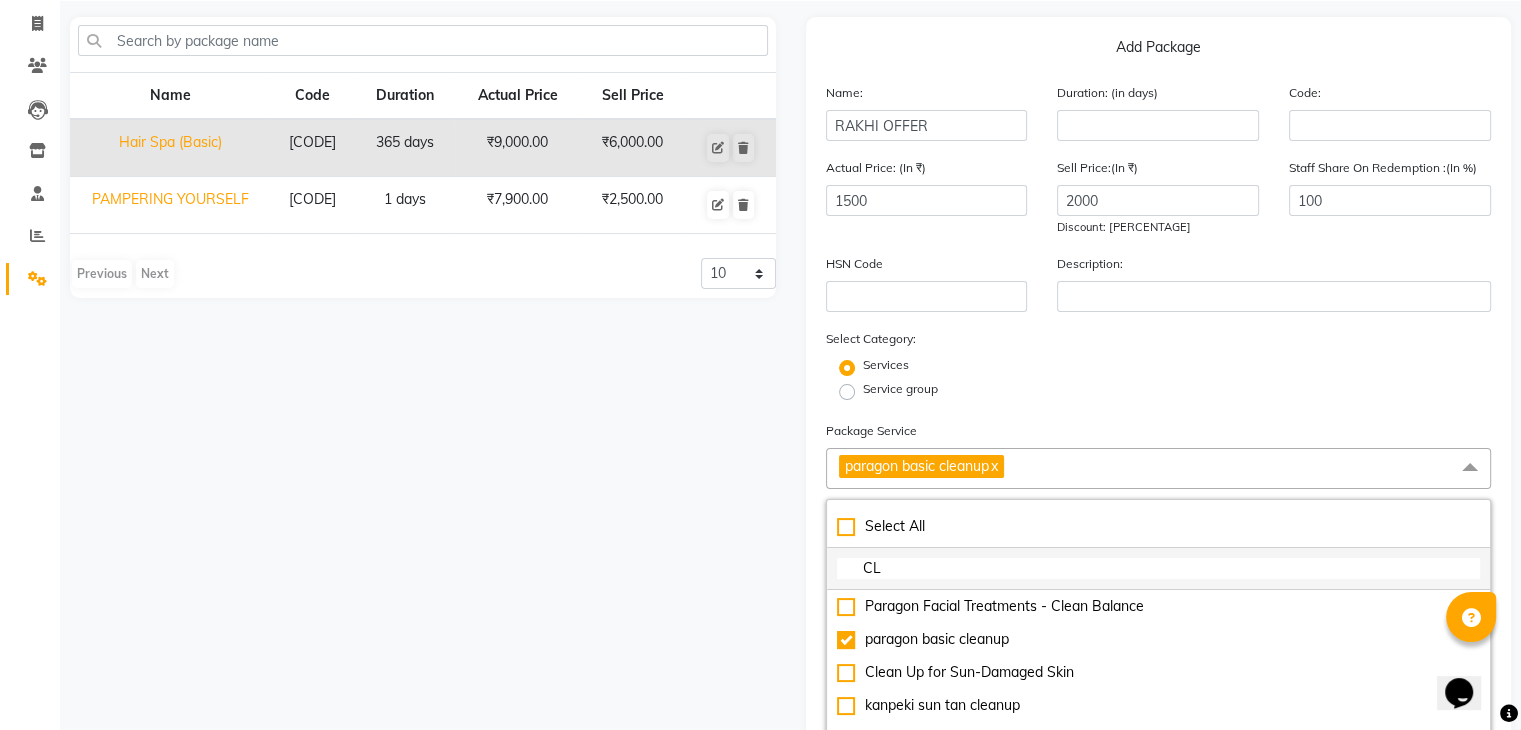 type on "C" 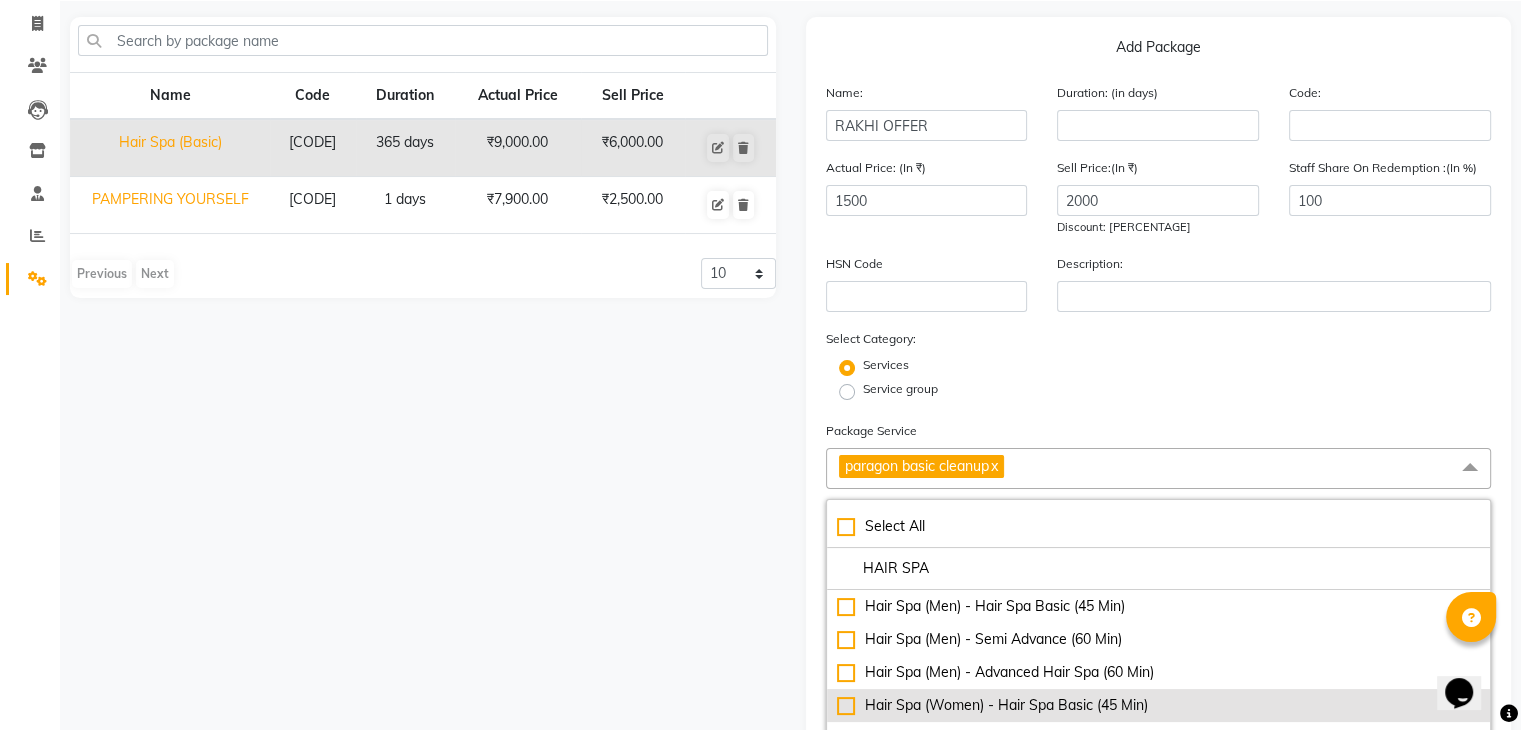 type on "HAIR SPA" 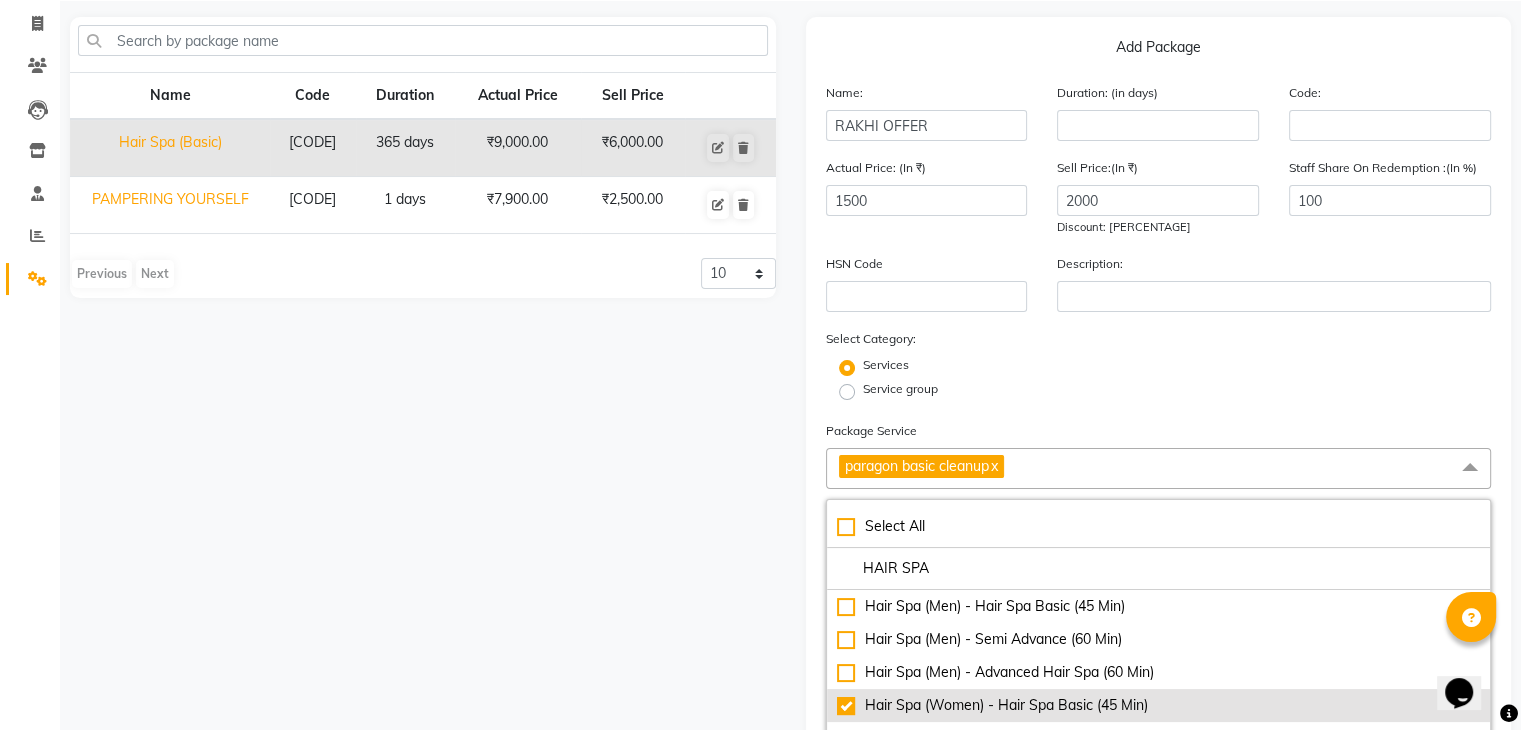 type on "3300" 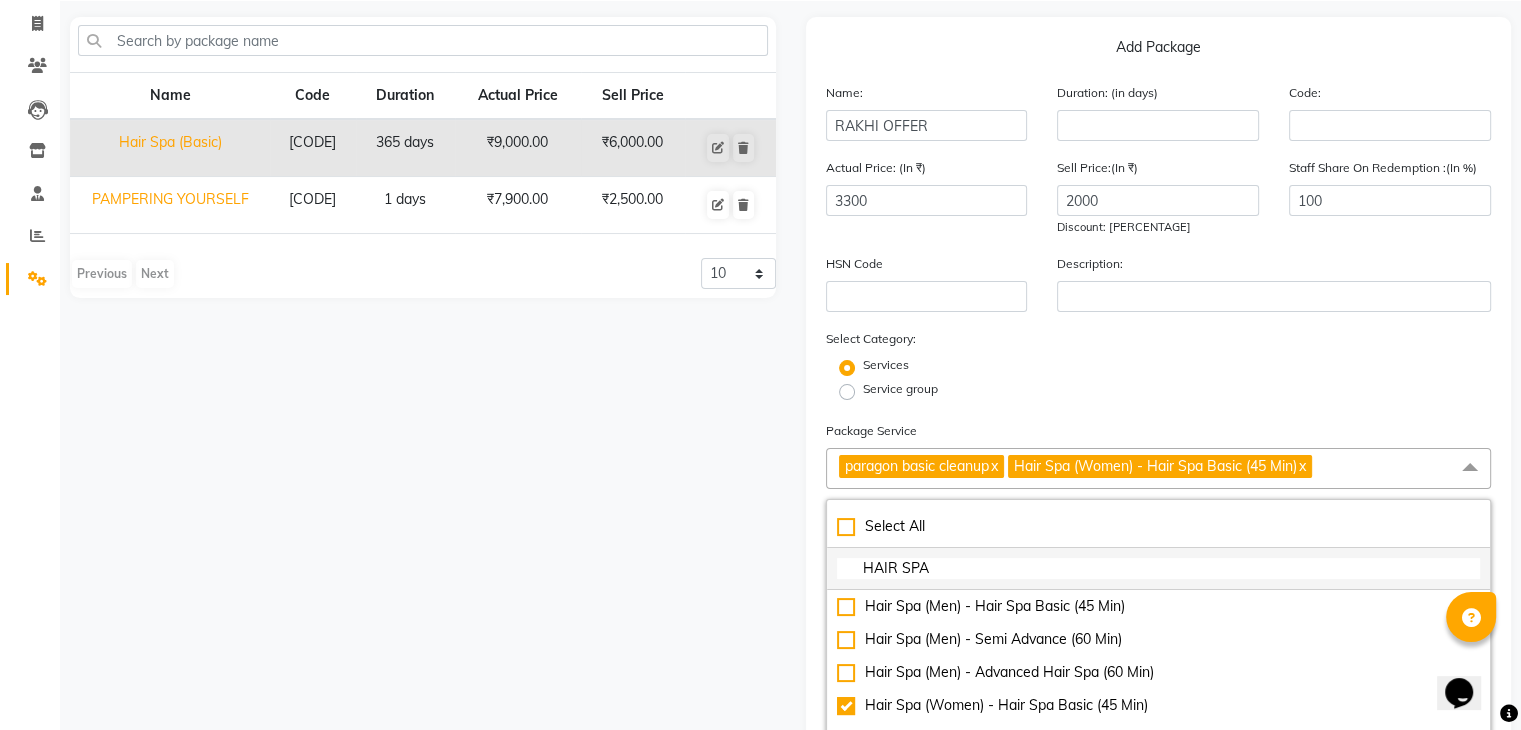 click on "HAIR SPA" 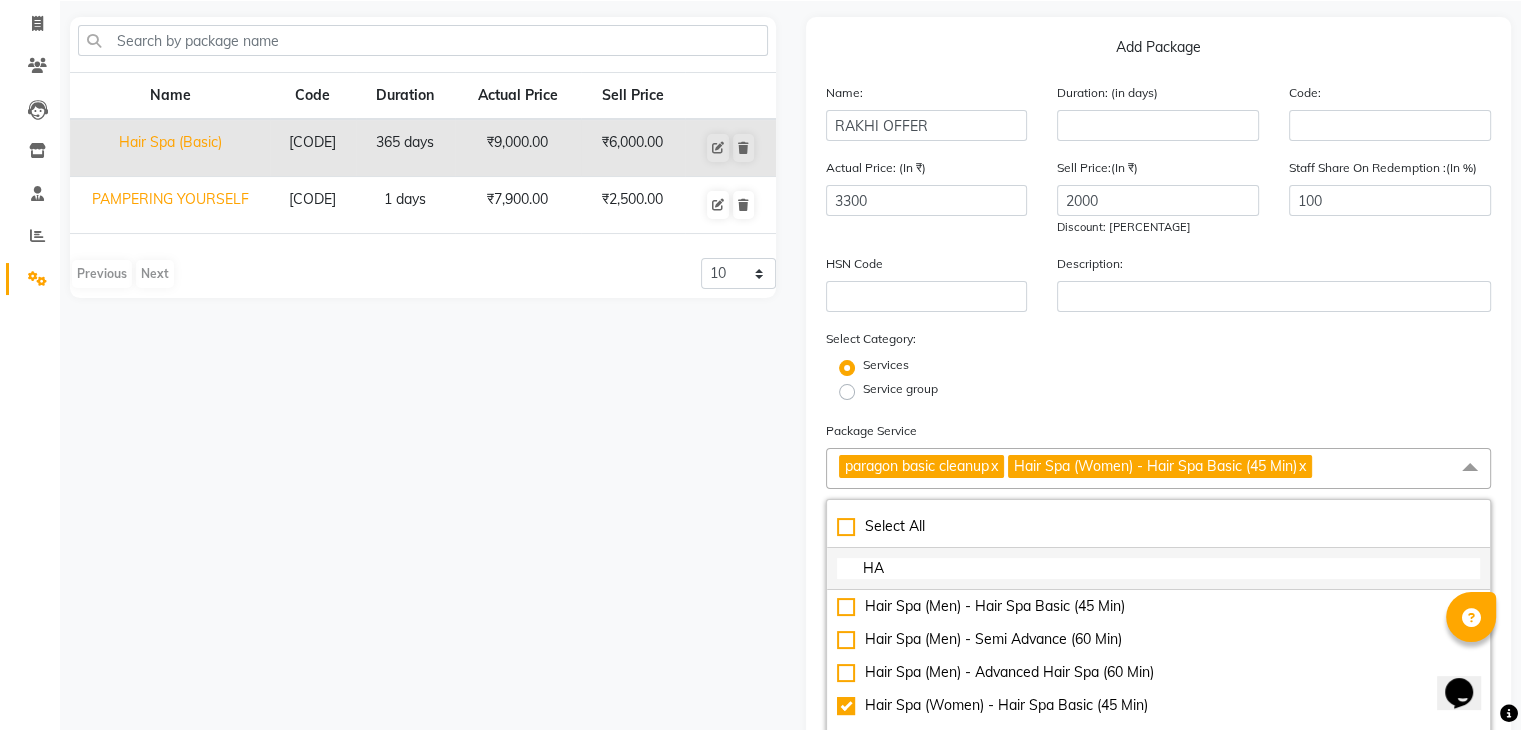 type on "H" 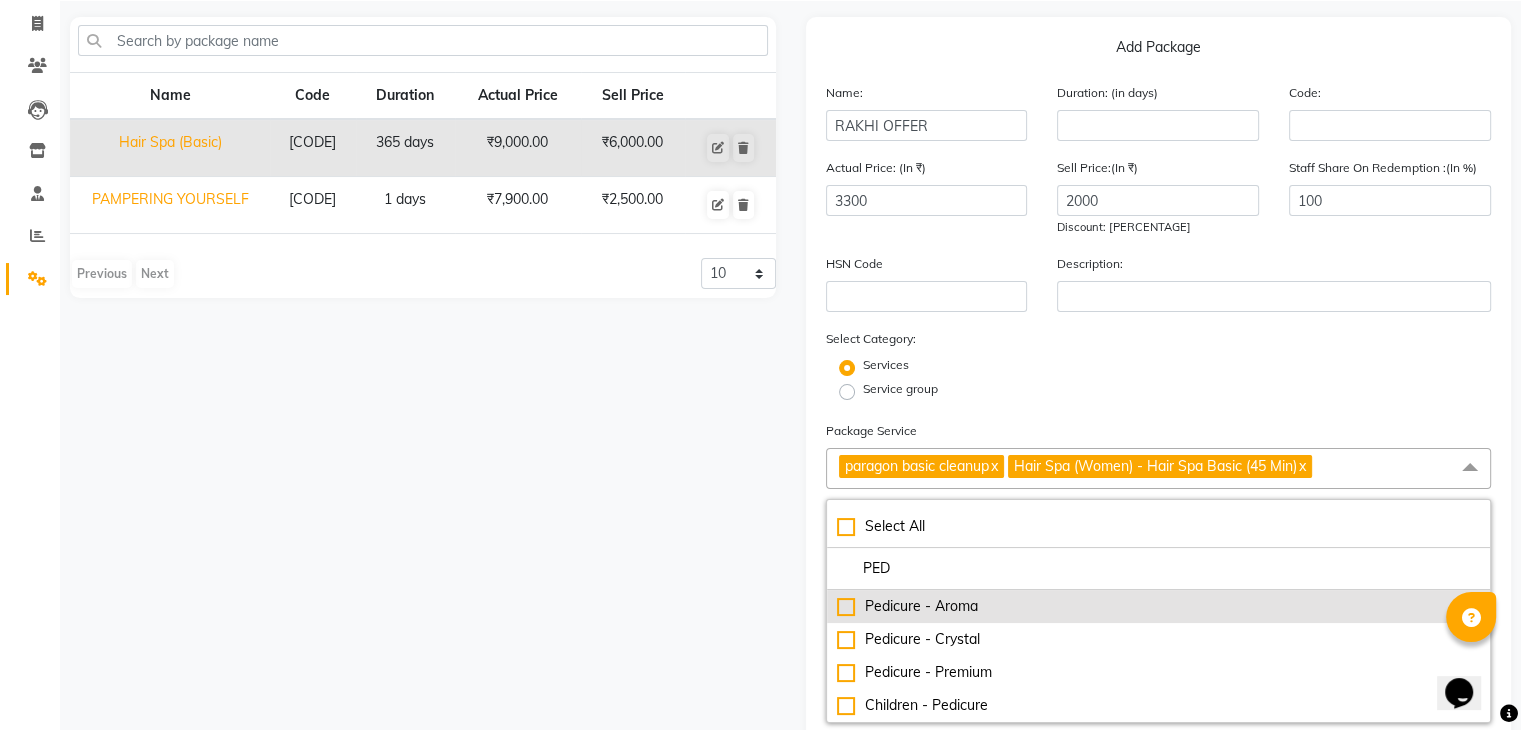 type on "PED" 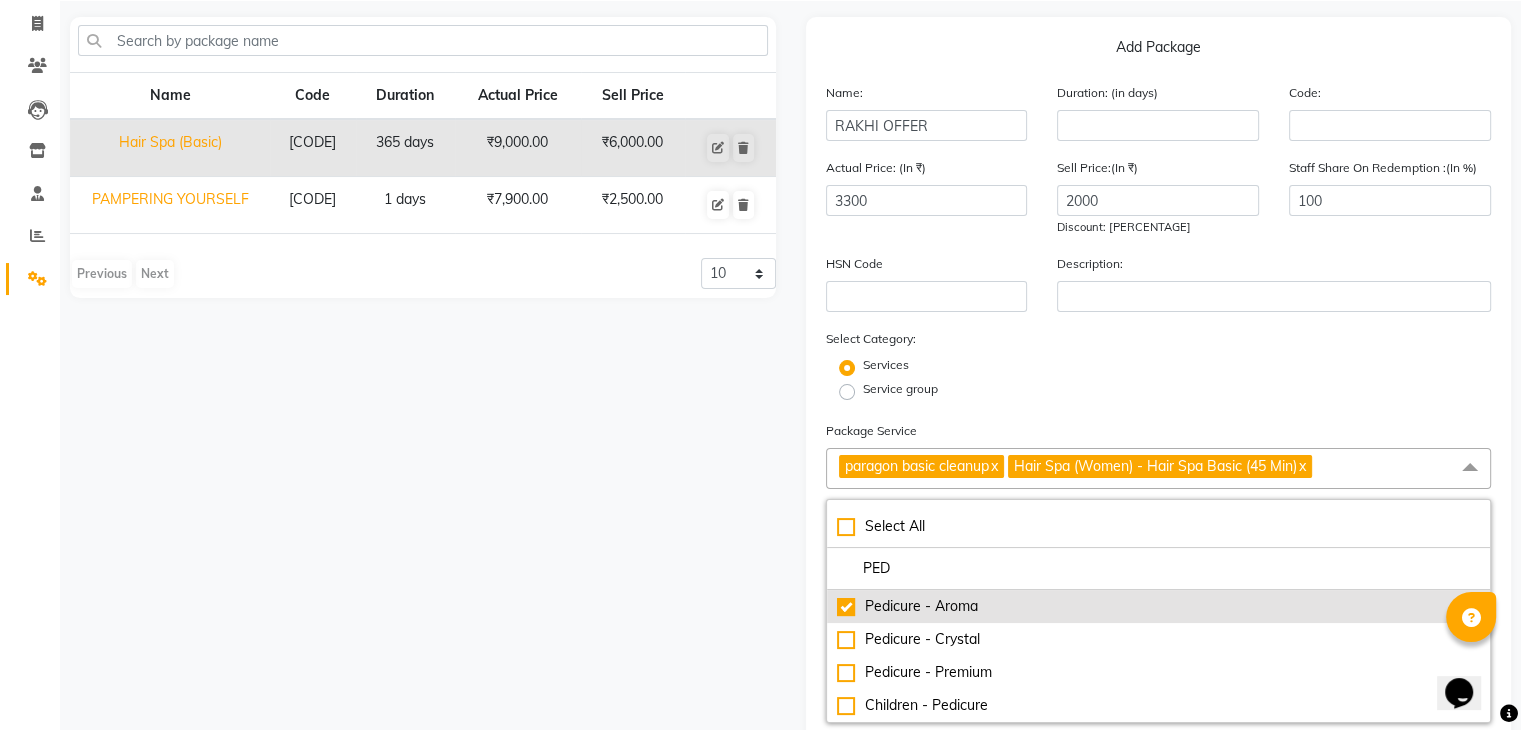 type on "4300" 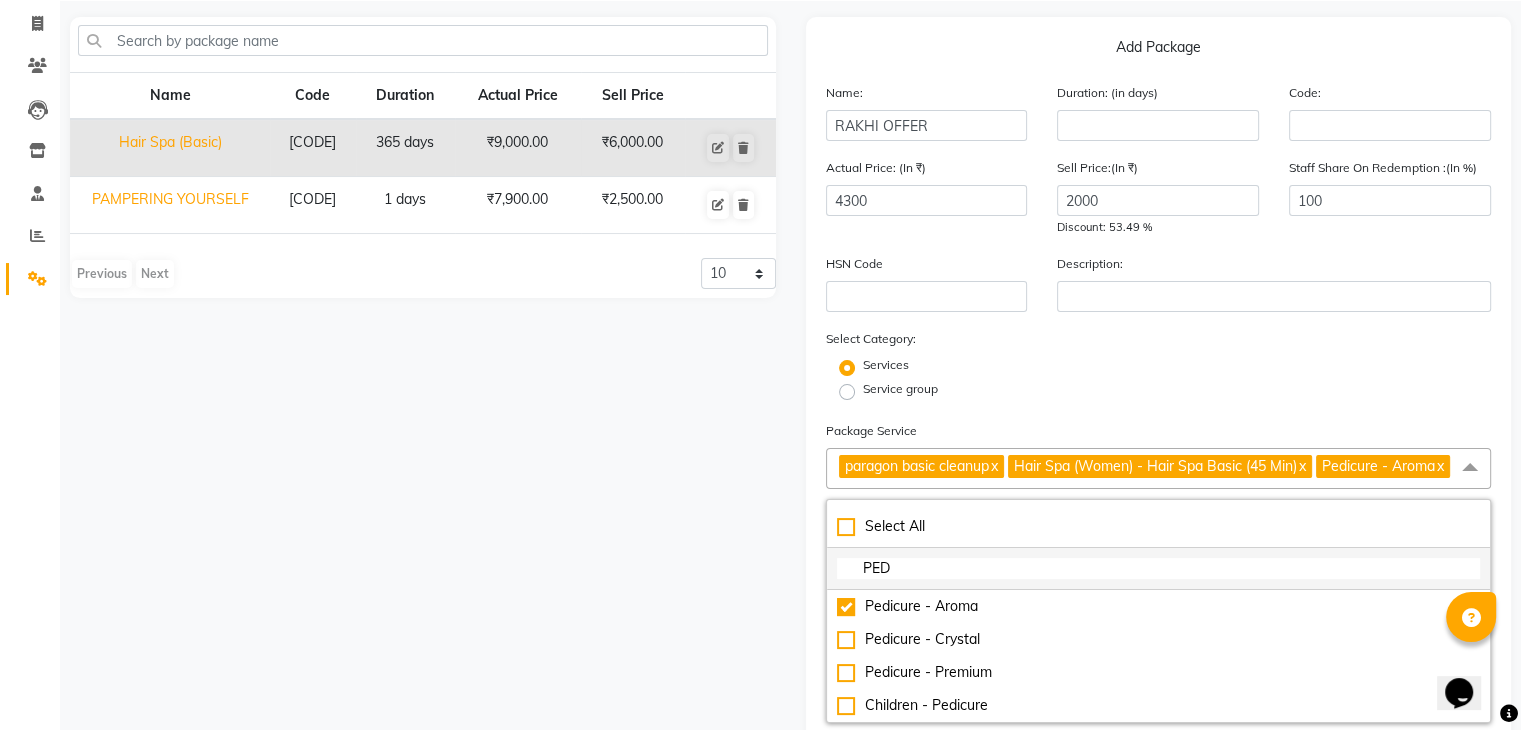click on "PED" 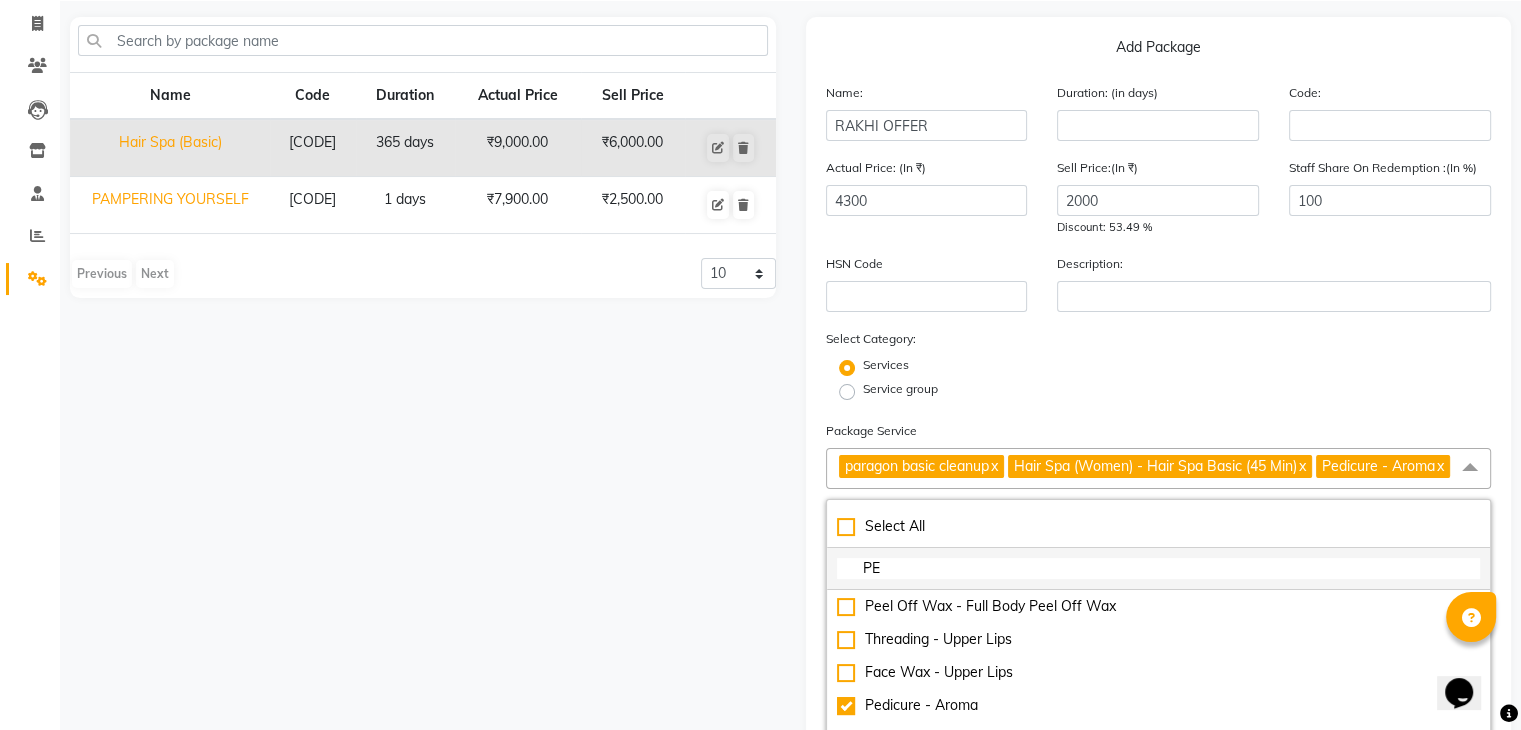 type on "P" 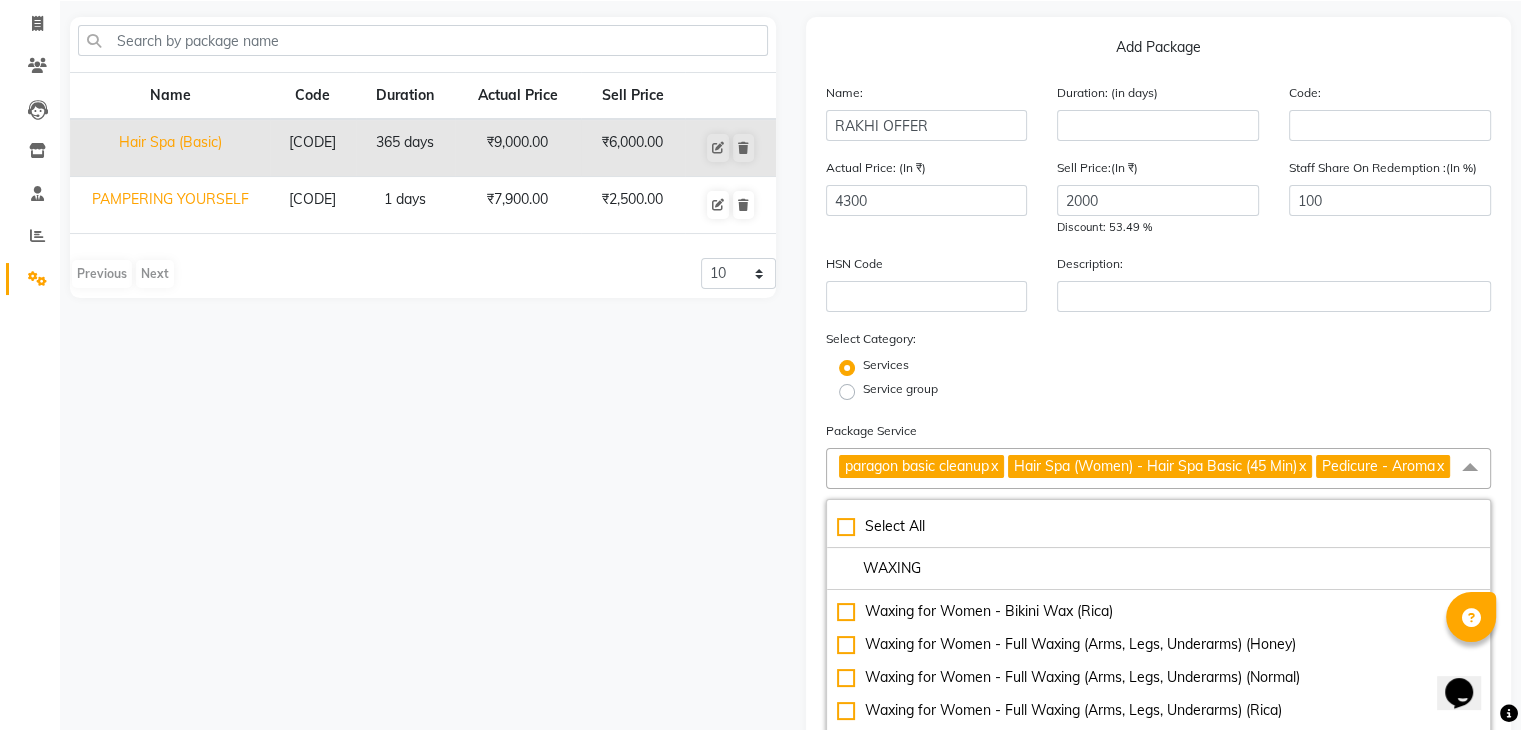 scroll, scrollTop: 555, scrollLeft: 0, axis: vertical 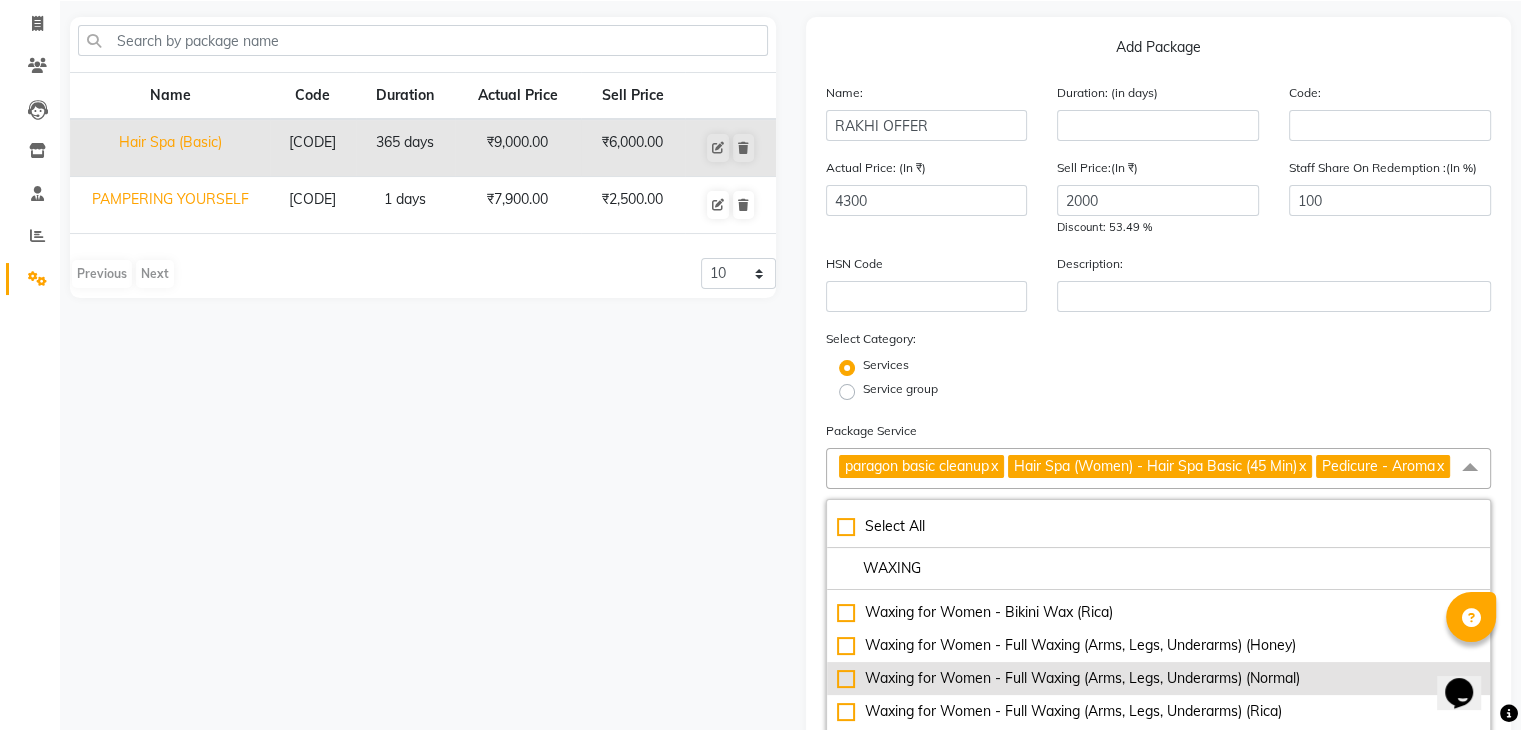 type on "WAXING" 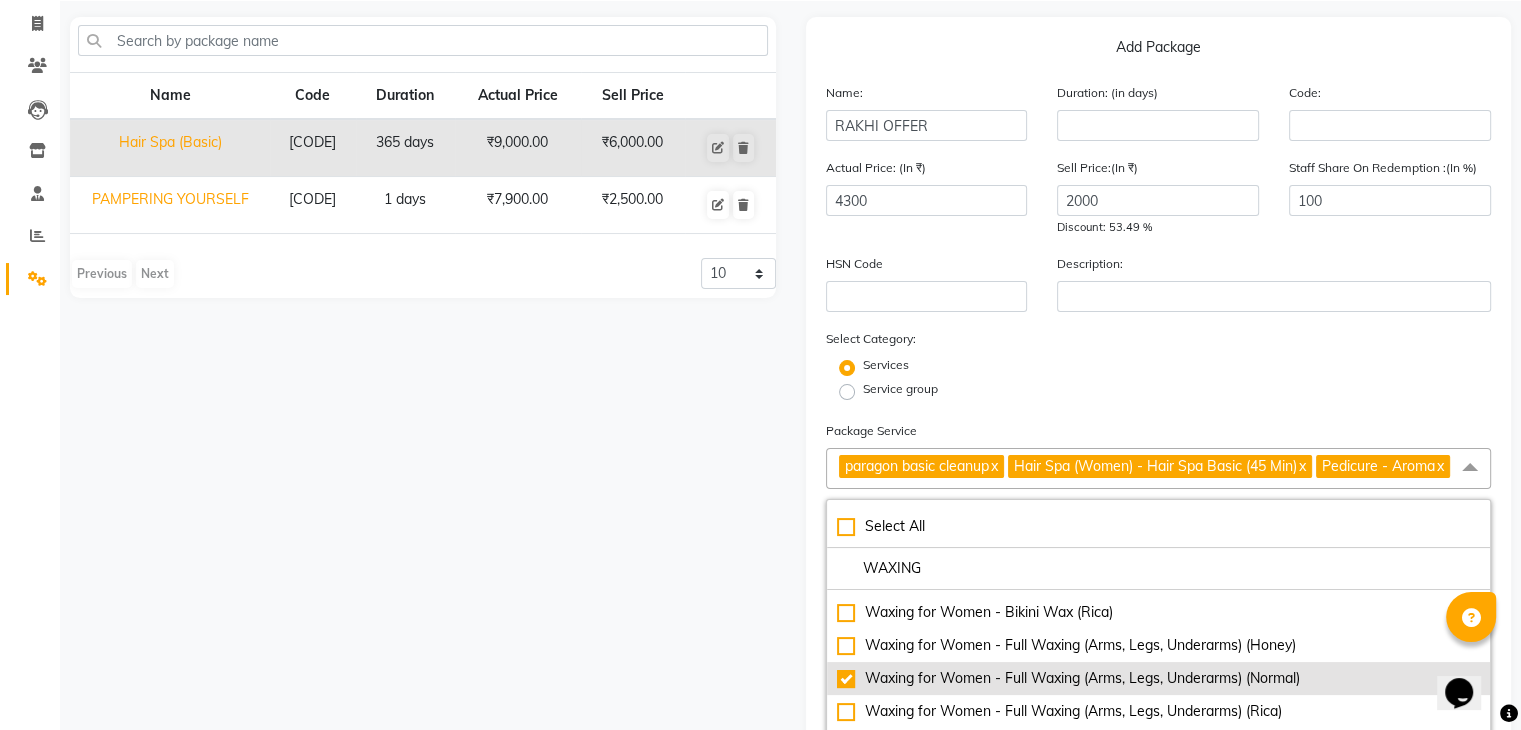type on "5500" 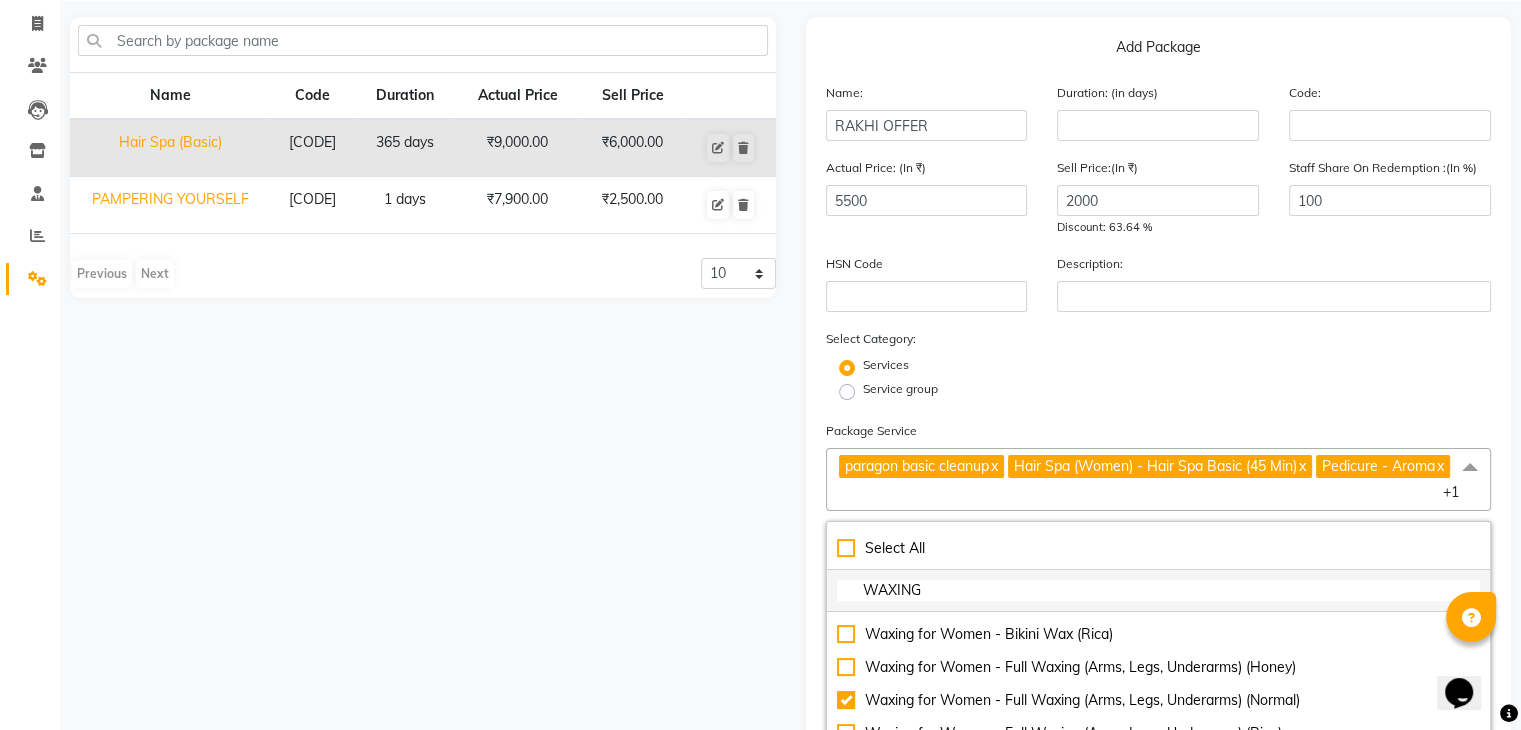 click on "WAXING" 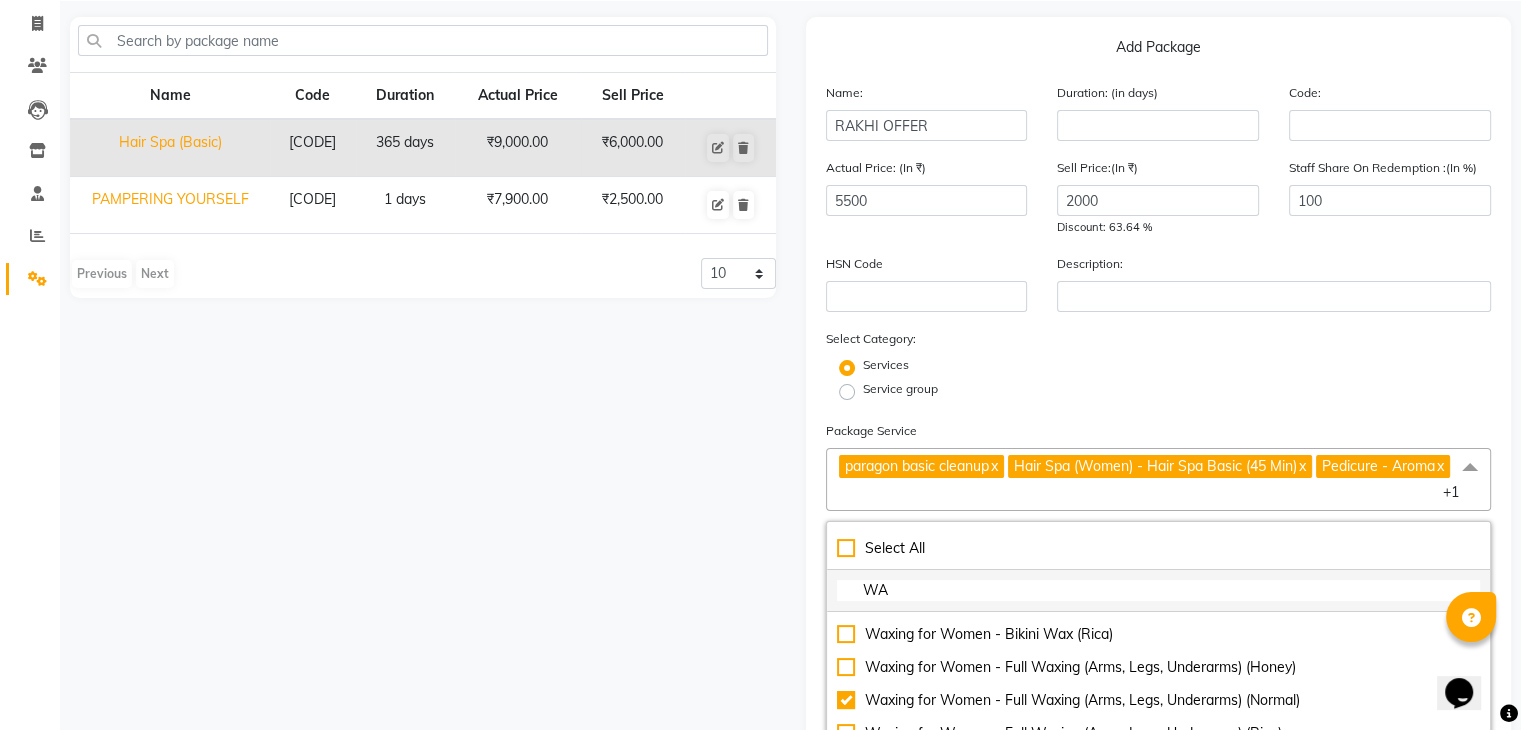 type on "W" 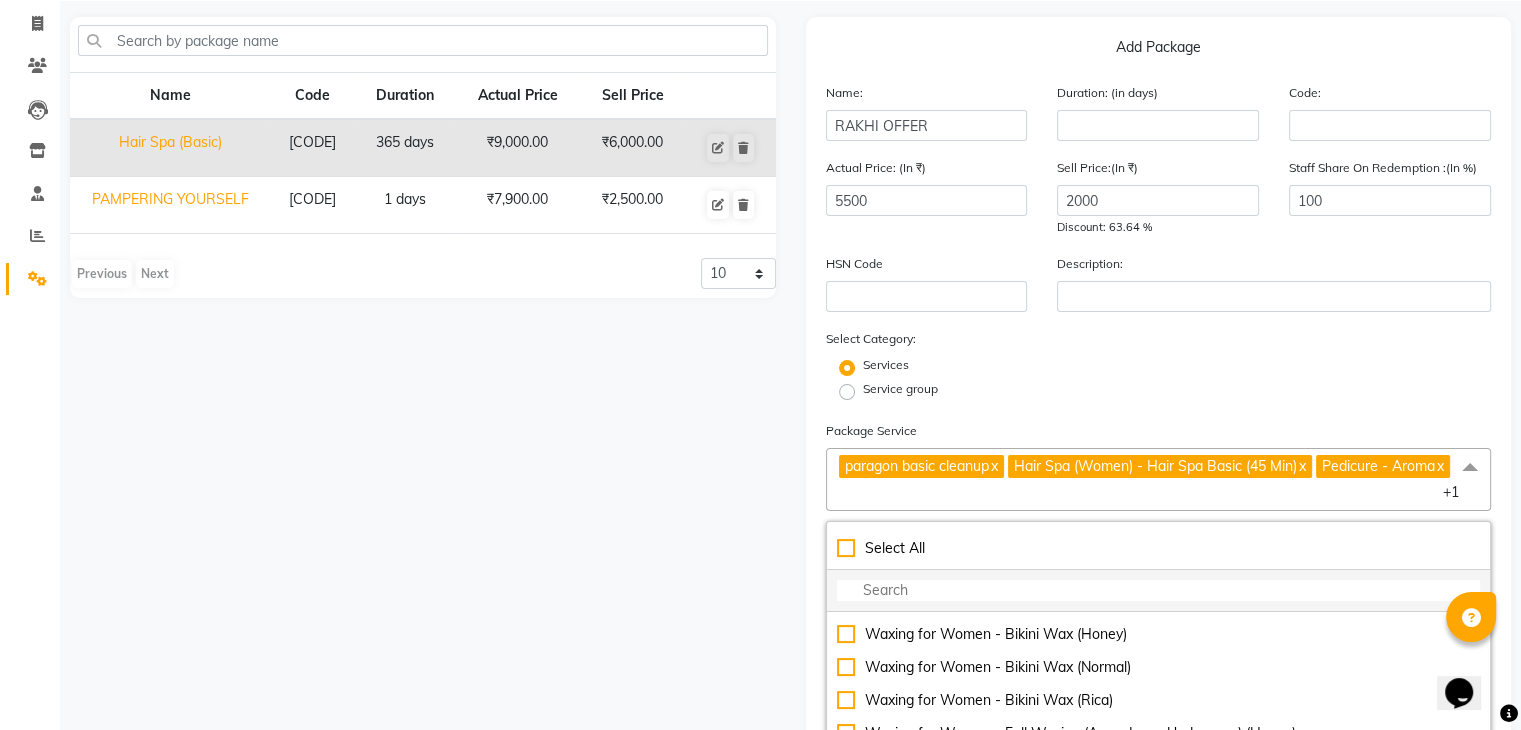 scroll, scrollTop: 1116, scrollLeft: 0, axis: vertical 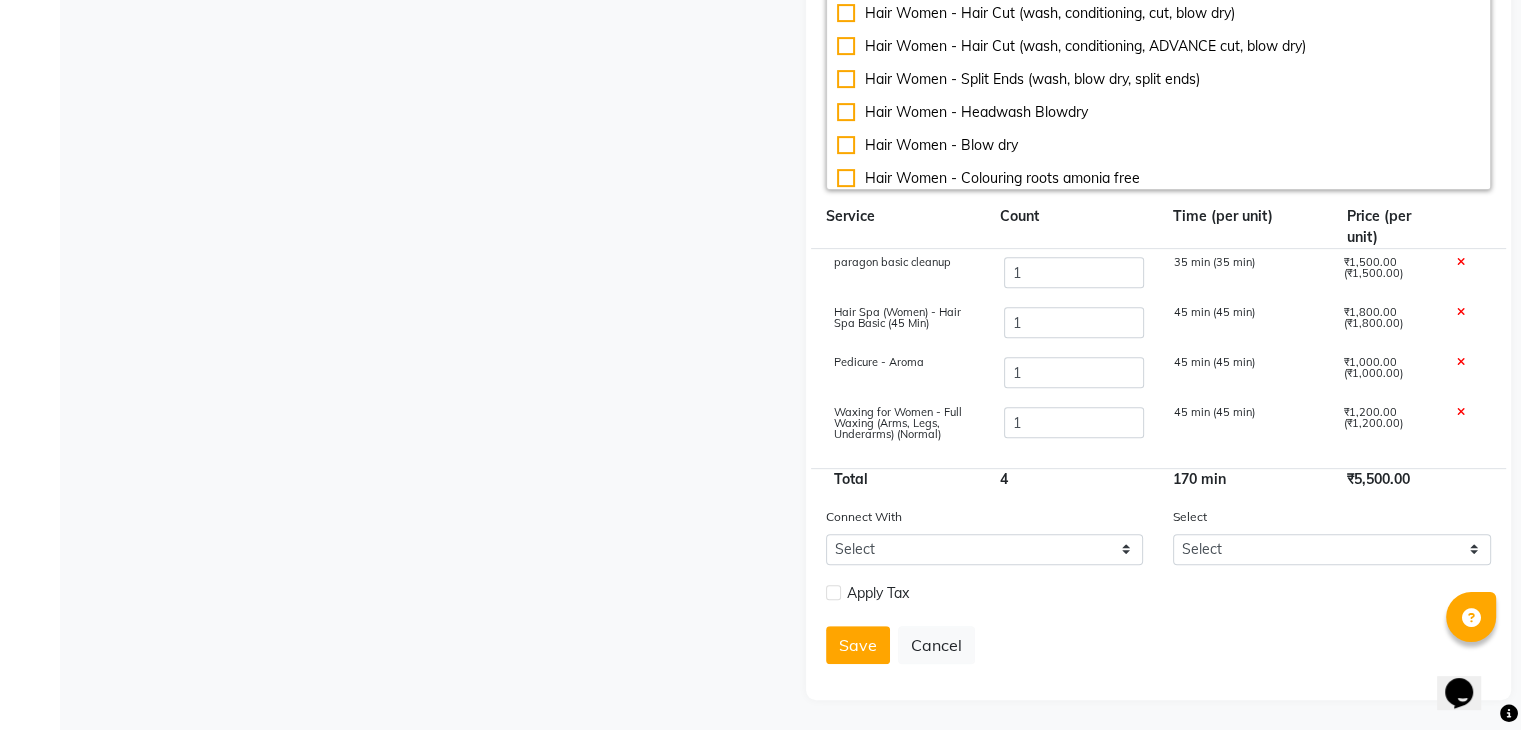 type 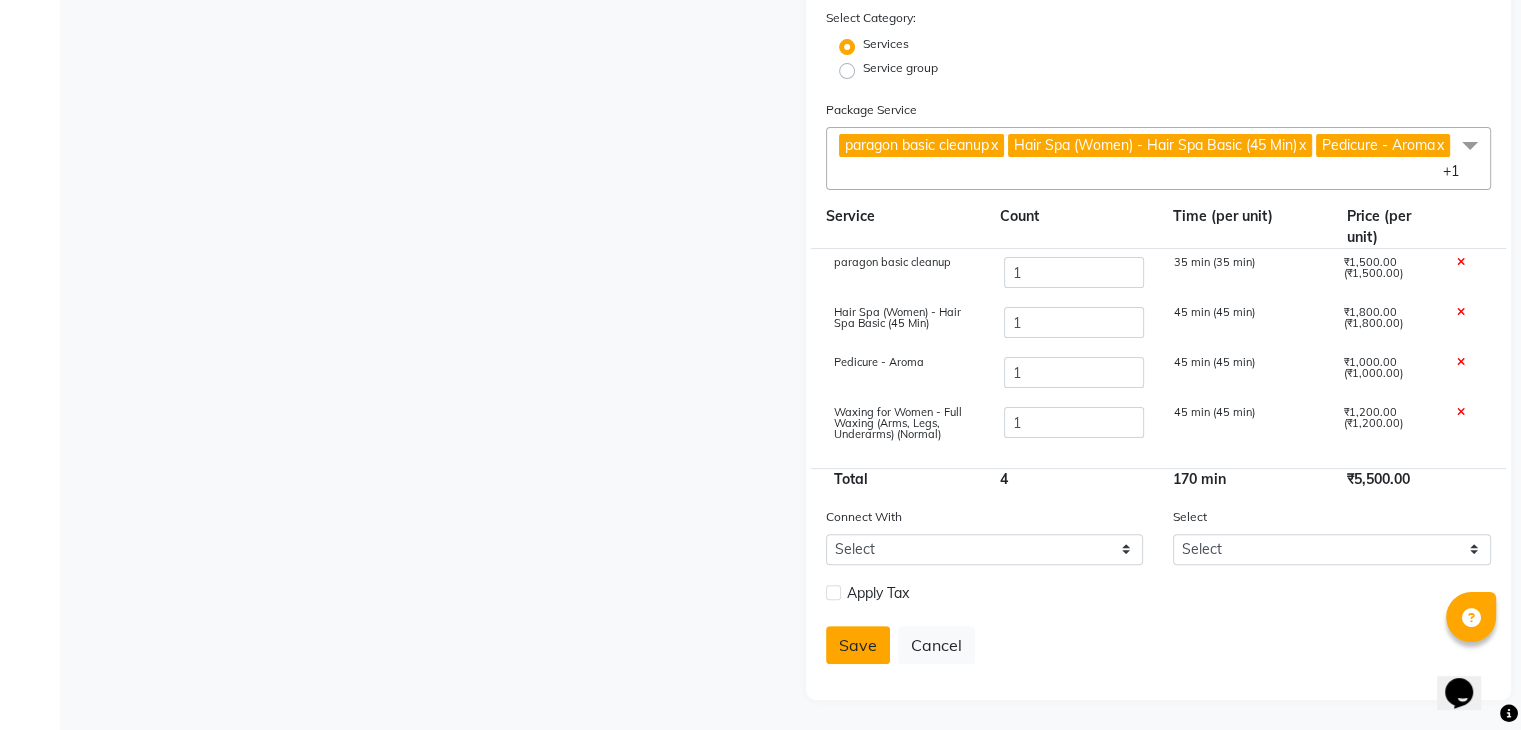 click on "Save" 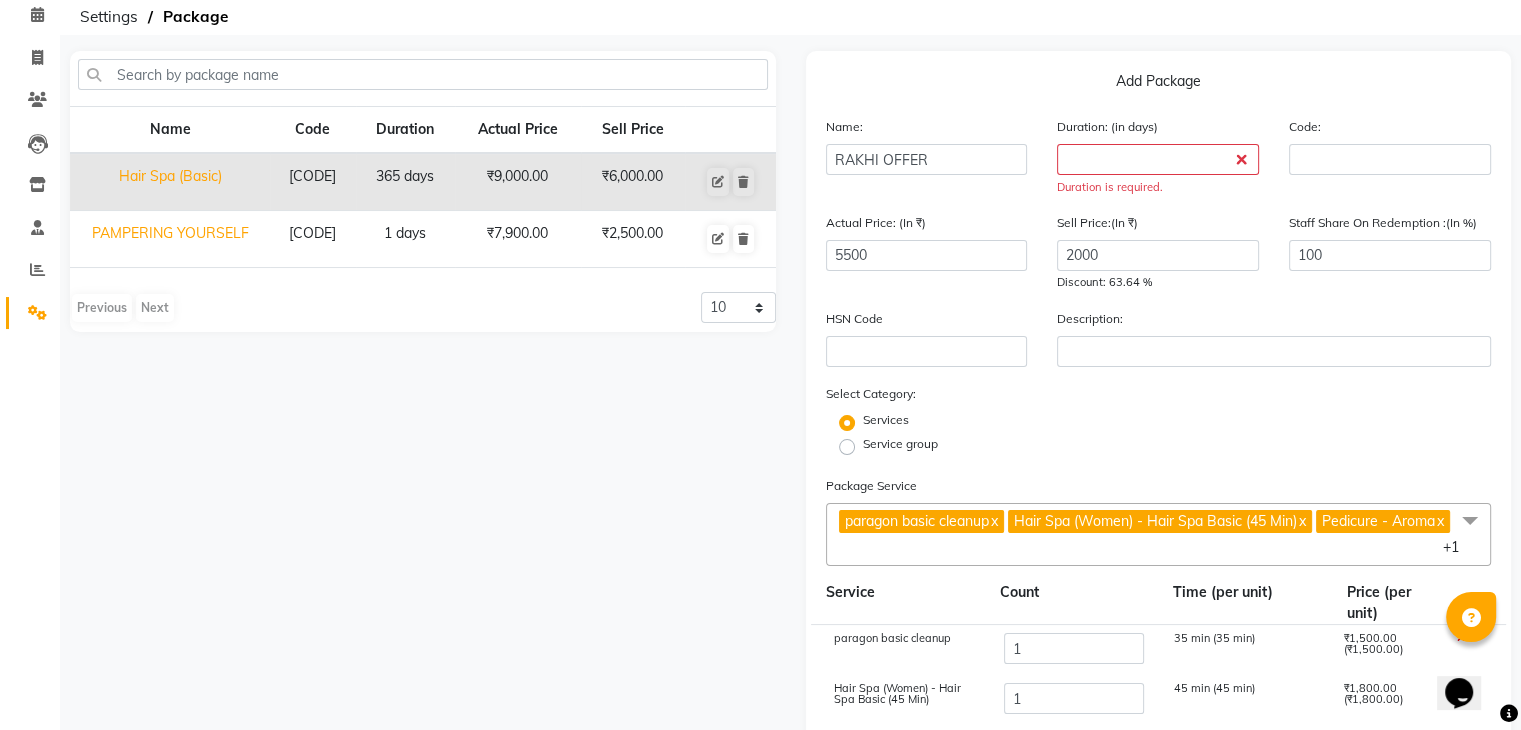 scroll, scrollTop: 0, scrollLeft: 0, axis: both 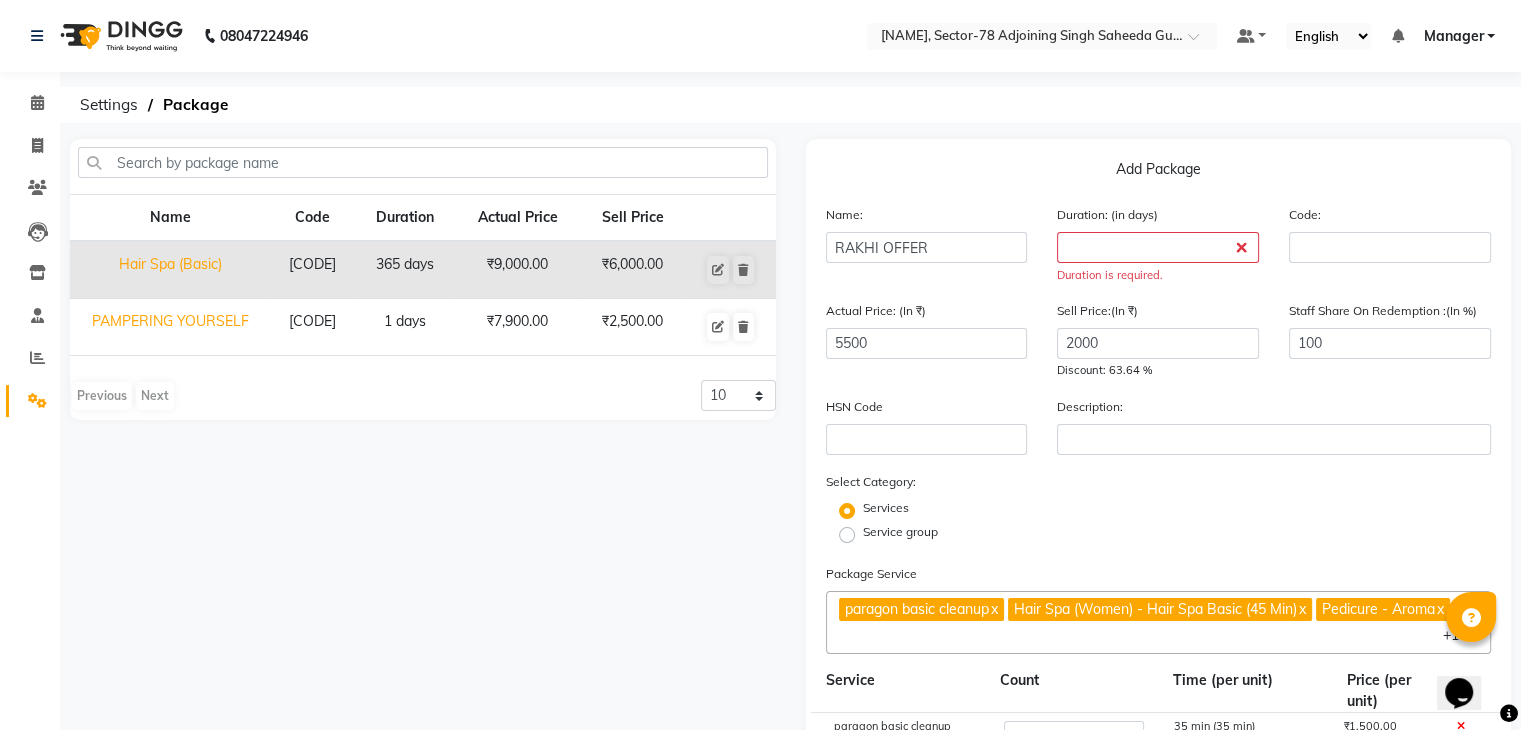 type 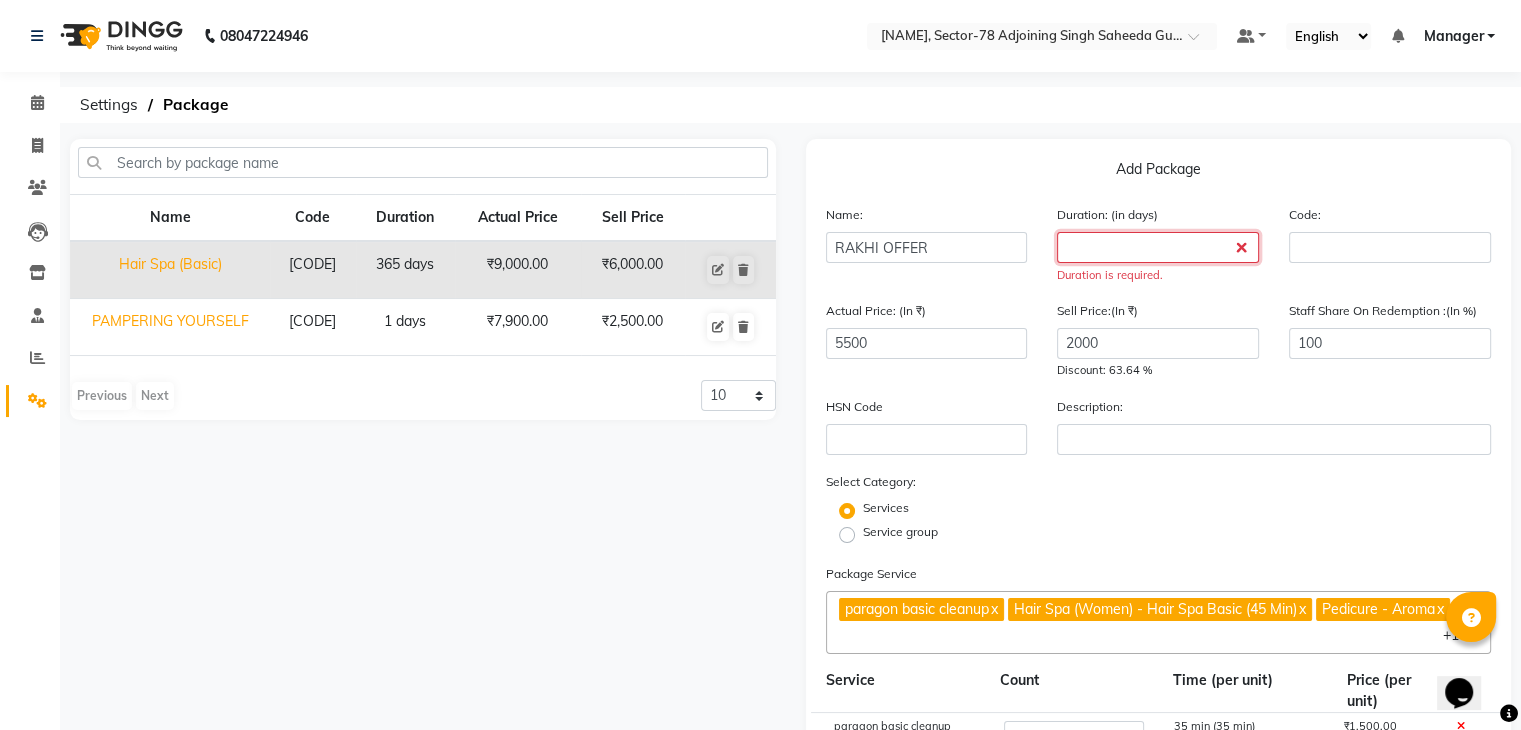 click 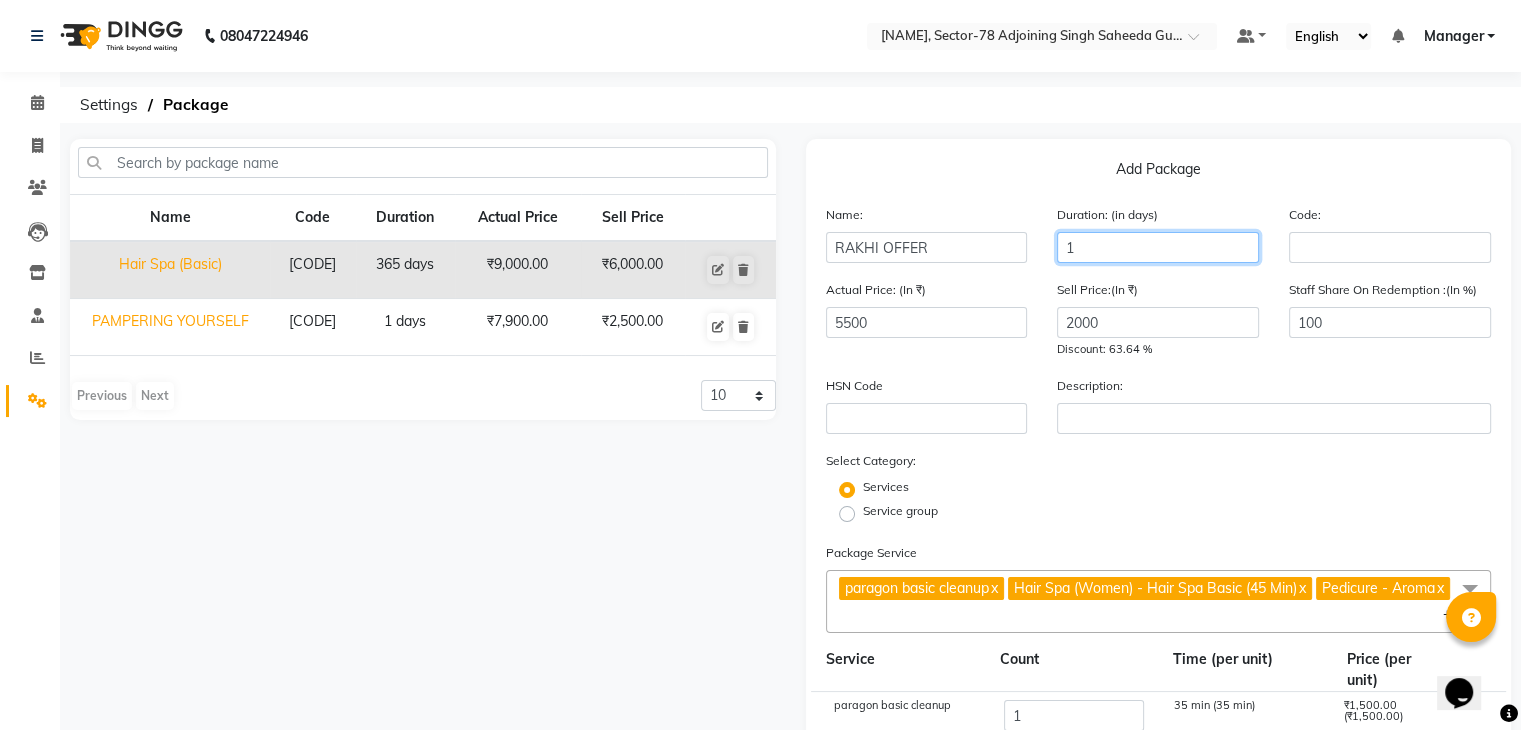 scroll, scrollTop: 448, scrollLeft: 0, axis: vertical 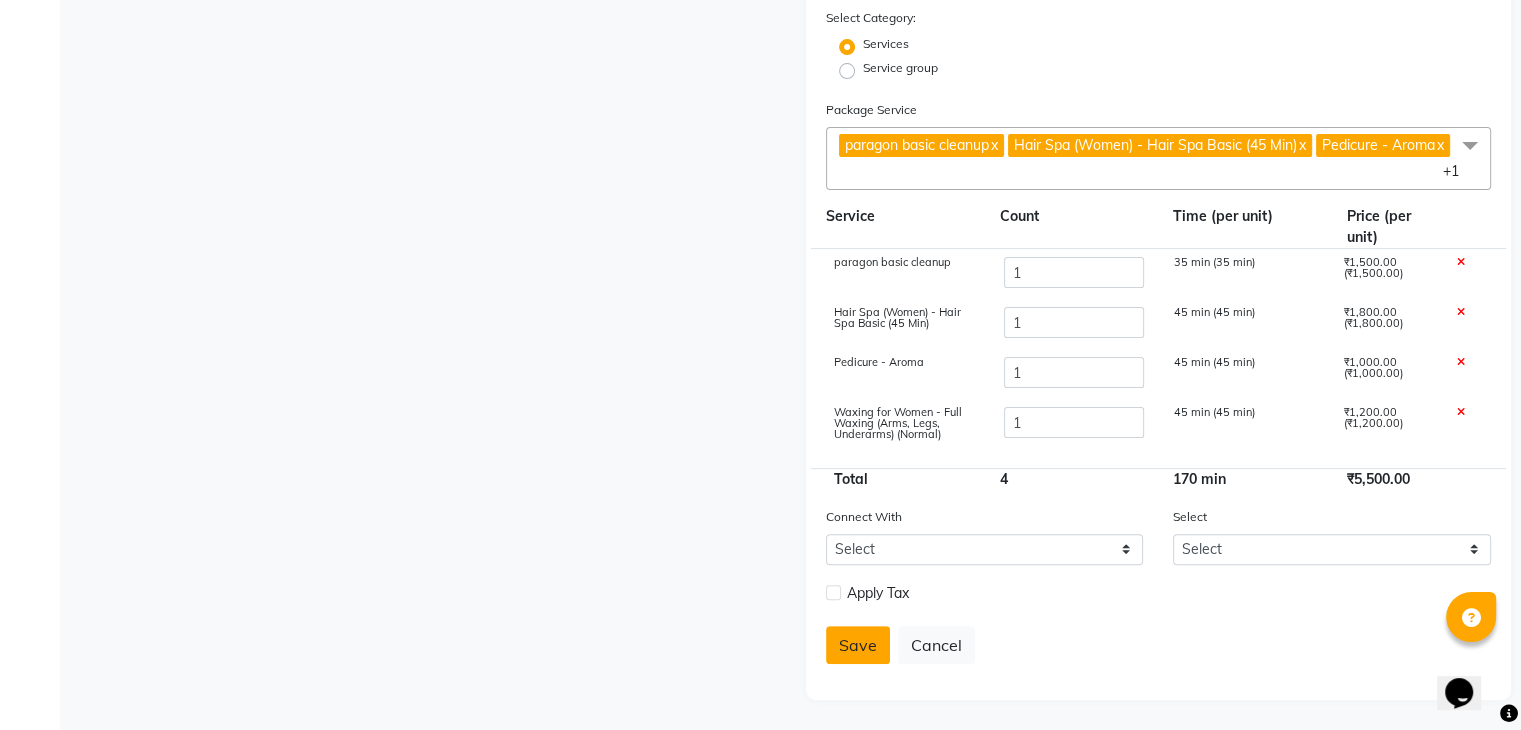 type on "1" 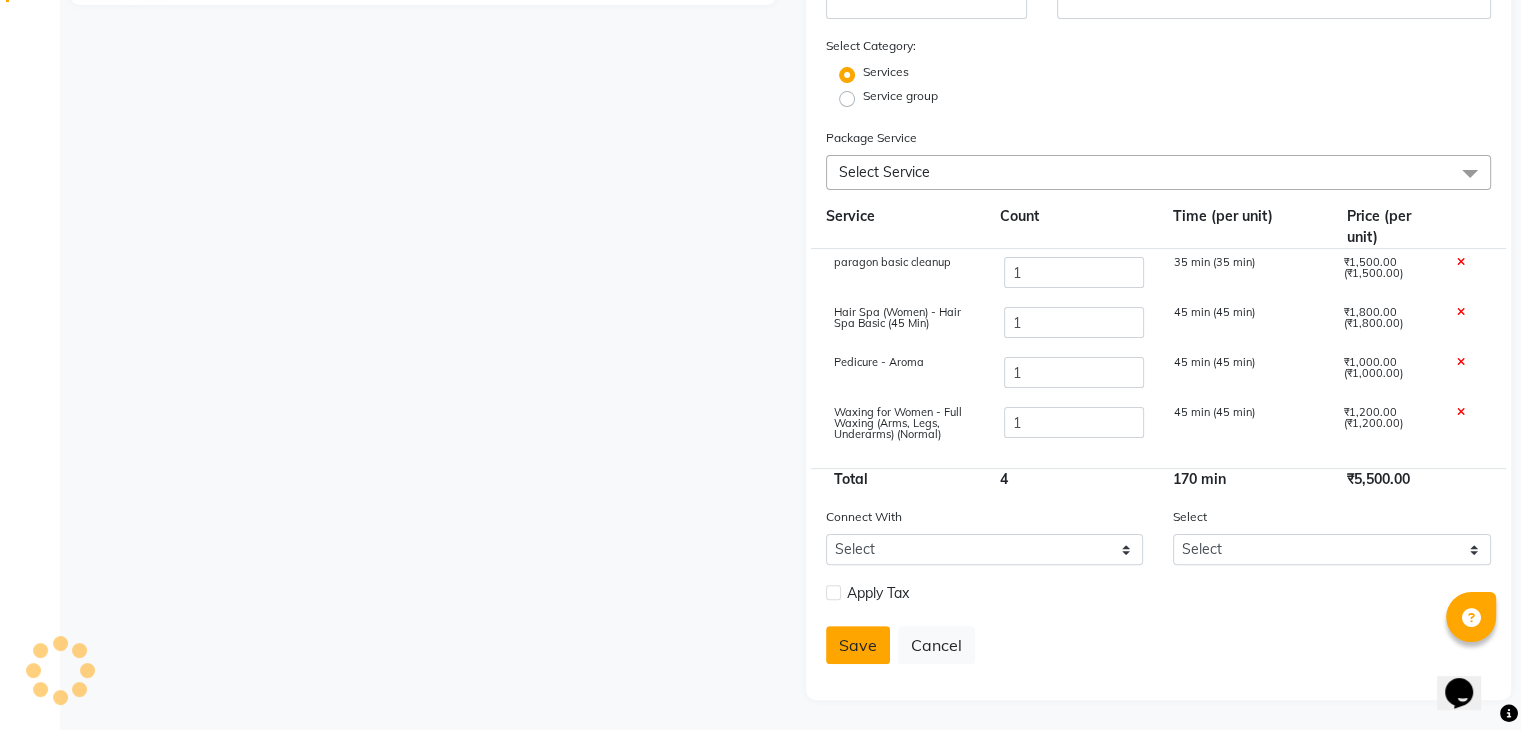 type 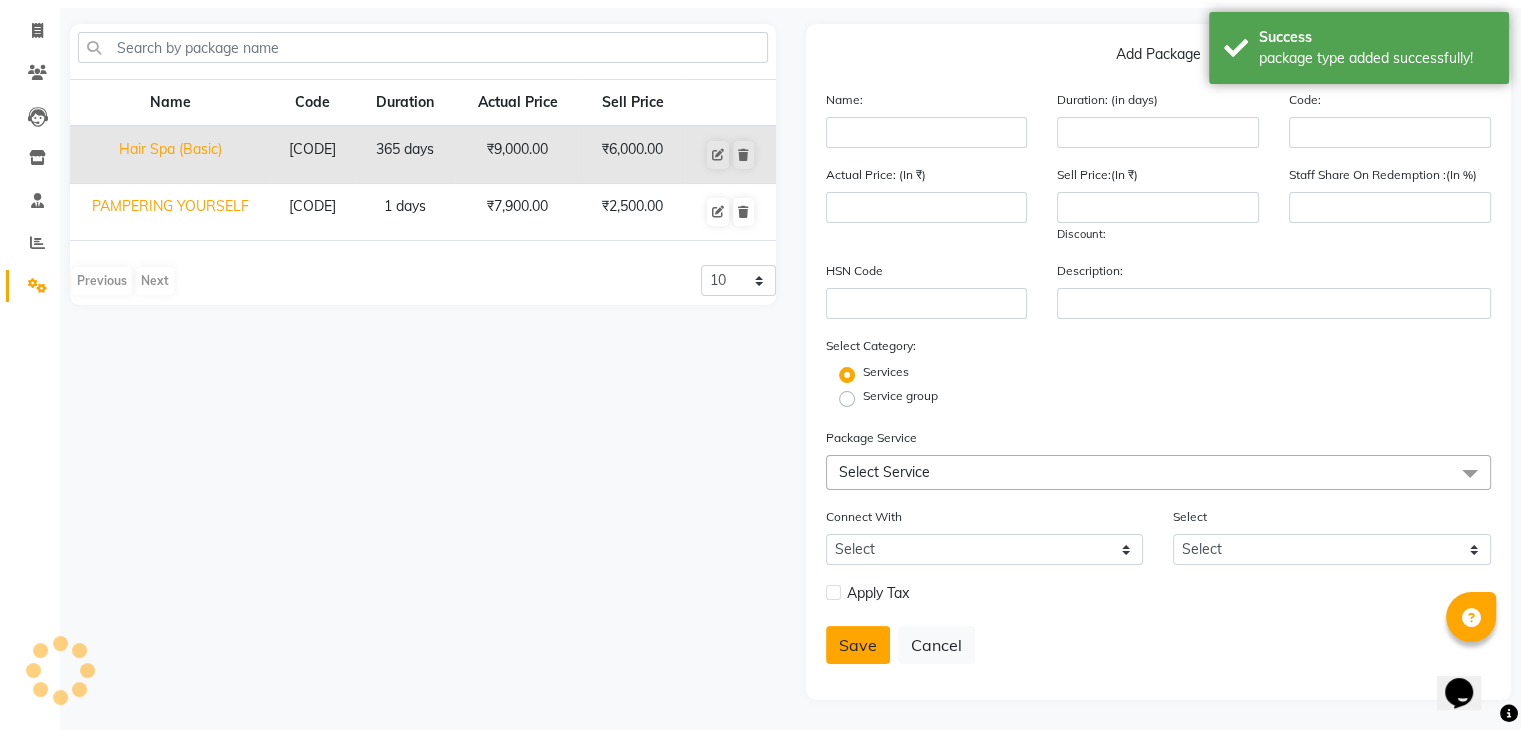 scroll, scrollTop: 122, scrollLeft: 0, axis: vertical 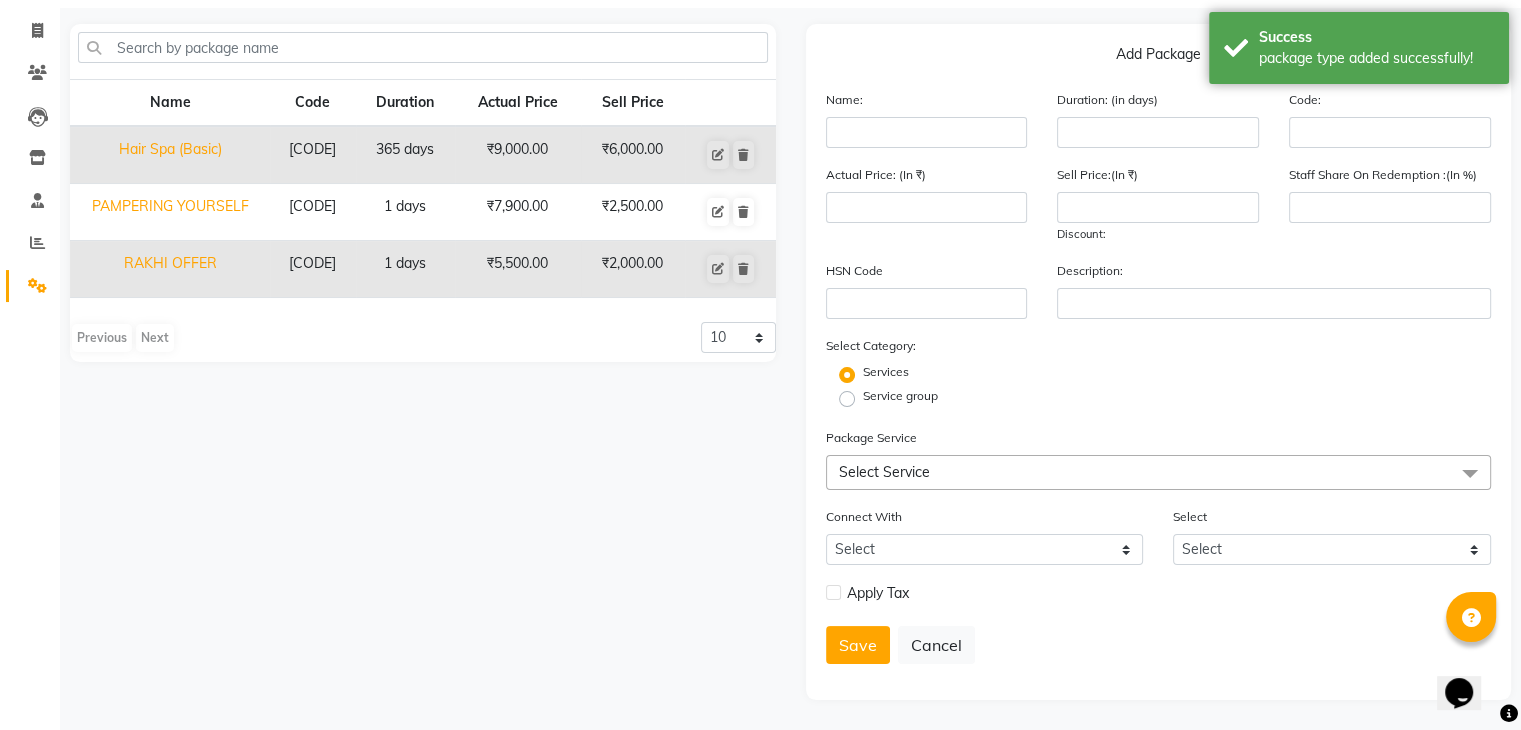 click on "PAMPERING YOURSELF" 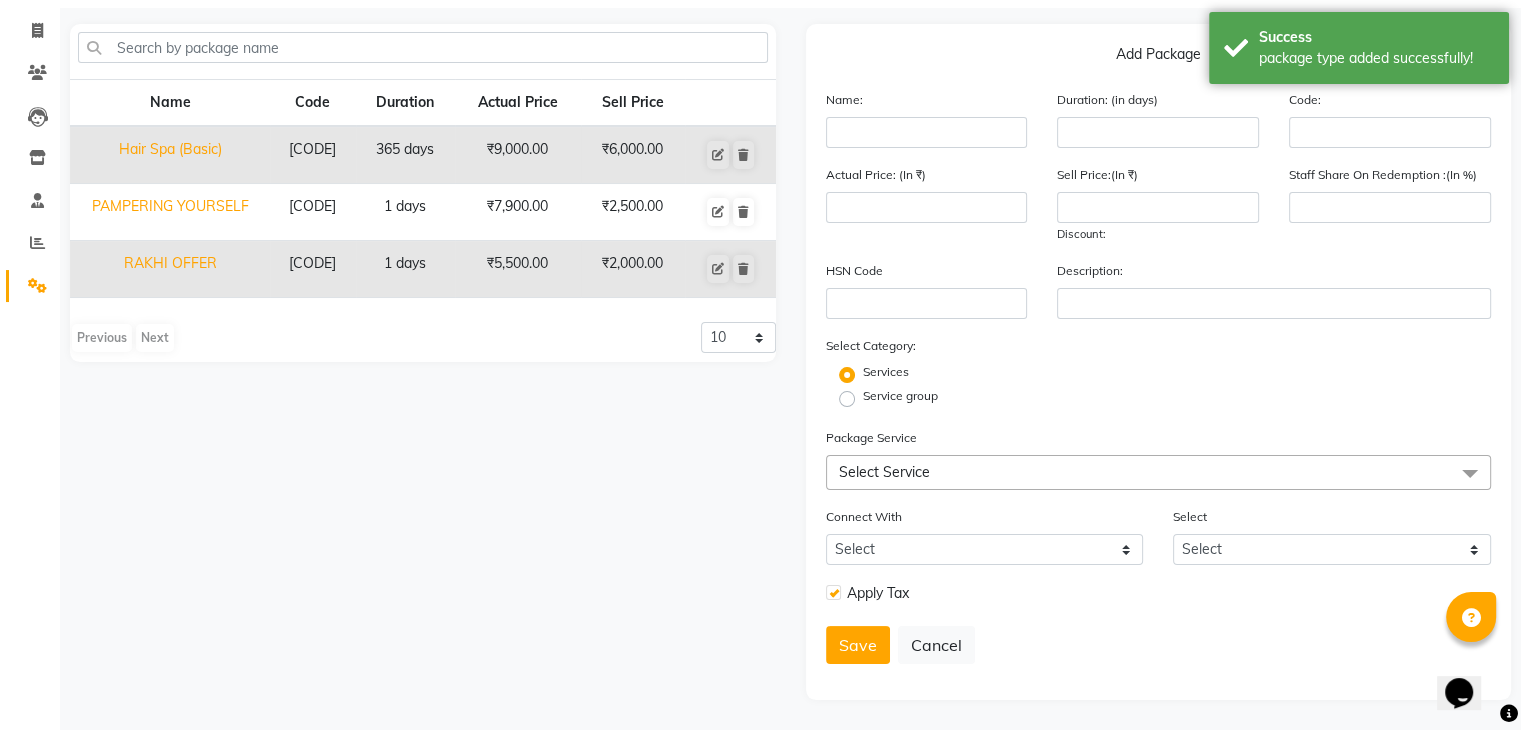 type on "PAMPERING YOURSELF" 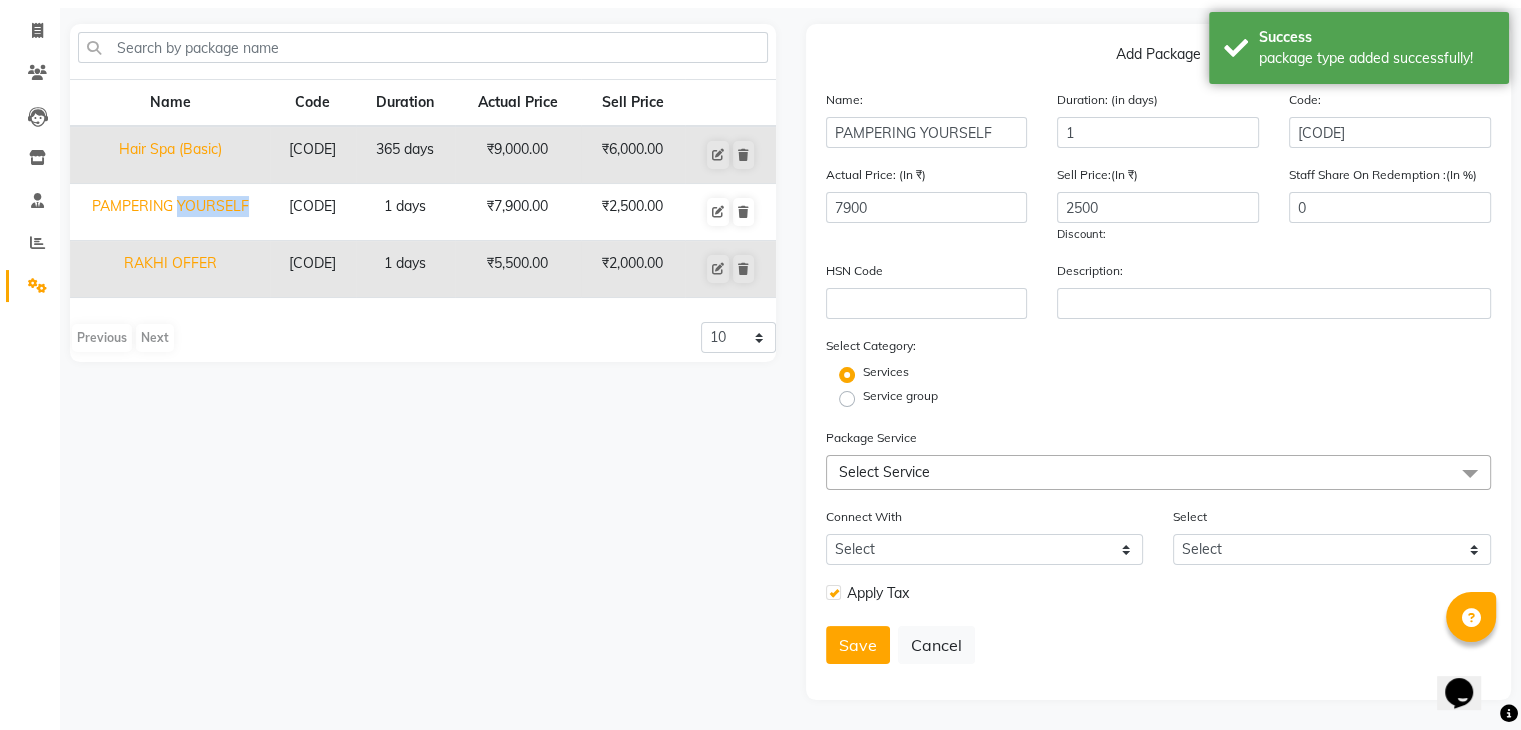 click on "PAMPERING YOURSELF" 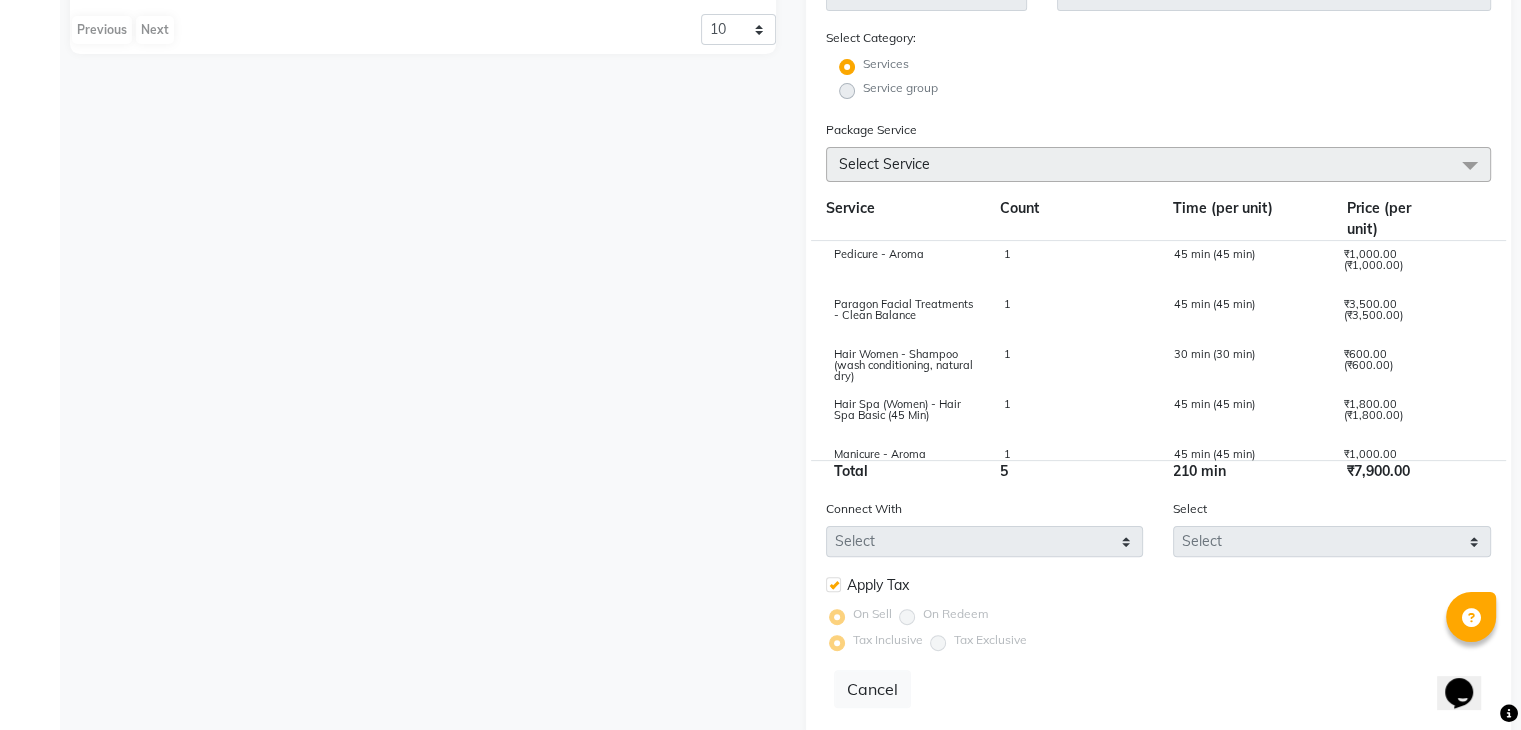 scroll, scrollTop: 461, scrollLeft: 0, axis: vertical 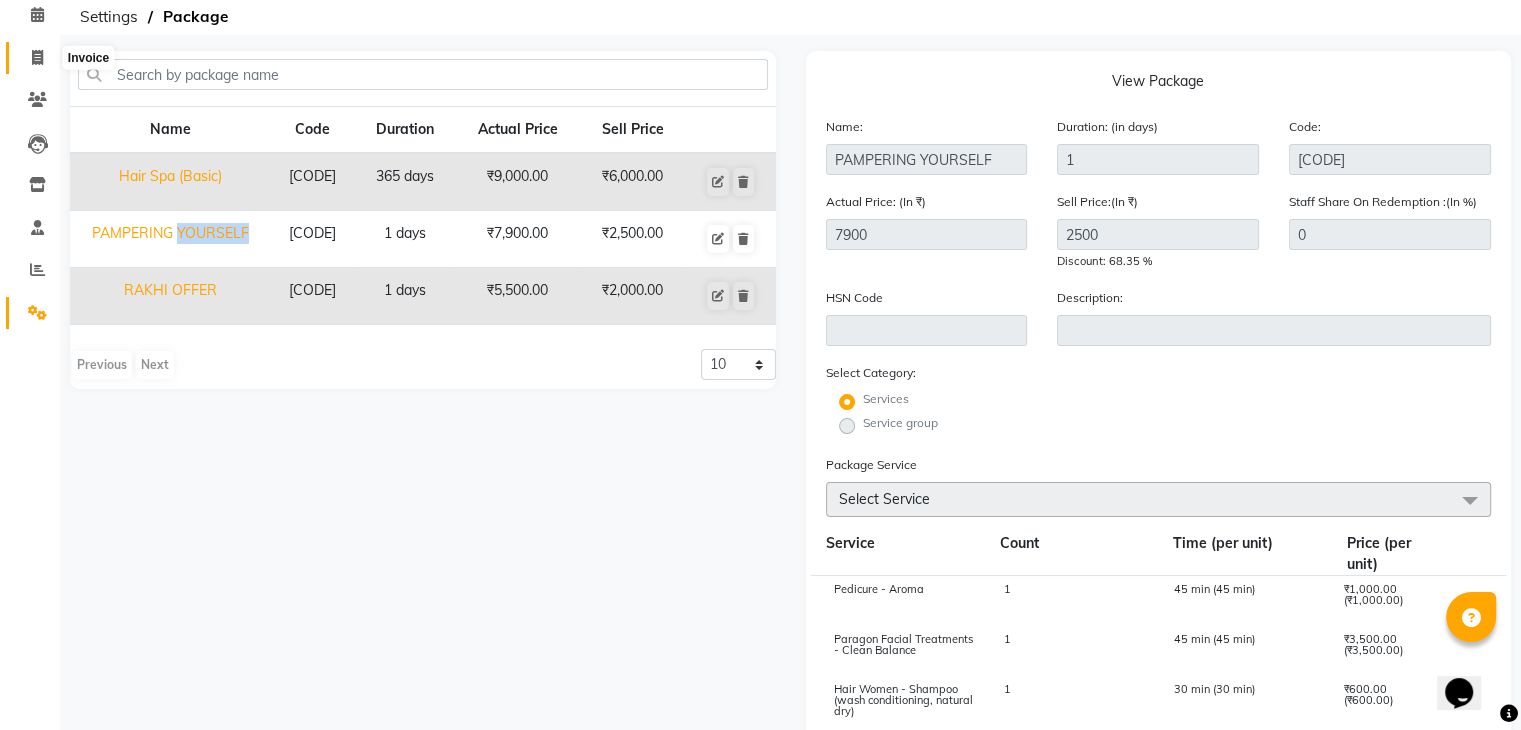 click 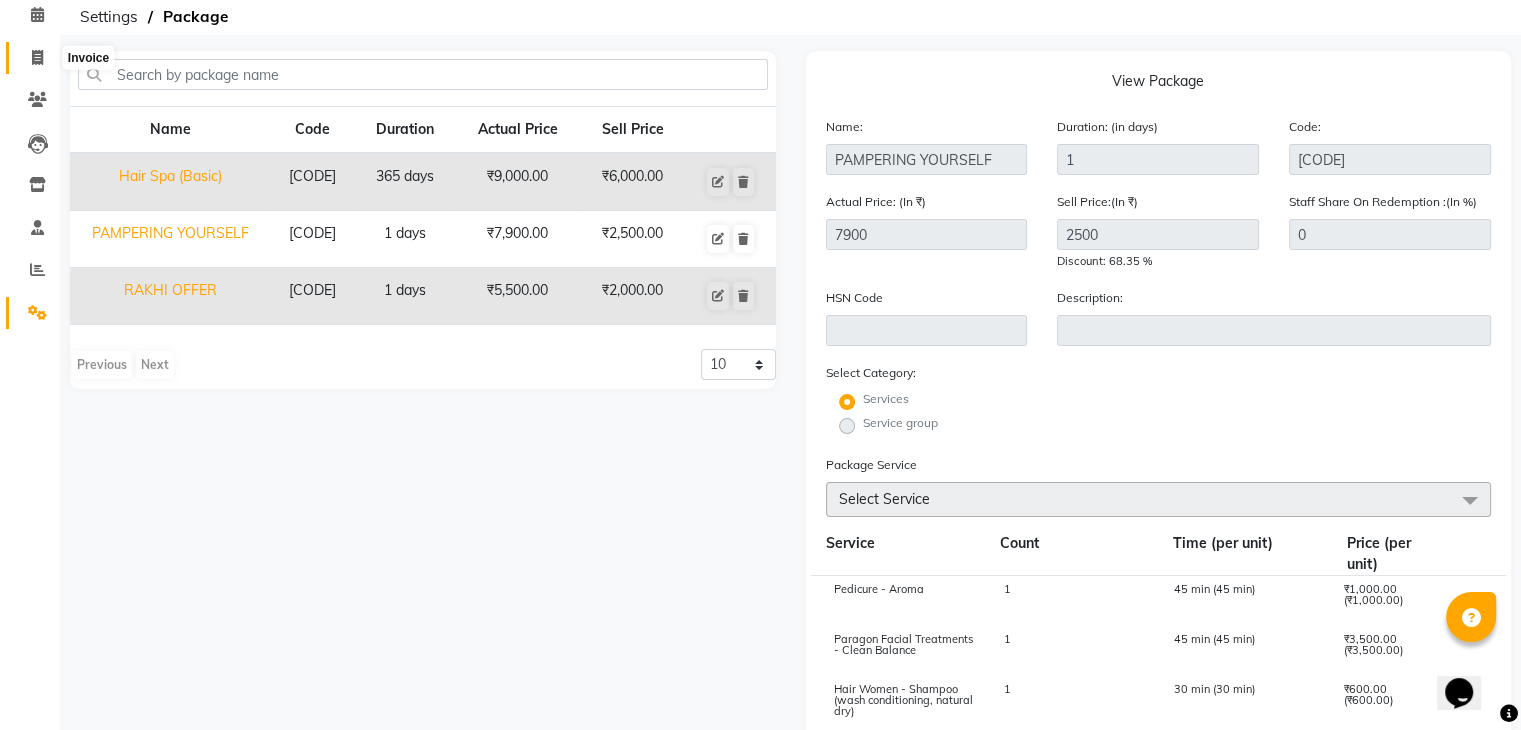 select on "service" 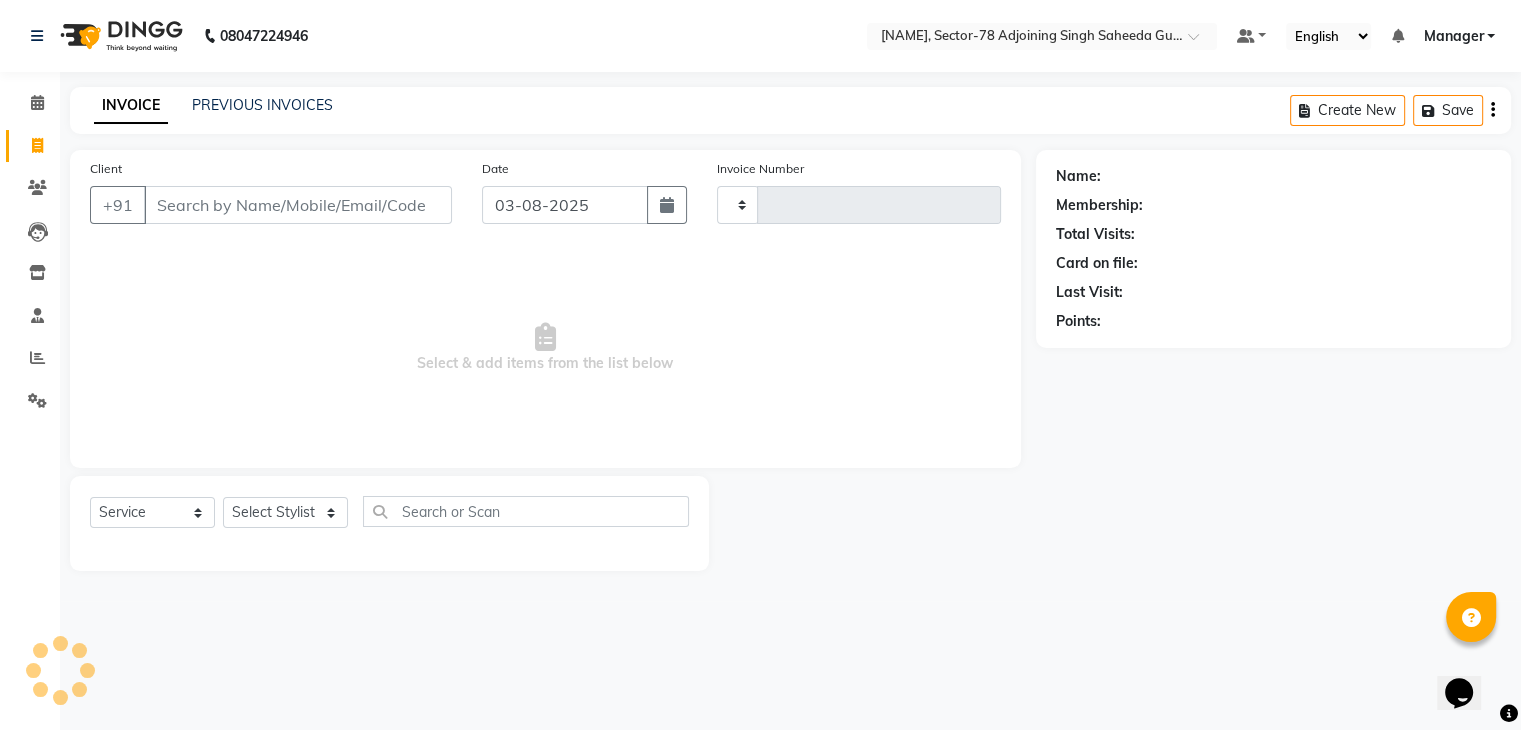 scroll, scrollTop: 0, scrollLeft: 0, axis: both 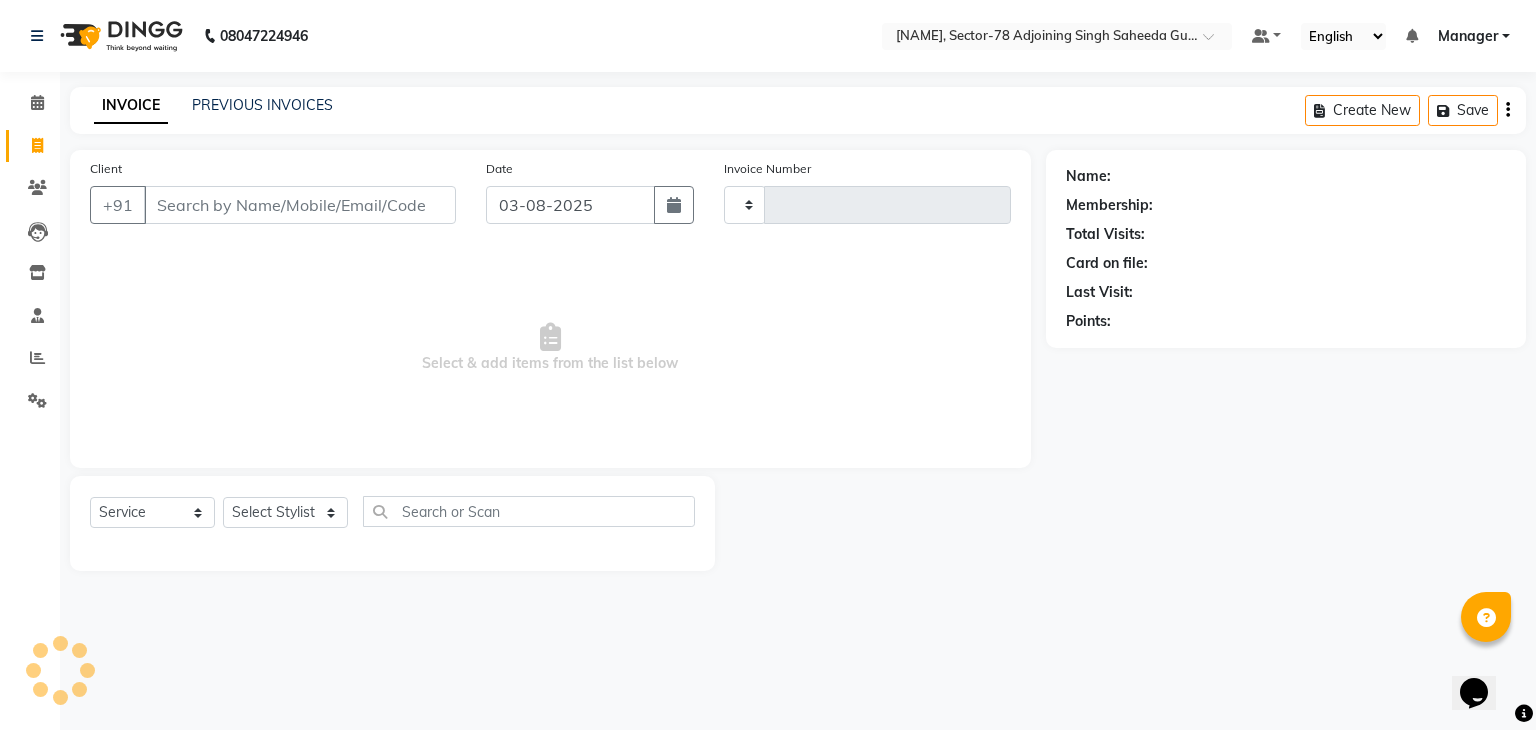 type on "0442" 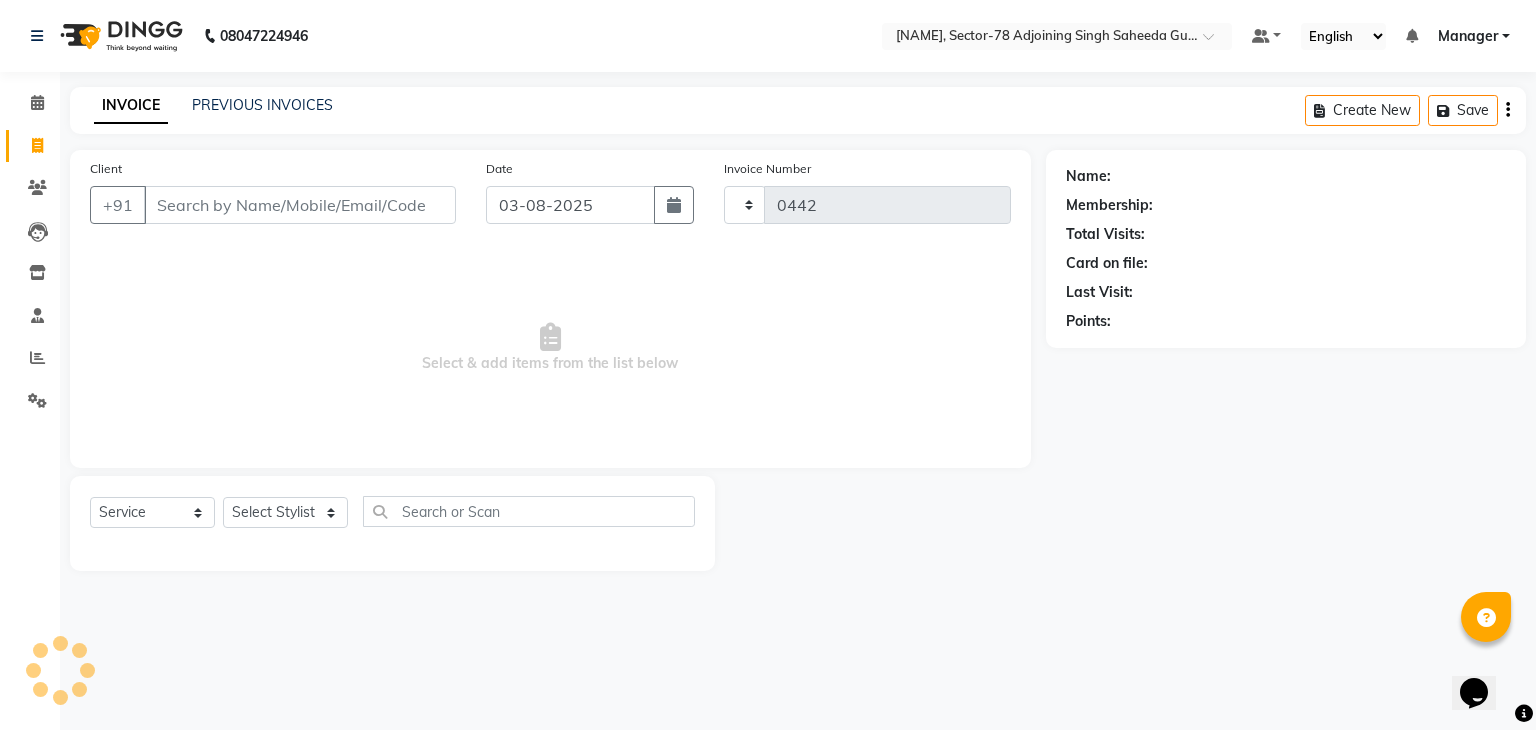 select on "8485" 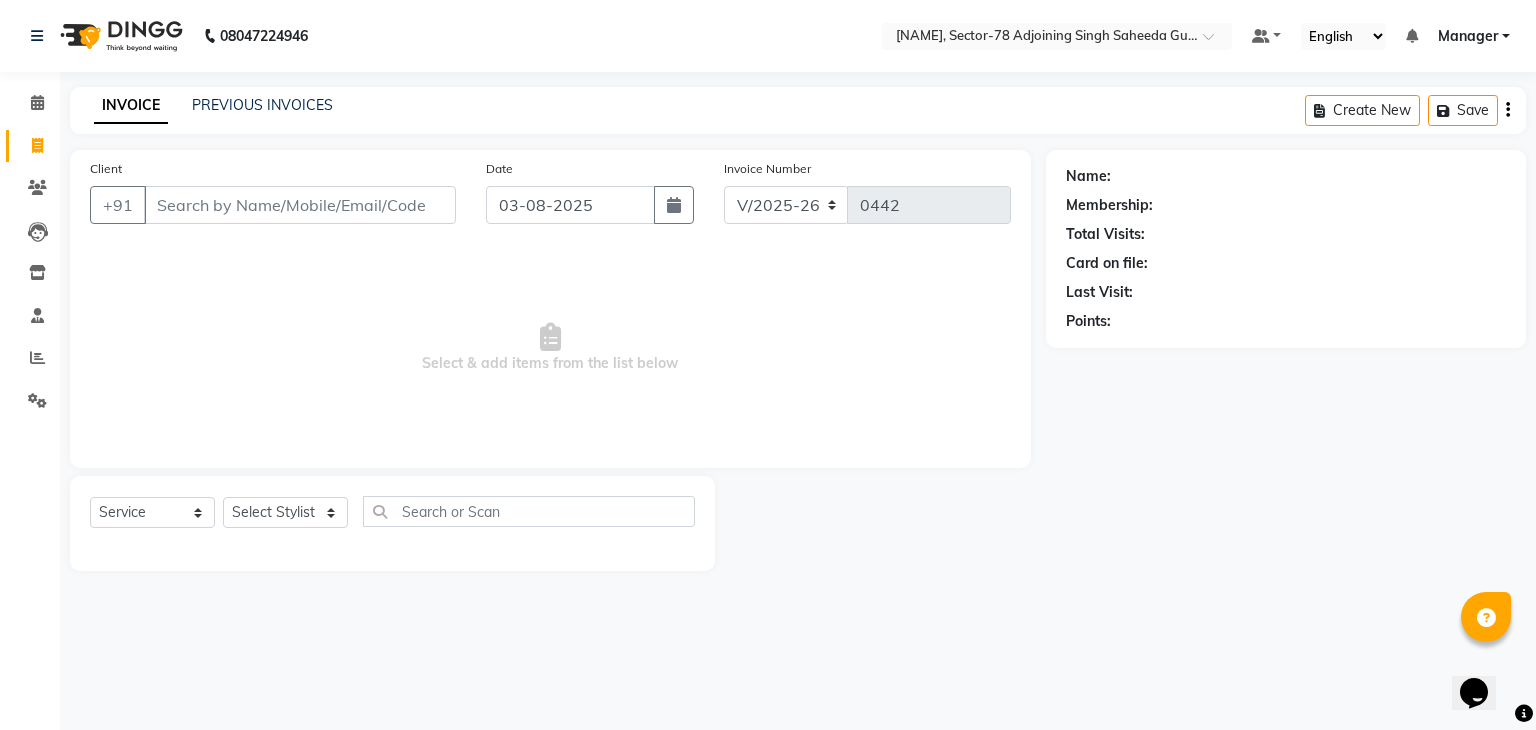 click on "Client" at bounding box center (300, 205) 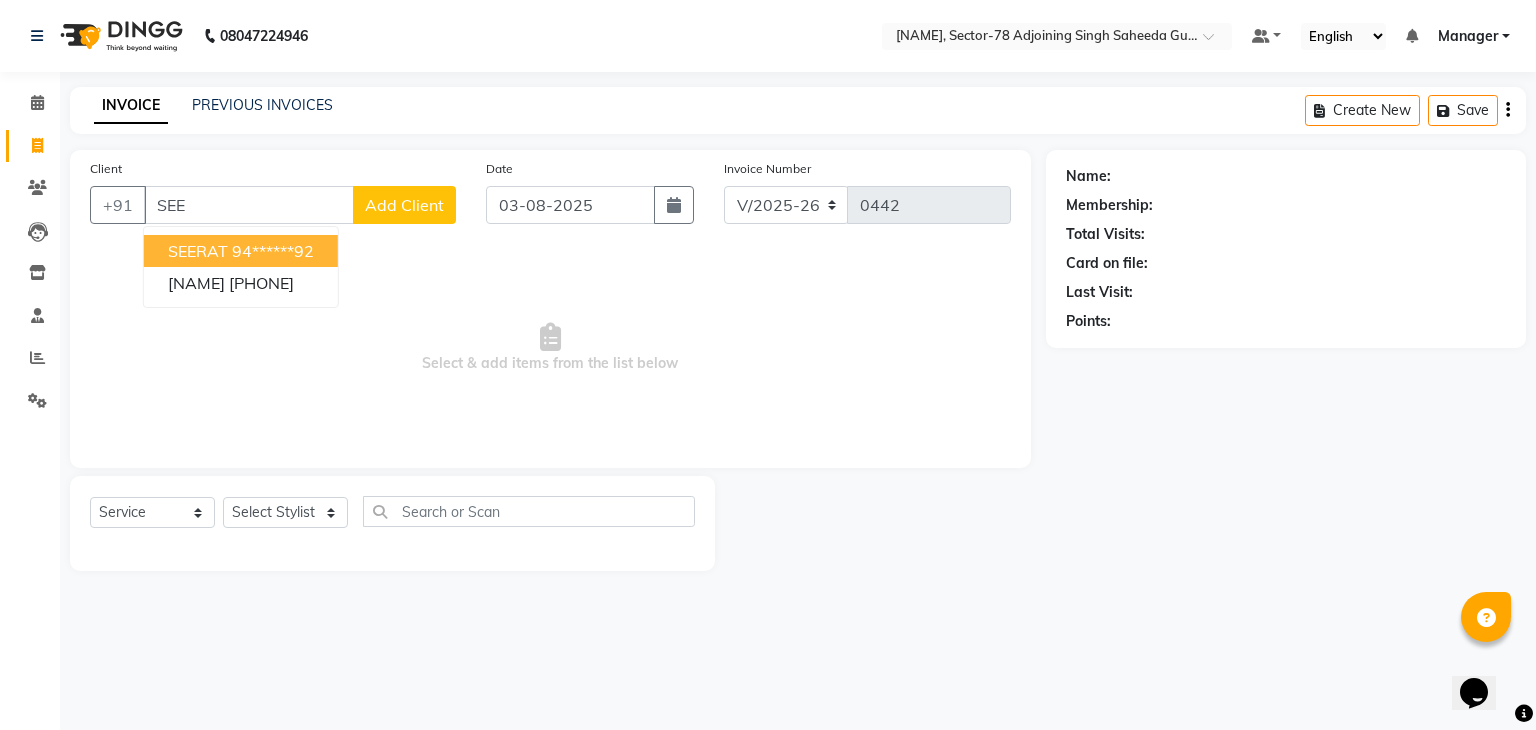 click on "94******92" at bounding box center (273, 251) 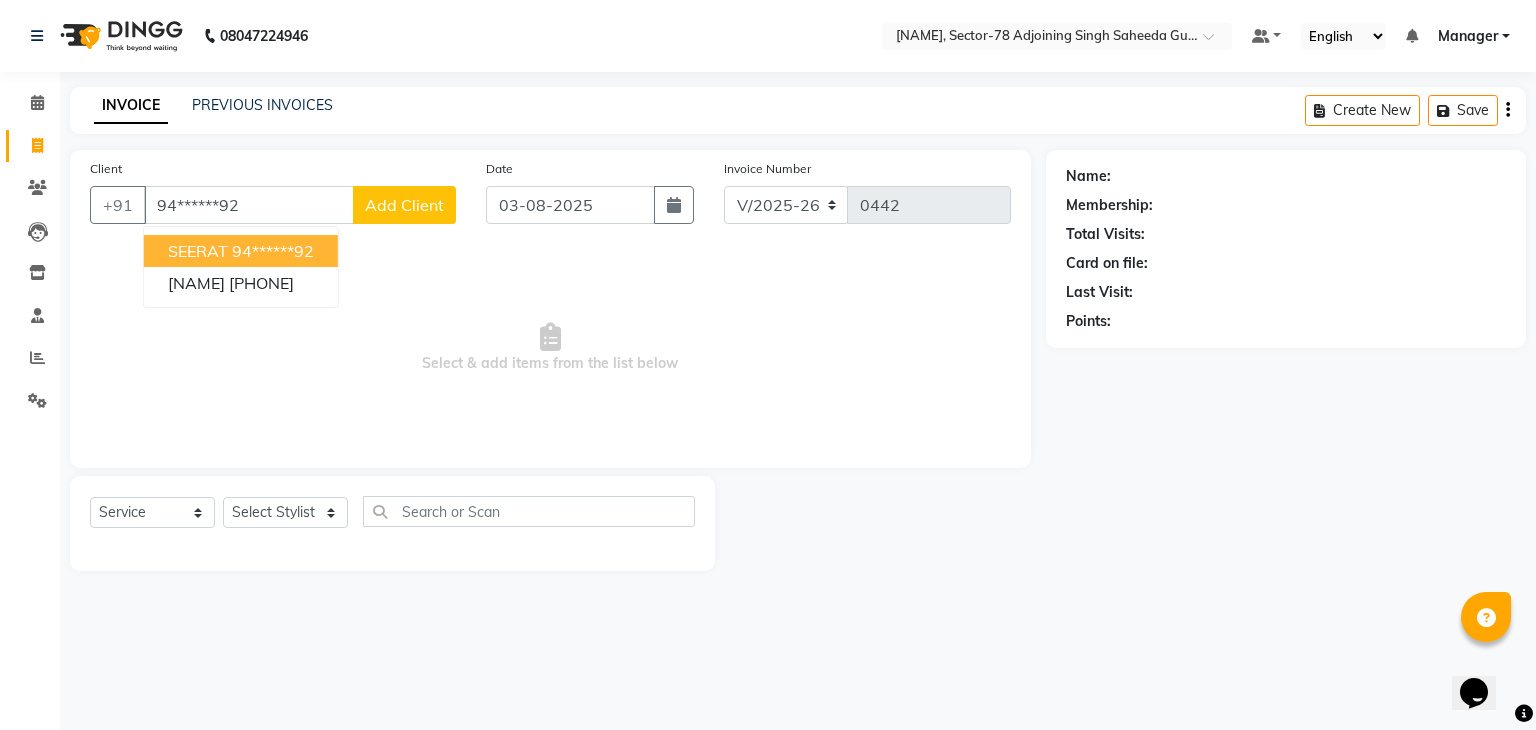 type on "94******92" 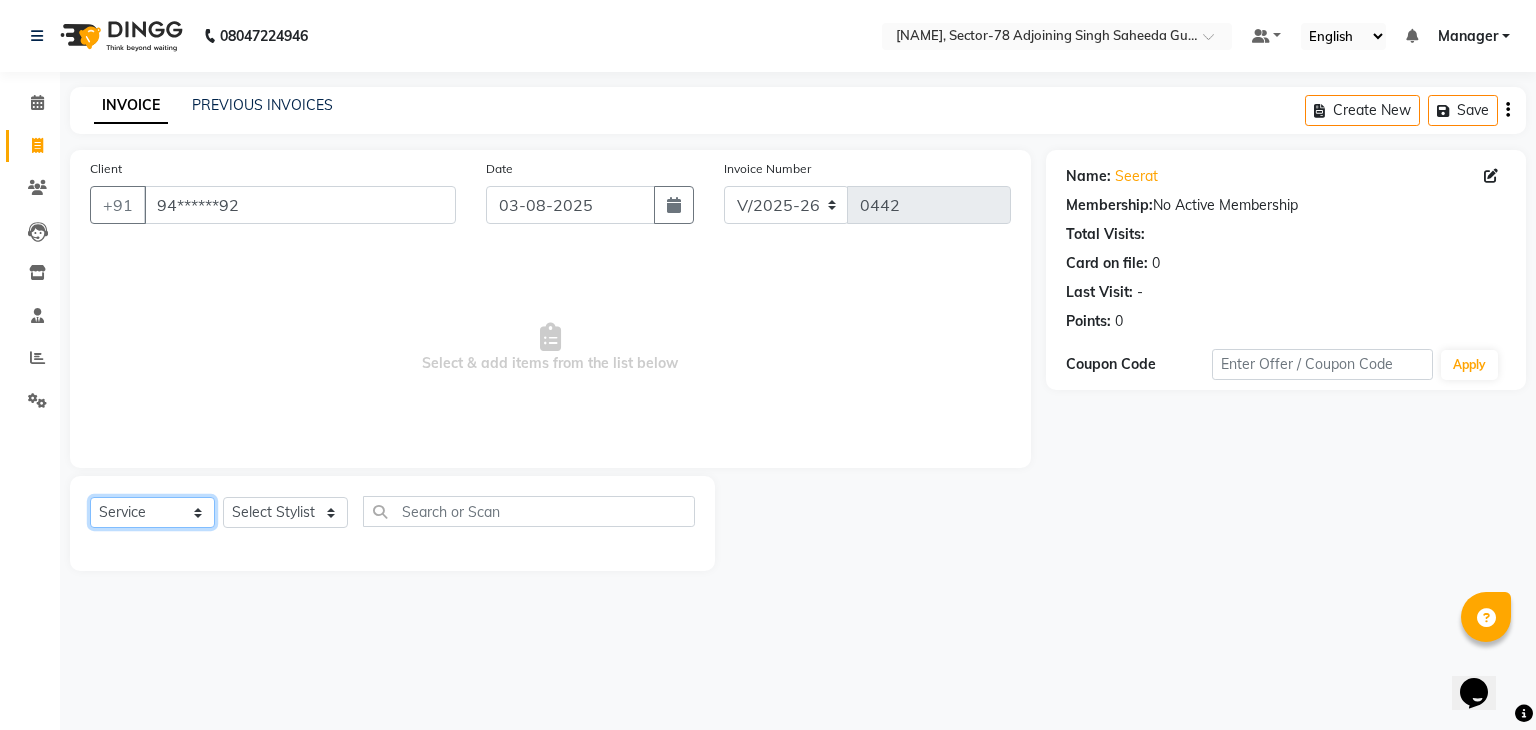 click on "Select  Service  Product  Membership  Package Voucher Prepaid Gift Card" 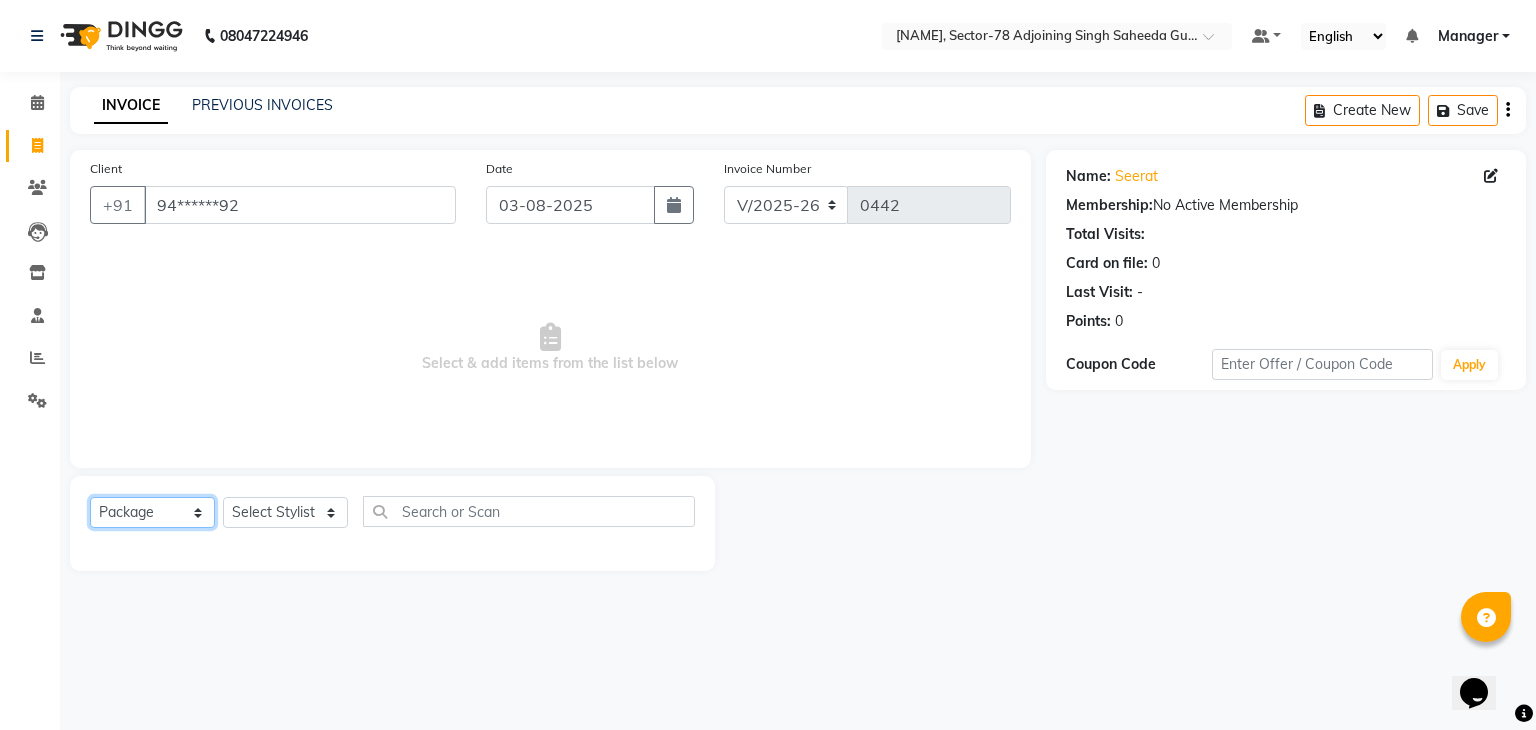 click on "Select  Service  Product  Membership  Package Voucher Prepaid Gift Card" 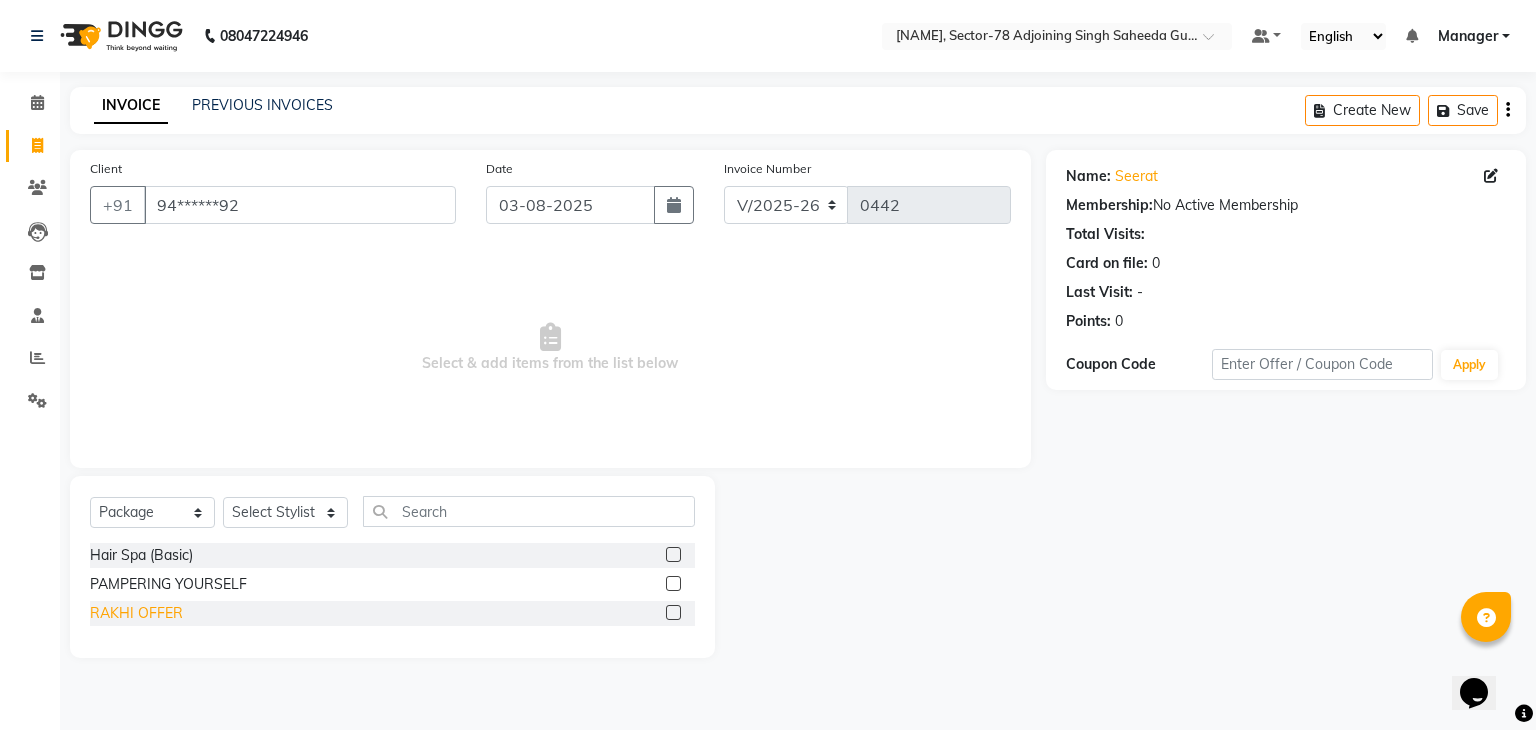 click on "RAKHI OFFER" 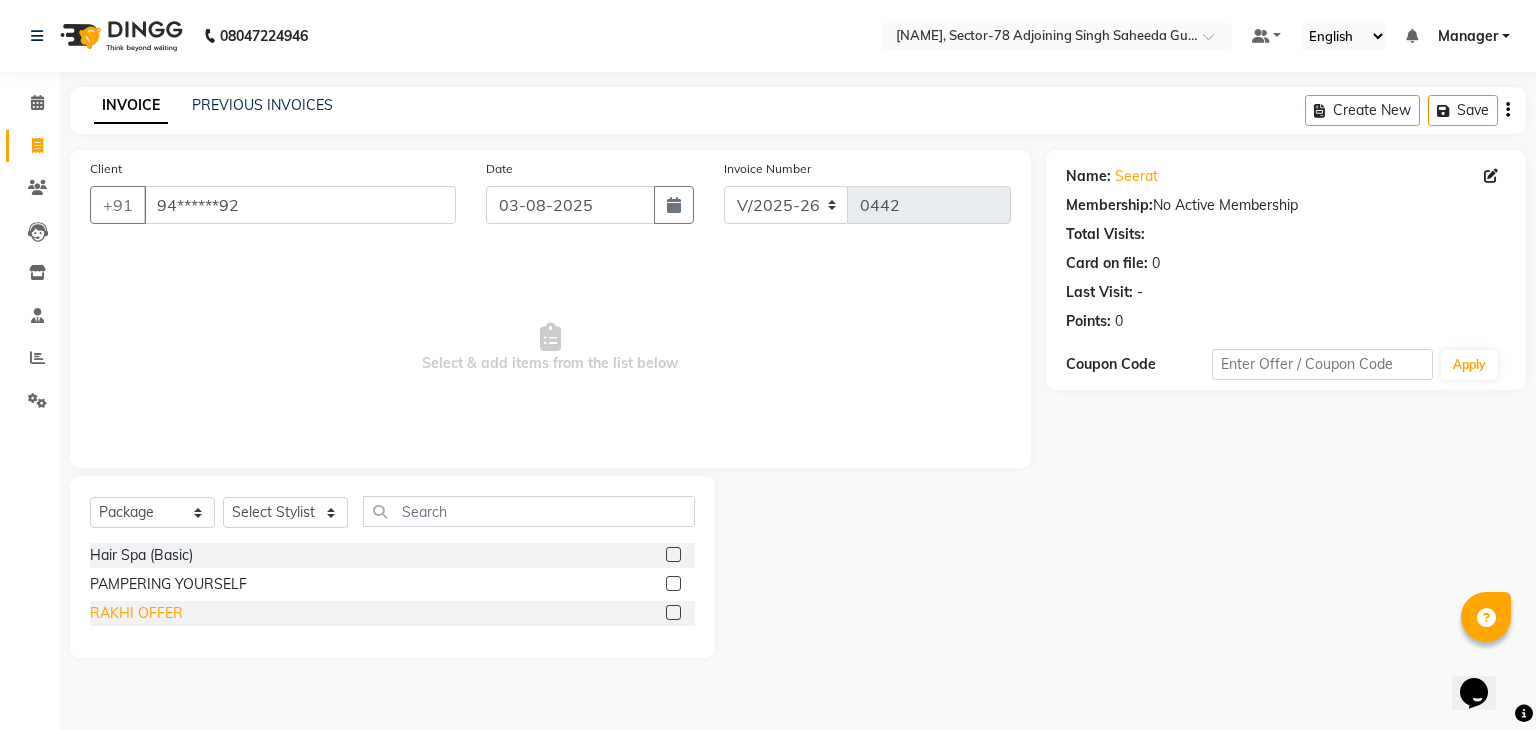 click on "RAKHI OFFER" 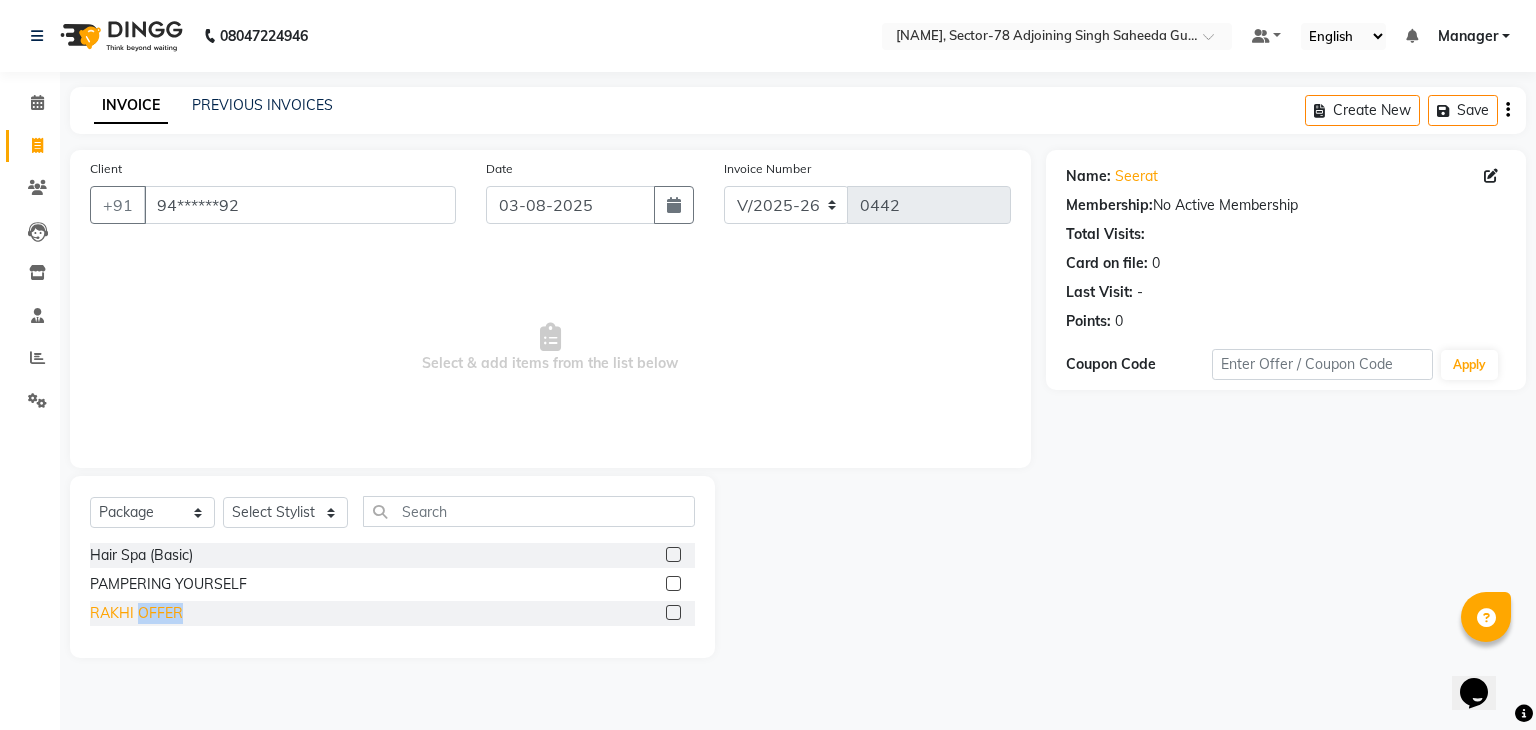 click on "RAKHI OFFER" 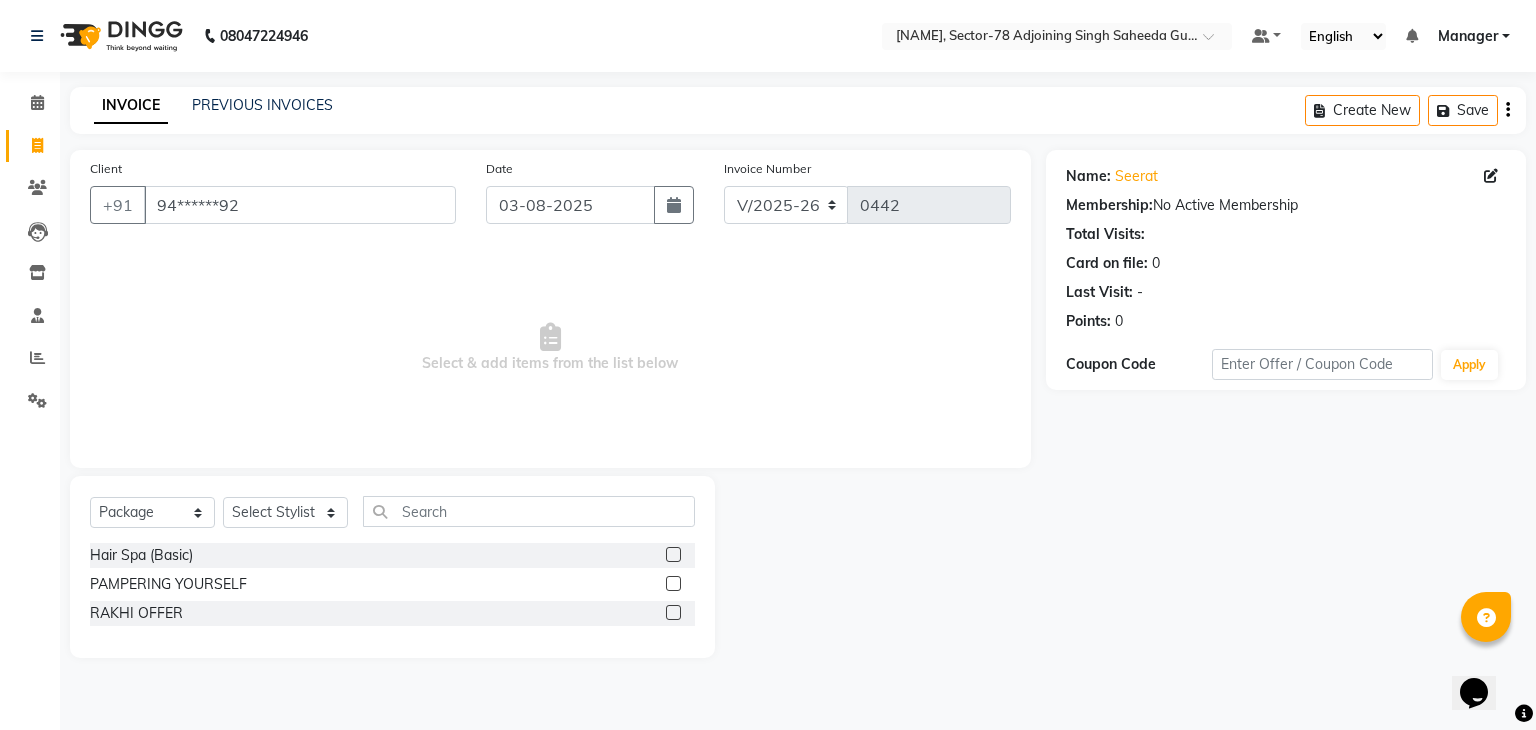 click 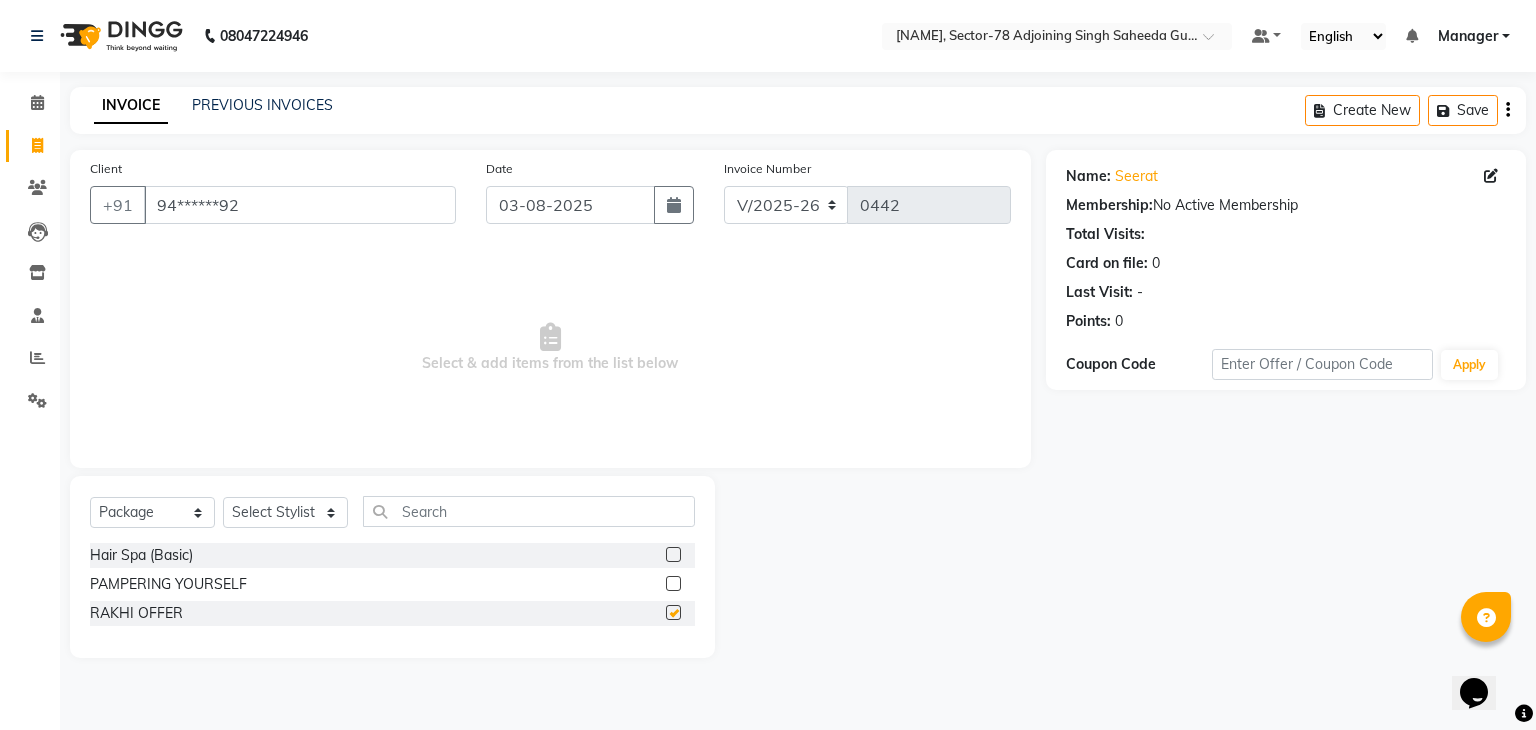 checkbox on "false" 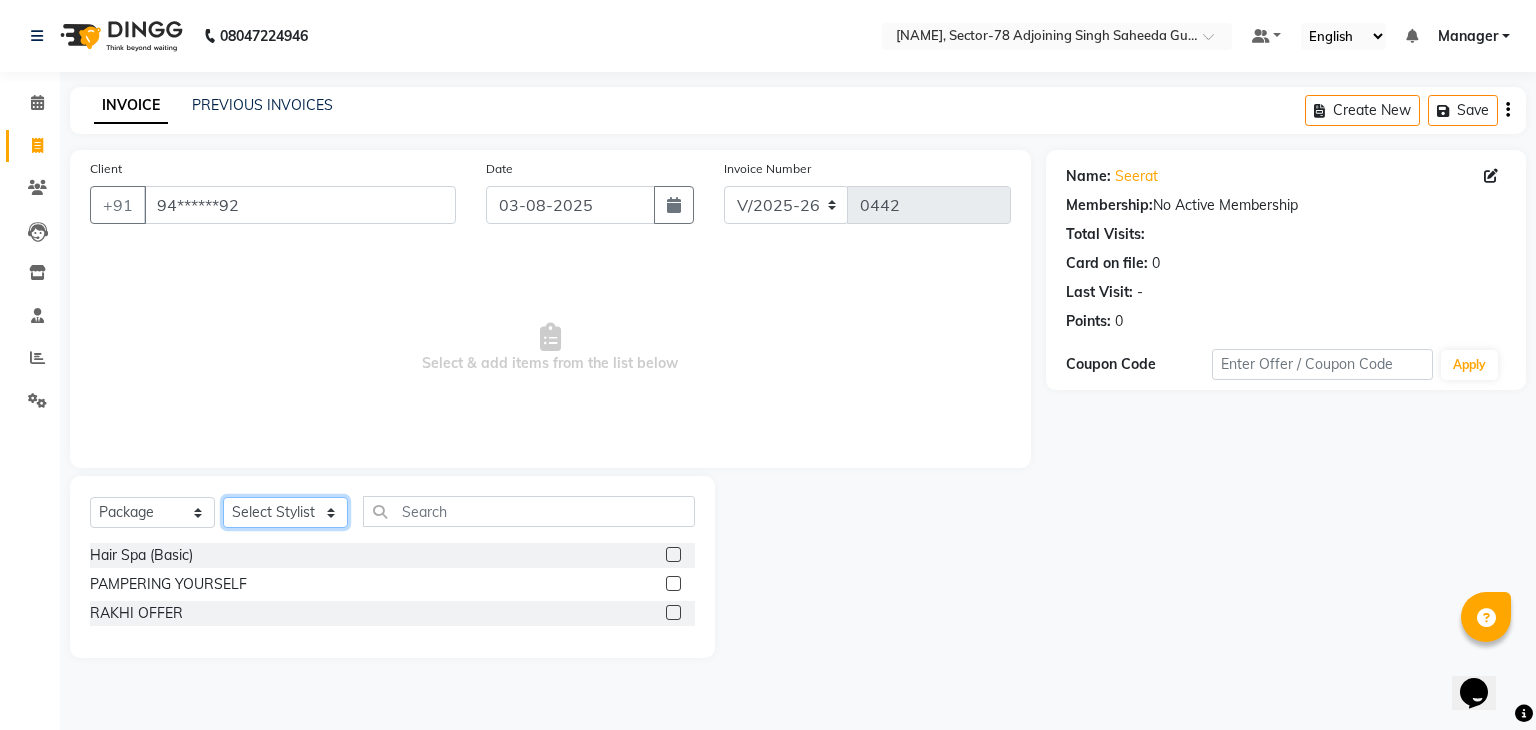 click on "Select Stylist Abhishek ABHISHEK(N) Akash Anjali Ankush Apoorna Jasmine KARAN Manager Mateen Owner Priyanka Rakhi Rudra SAHIL Saurabh YUGRAJ" 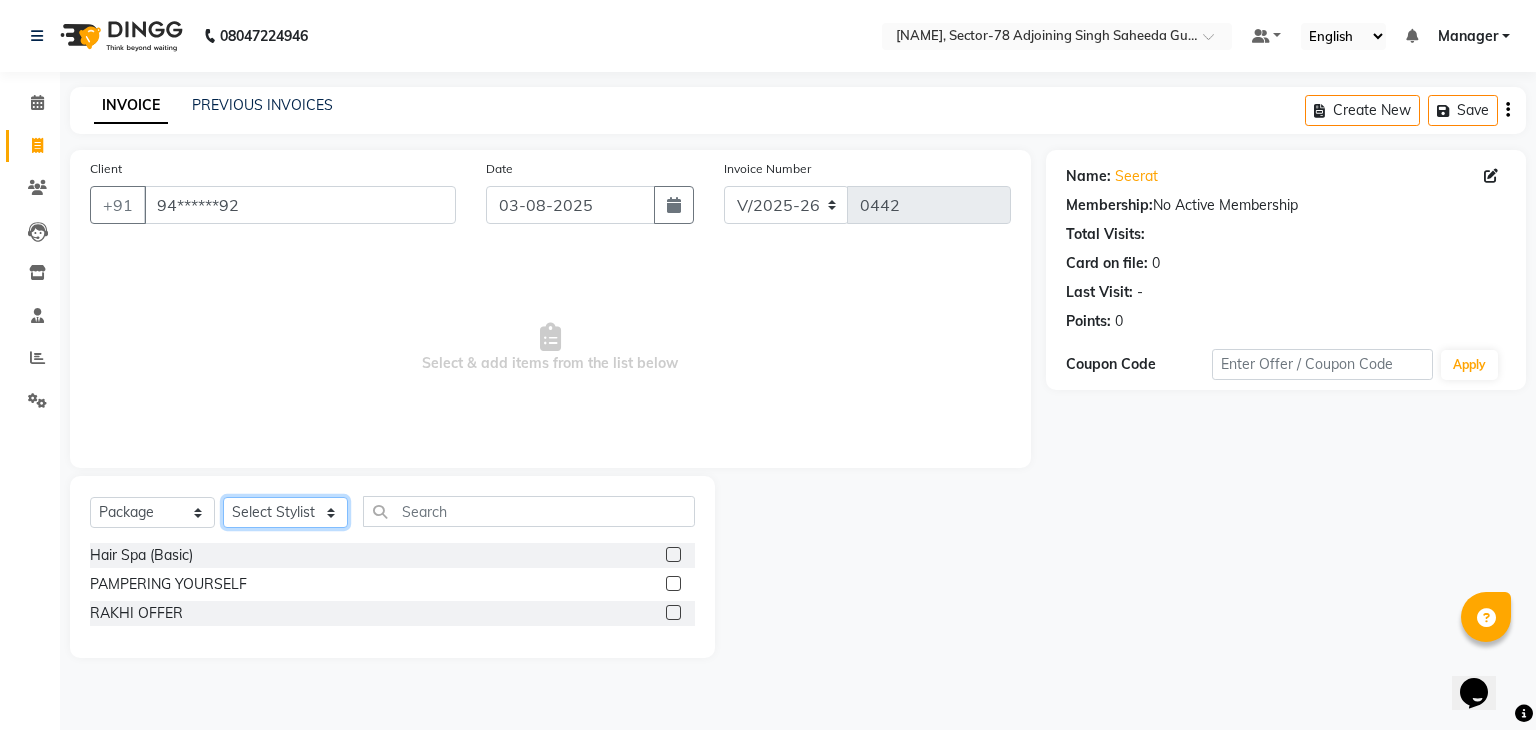 select on "83541" 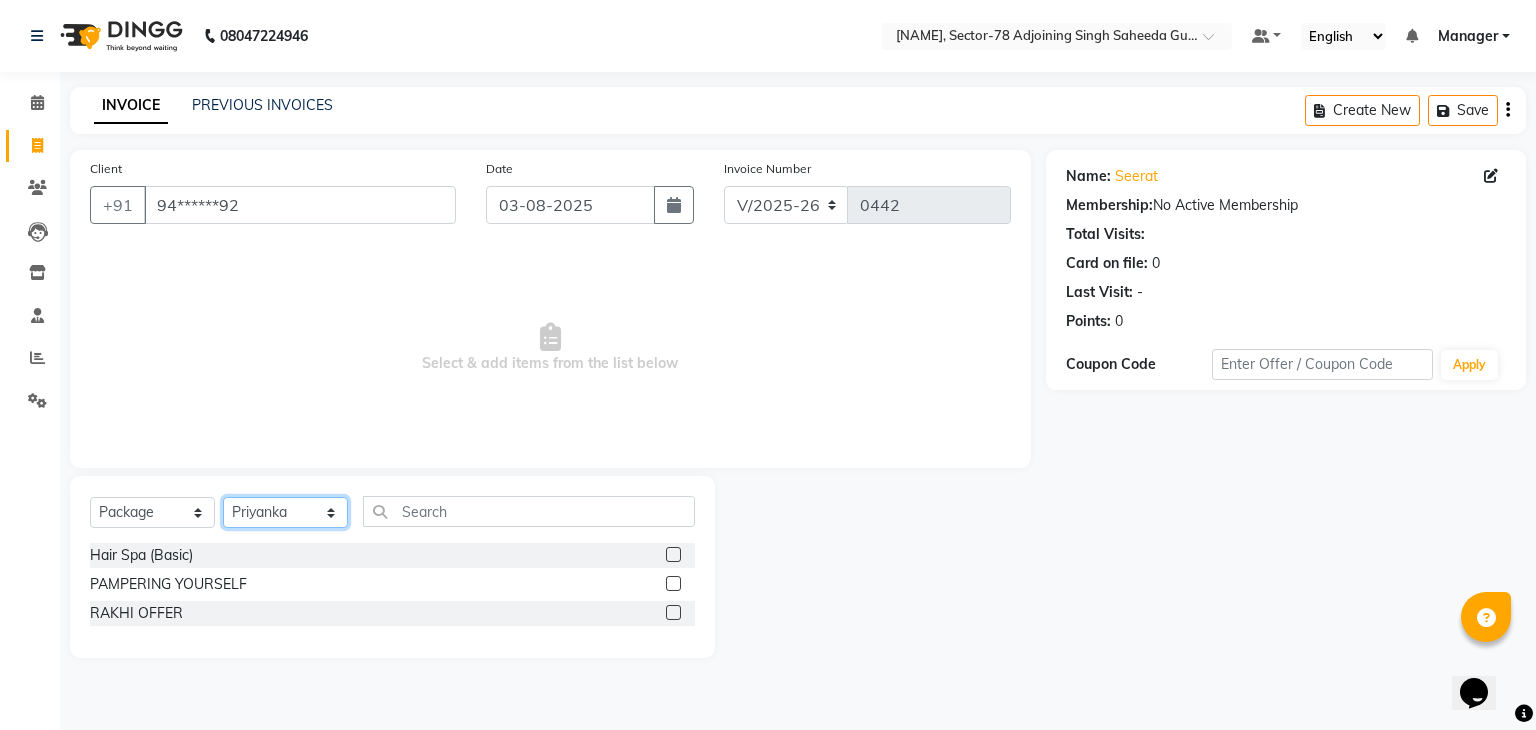 click on "Select Stylist Abhishek ABHISHEK(N) Akash Anjali Ankush Apoorna Jasmine KARAN Manager Mateen Owner Priyanka Rakhi Rudra SAHIL Saurabh YUGRAJ" 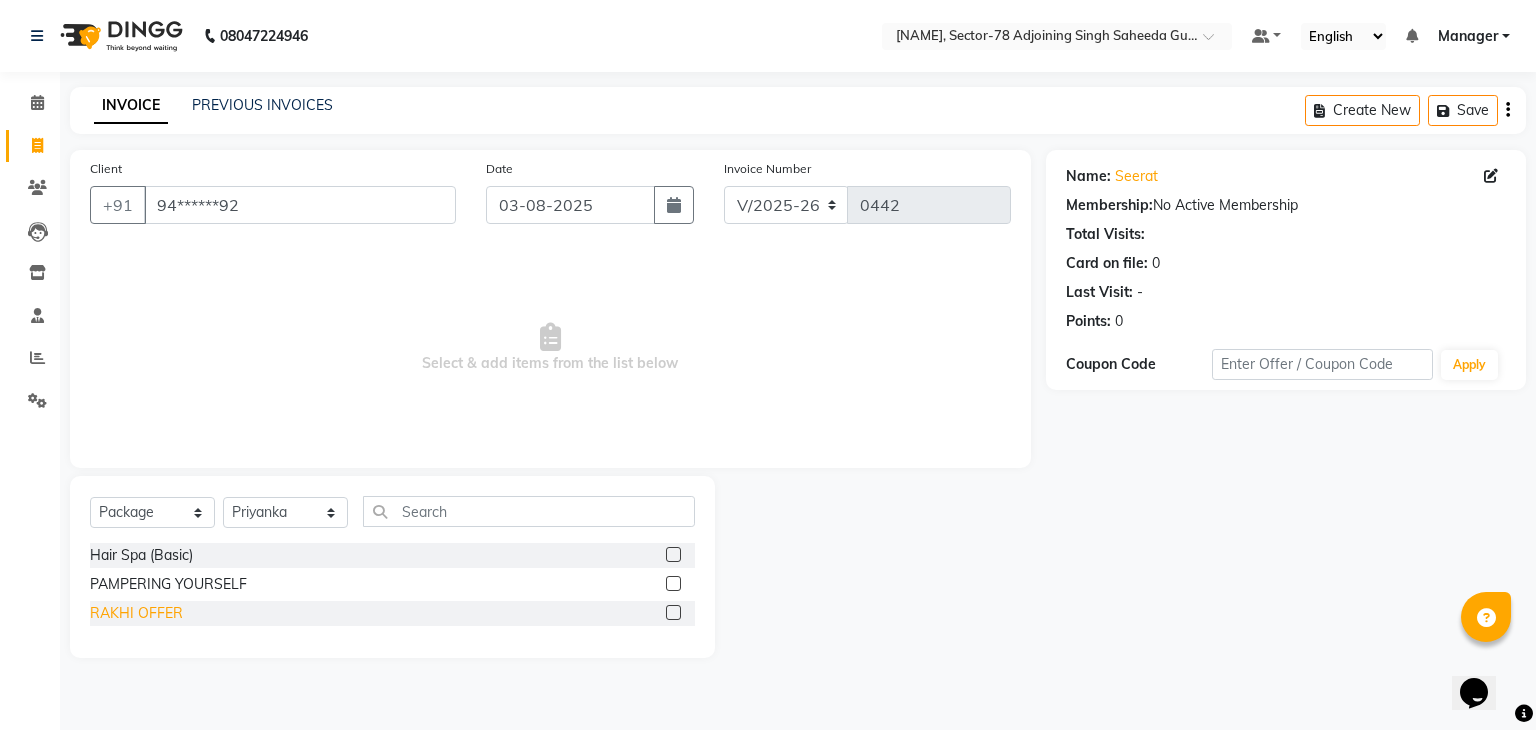 click on "RAKHI OFFER" 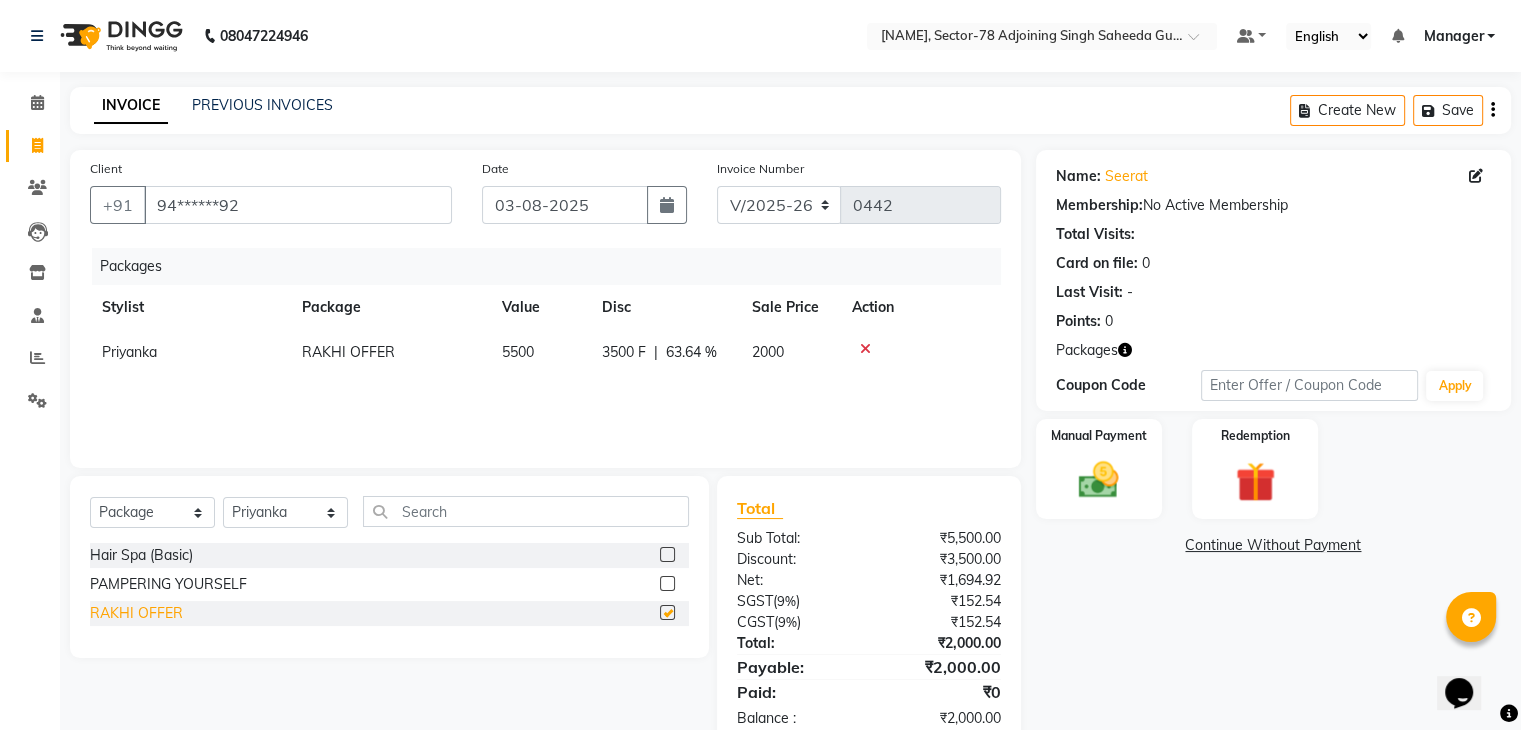 checkbox on "false" 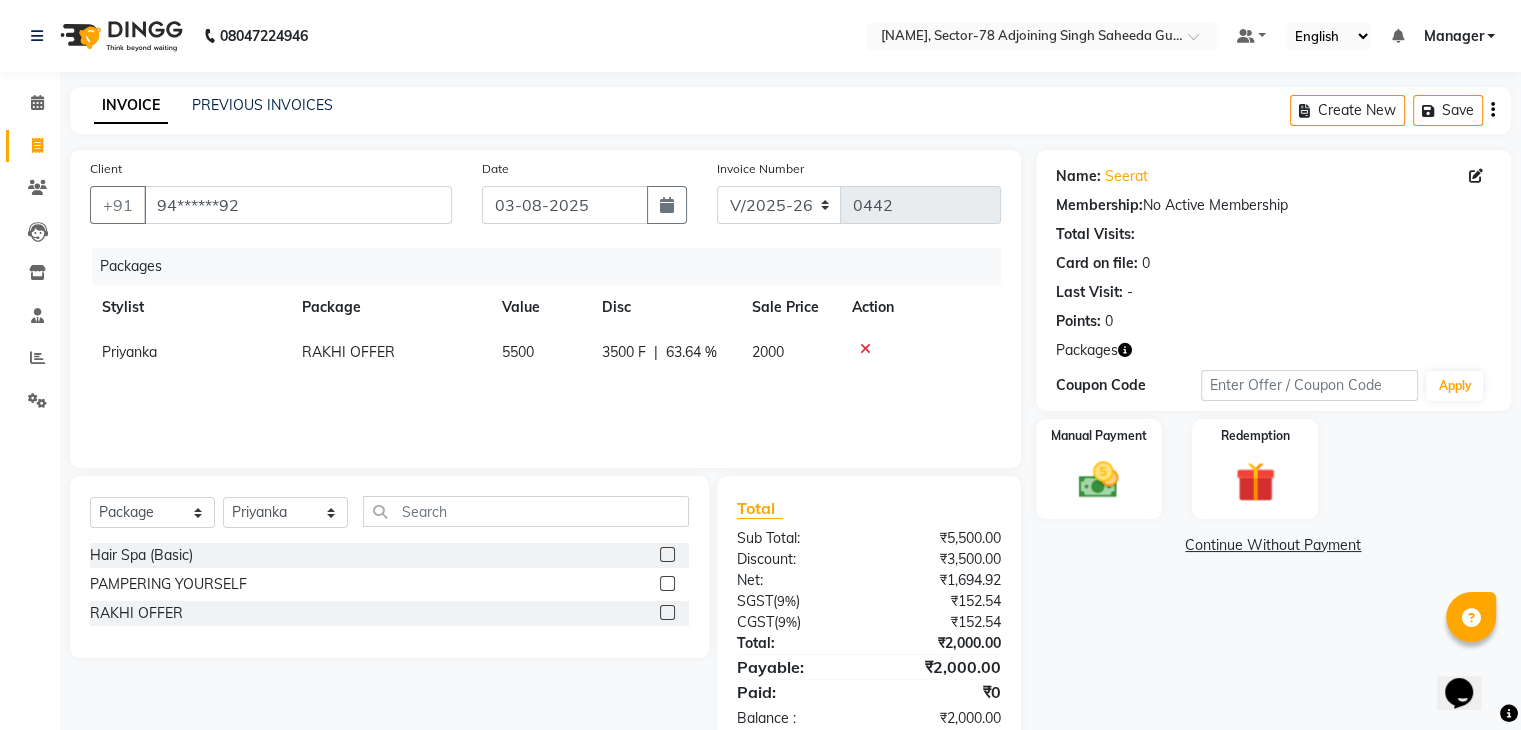 scroll, scrollTop: 50, scrollLeft: 0, axis: vertical 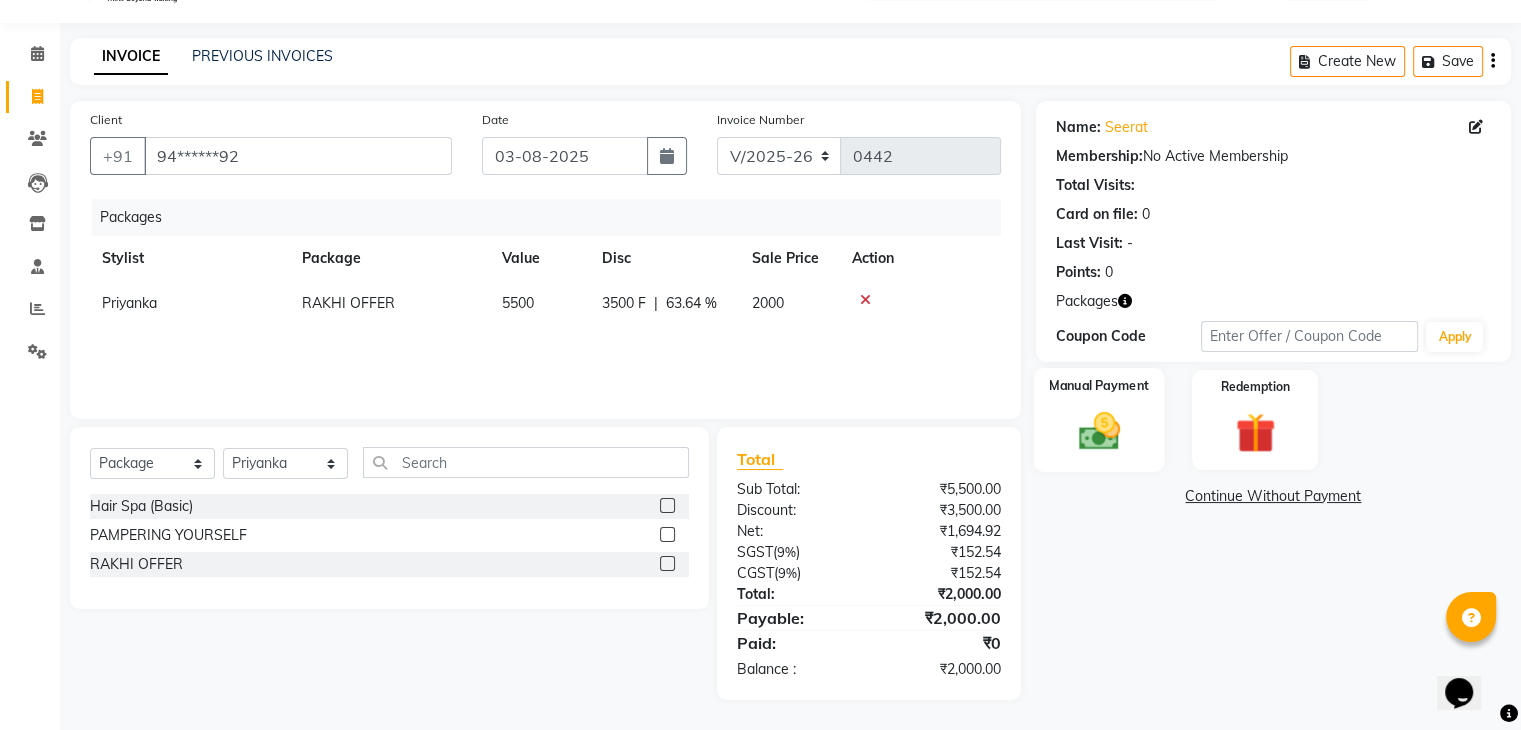 click on "Manual Payment" 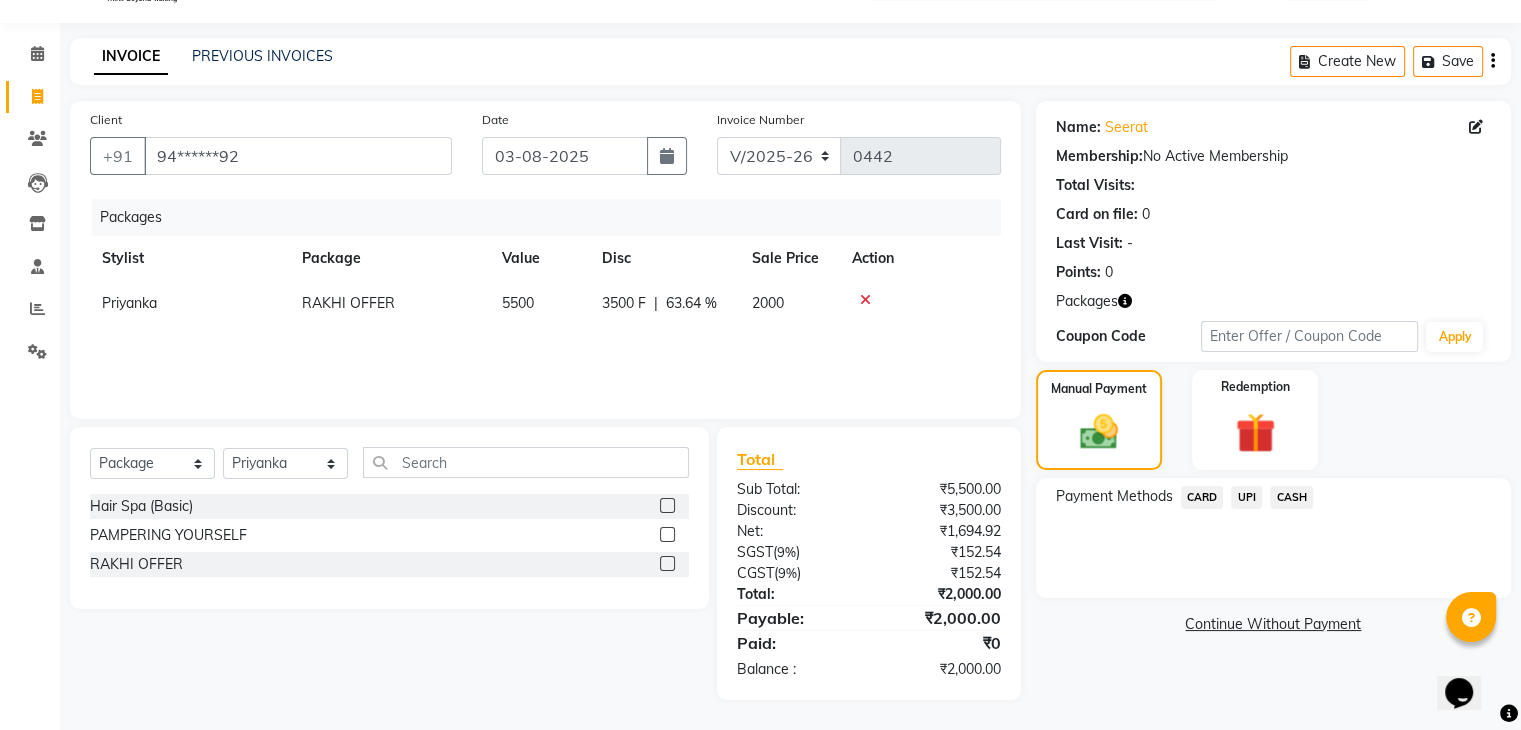 click on "UPI" 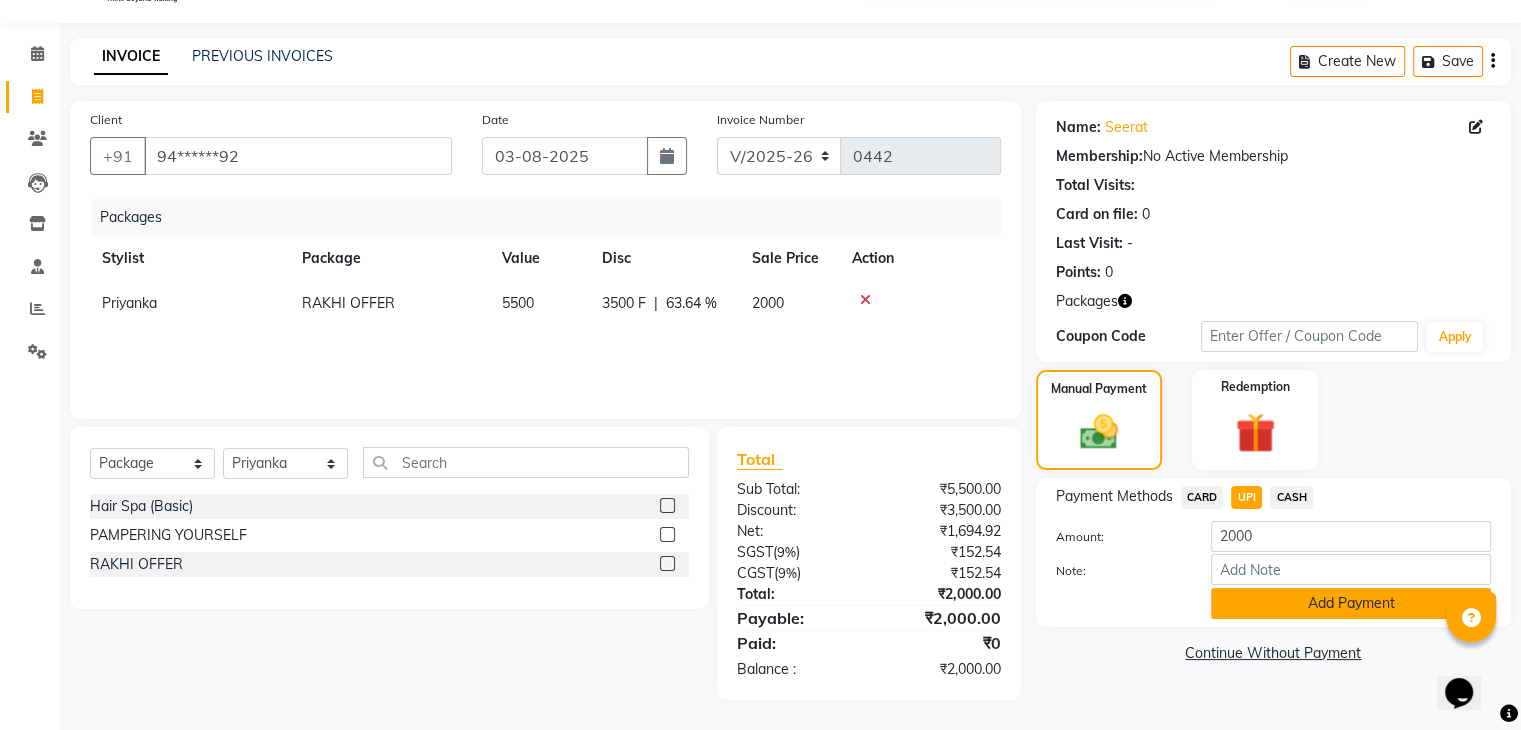 click on "Add Payment" 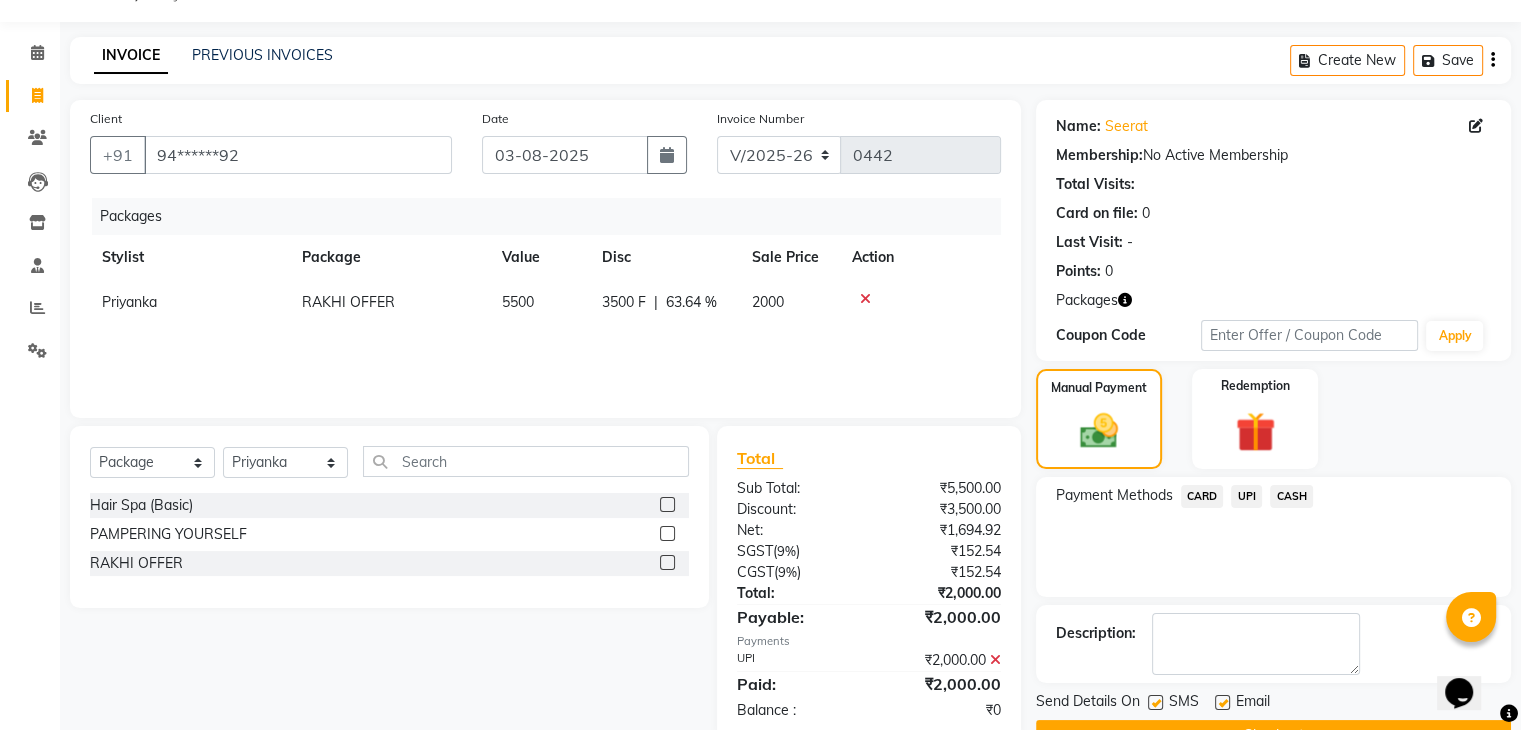 scroll, scrollTop: 100, scrollLeft: 0, axis: vertical 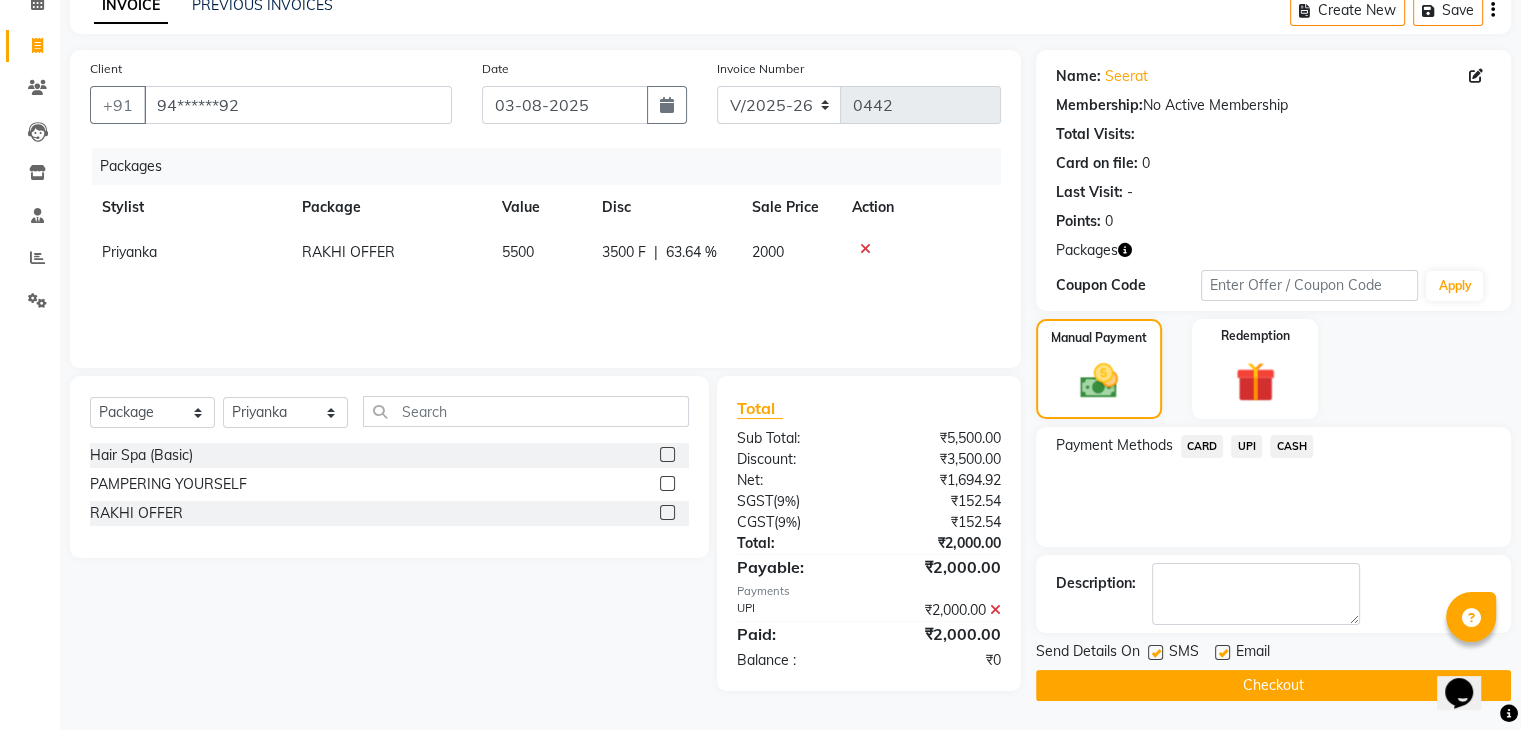click on "Checkout" 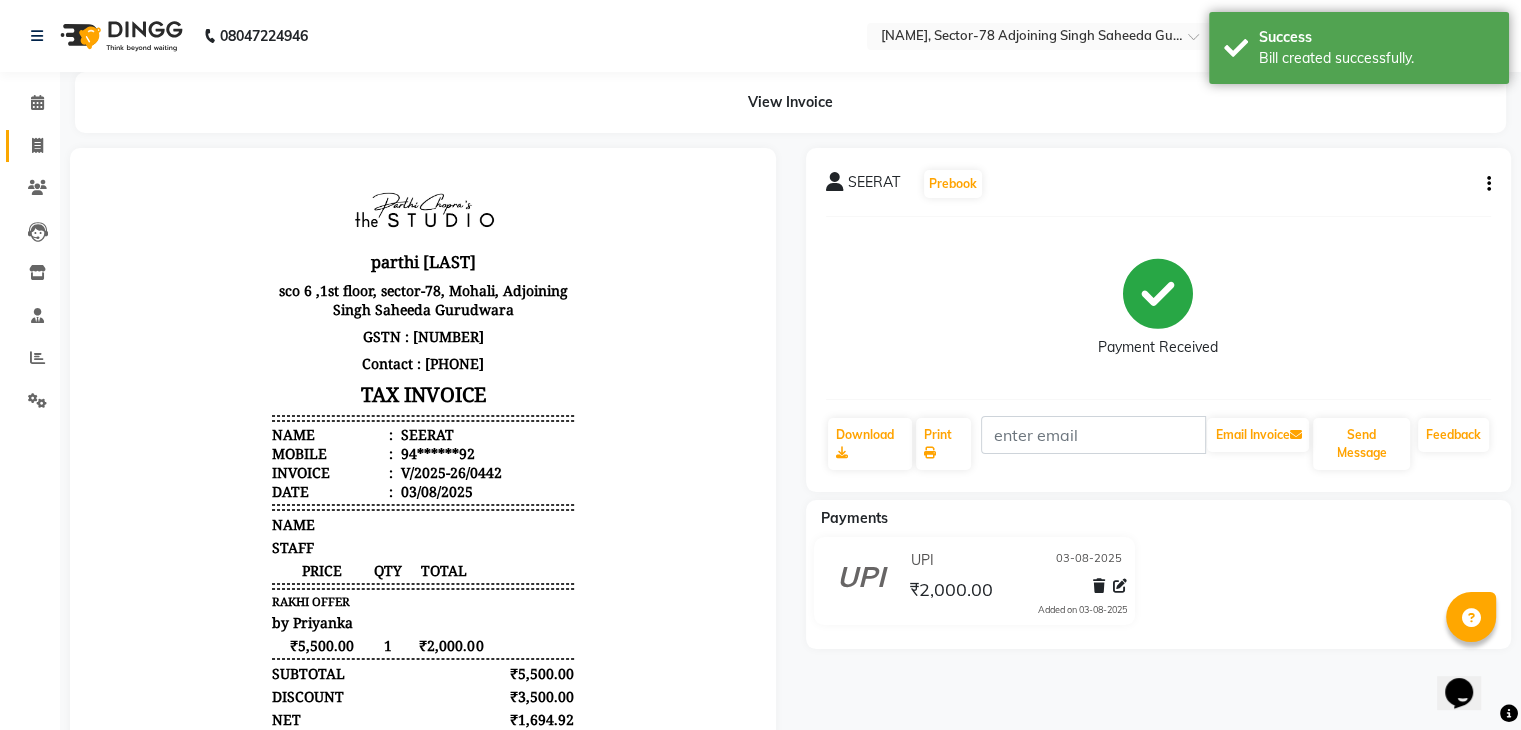 scroll, scrollTop: 0, scrollLeft: 0, axis: both 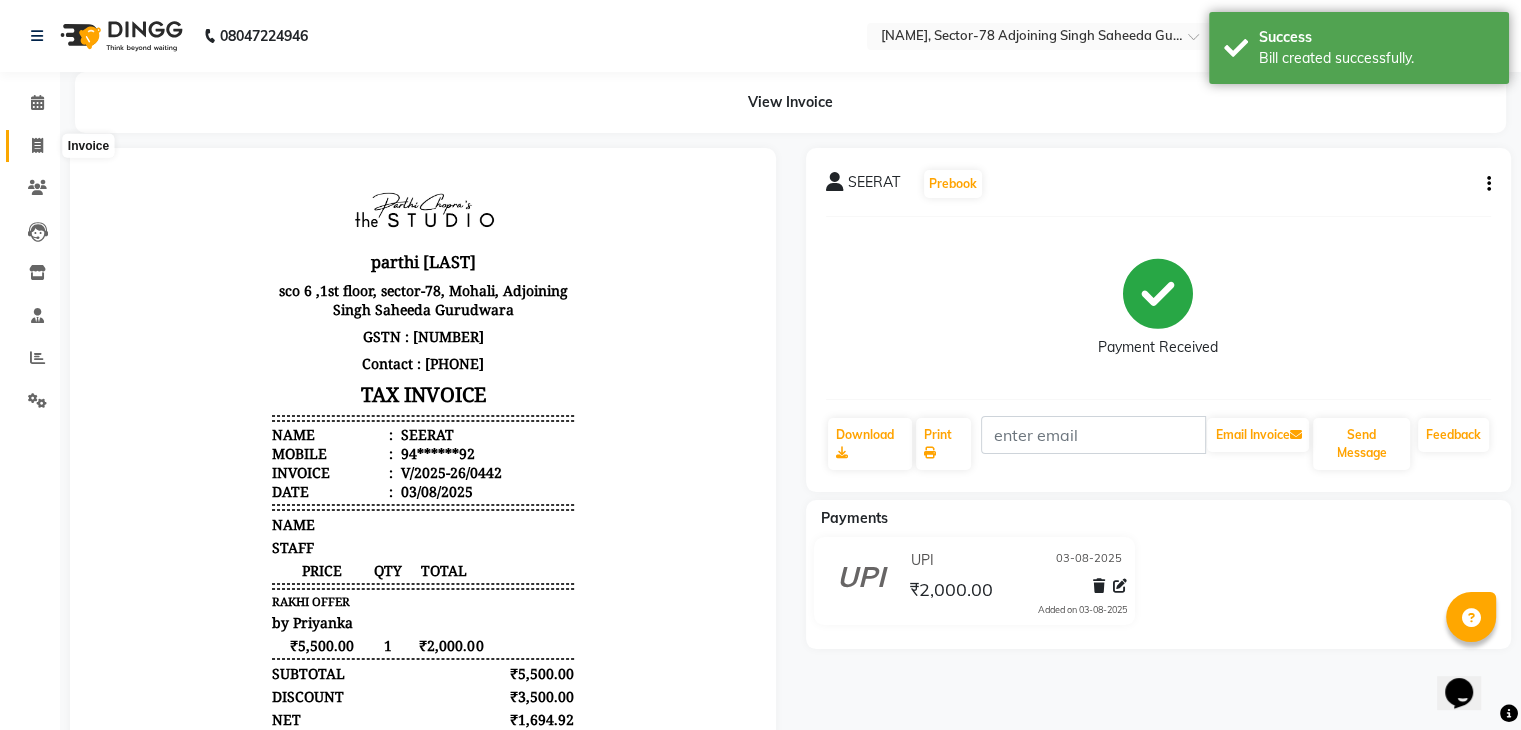 click 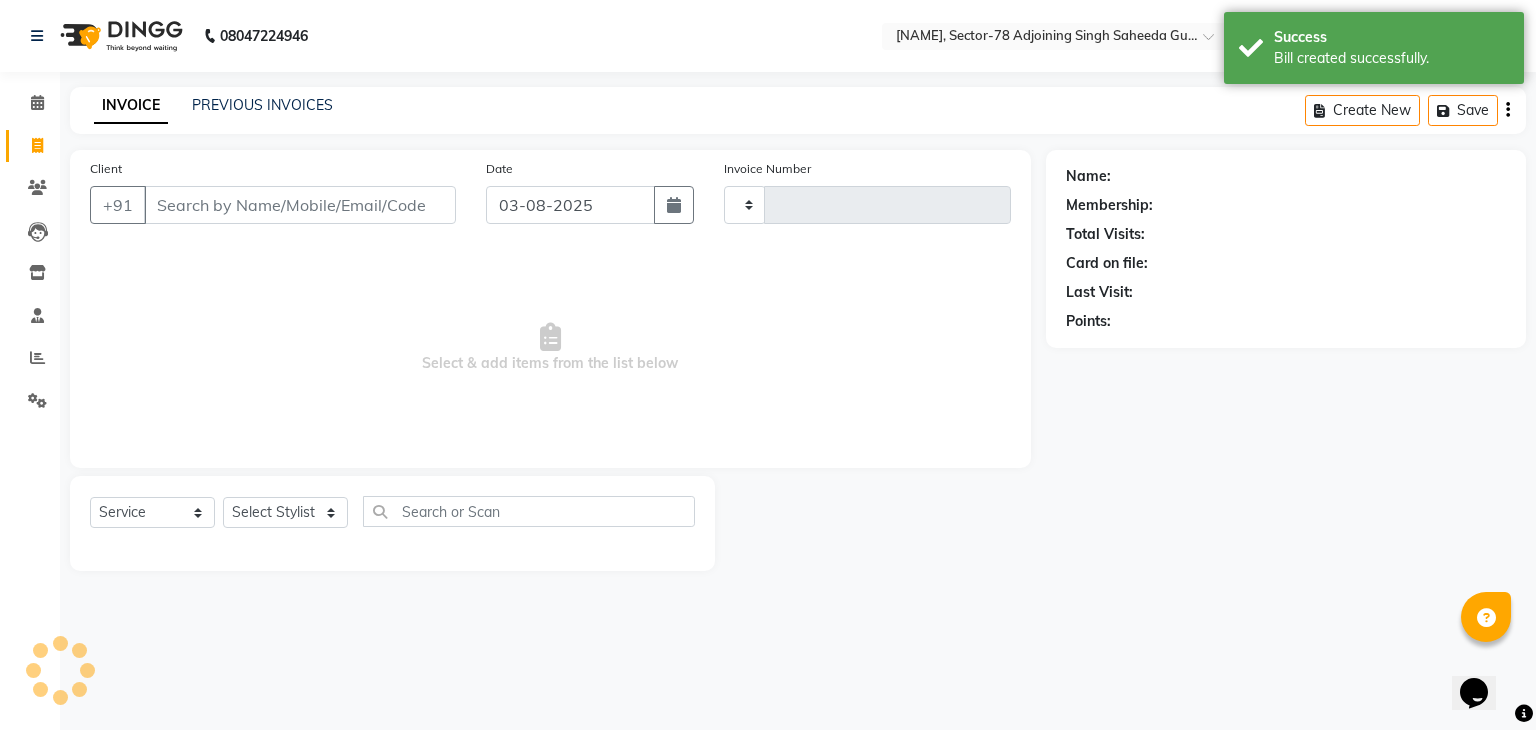 type on "0443" 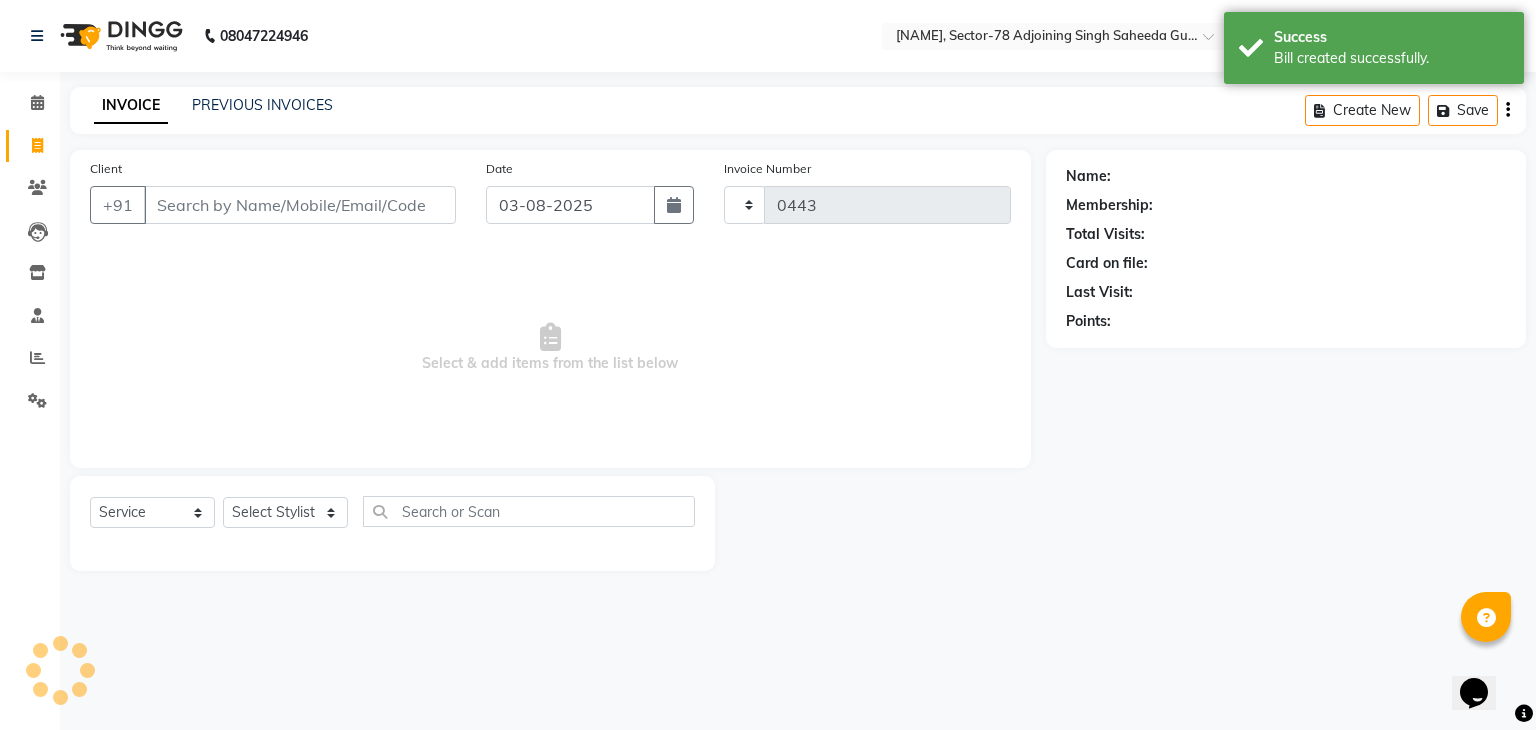 select on "8485" 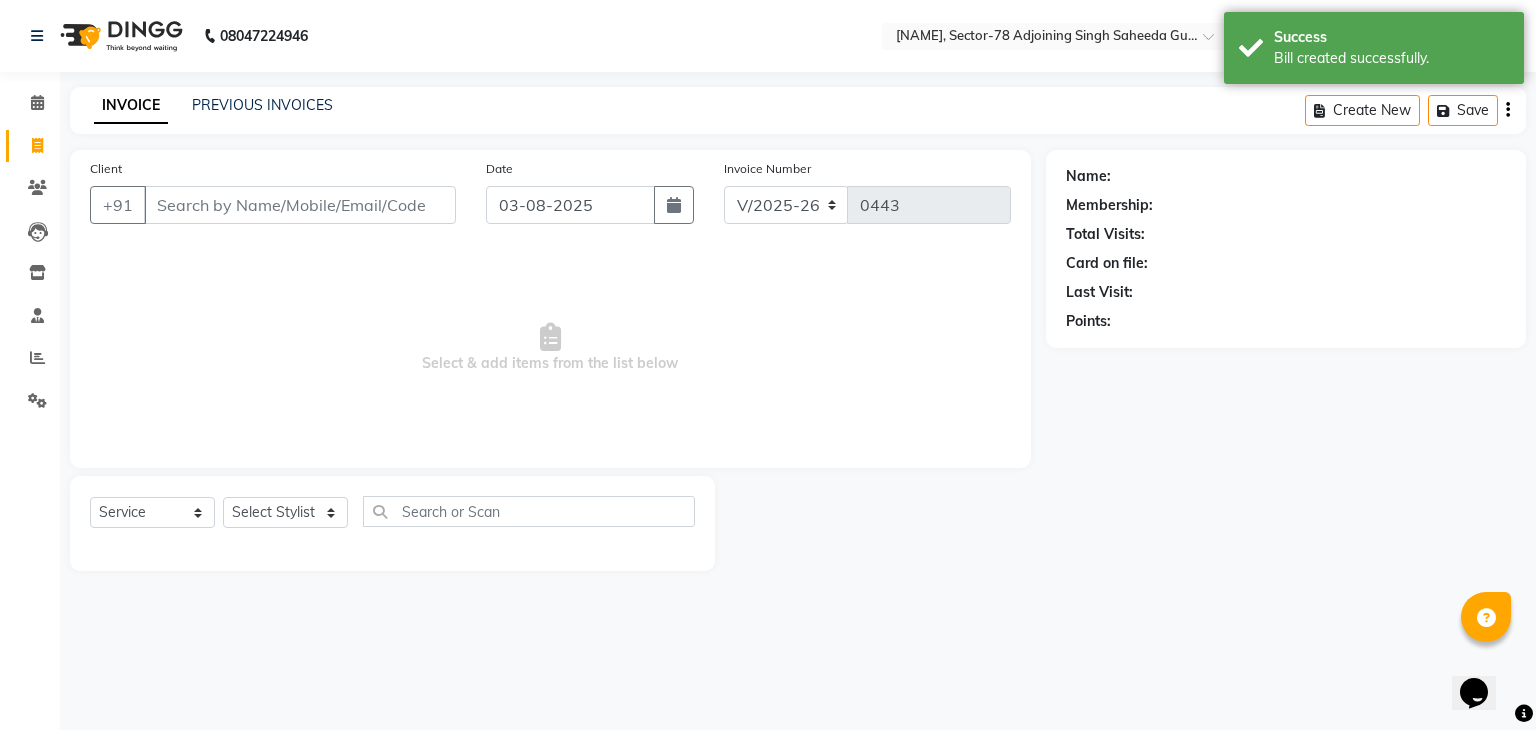 click on "Client" at bounding box center (300, 205) 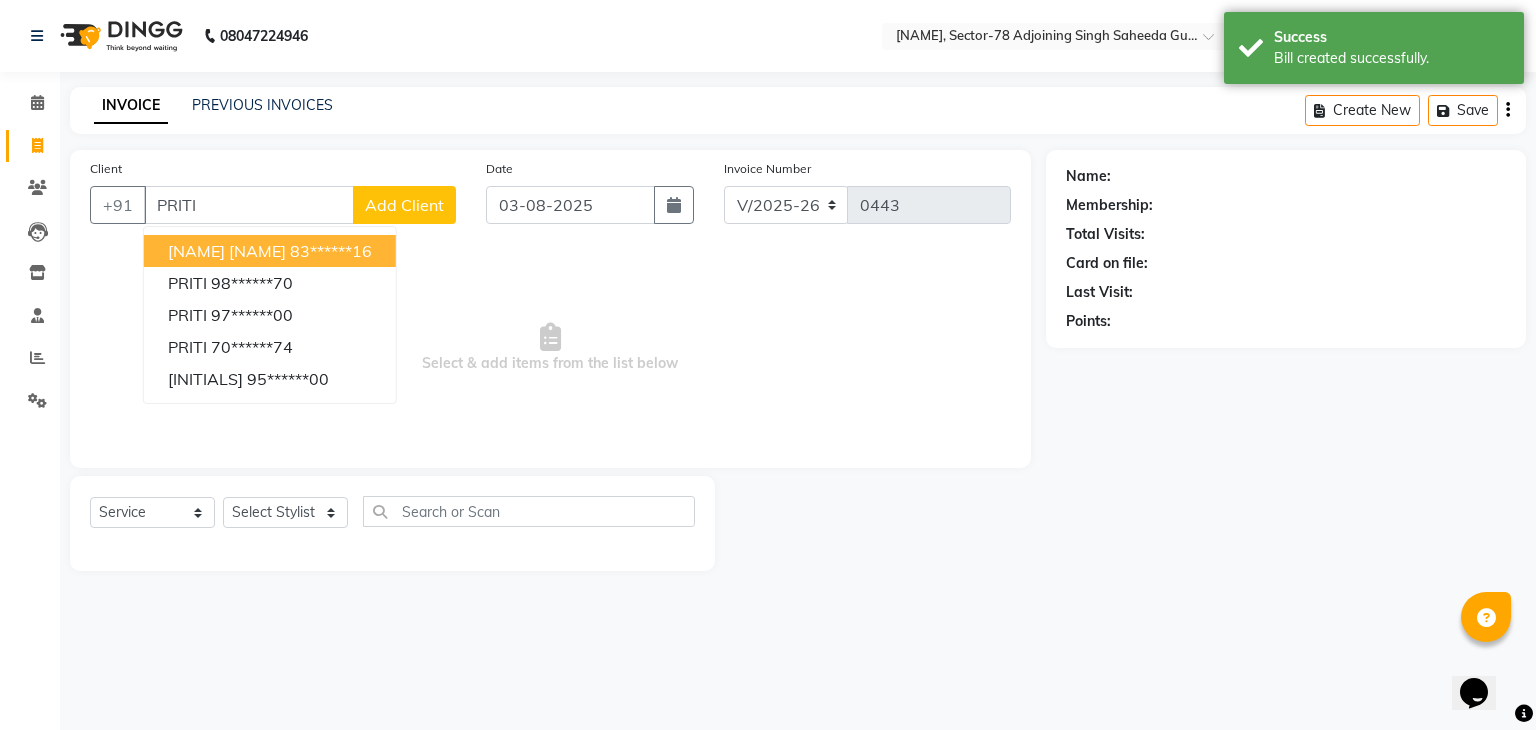 click on "[NAME] [NAME]" at bounding box center (227, 251) 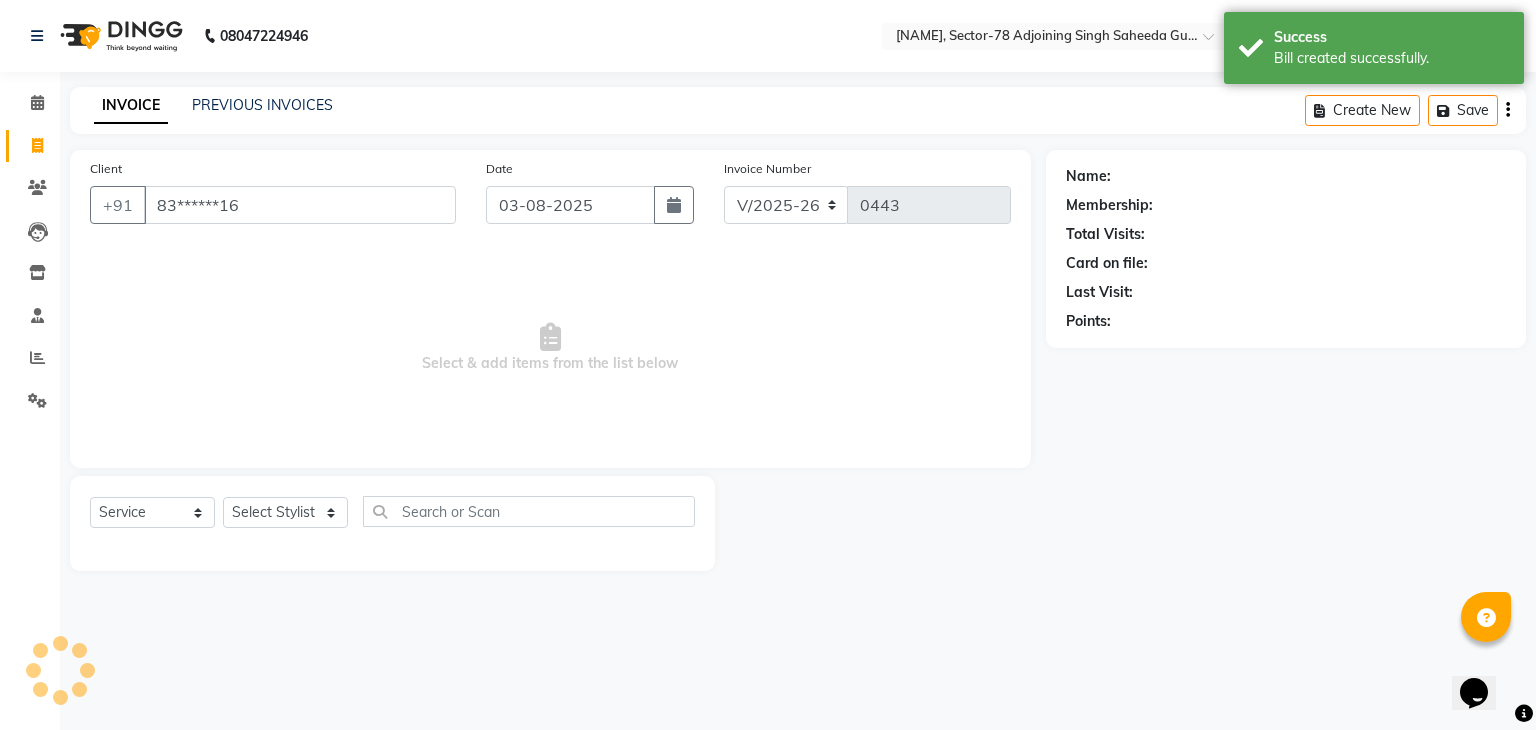 type on "83******16" 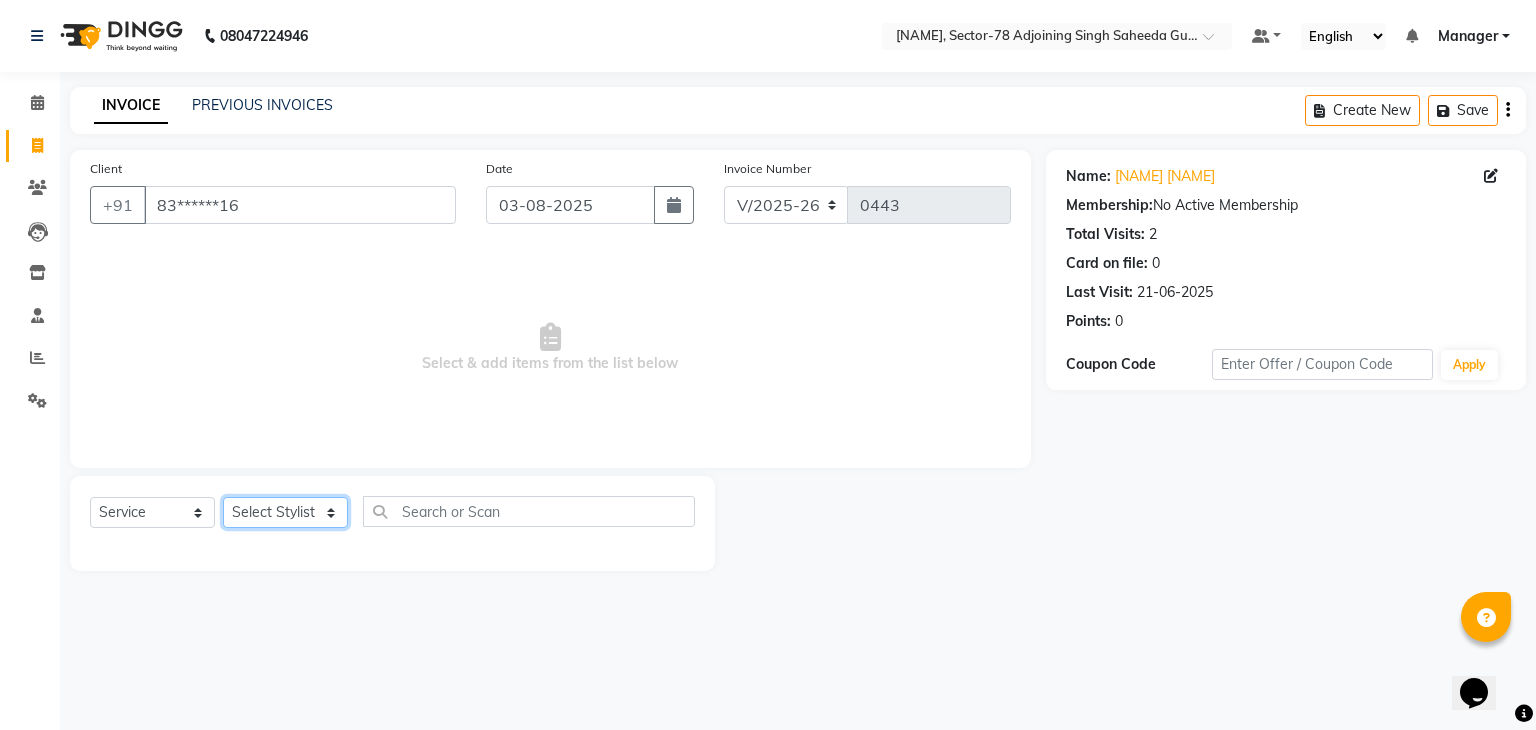 click on "Select Stylist Abhishek ABHISHEK(N) Akash Anjali Ankush Apoorna Jasmine KARAN Manager Mateen Owner Priyanka Rakhi Rudra SAHIL Saurabh YUGRAJ" 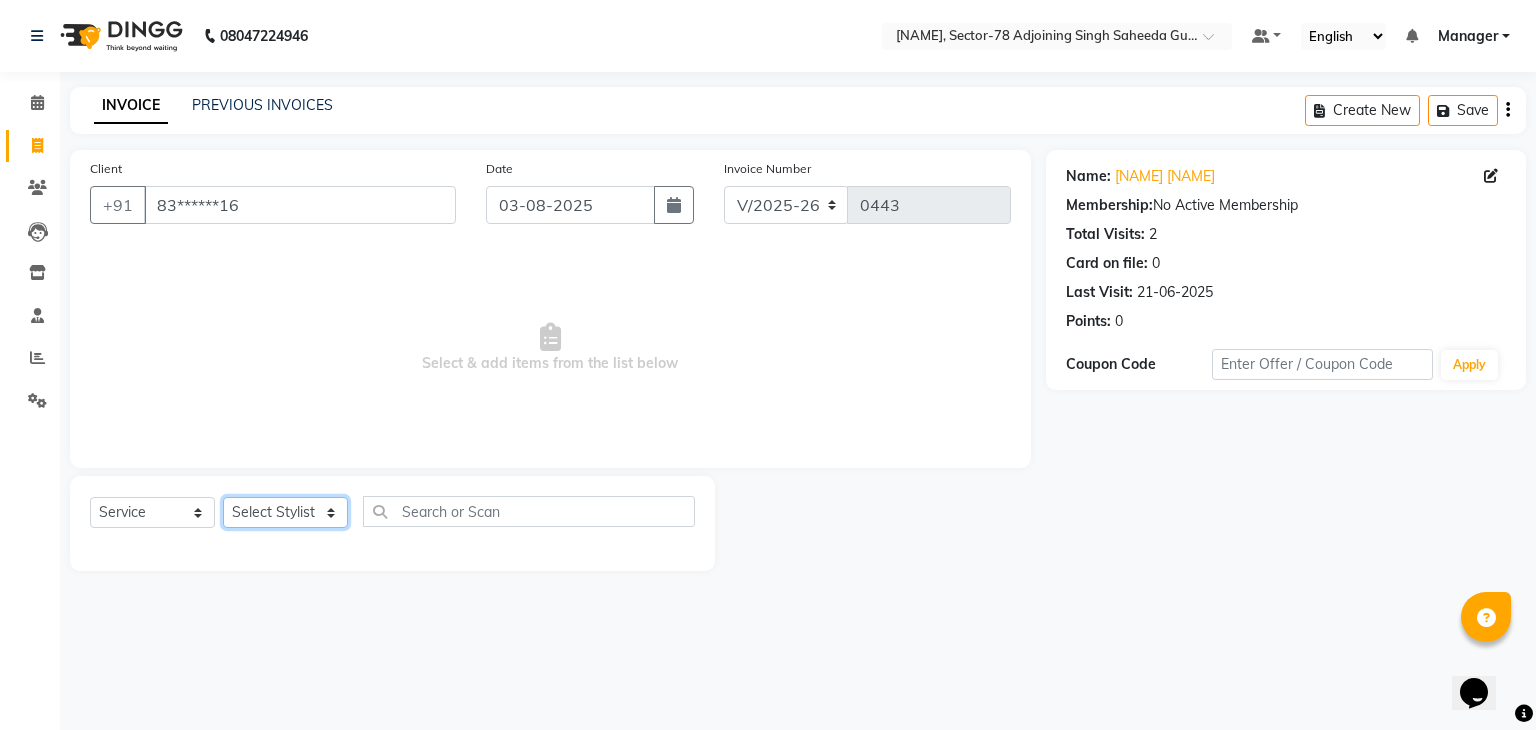 select on "83537" 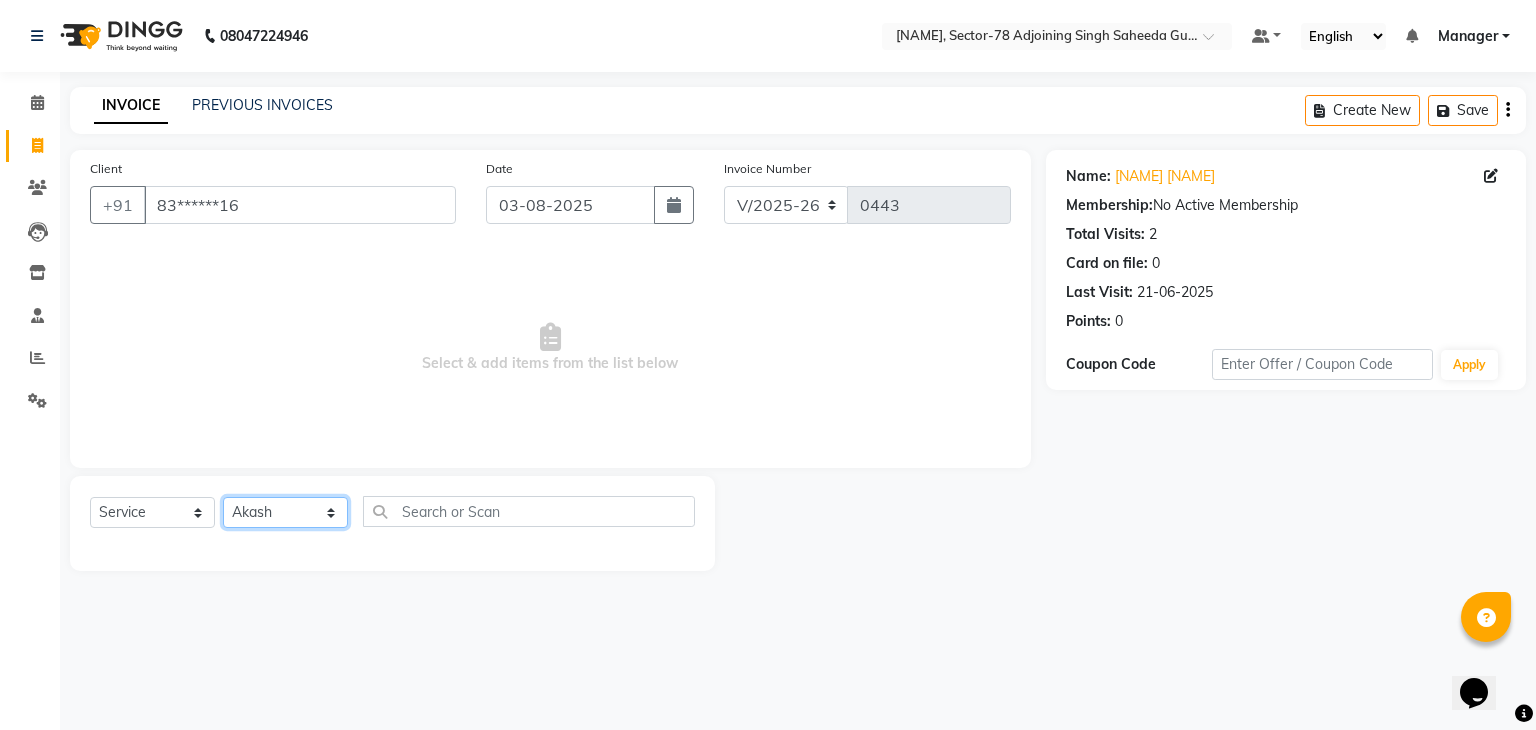 click on "Select Stylist Abhishek ABHISHEK(N) Akash Anjali Ankush Apoorna Jasmine KARAN Manager Mateen Owner Priyanka Rakhi Rudra SAHIL Saurabh YUGRAJ" 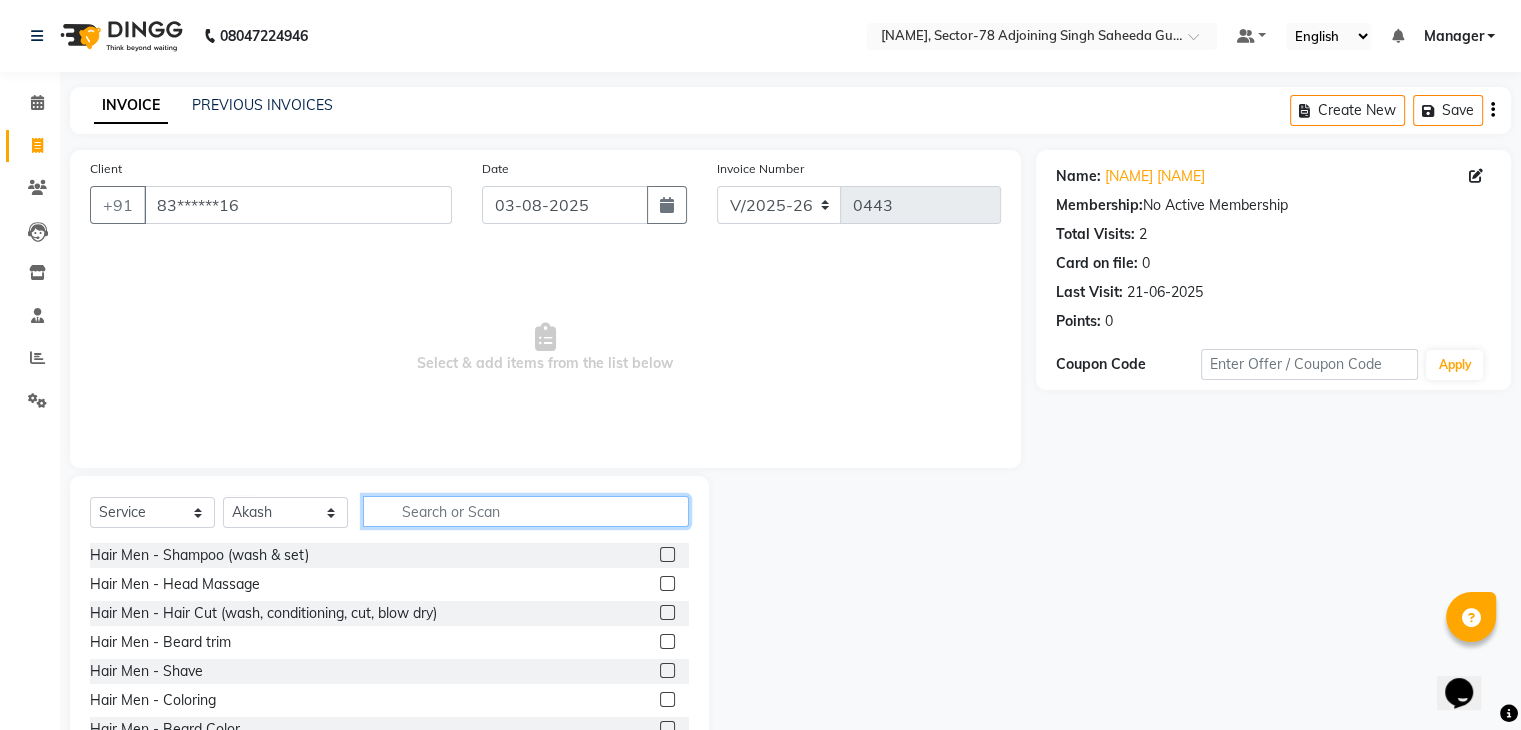 click 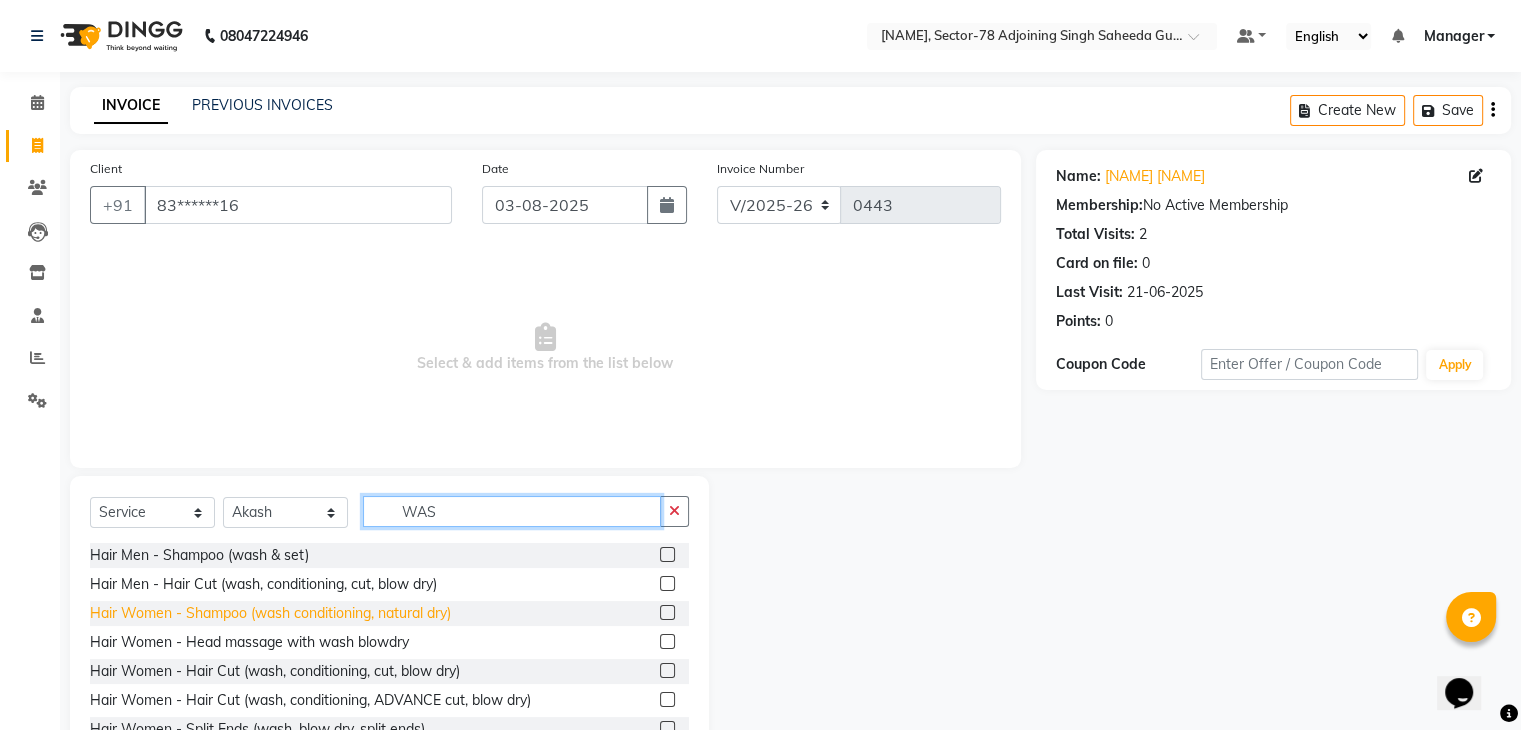 type on "WAS" 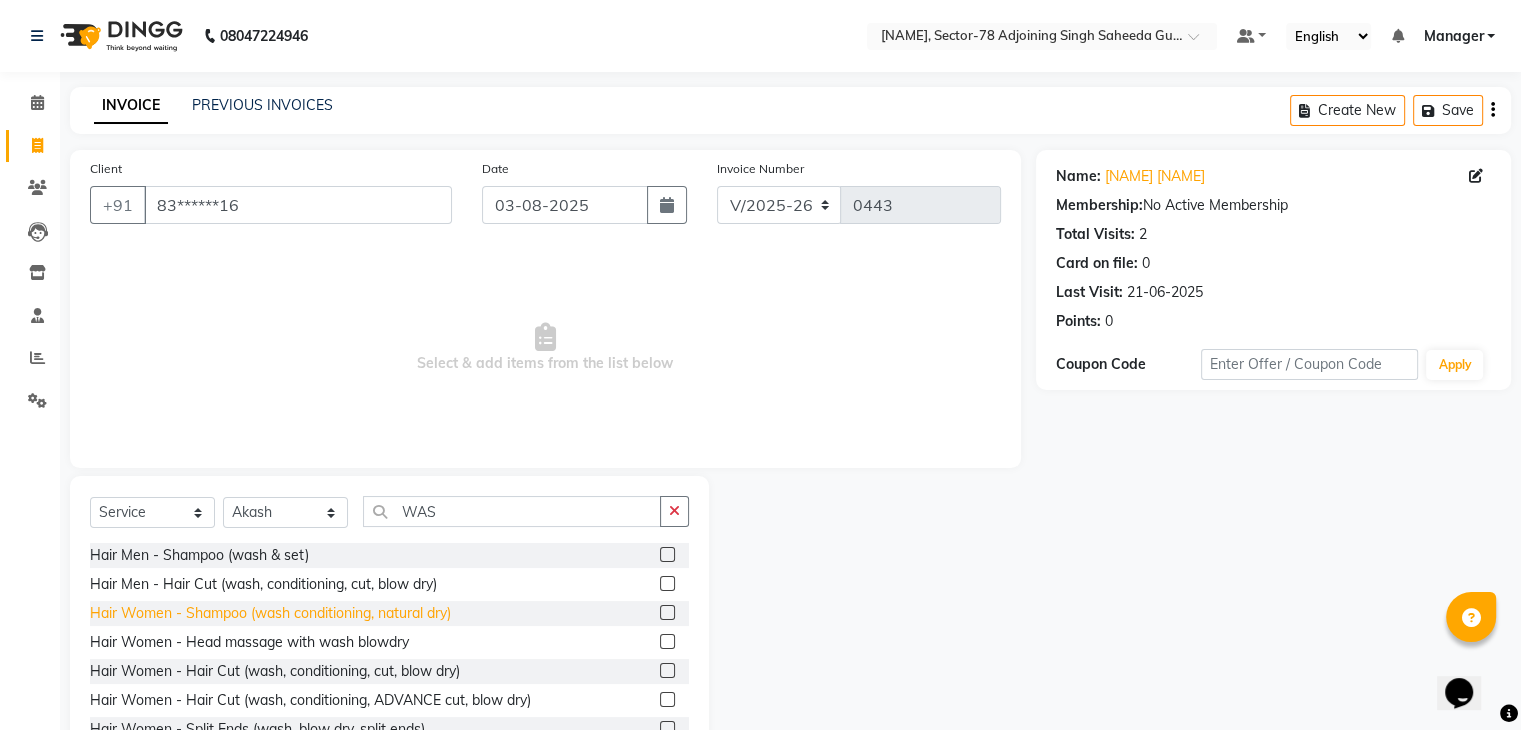 click on "Hair Women - Shampoo (wash conditioning, natural dry)" 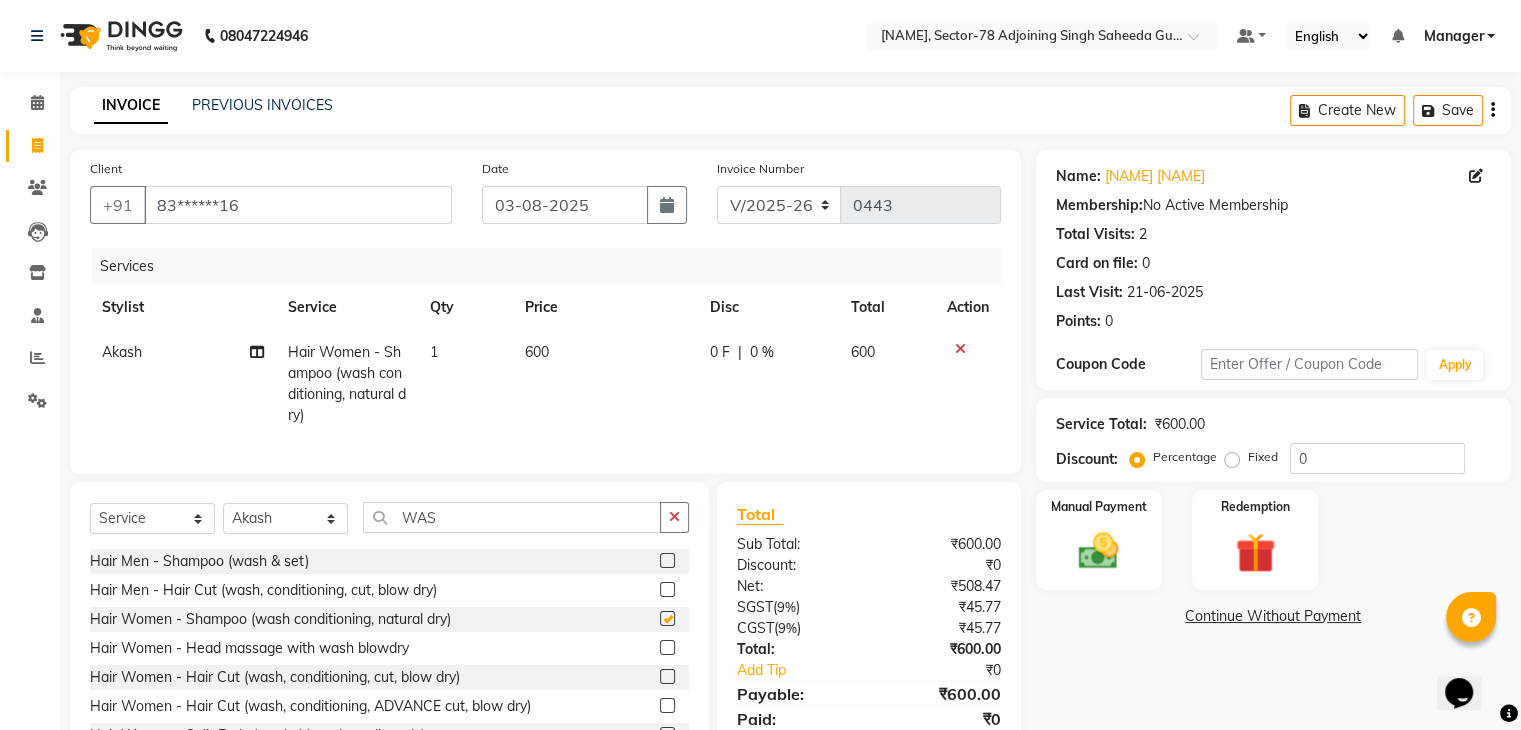 checkbox on "false" 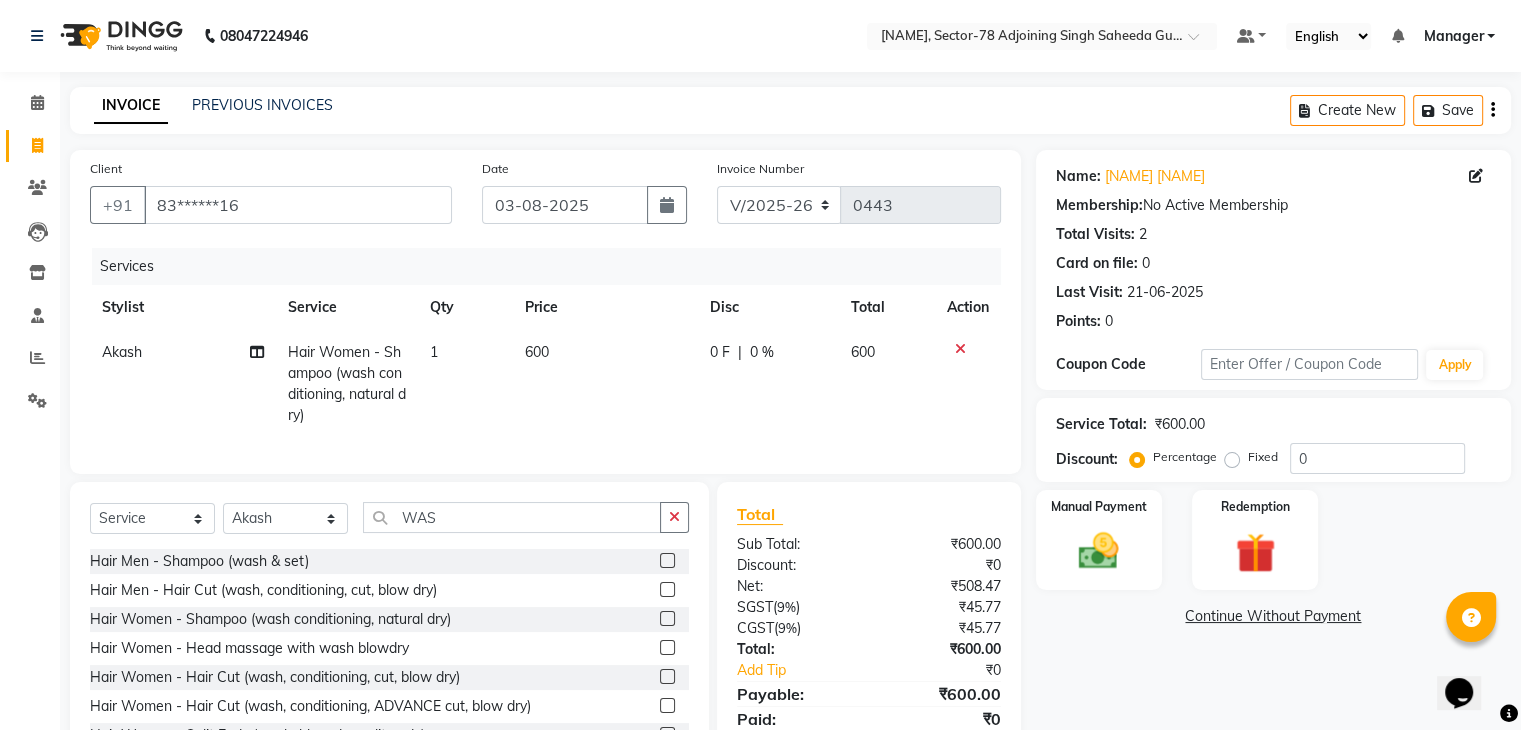 click on "600" 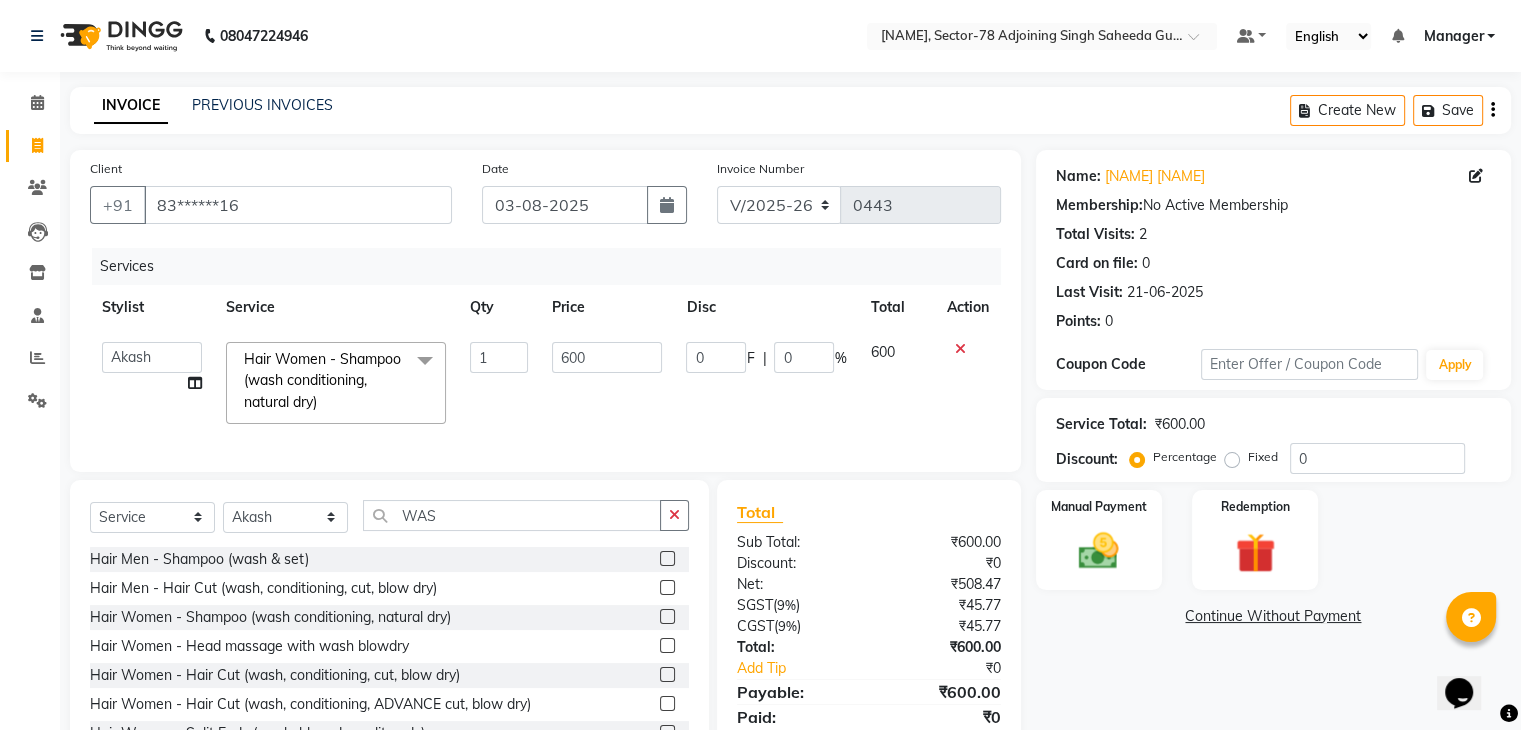 click on "600" 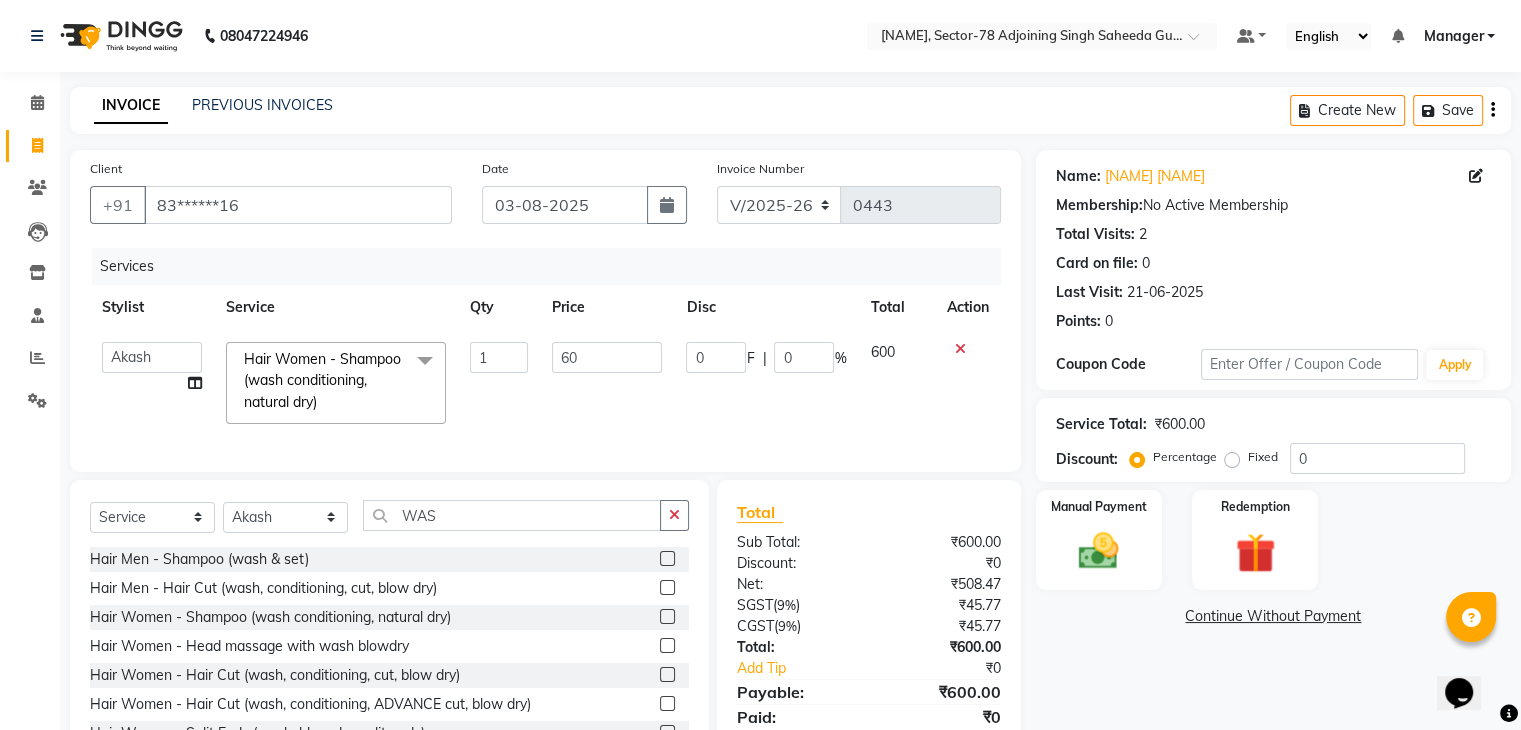 type on "6" 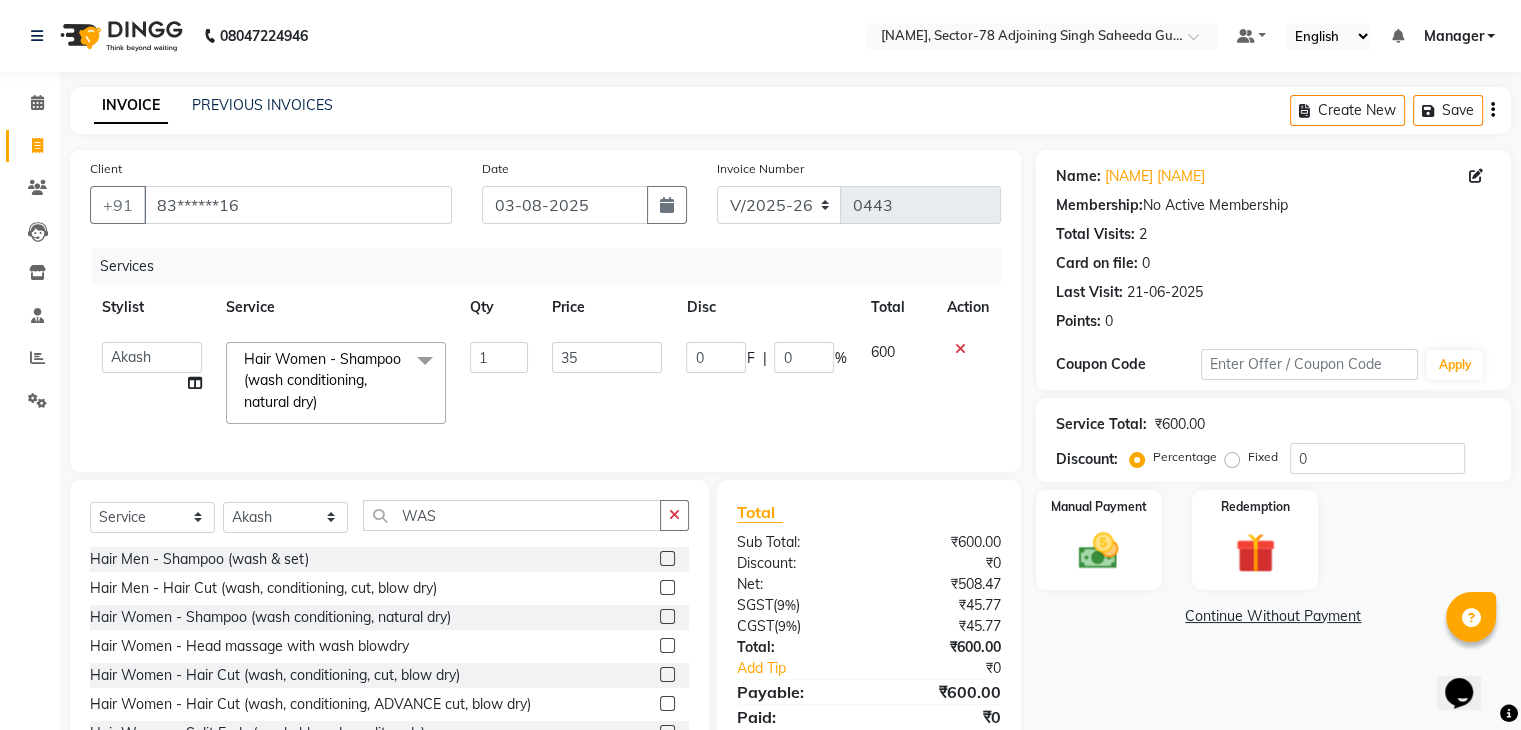 type on "350" 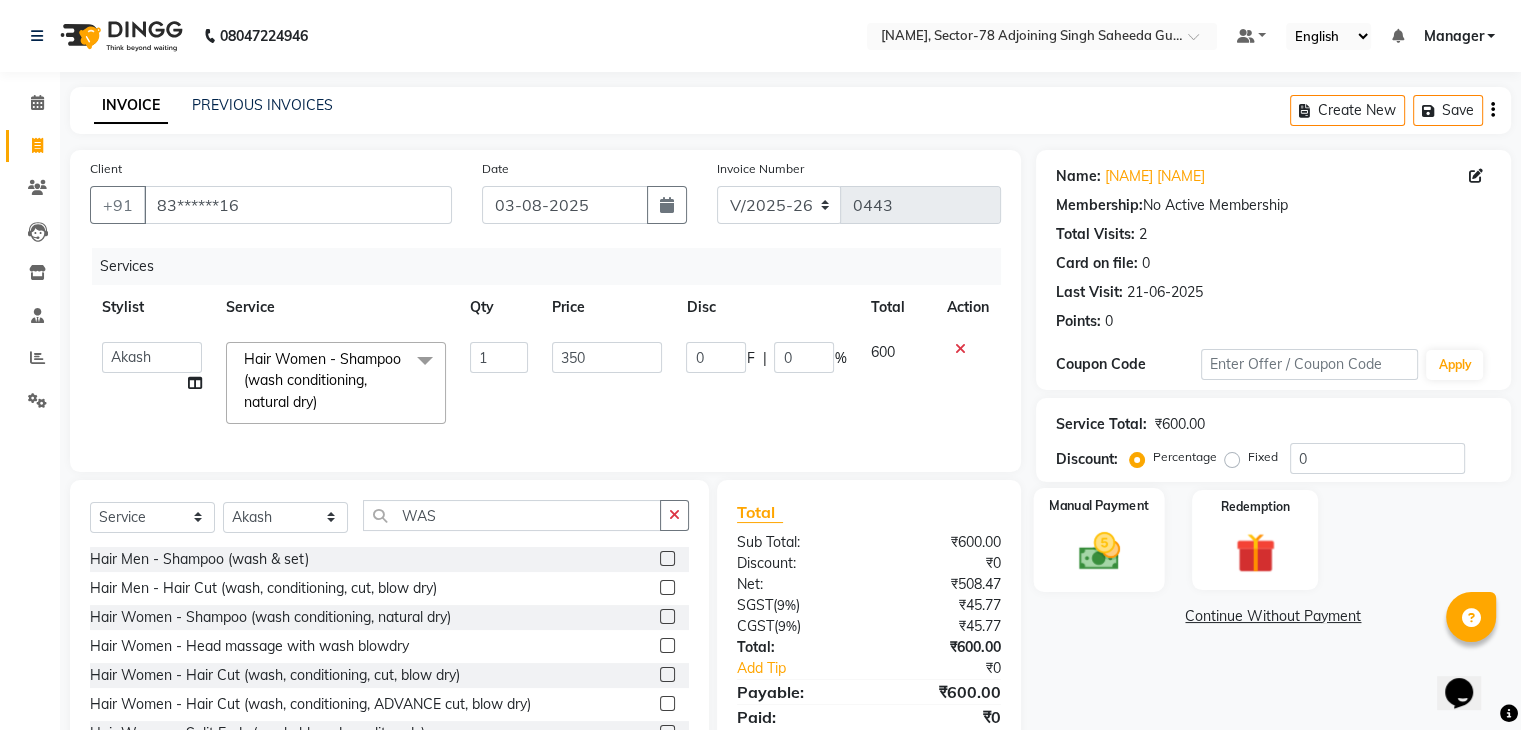 click on "Manual Payment" 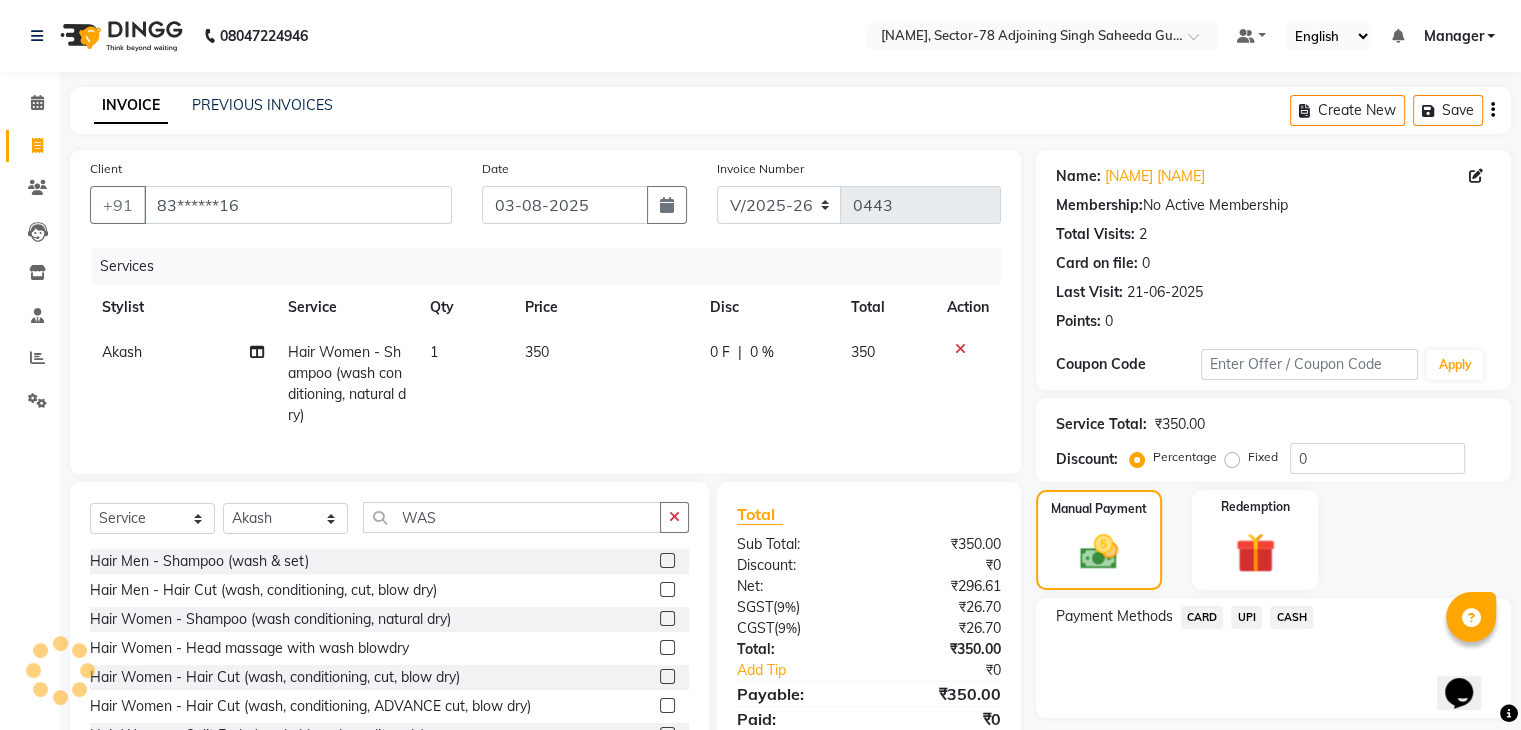 click on "UPI" 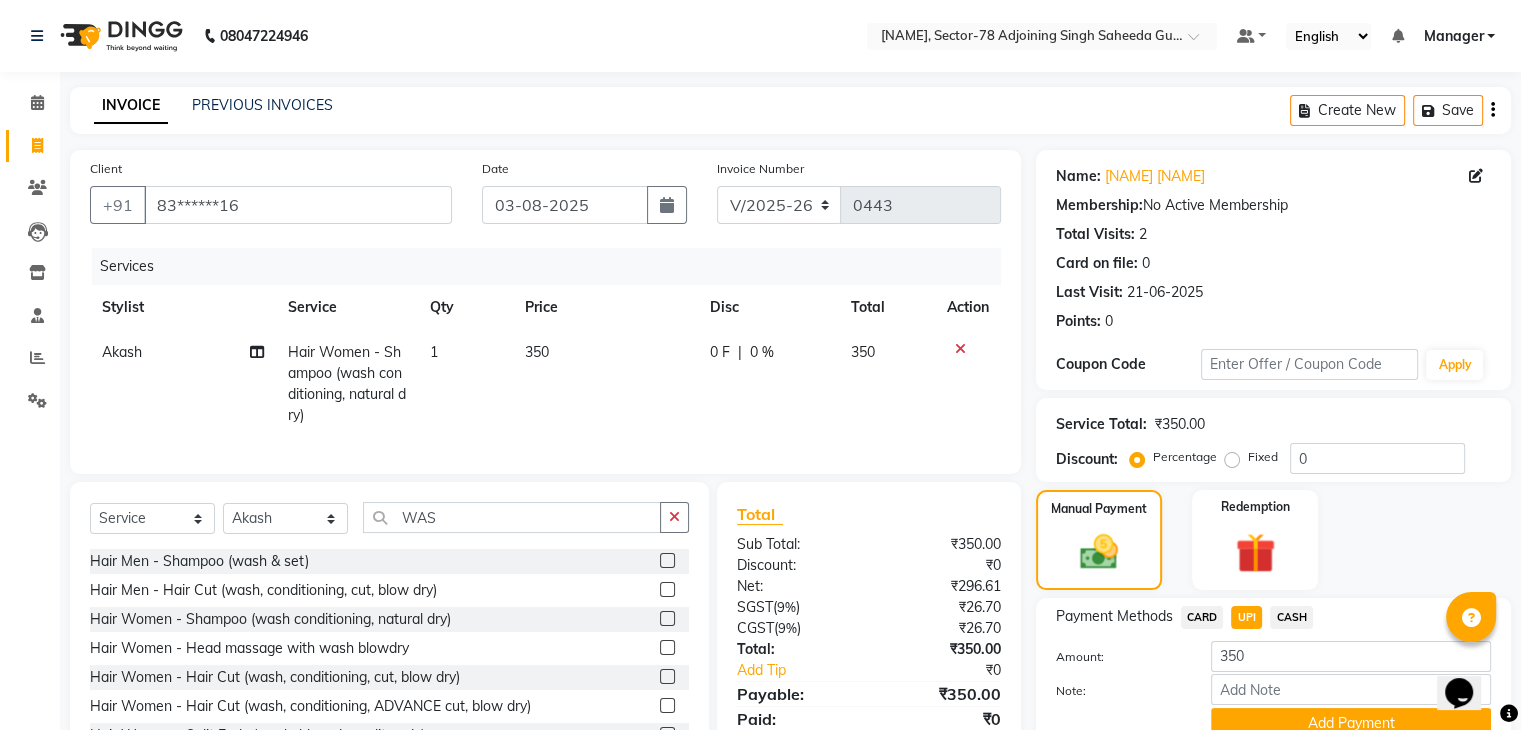 scroll, scrollTop: 93, scrollLeft: 0, axis: vertical 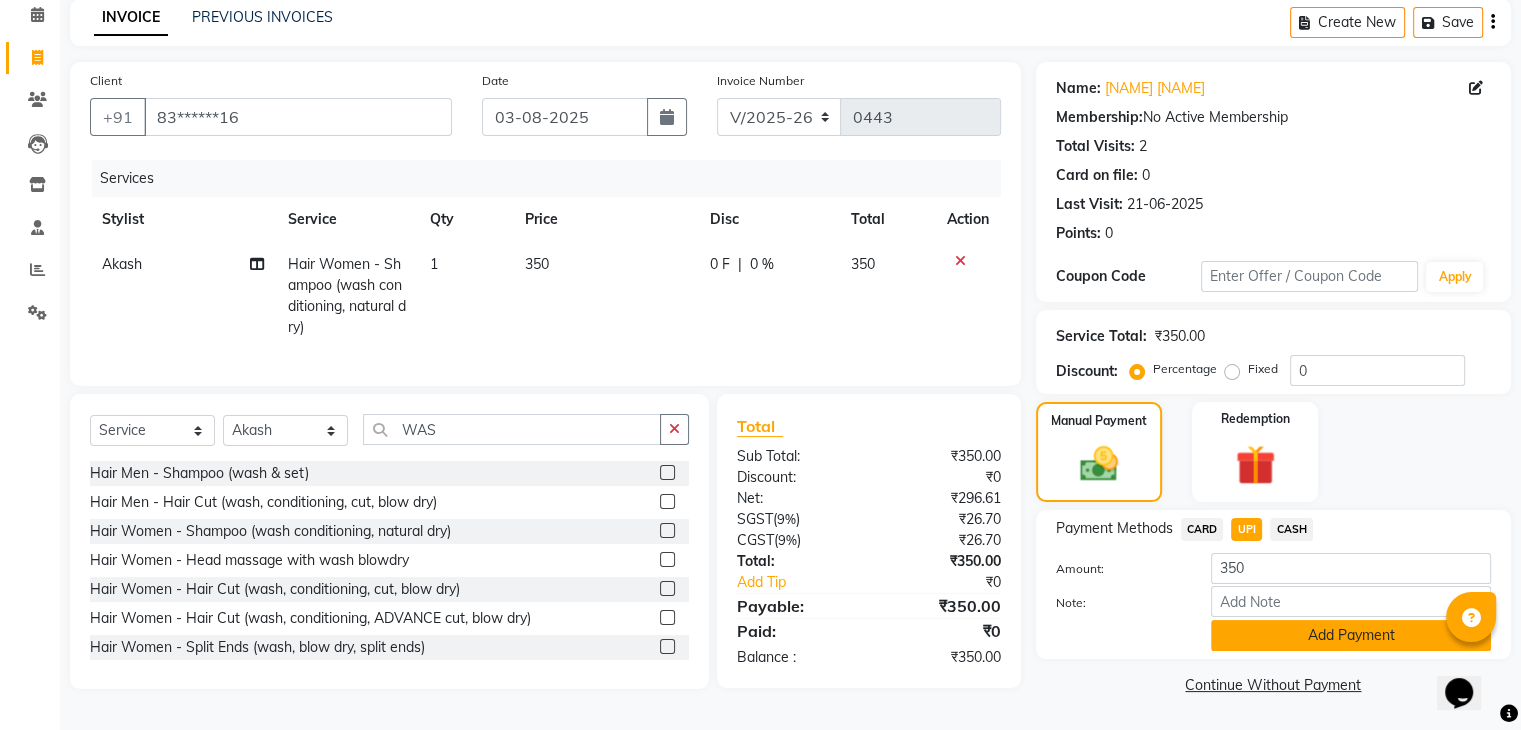 click on "Add Payment" 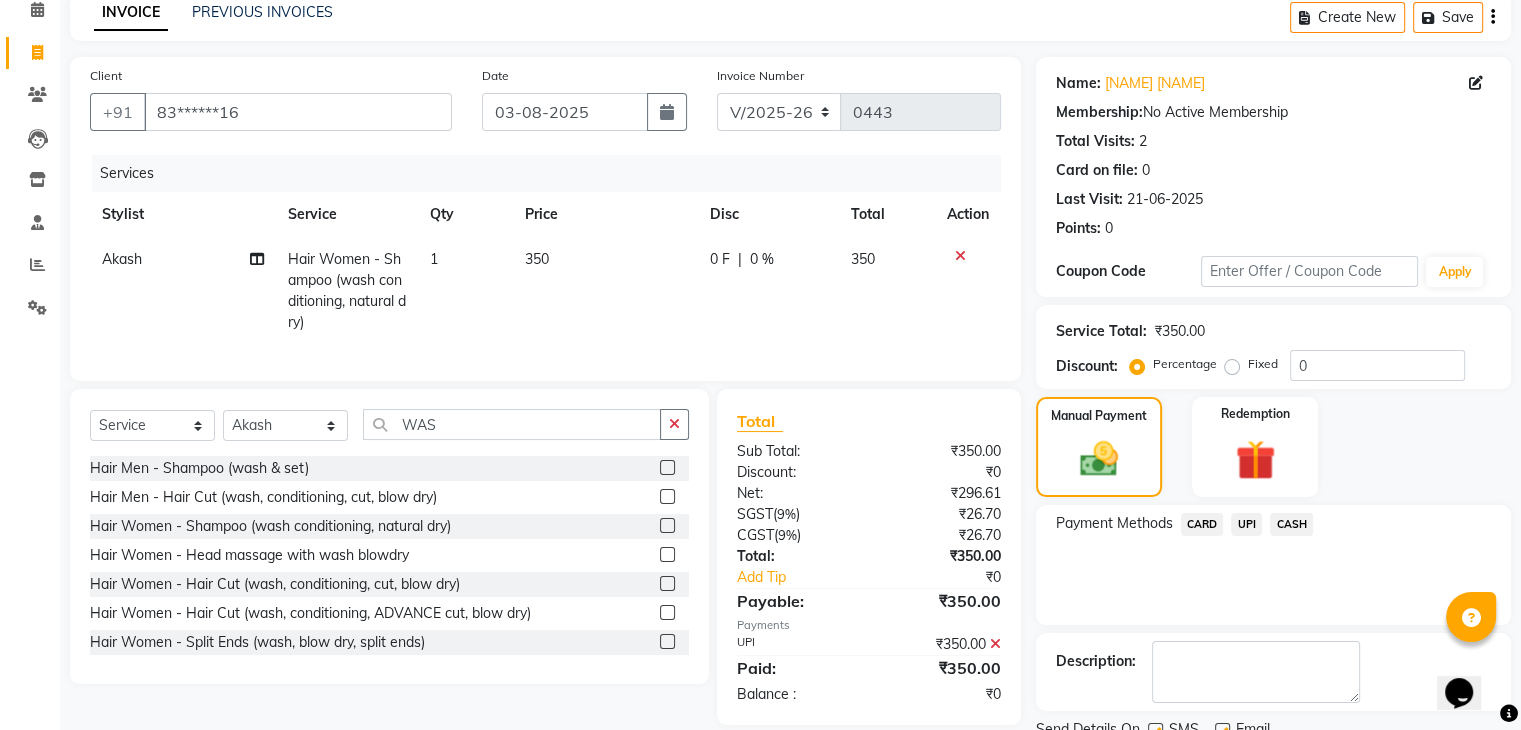 scroll, scrollTop: 171, scrollLeft: 0, axis: vertical 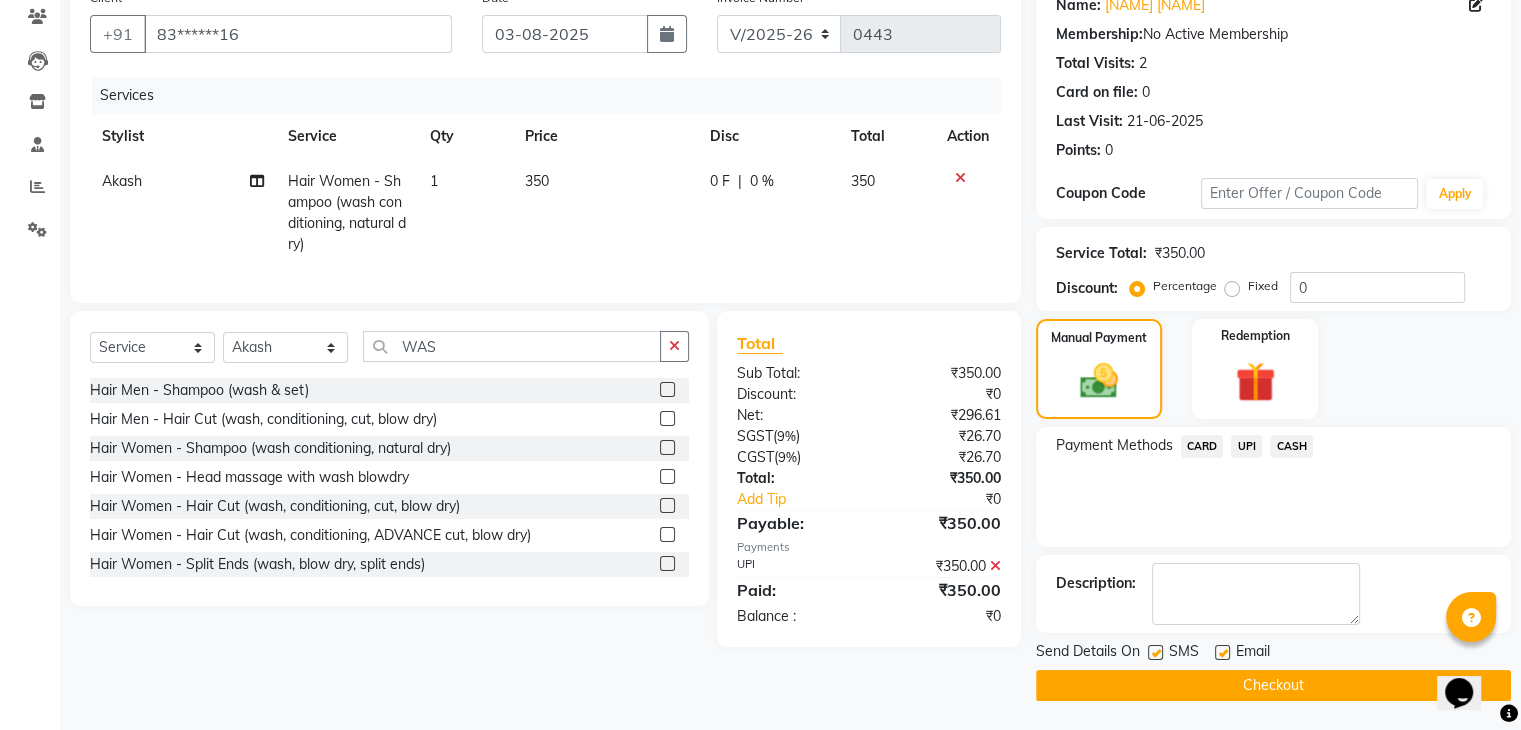 click on "Checkout" 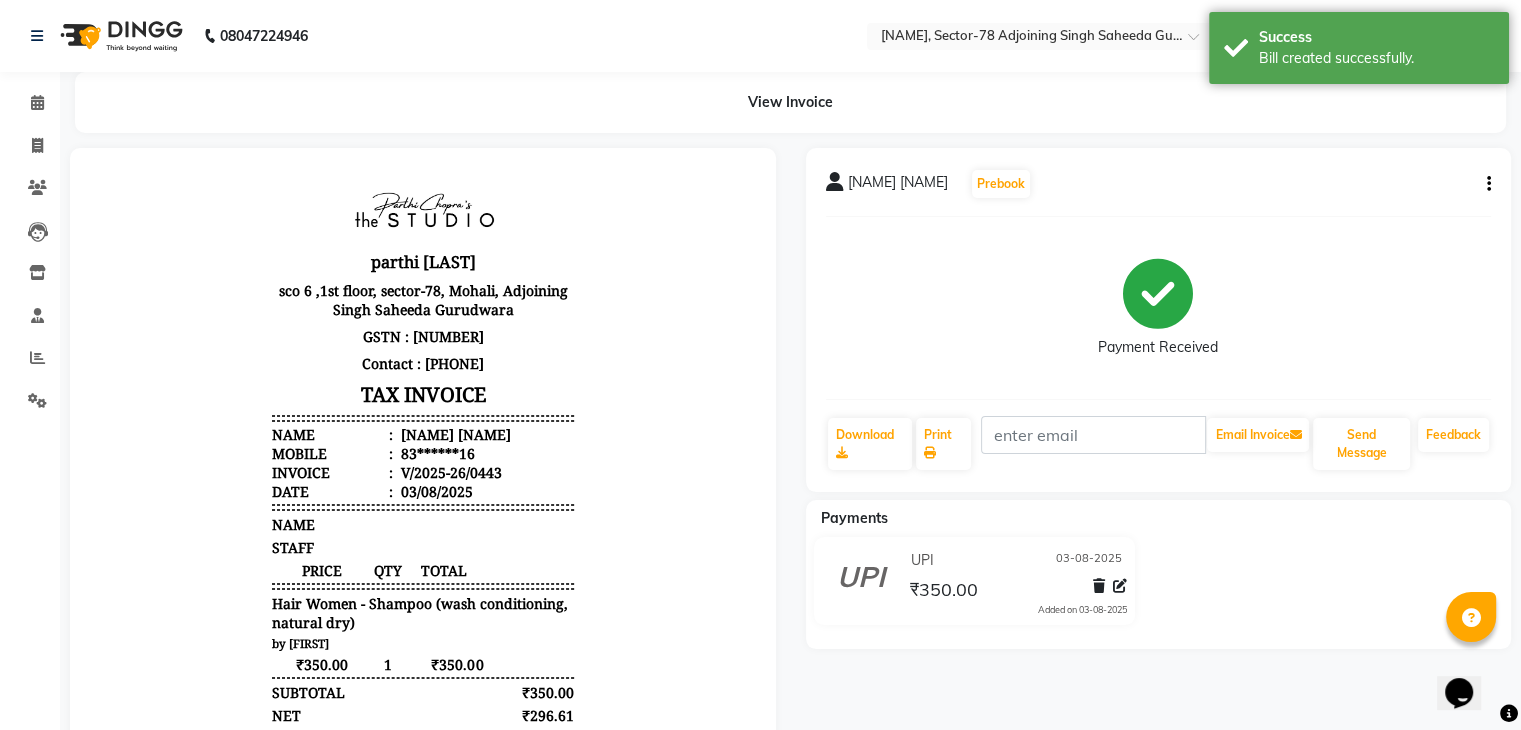 scroll, scrollTop: 0, scrollLeft: 0, axis: both 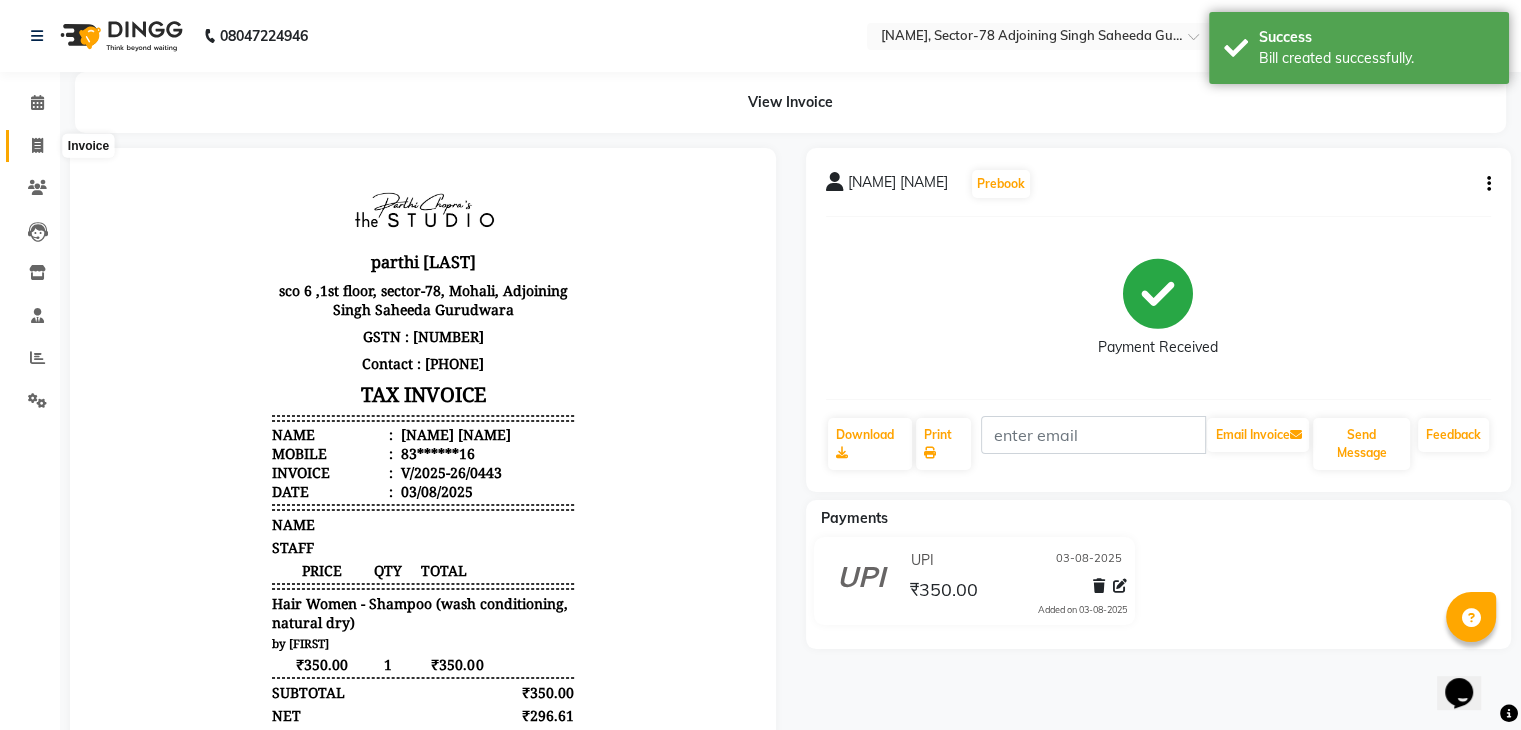 click 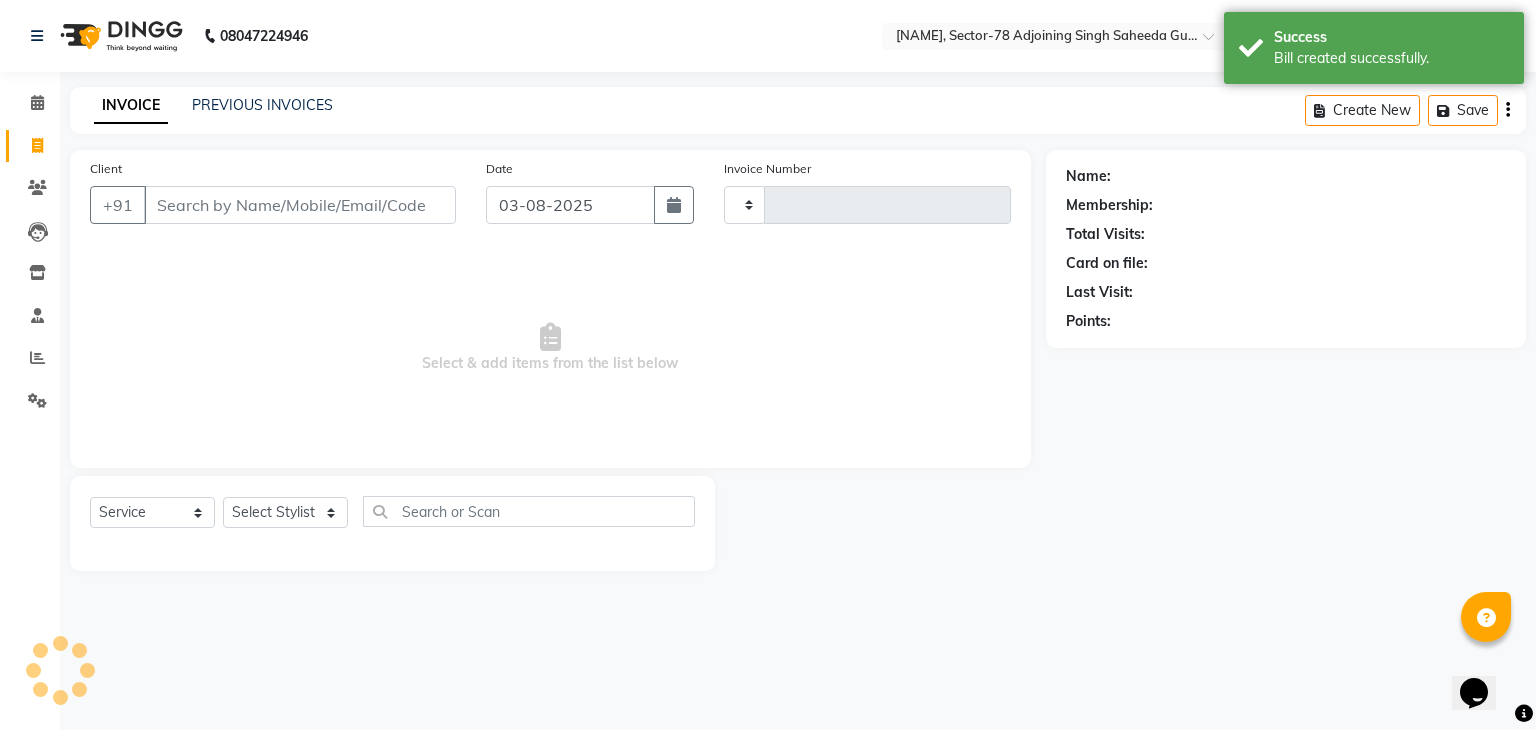 type on "0444" 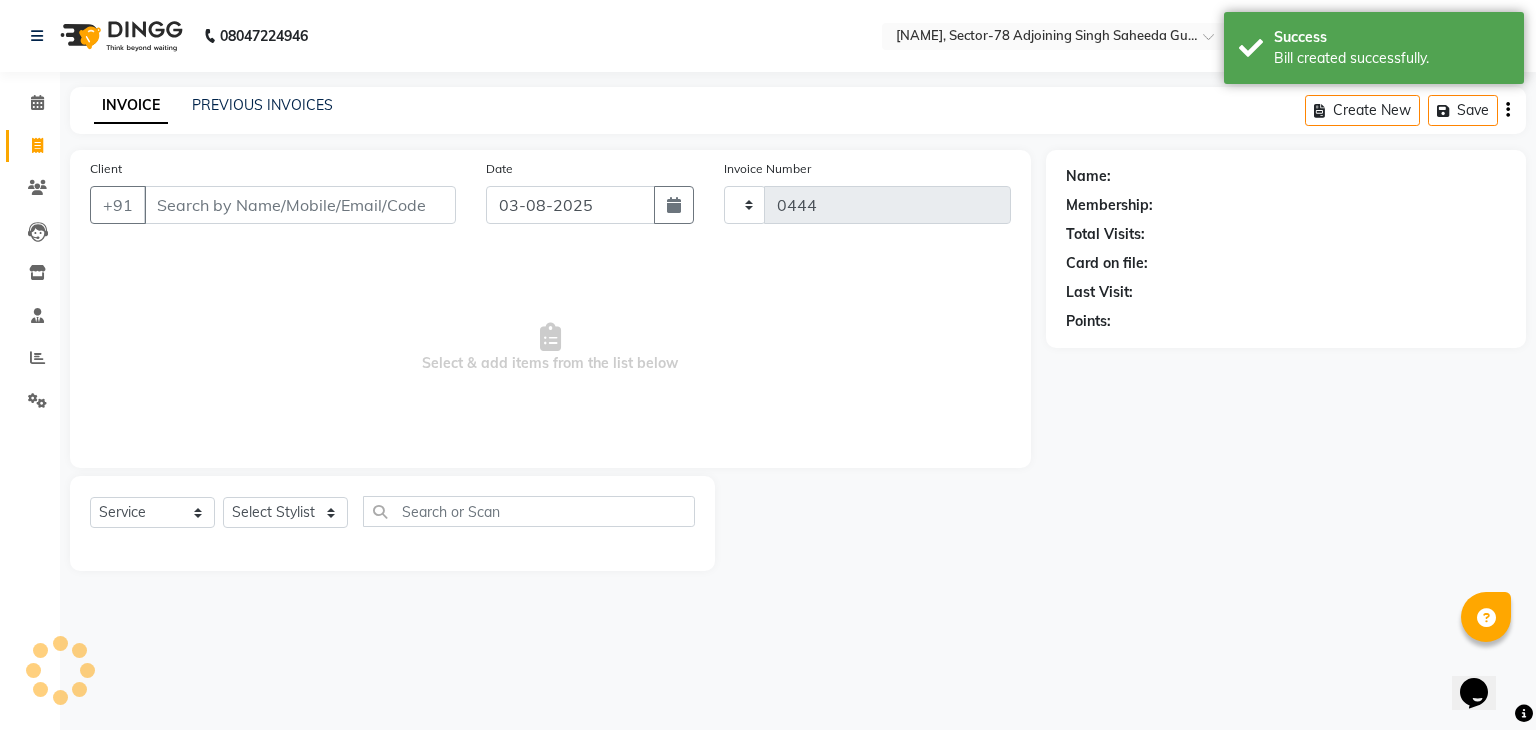 select on "8485" 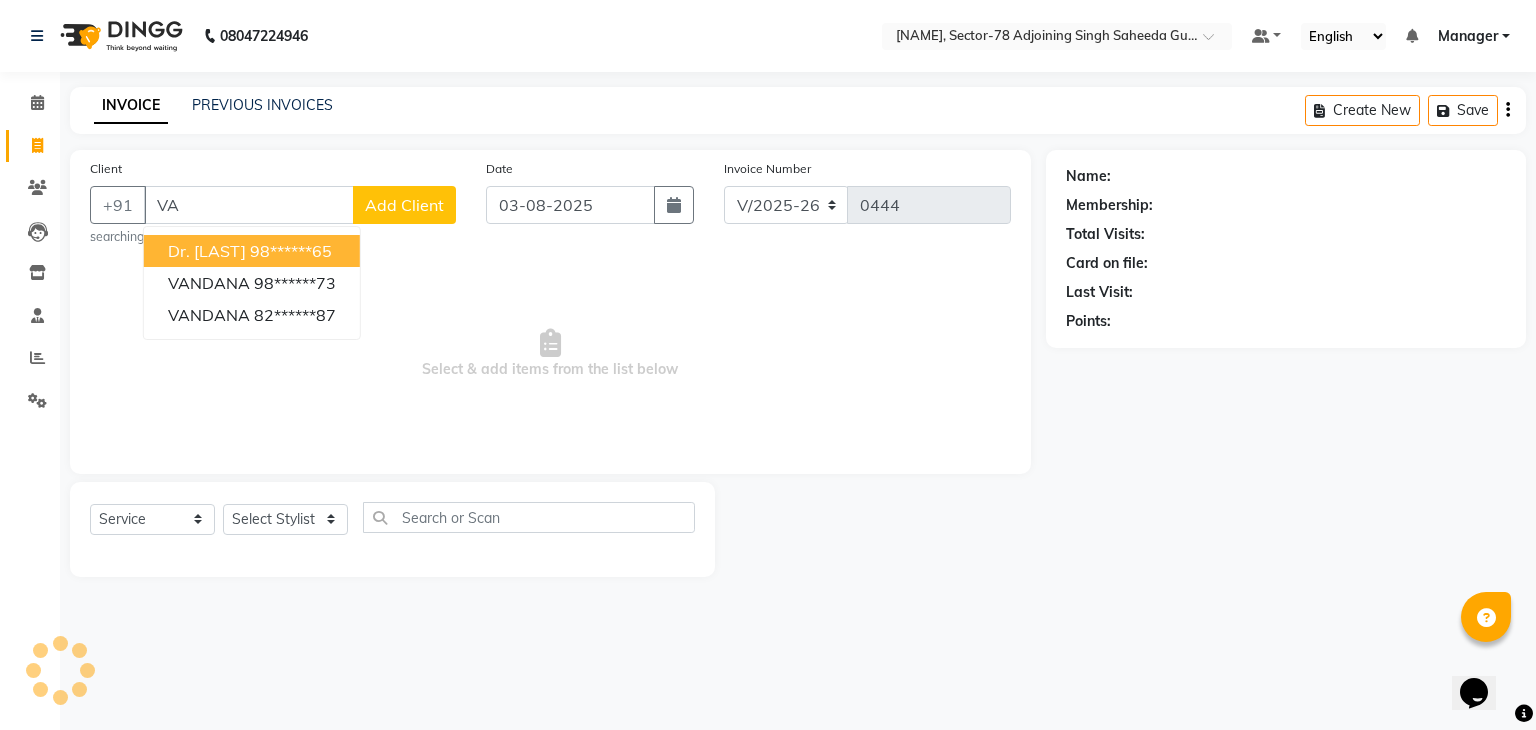 type on "V" 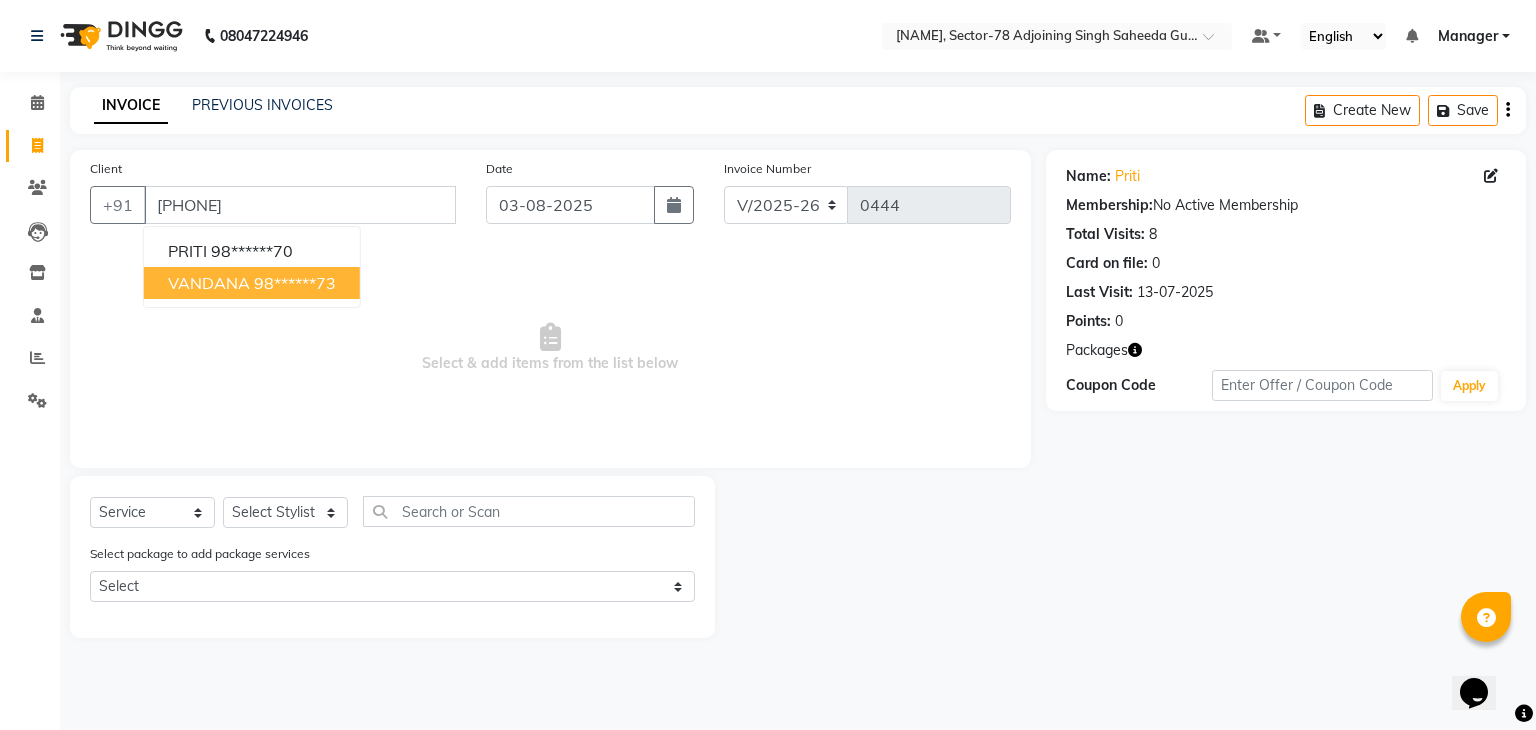 click on "98******73" at bounding box center [295, 283] 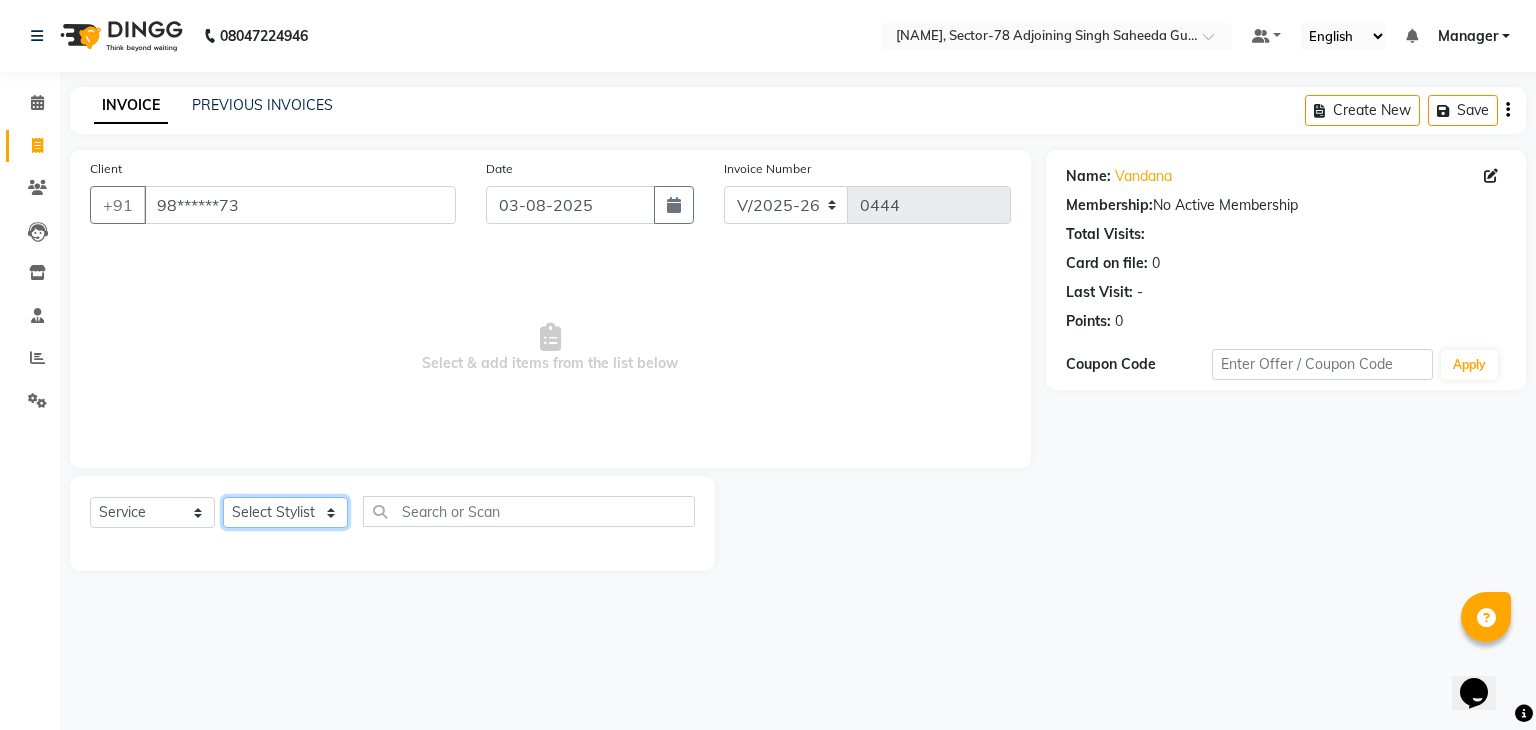 click on "Select Stylist Abhishek ABHISHEK(N) Akash Anjali Ankush Apoorna Jasmine KARAN Manager Mateen Owner Priyanka Rakhi Rudra SAHIL Saurabh YUGRAJ" 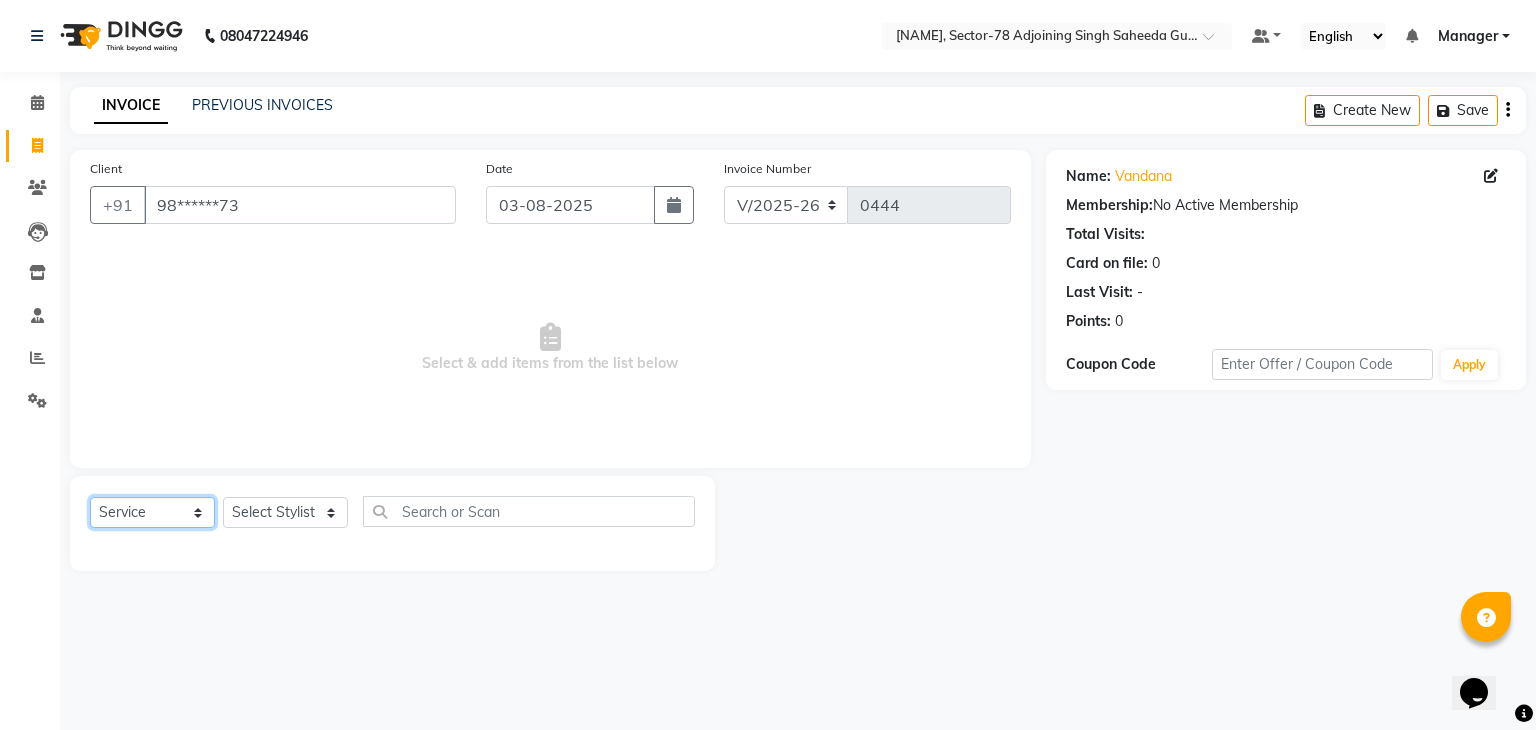 click on "Select  Service  Product  Membership  Package Voucher Prepaid Gift Card" 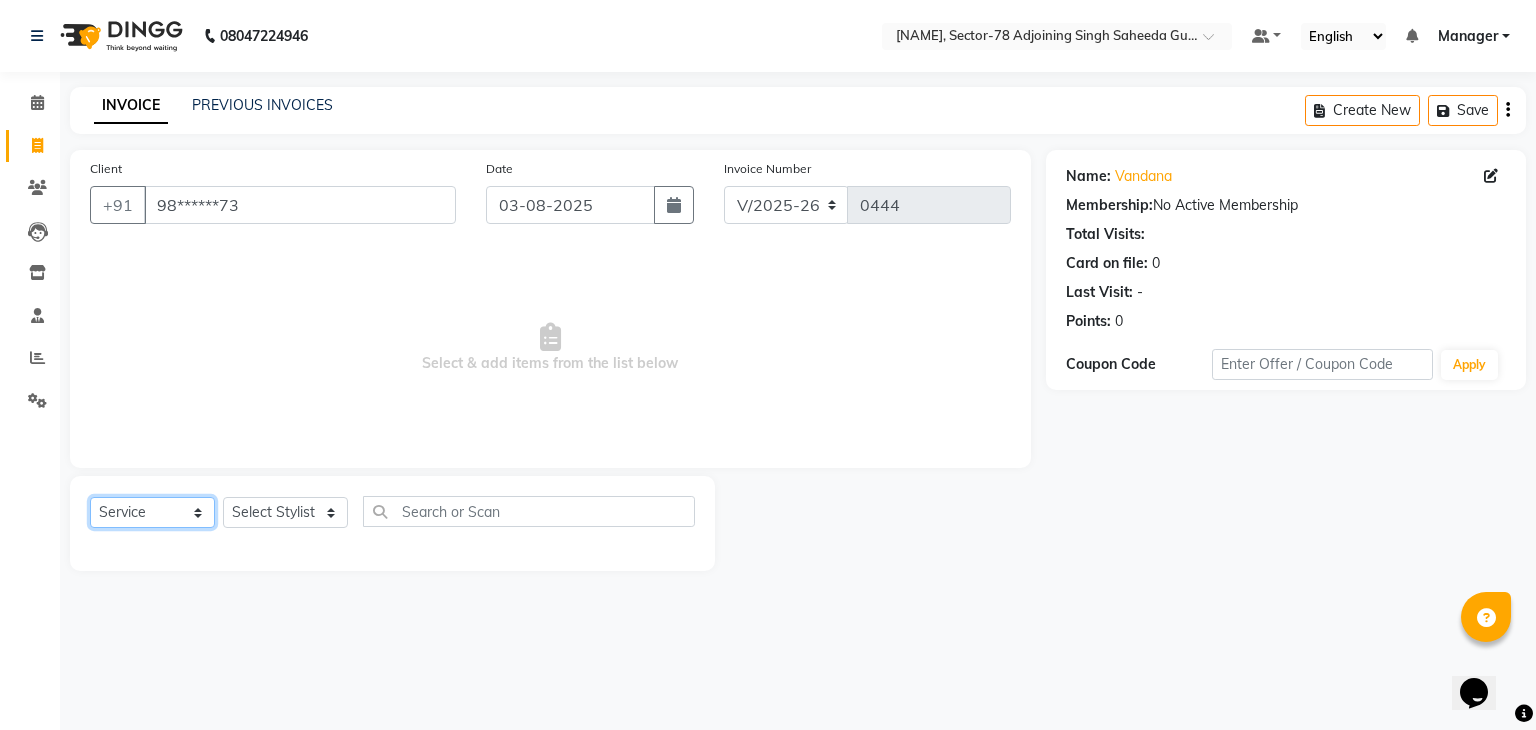 select on "package" 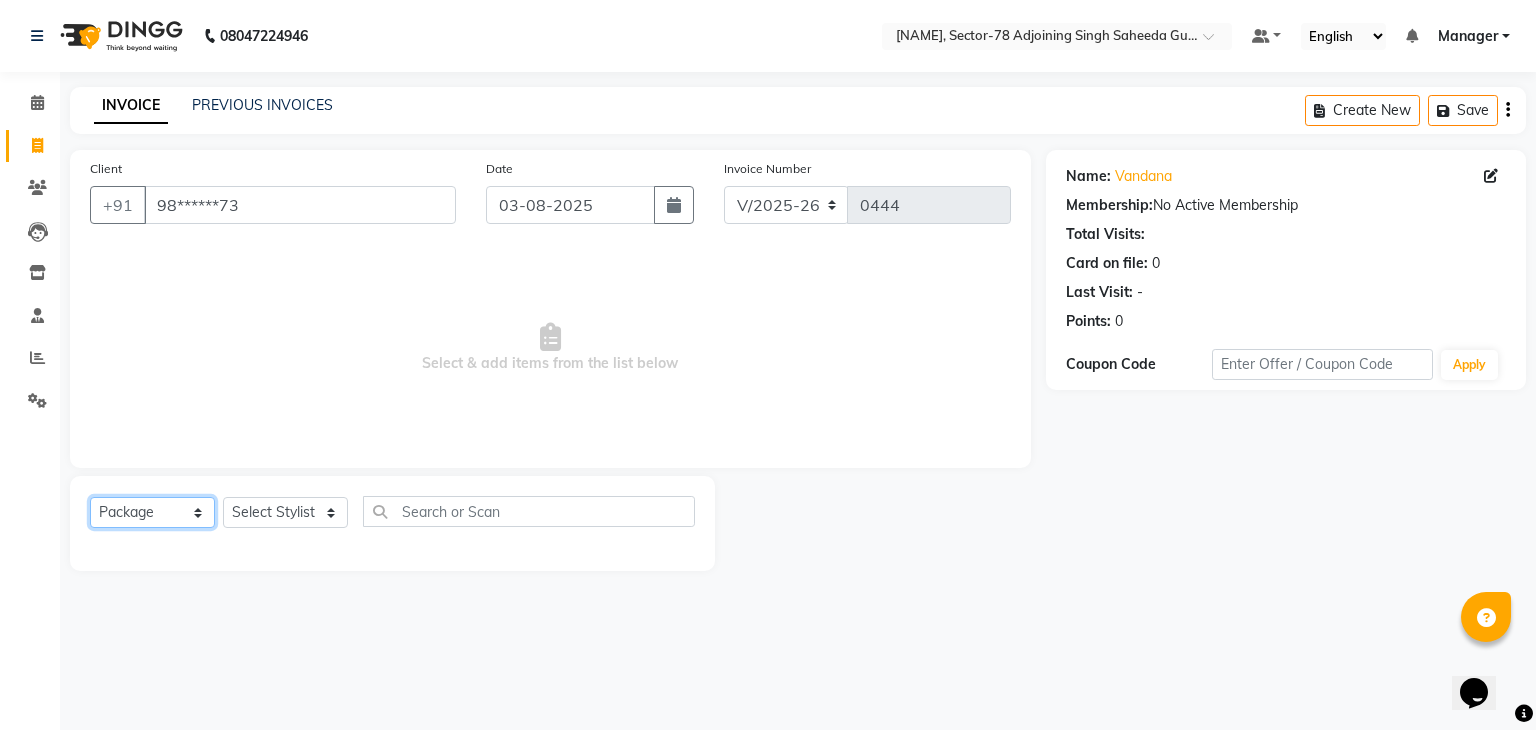 click on "Select  Service  Product  Membership  Package Voucher Prepaid Gift Card" 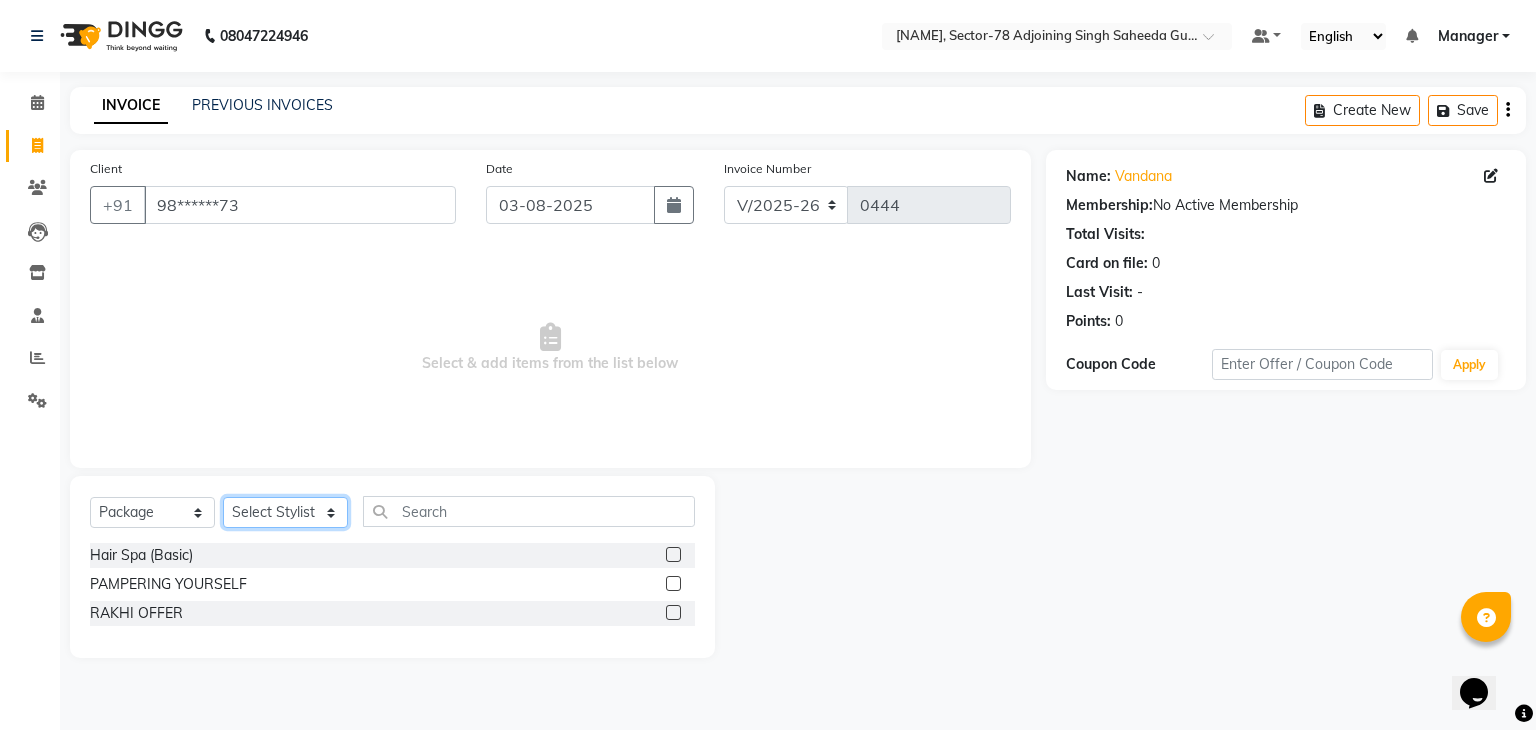 click on "Select Stylist Abhishek ABHISHEK(N) Akash Anjali Ankush Apoorna Jasmine KARAN Manager Mateen Owner Priyanka Rakhi Rudra SAHIL Saurabh YUGRAJ" 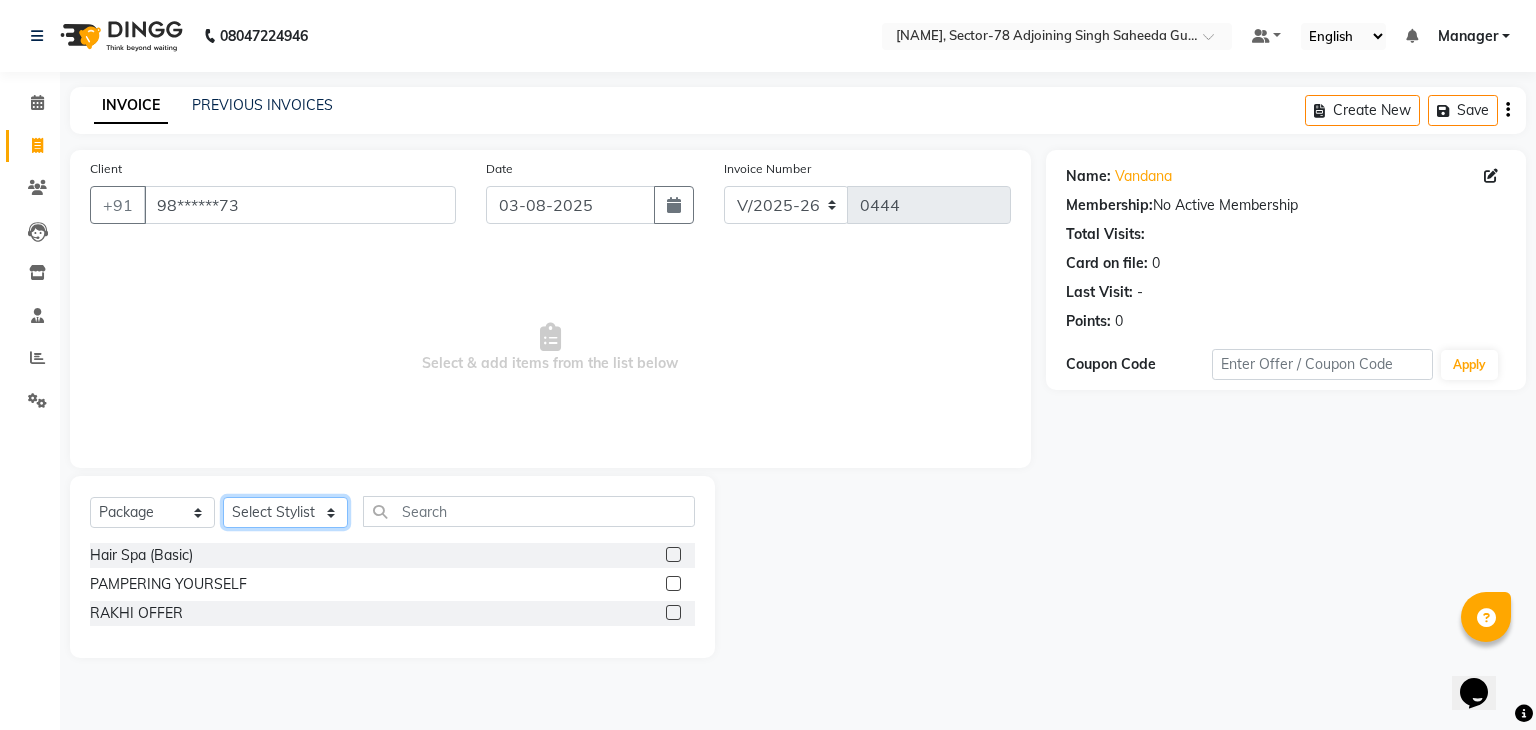select on "83540" 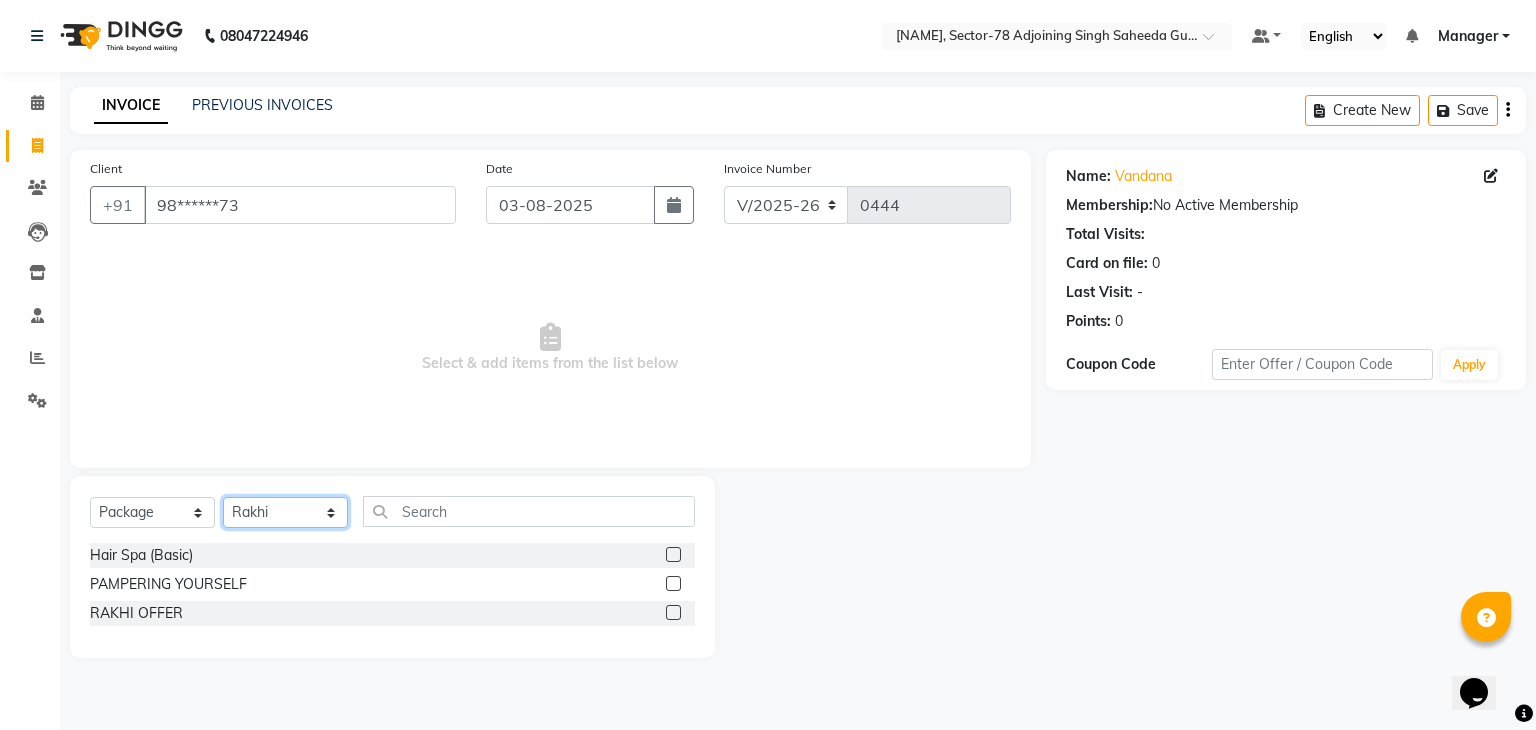 click on "Select Stylist Abhishek ABHISHEK(N) Akash Anjali Ankush Apoorna Jasmine KARAN Manager Mateen Owner Priyanka Rakhi Rudra SAHIL Saurabh YUGRAJ" 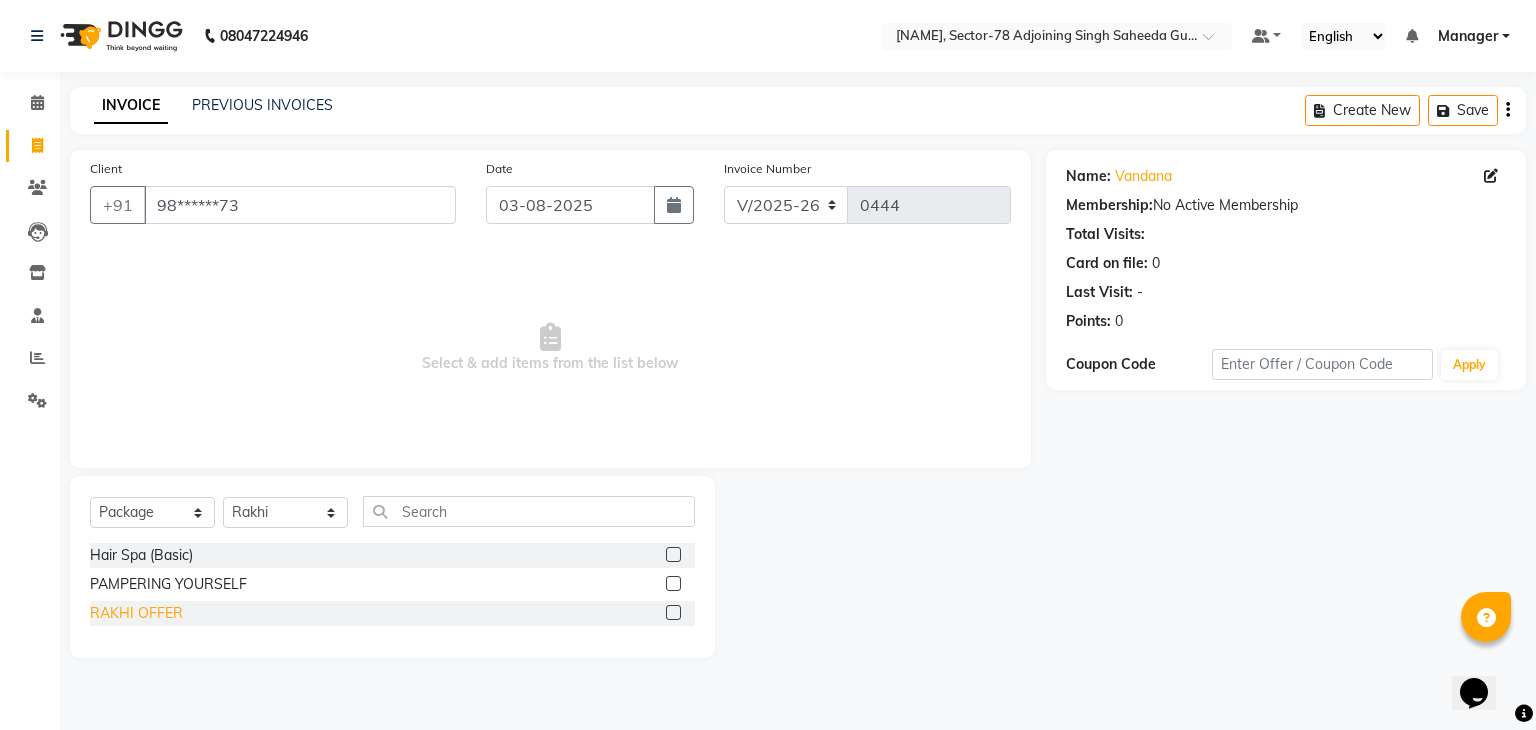 click on "RAKHI OFFER" 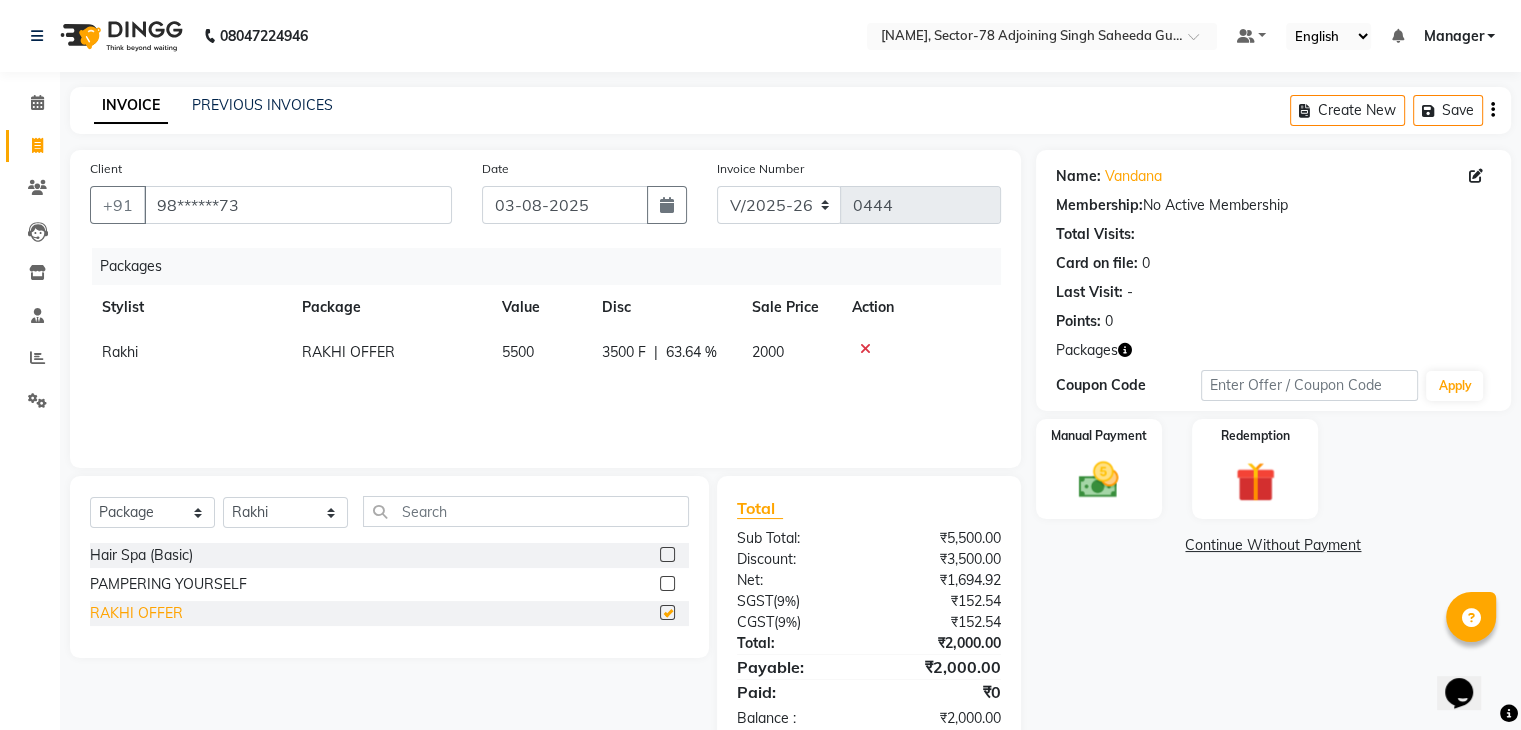 checkbox on "false" 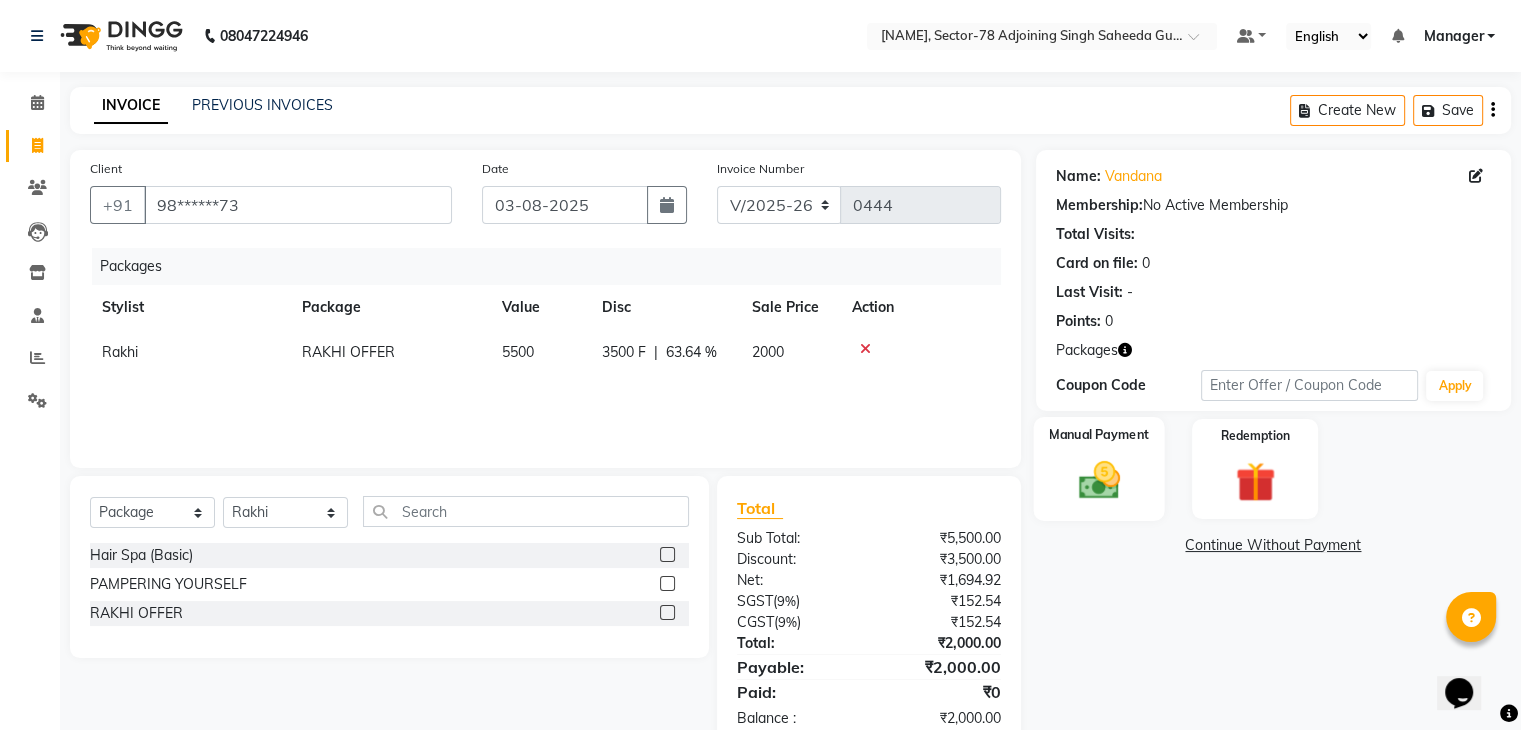 click 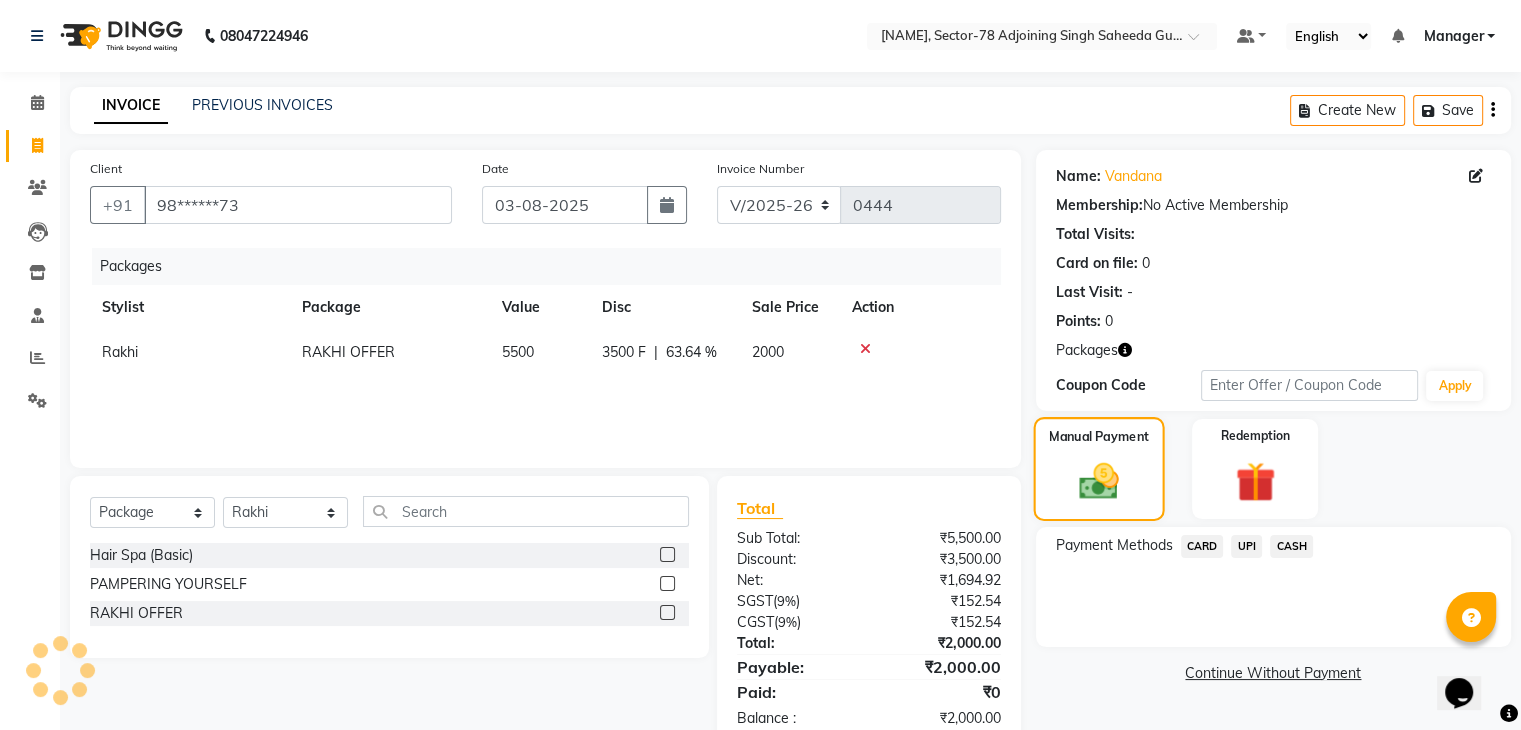 scroll, scrollTop: 50, scrollLeft: 0, axis: vertical 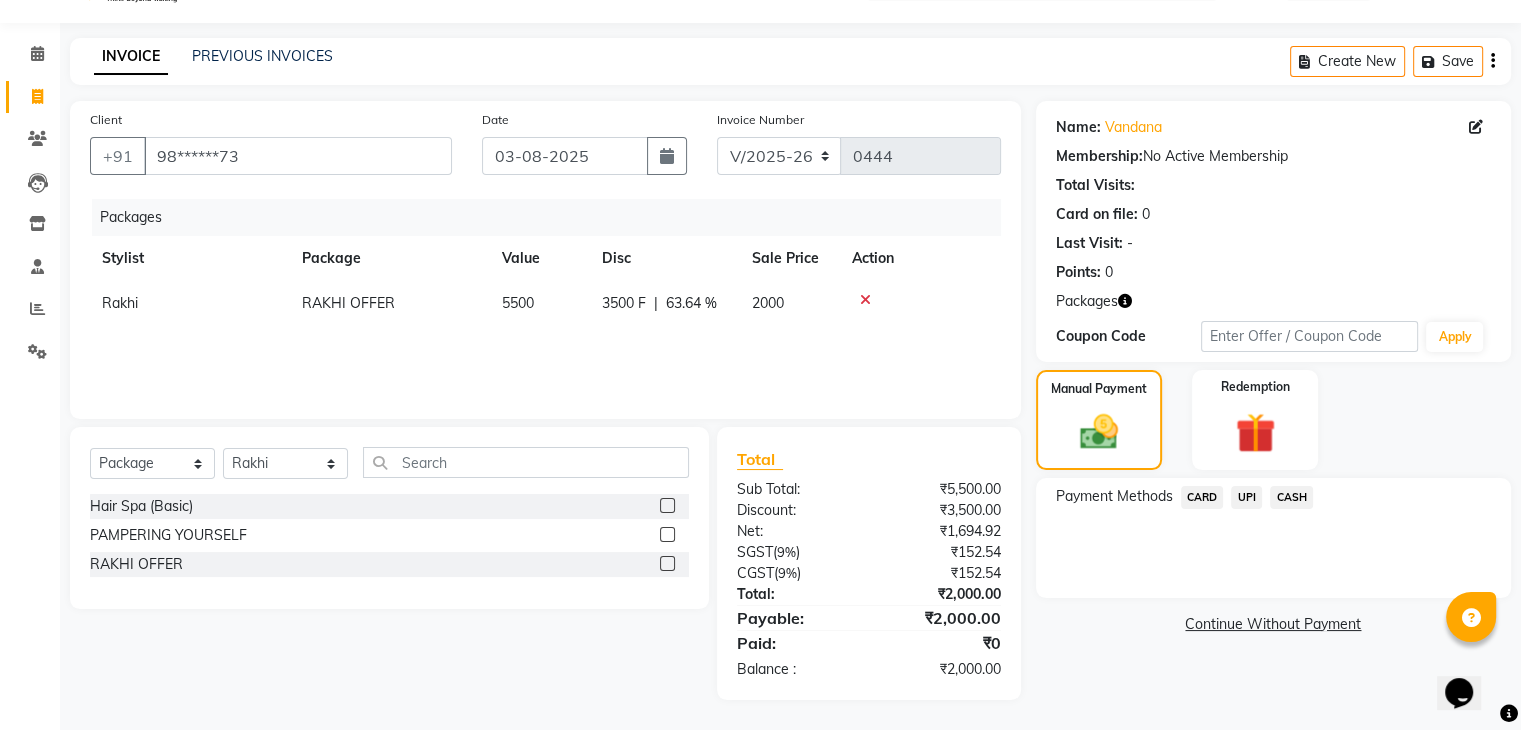 click on "UPI" 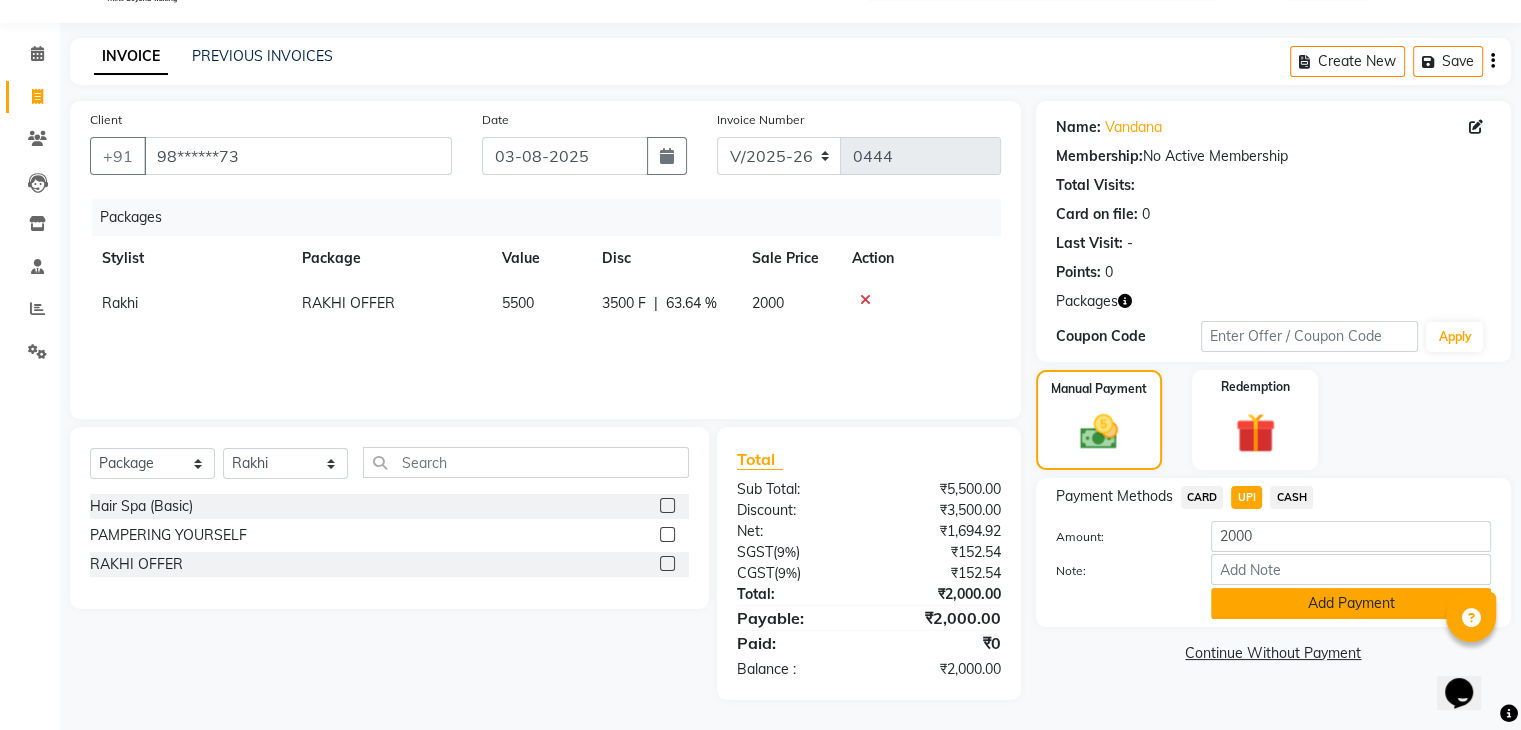 click on "Add Payment" 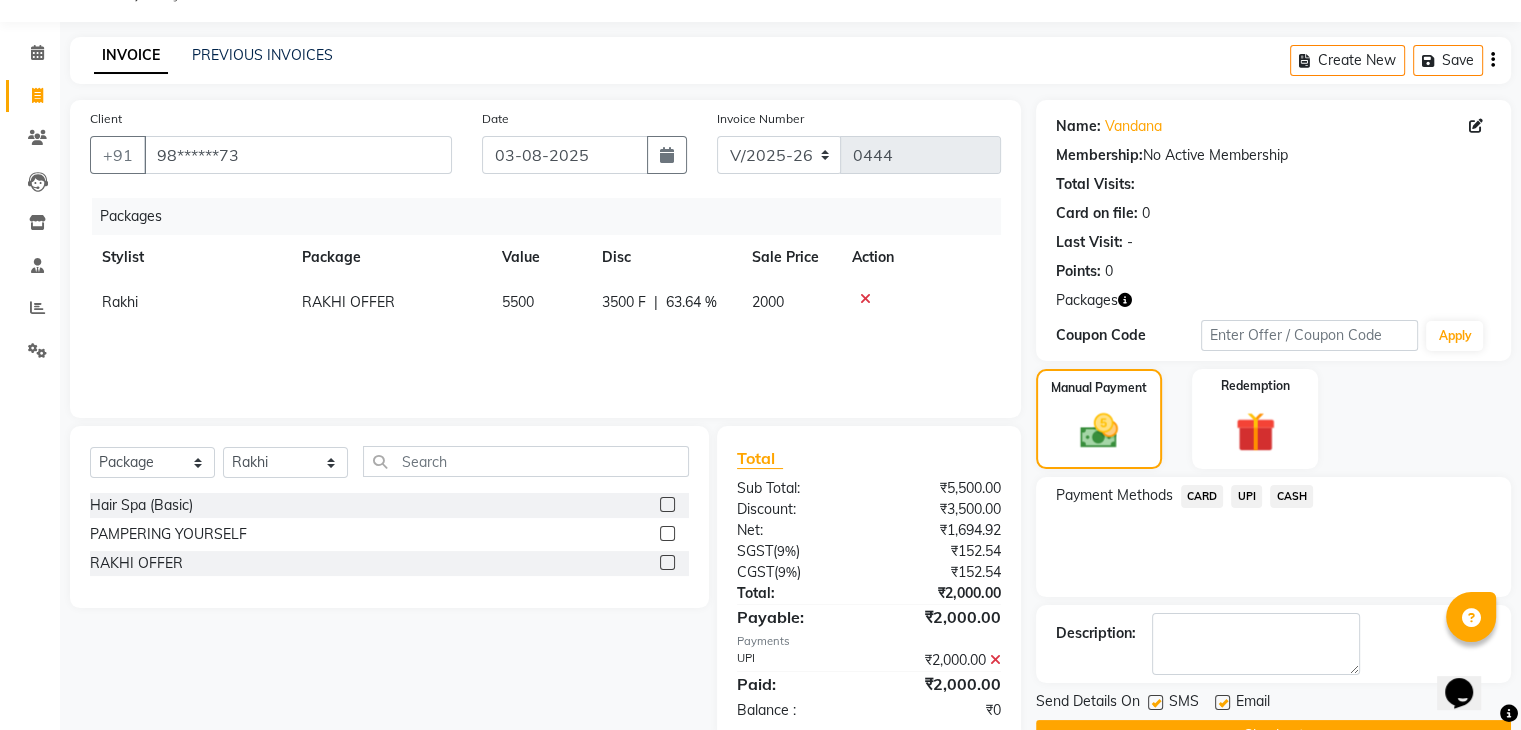 scroll, scrollTop: 100, scrollLeft: 0, axis: vertical 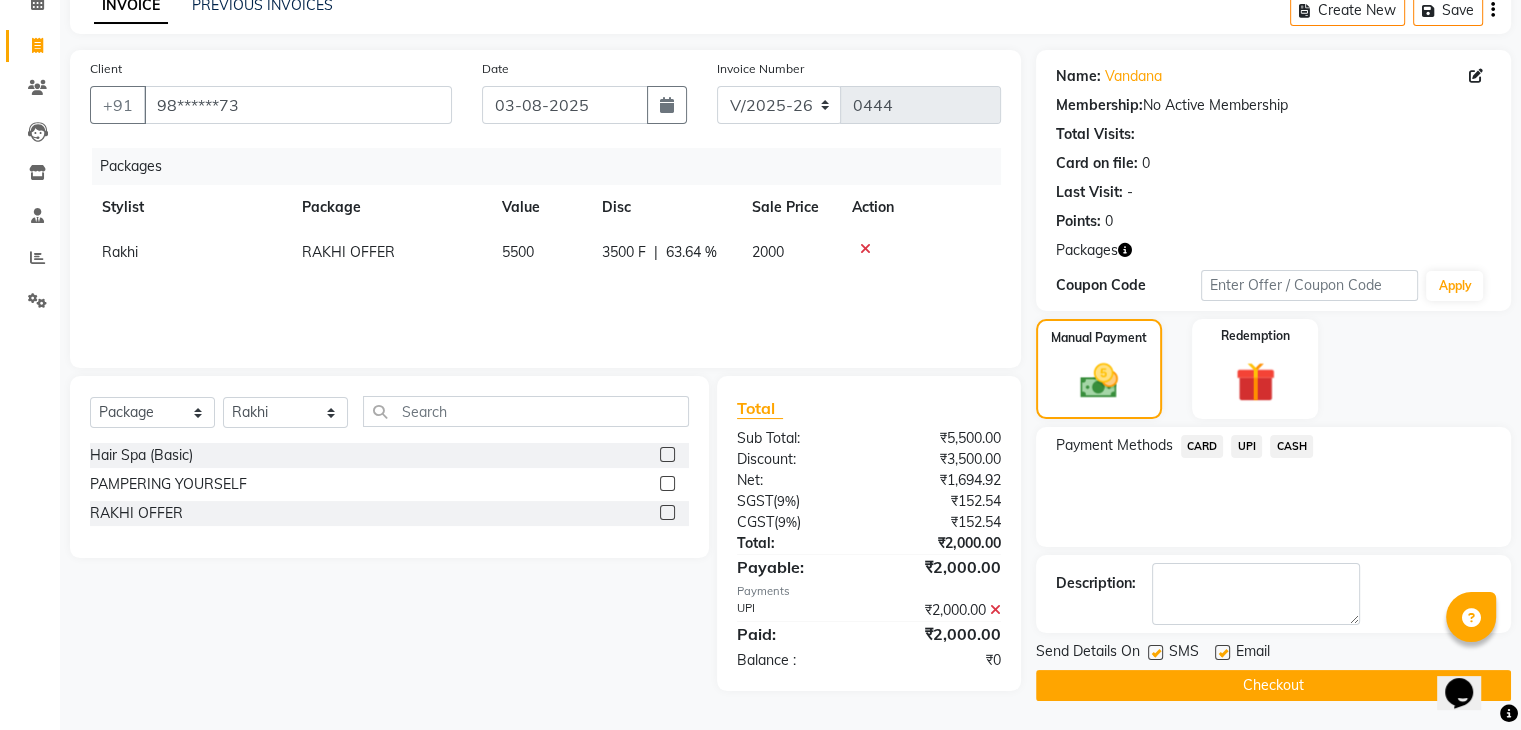 click on "Checkout" 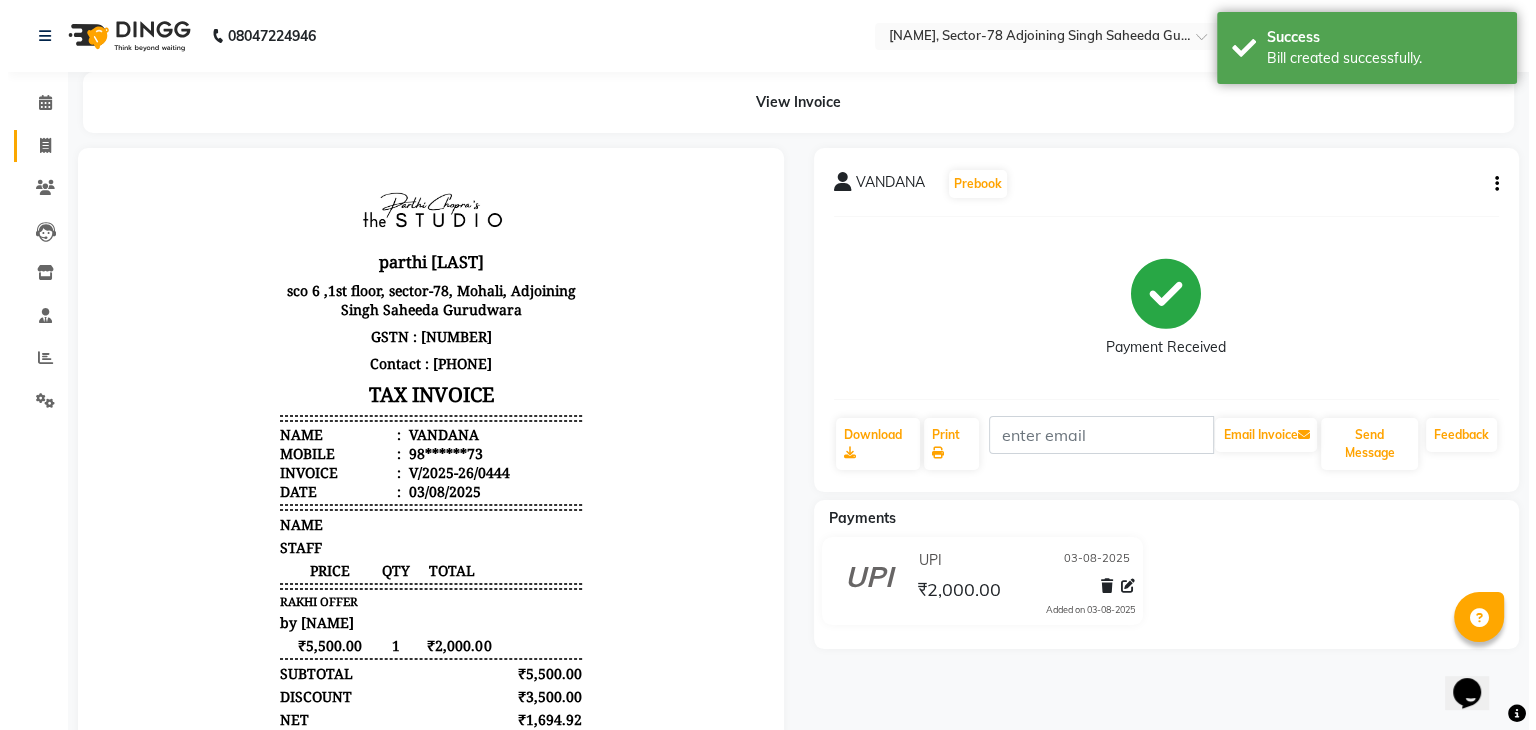 scroll, scrollTop: 0, scrollLeft: 0, axis: both 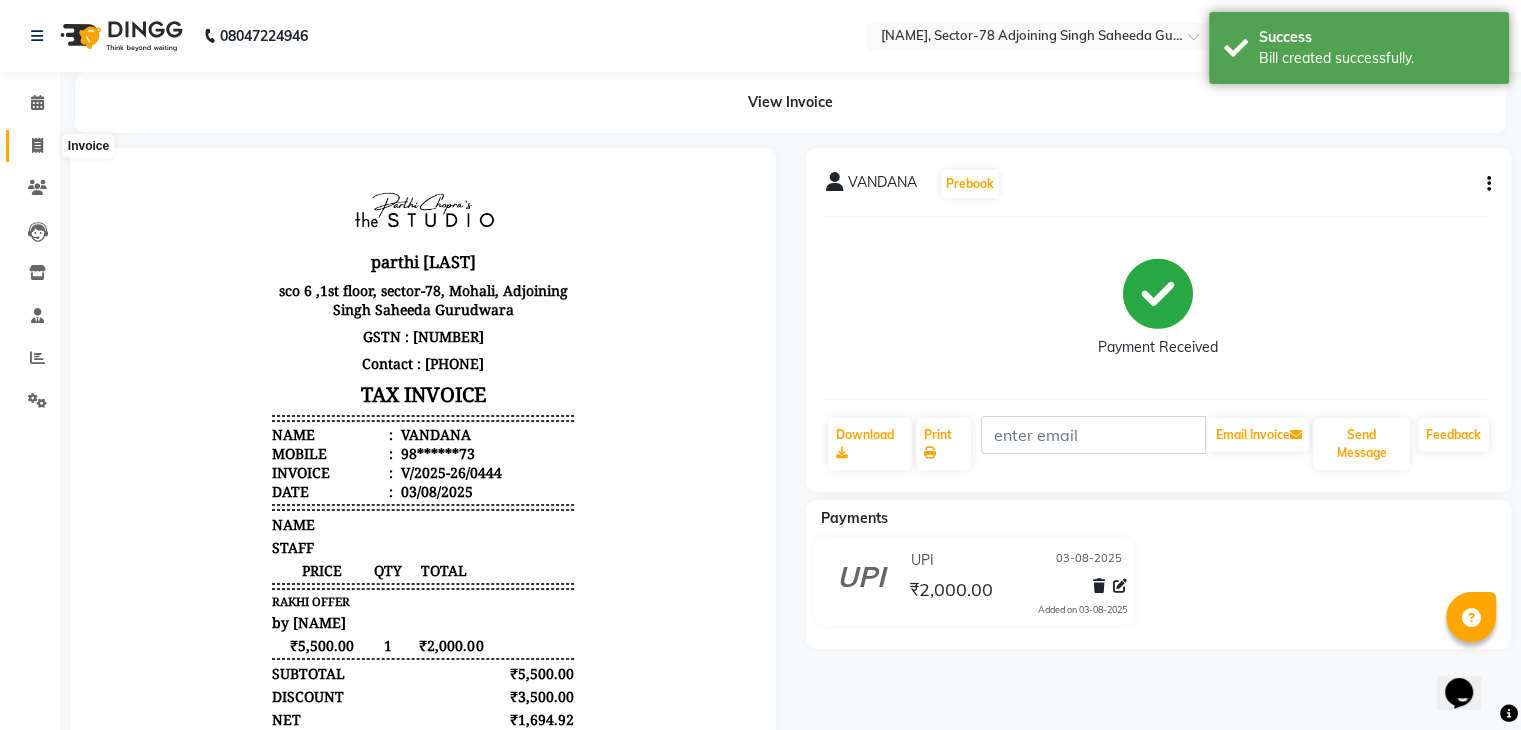 click 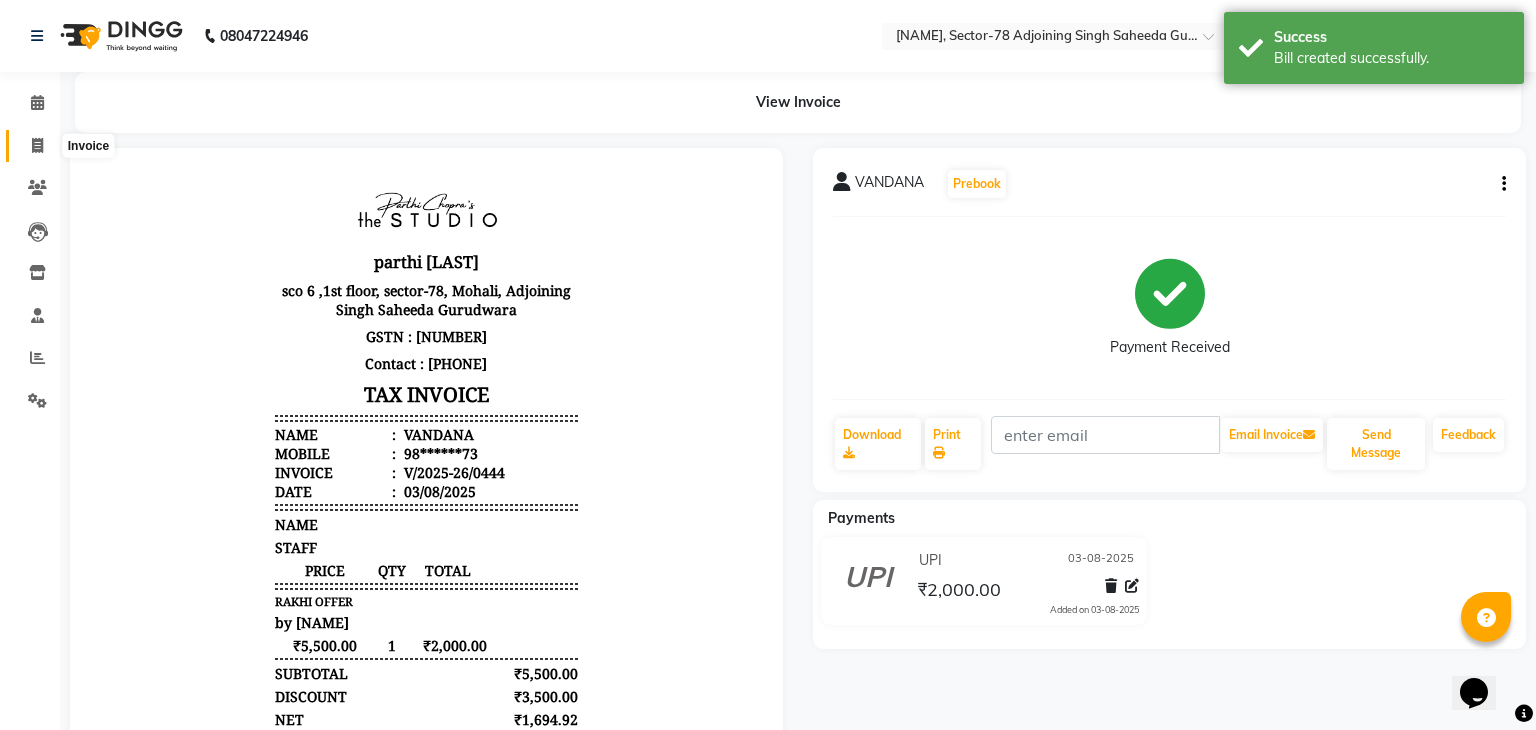 select on "8485" 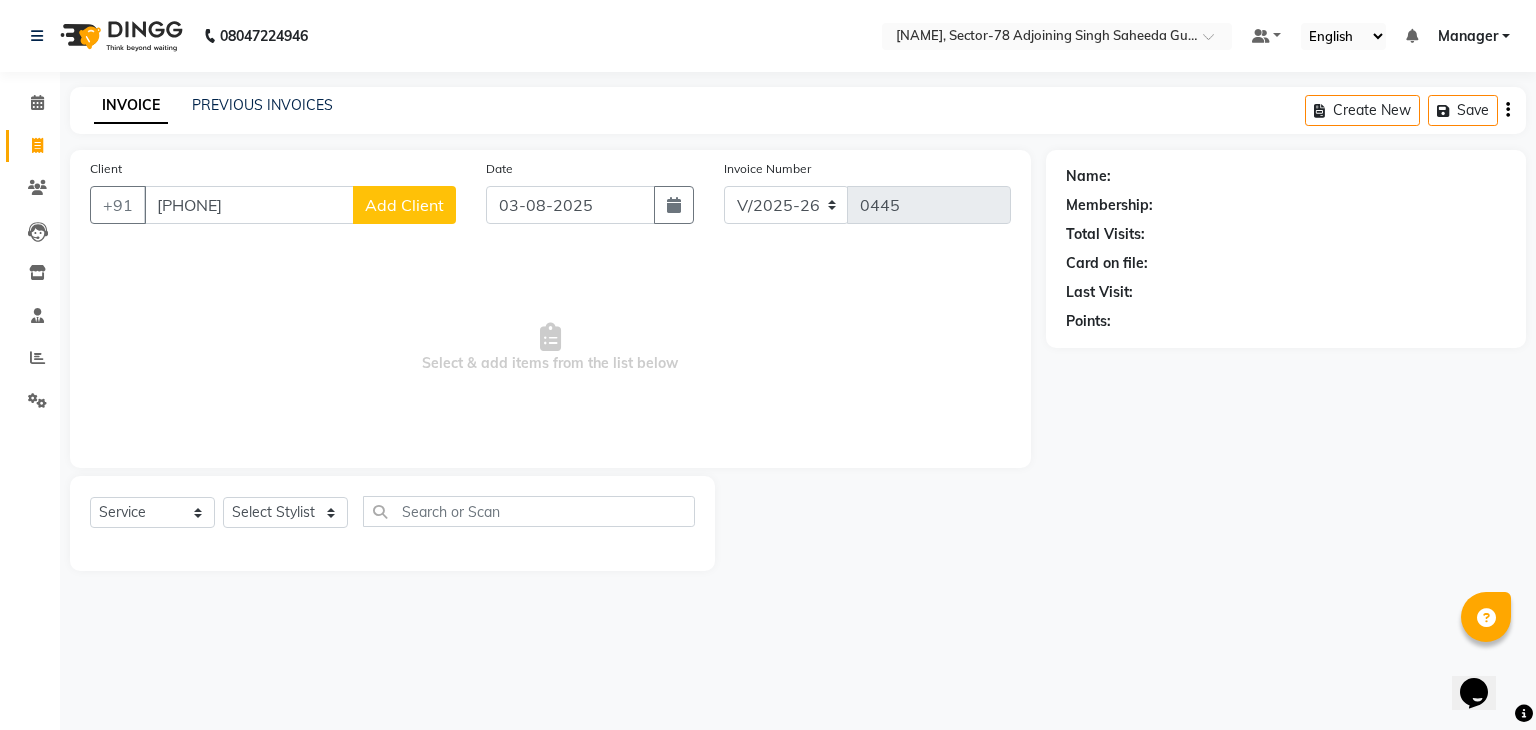 type on "[PHONE]" 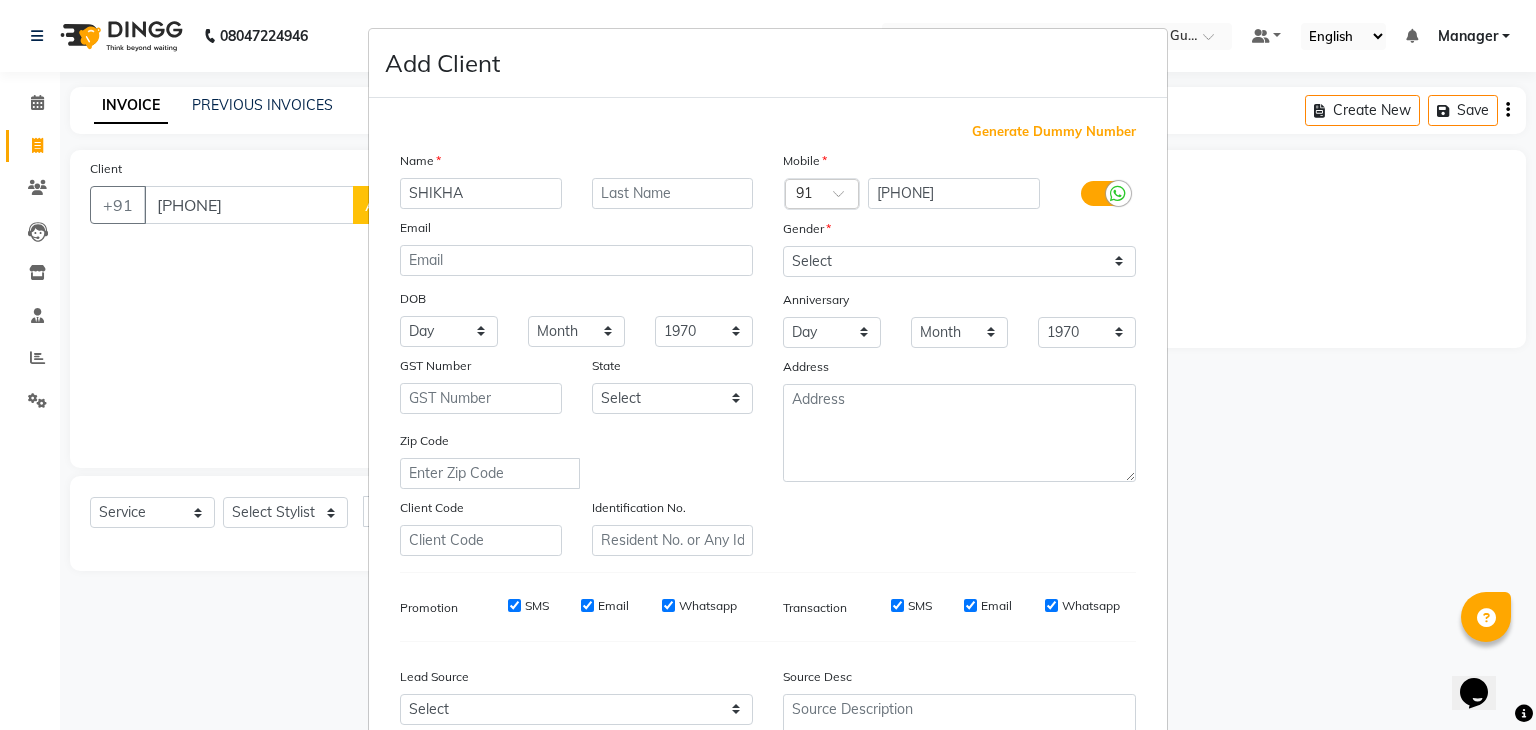 type on "SHIKHA" 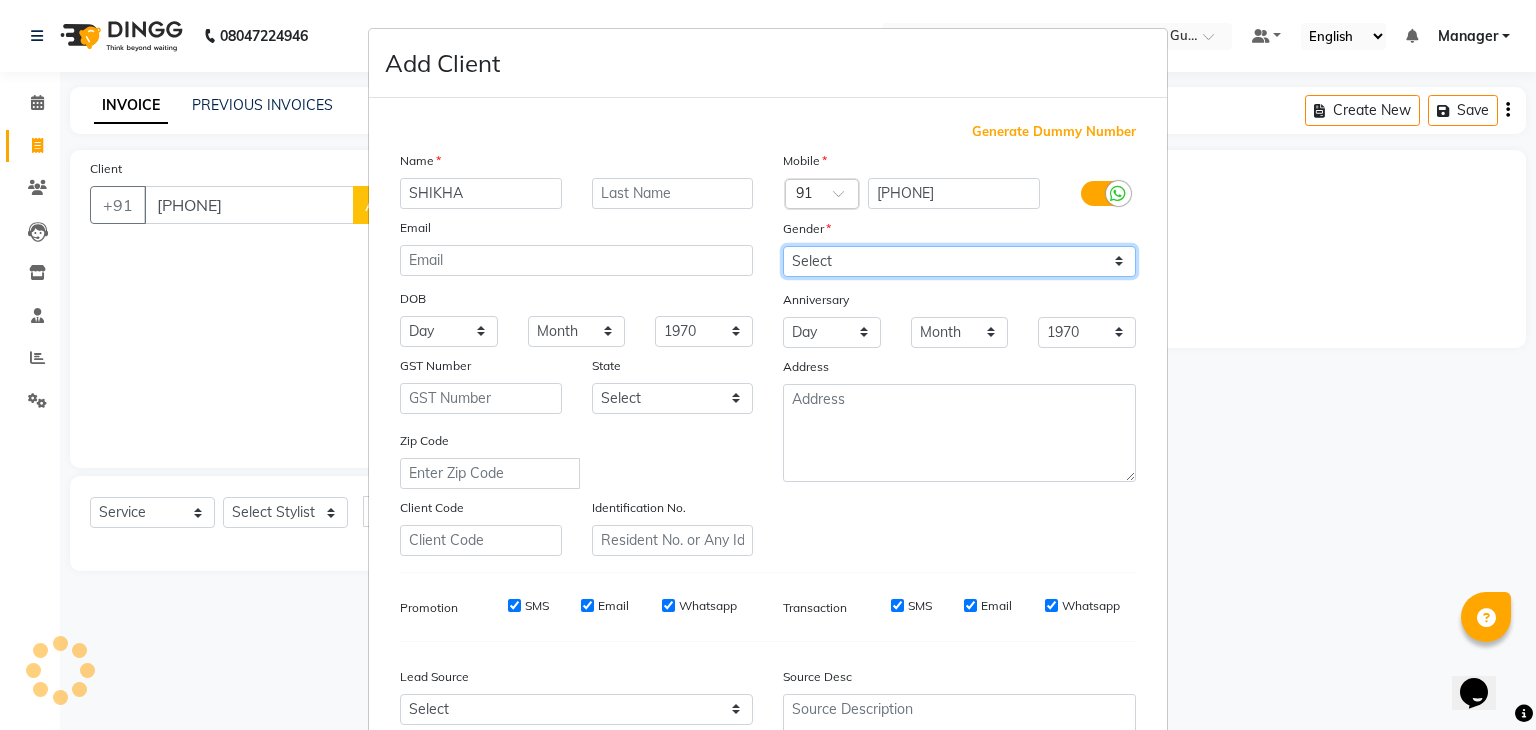 click on "Select Male Female Other Prefer Not To Say" at bounding box center [959, 261] 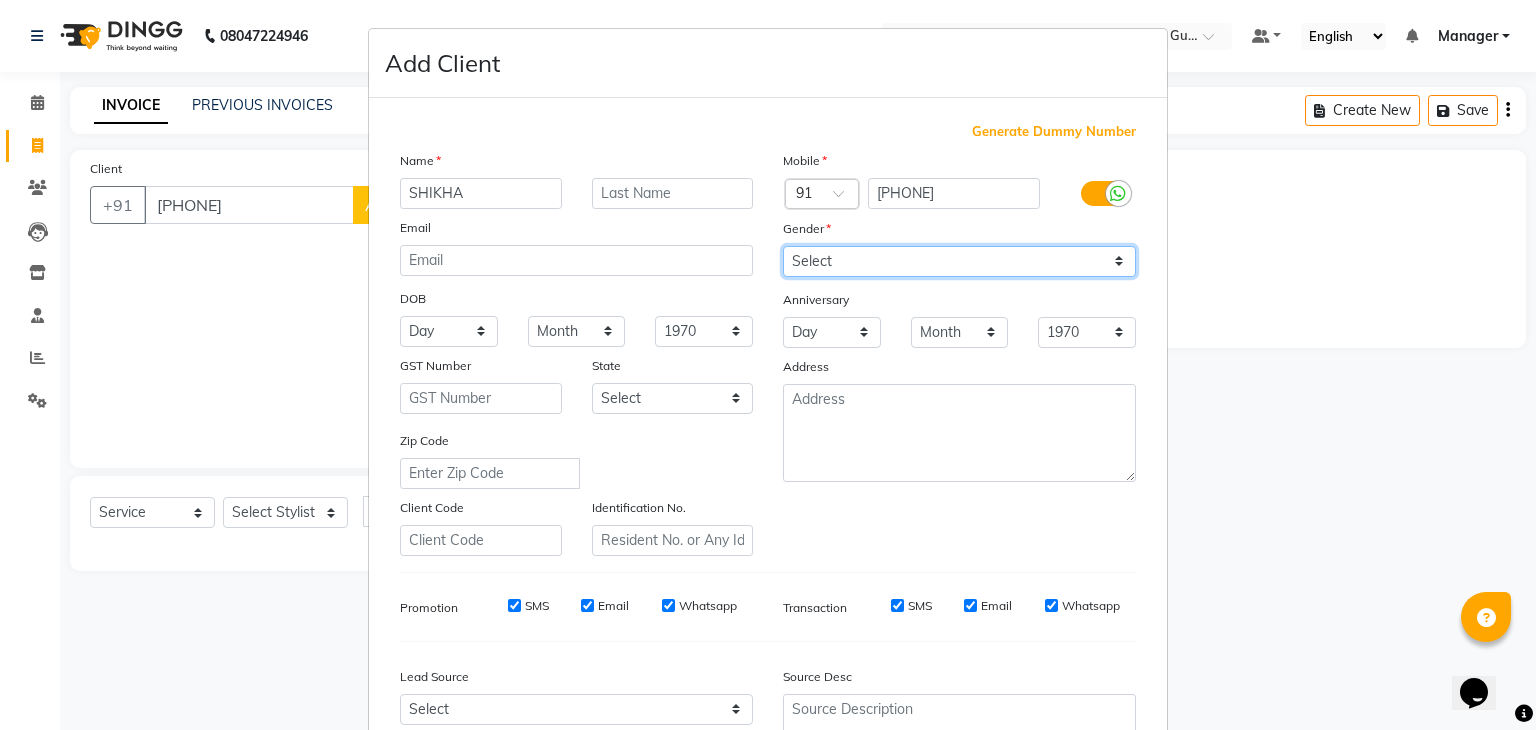 select on "female" 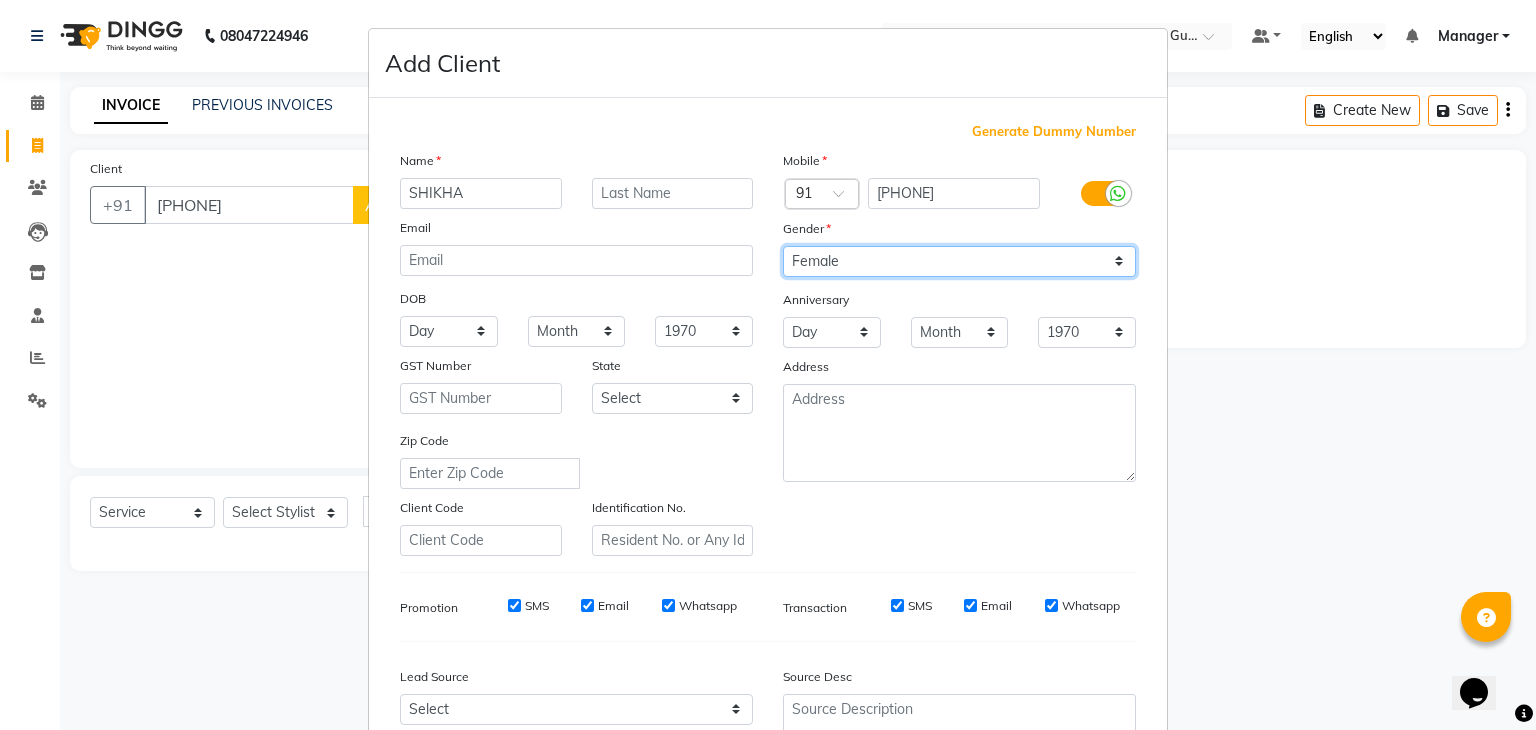 click on "Select Male Female Other Prefer Not To Say" at bounding box center (959, 261) 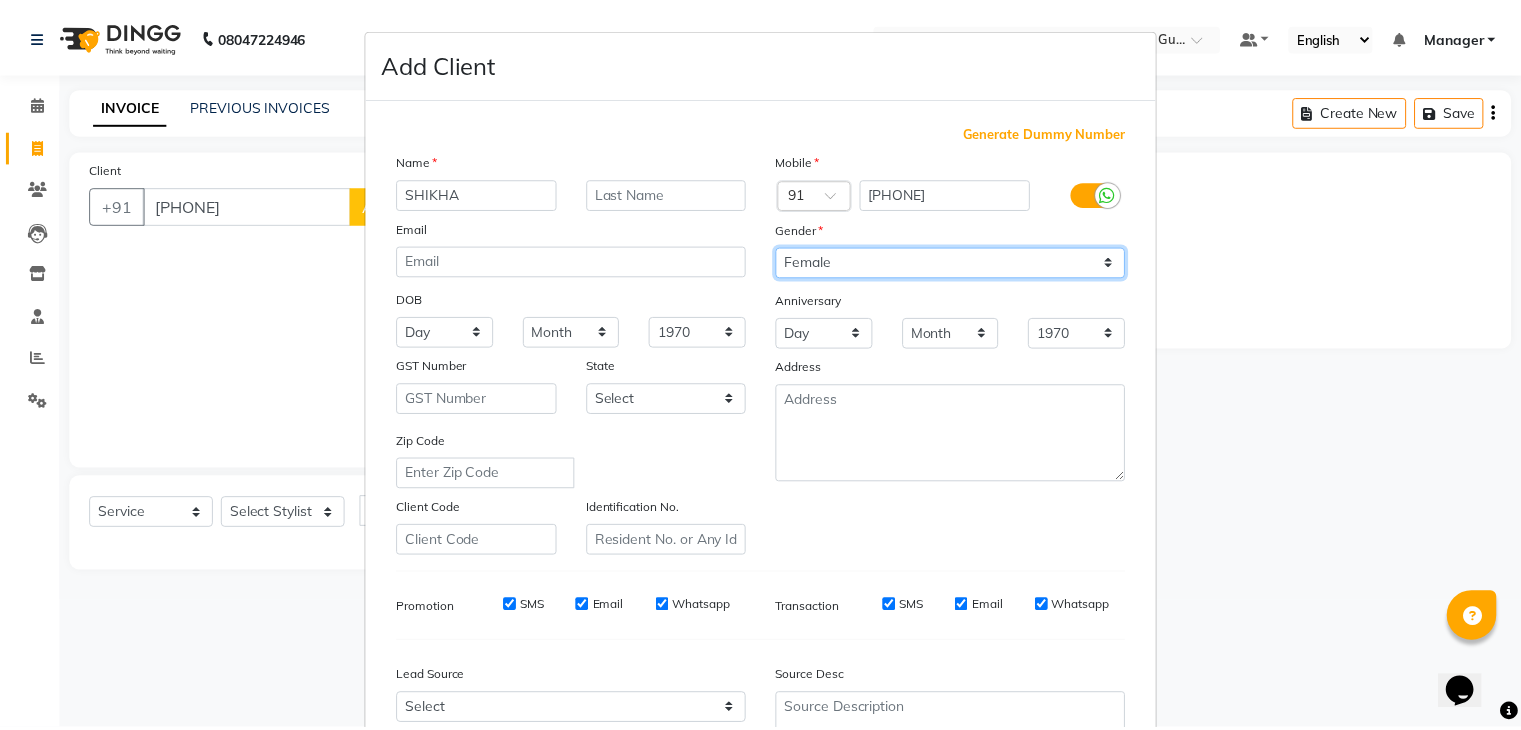 scroll, scrollTop: 203, scrollLeft: 0, axis: vertical 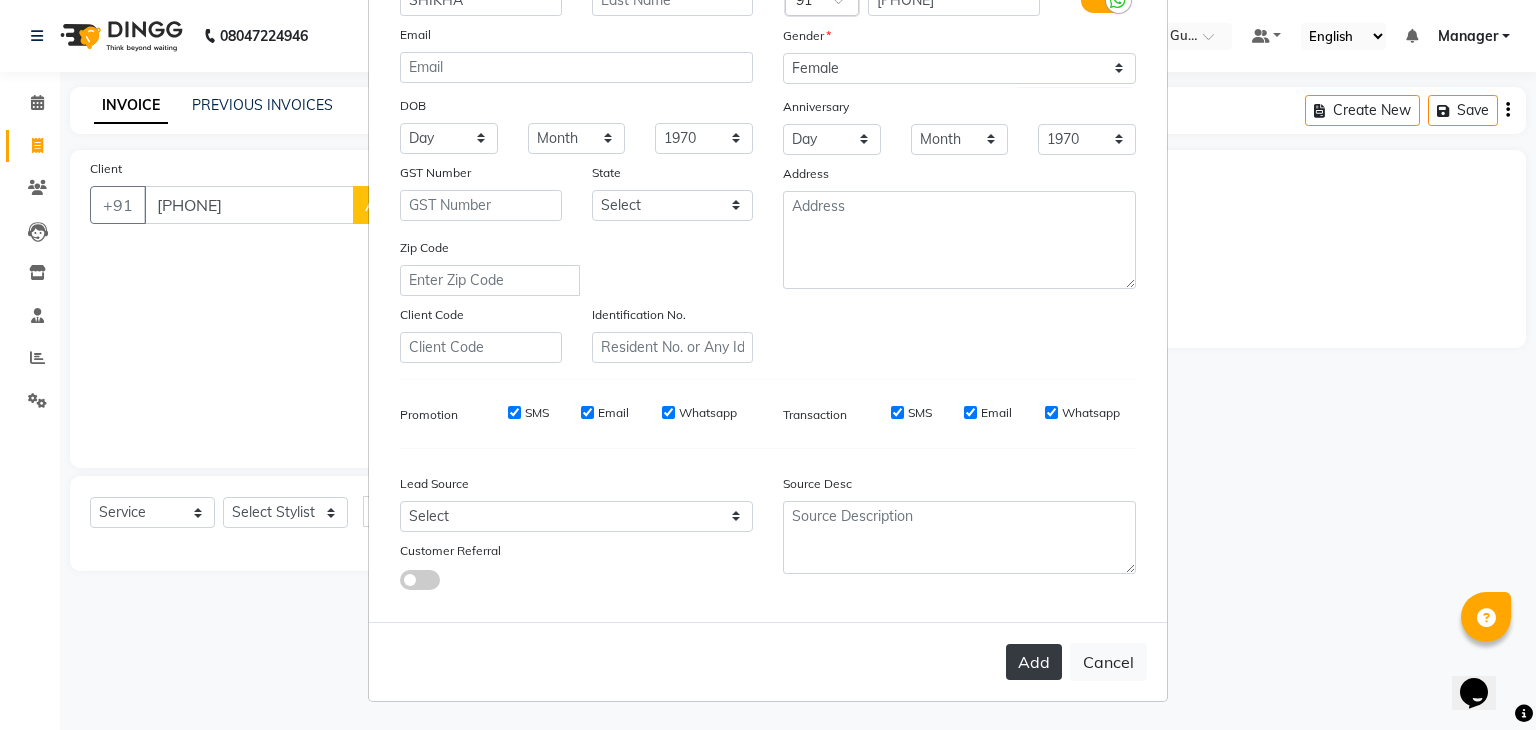 click on "Add" at bounding box center [1034, 662] 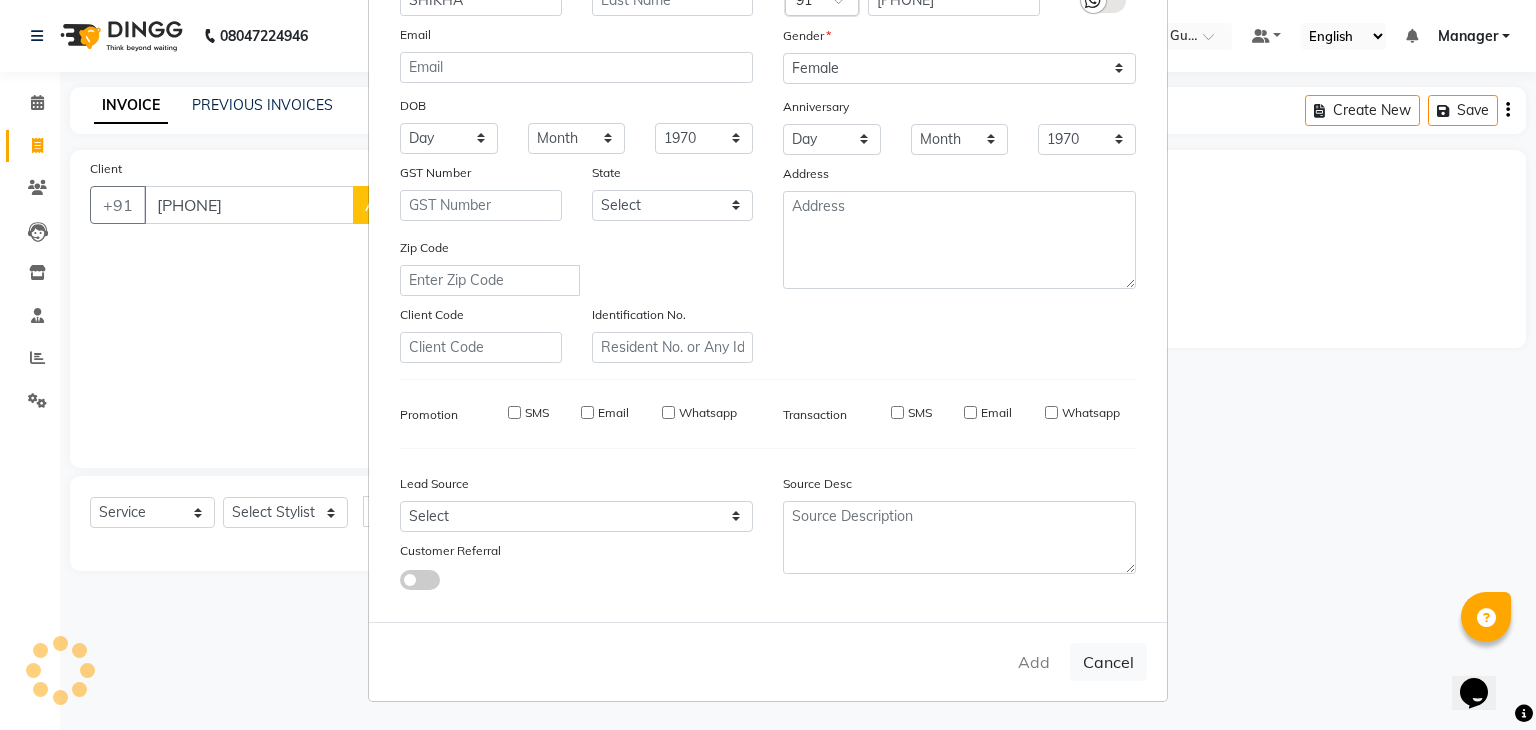 type on "88******91" 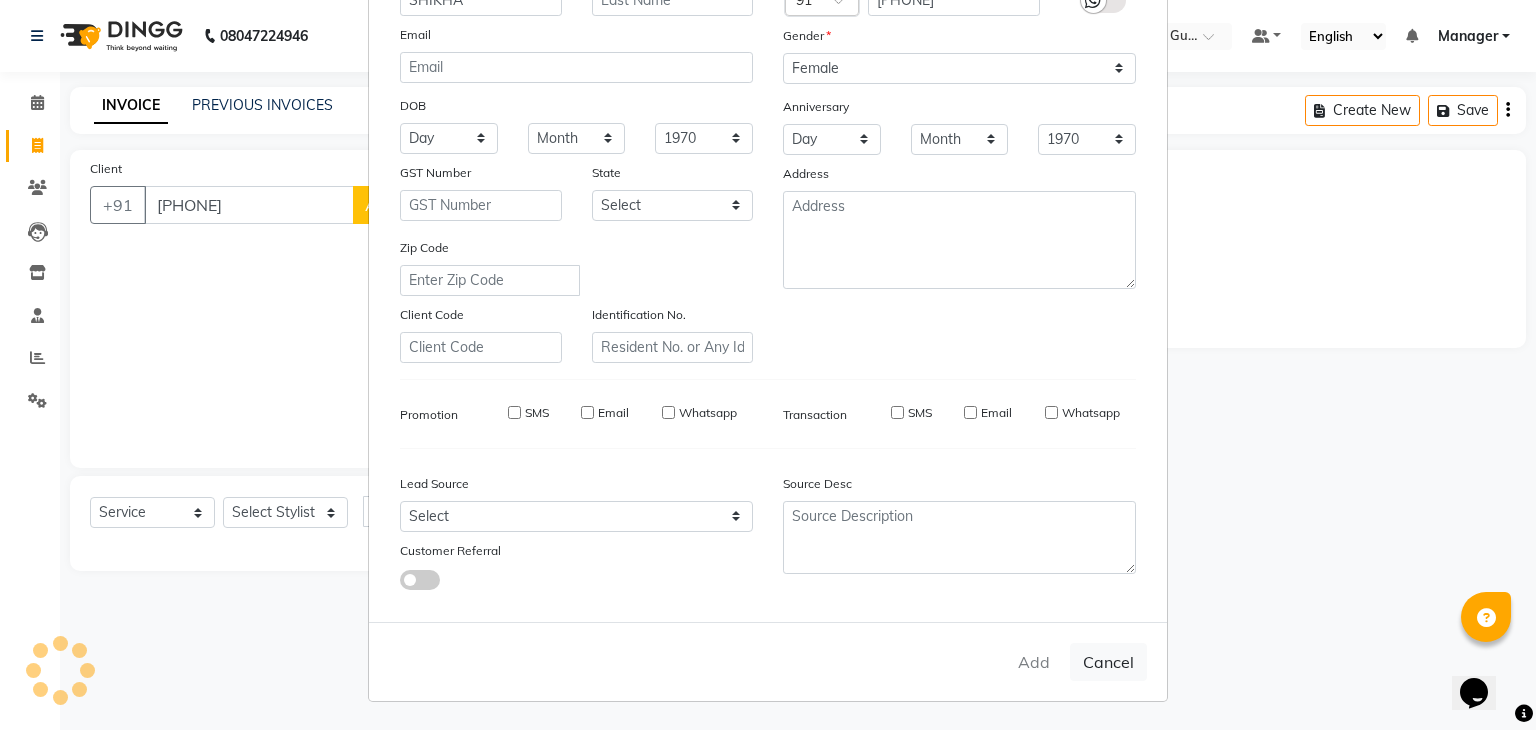 type 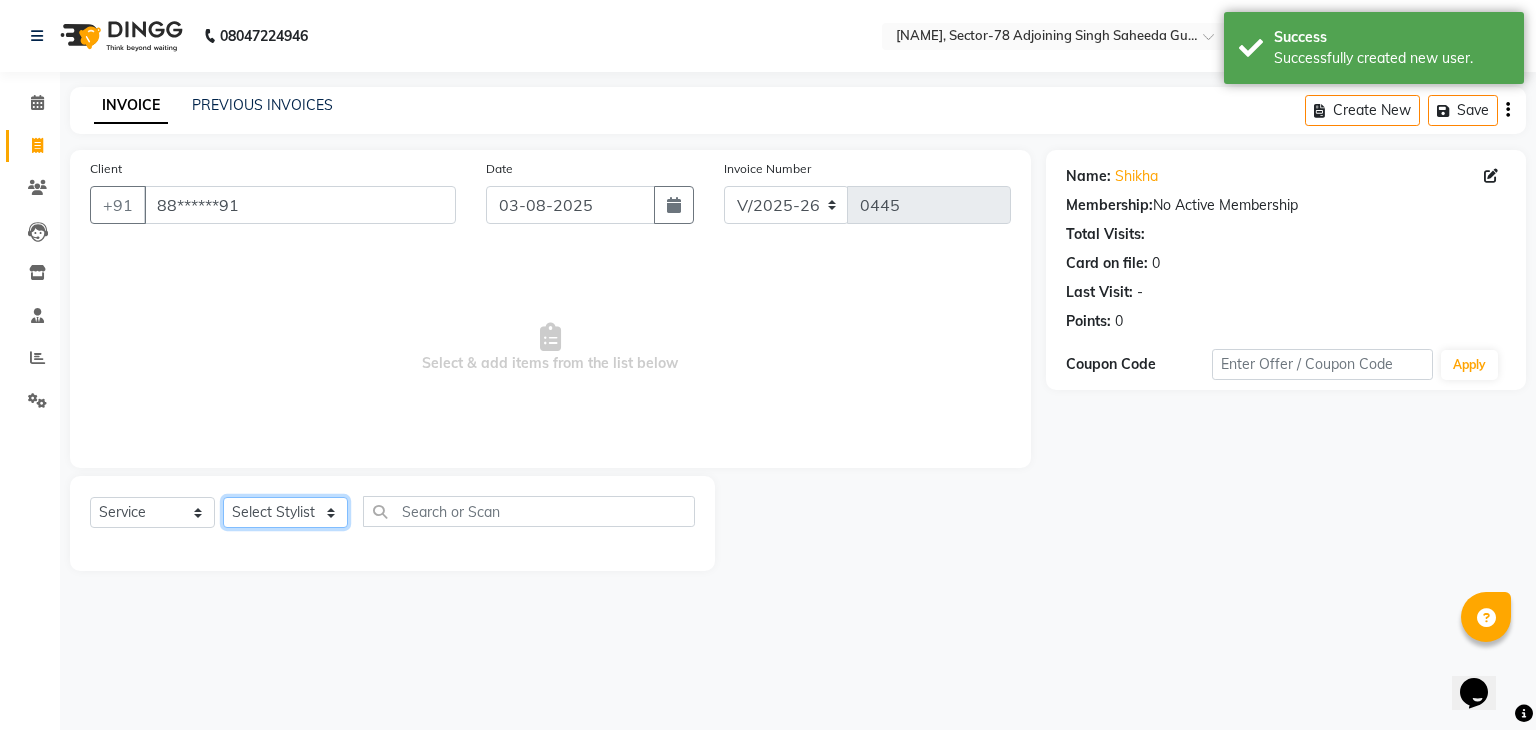 click on "Select Stylist Abhishek ABHISHEK(N) Akash Anjali Ankush Apoorna Jasmine KARAN Manager Mateen Owner Priyanka Rakhi Rudra SAHIL Saurabh YUGRAJ" 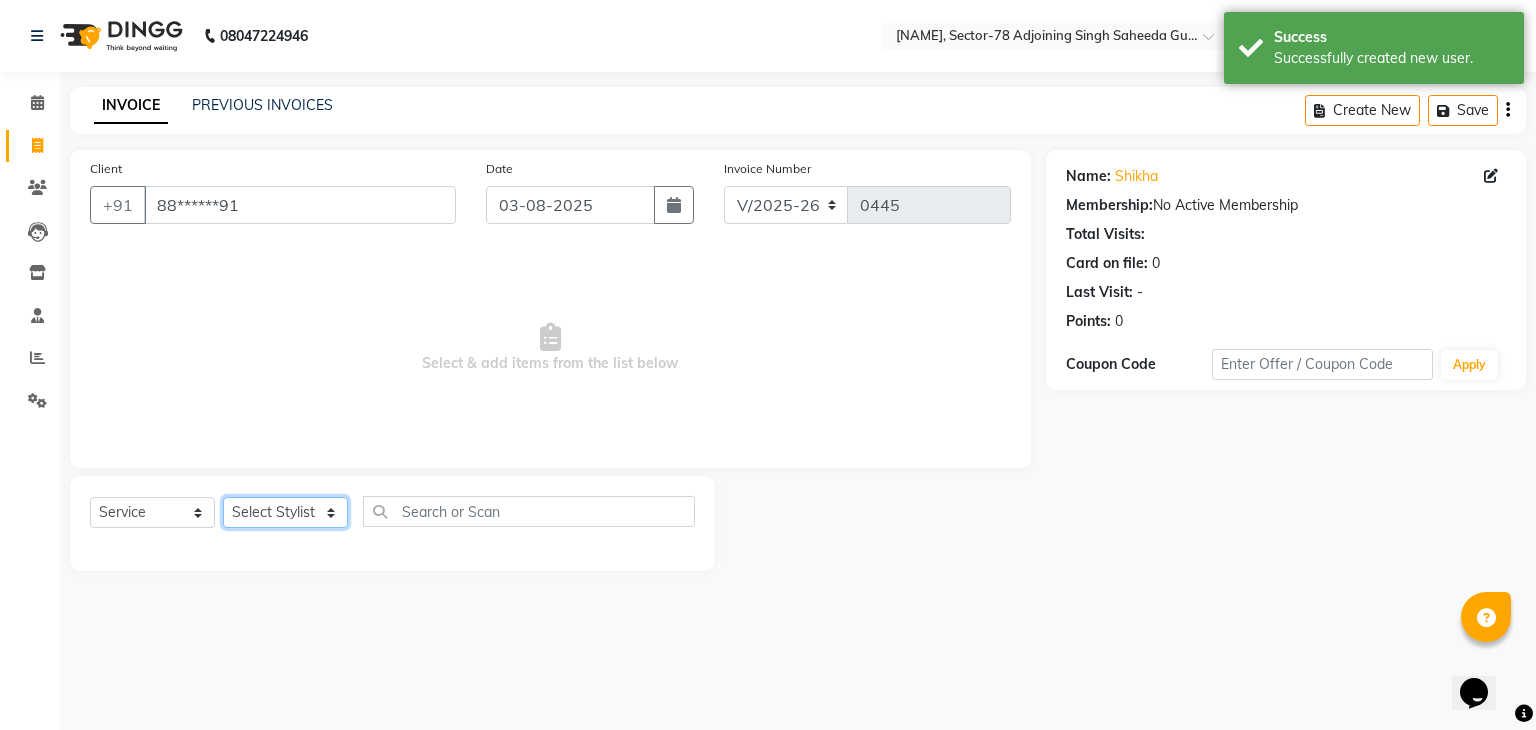 select on "83541" 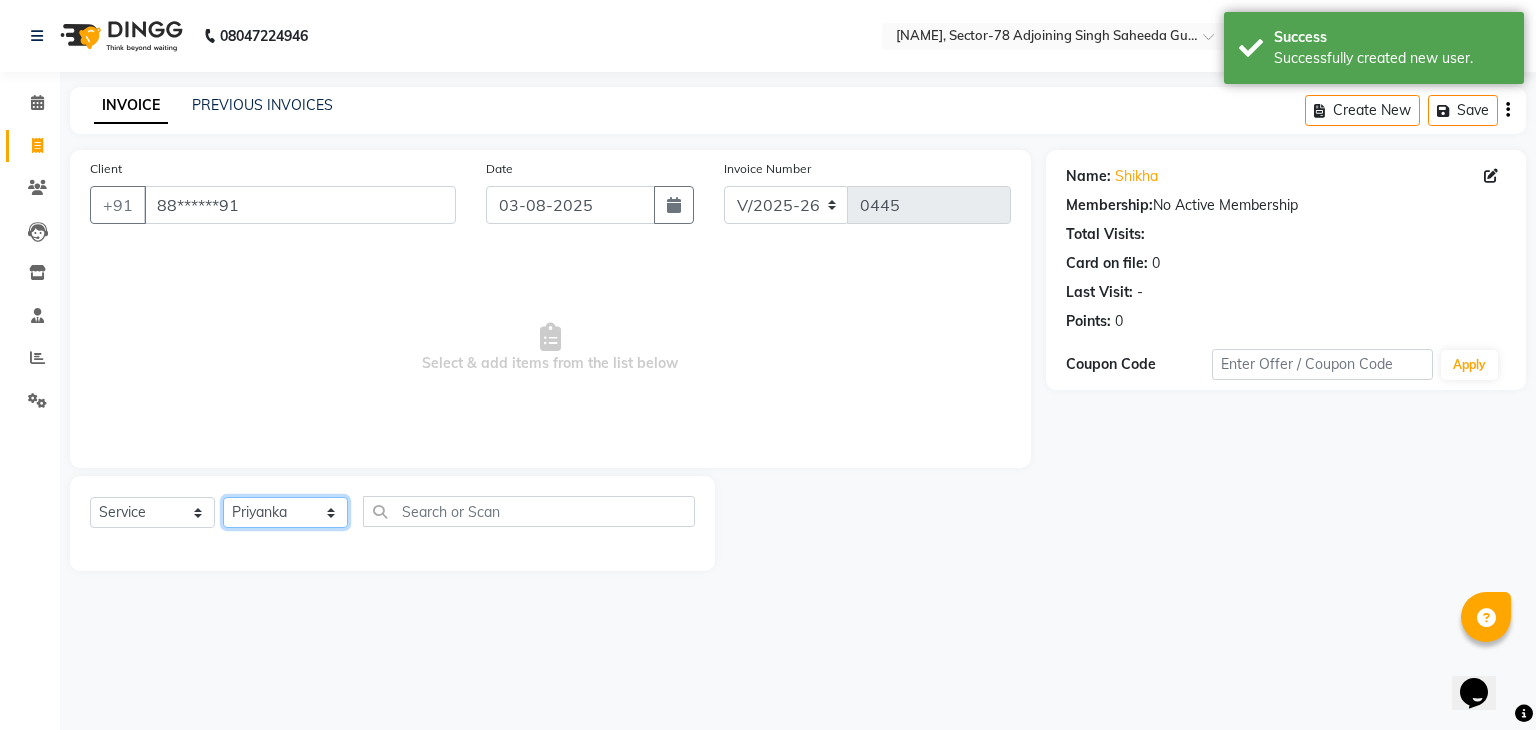 click on "Select Stylist Abhishek ABHISHEK(N) Akash Anjali Ankush Apoorna Jasmine KARAN Manager Mateen Owner Priyanka Rakhi Rudra SAHIL Saurabh YUGRAJ" 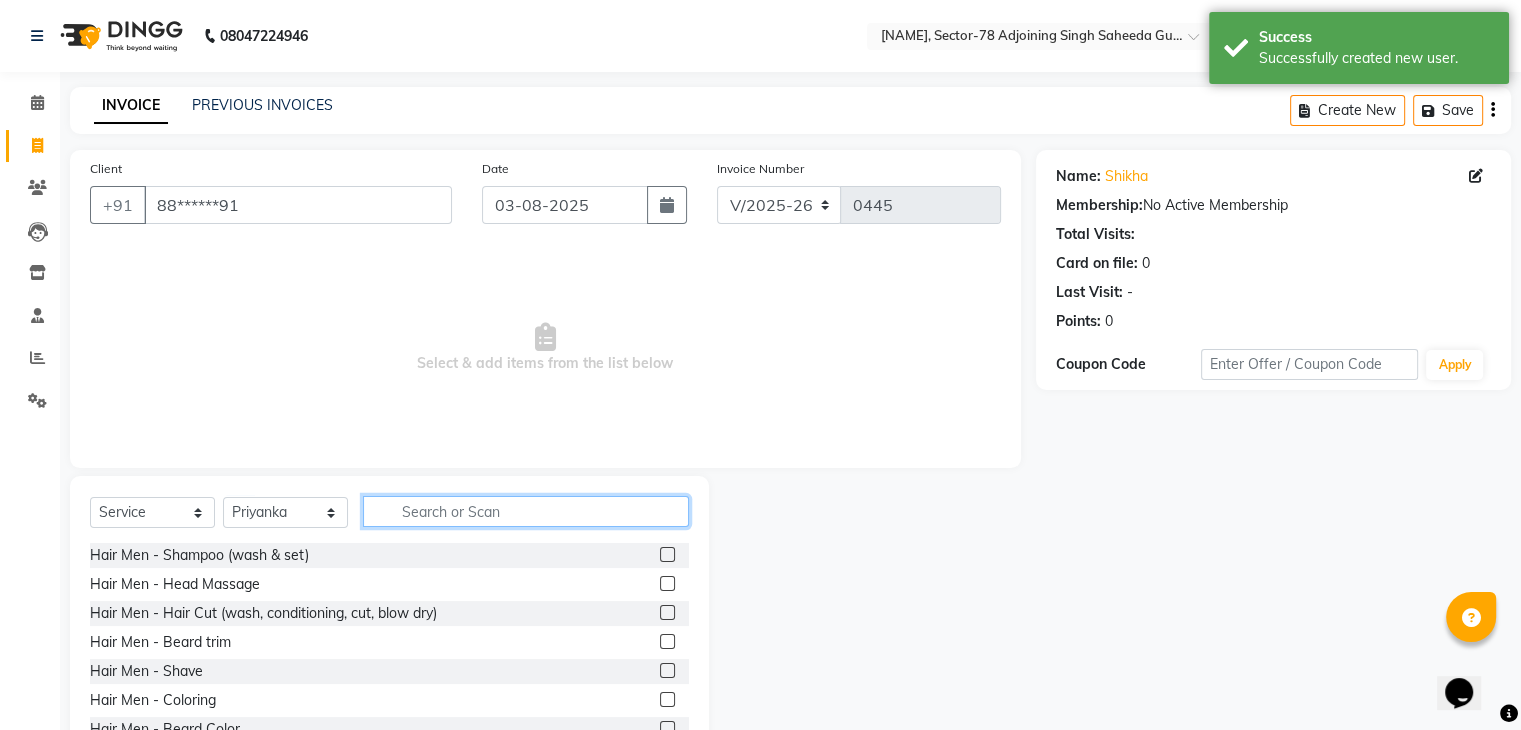 click 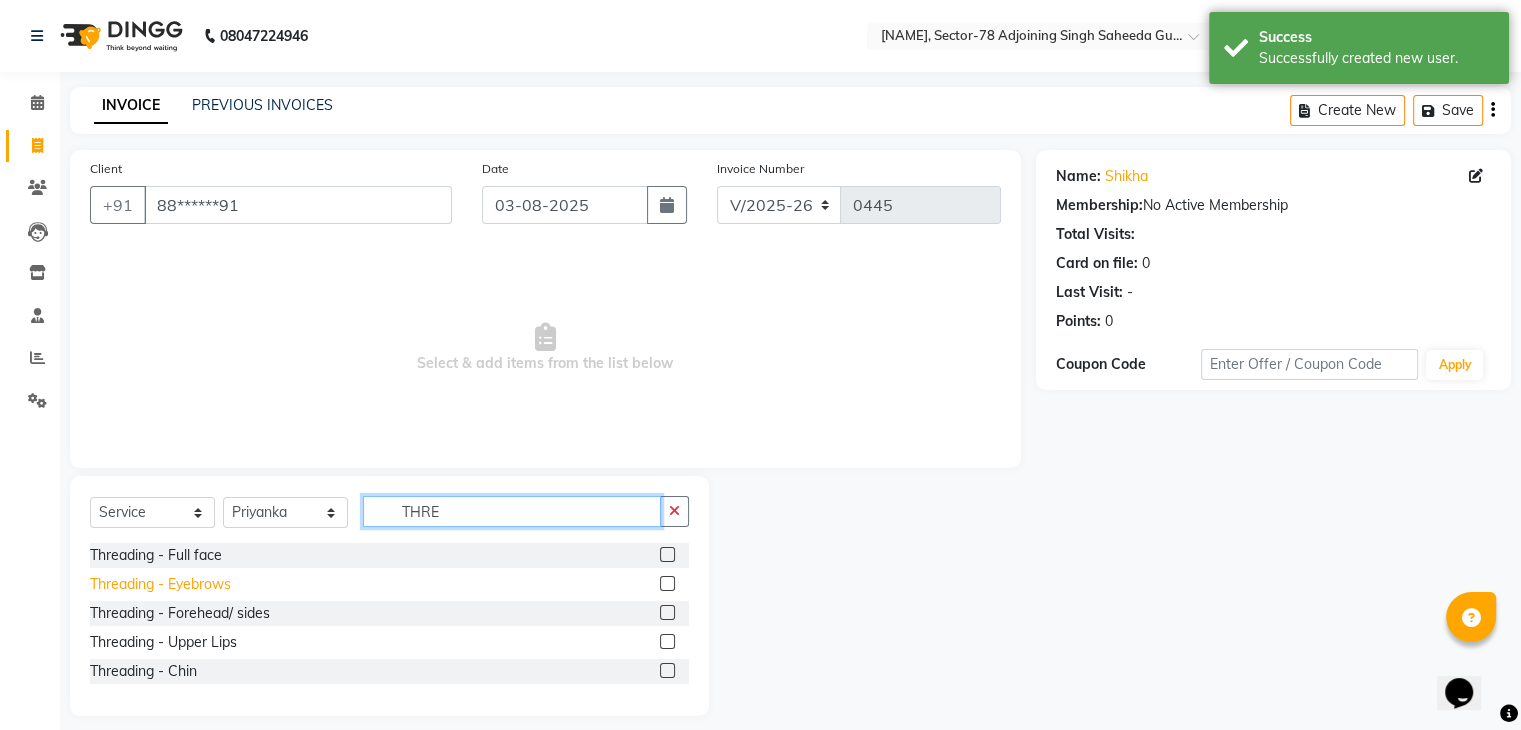 type on "THRE" 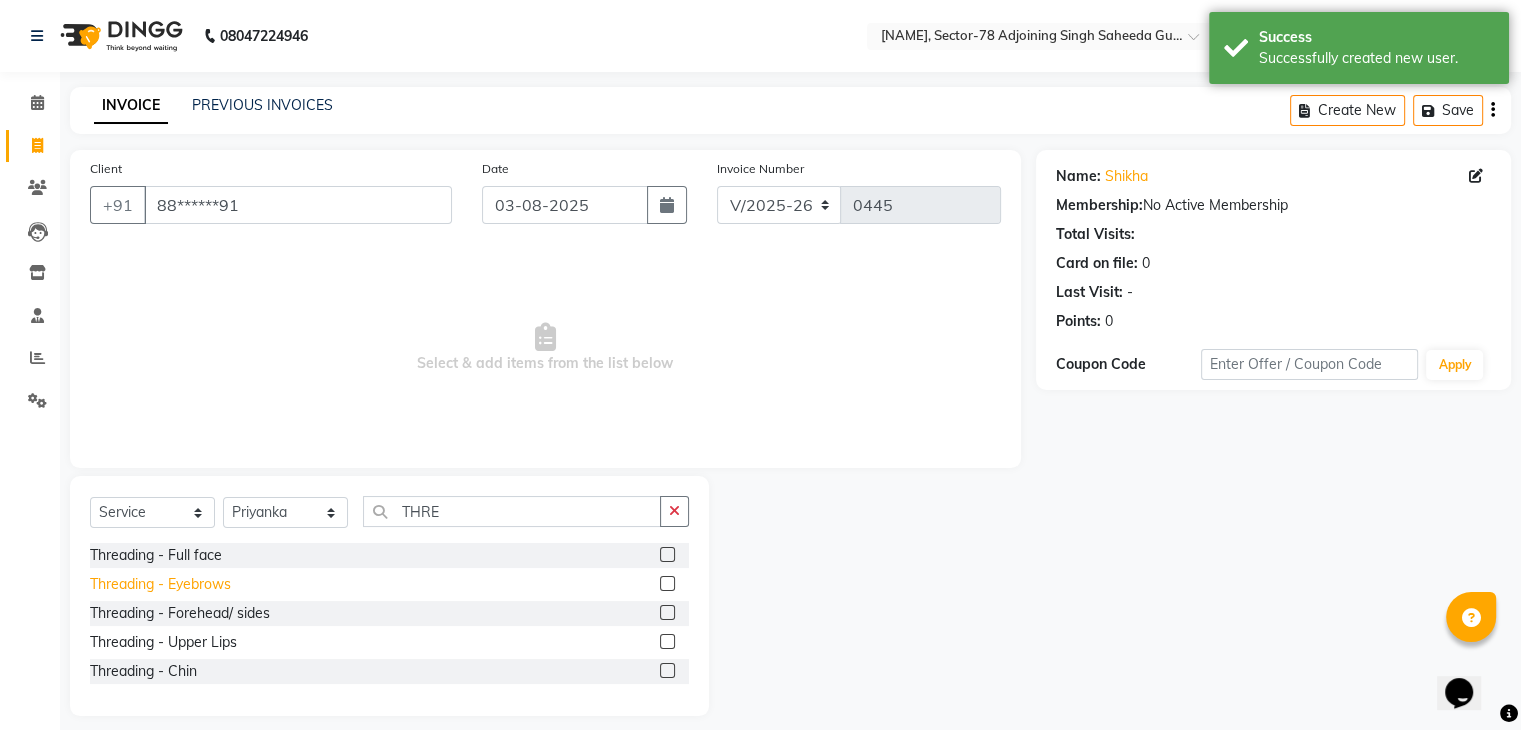 click on "Threading - Eyebrows" 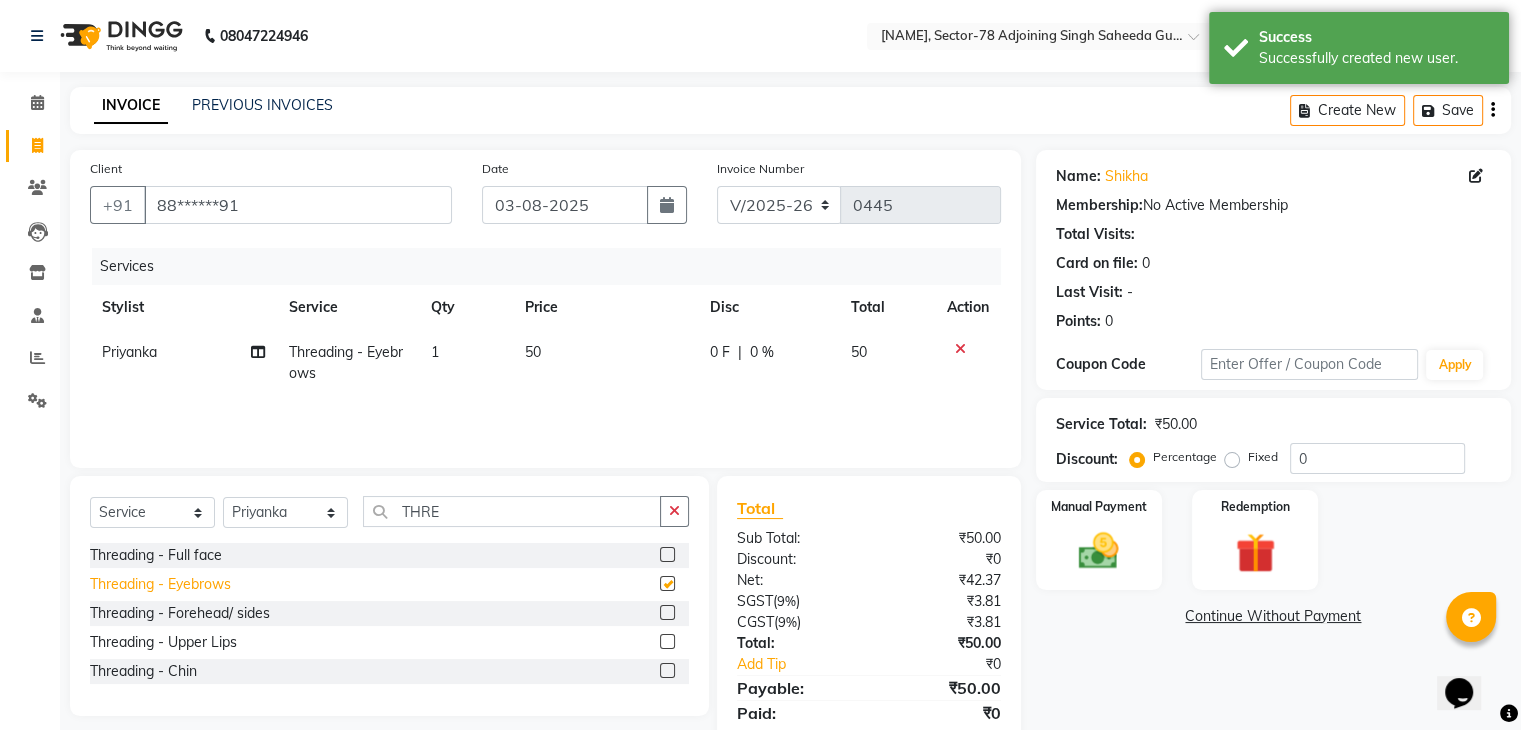 checkbox on "false" 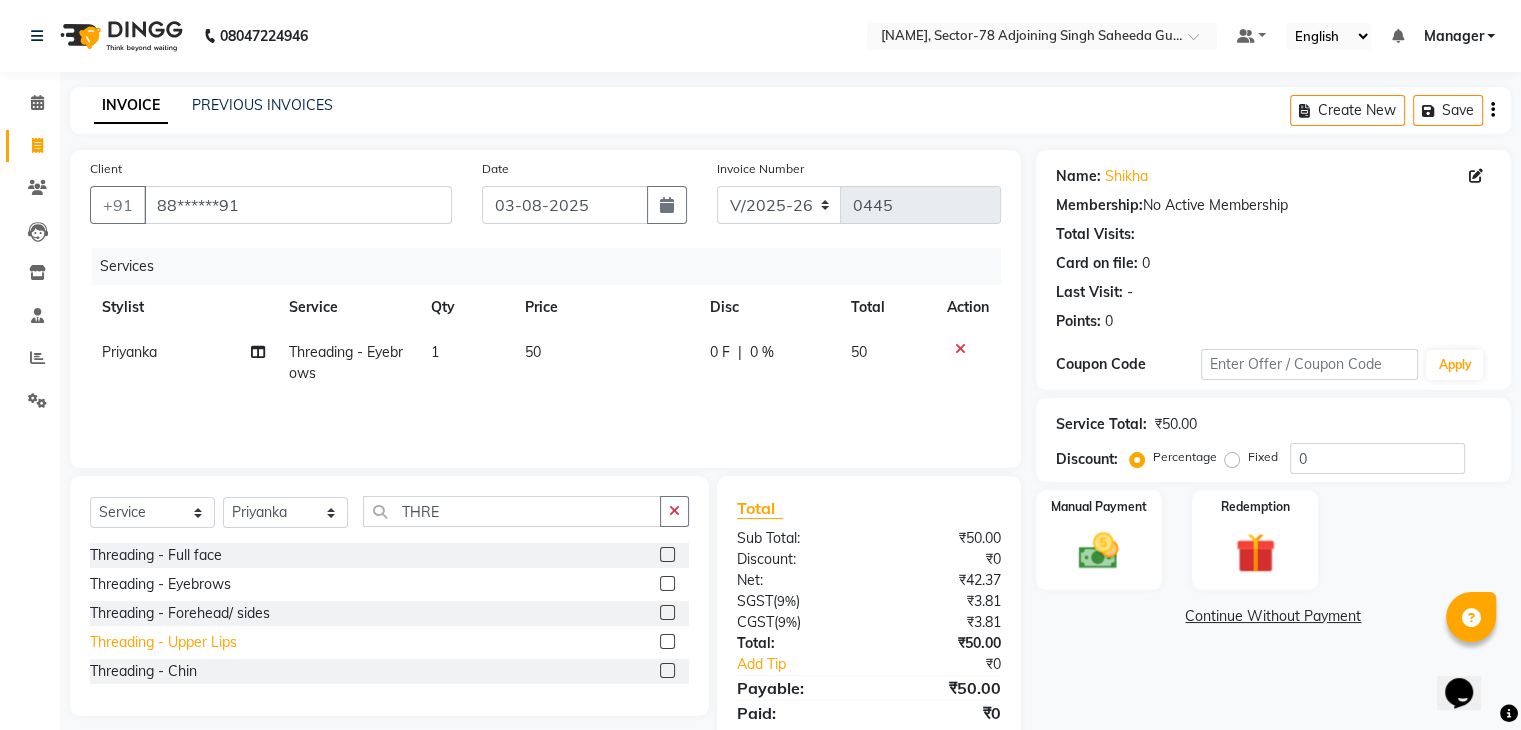click on "Threading - Upper Lips" 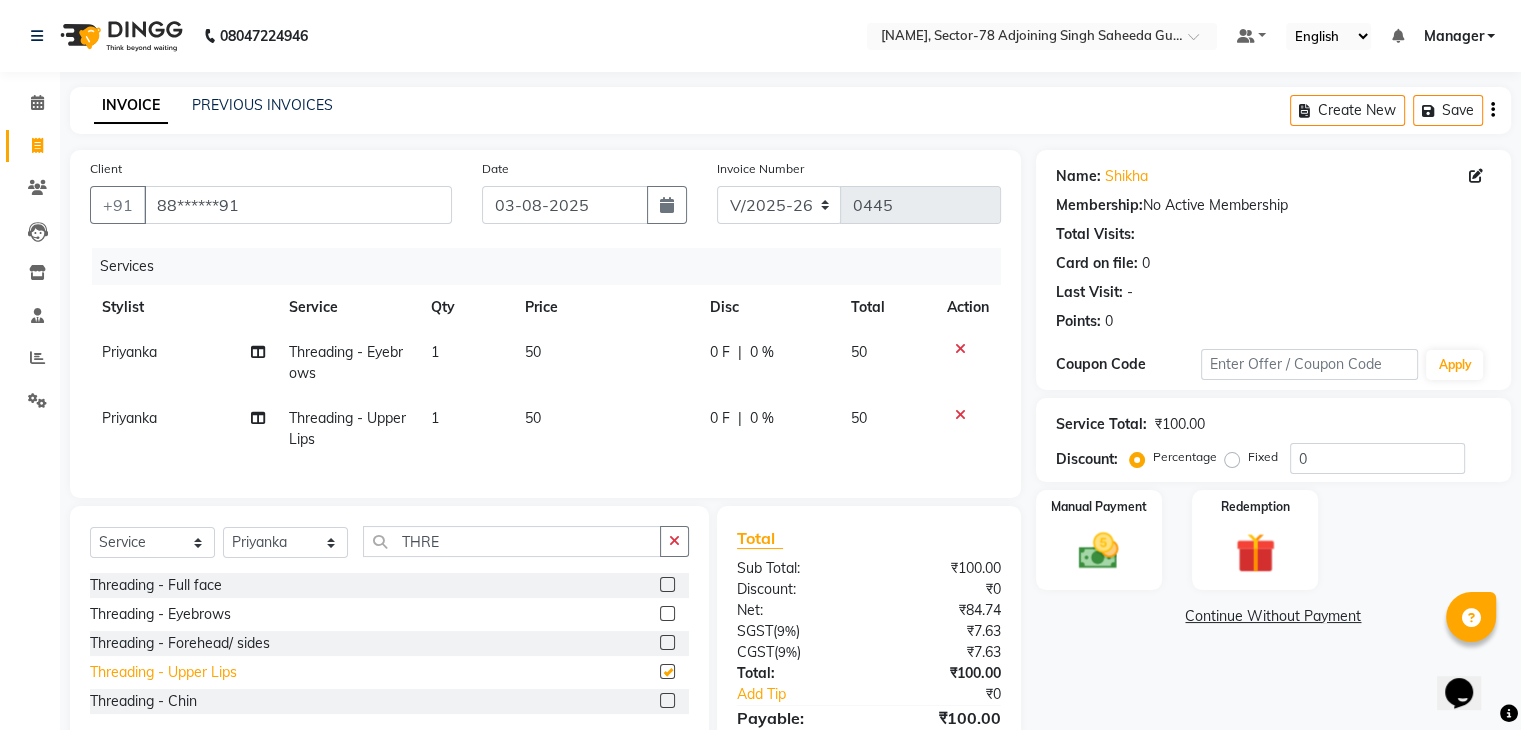 checkbox on "false" 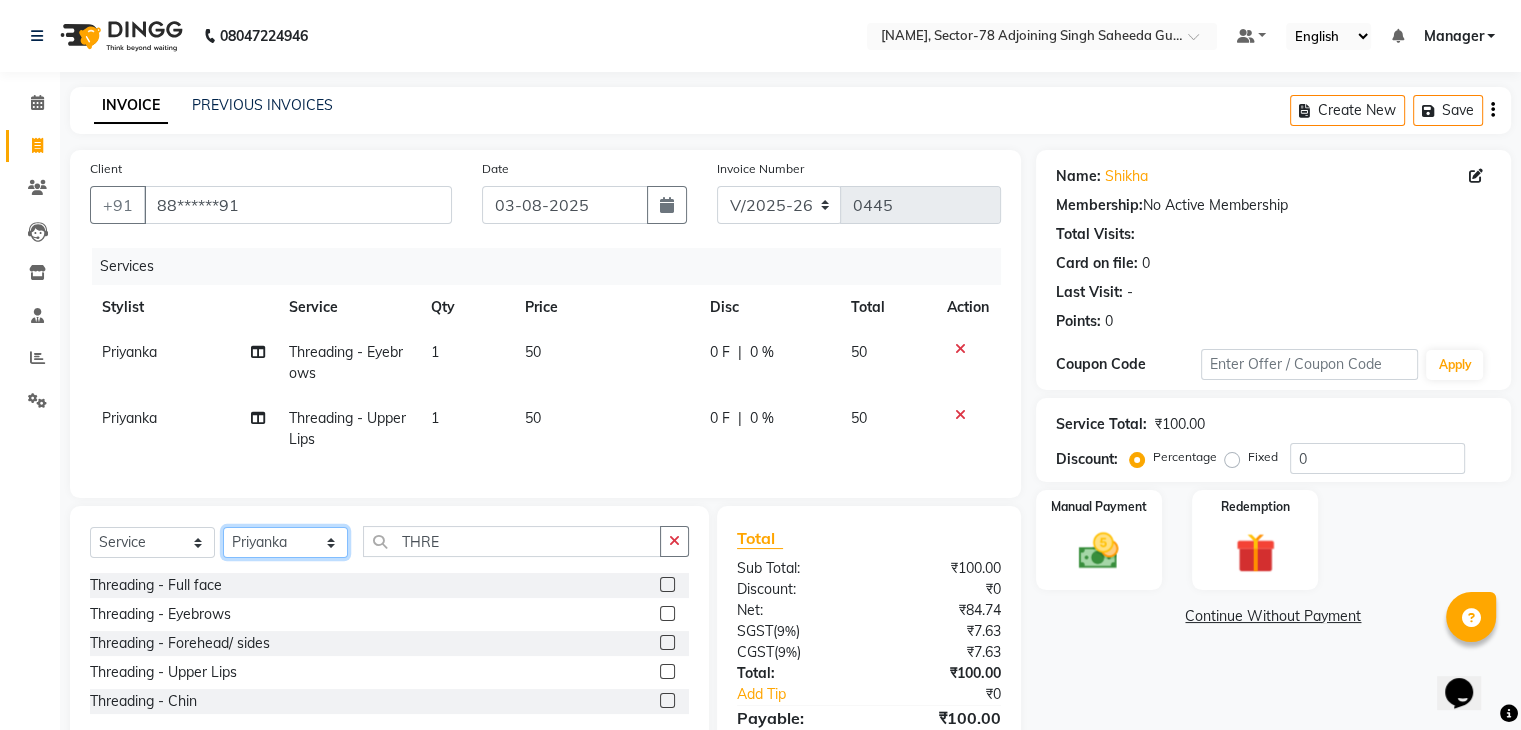 click on "Select Stylist Abhishek ABHISHEK(N) Akash Anjali Ankush Apoorna Jasmine KARAN Manager Mateen Owner Priyanka Rakhi Rudra SAHIL Saurabh YUGRAJ" 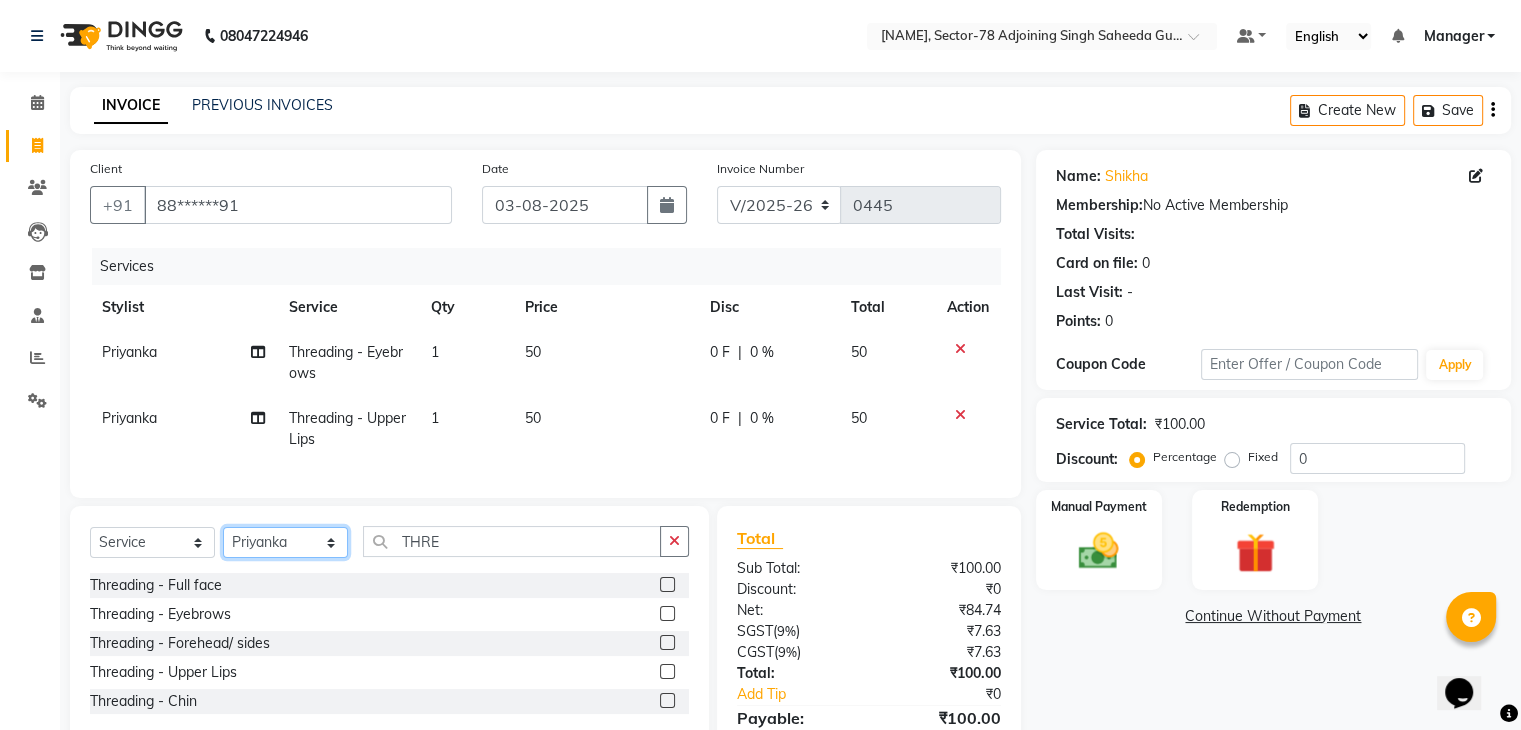 select on "83542" 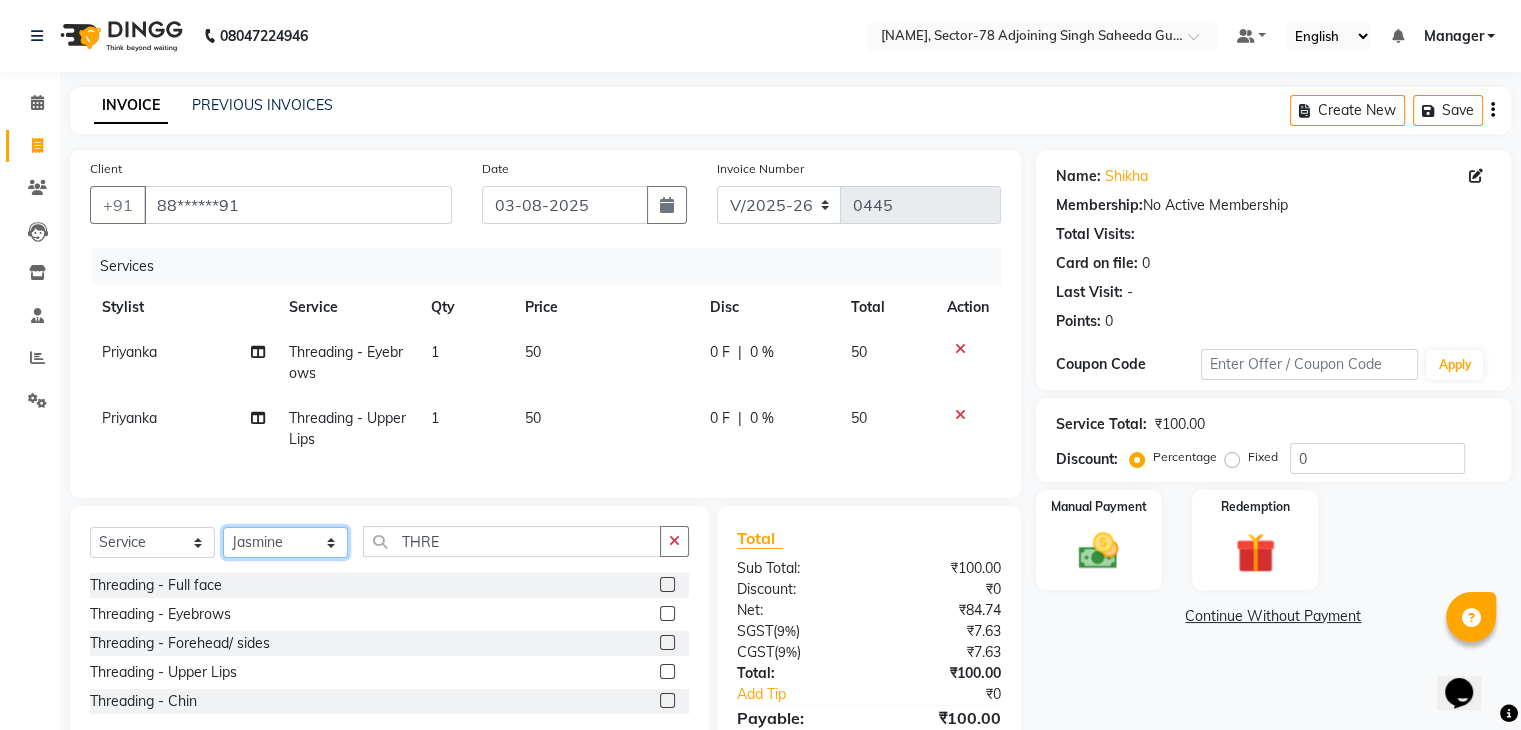 click on "Select Stylist Abhishek ABHISHEK(N) Akash Anjali Ankush Apoorna Jasmine KARAN Manager Mateen Owner Priyanka Rakhi Rudra SAHIL Saurabh YUGRAJ" 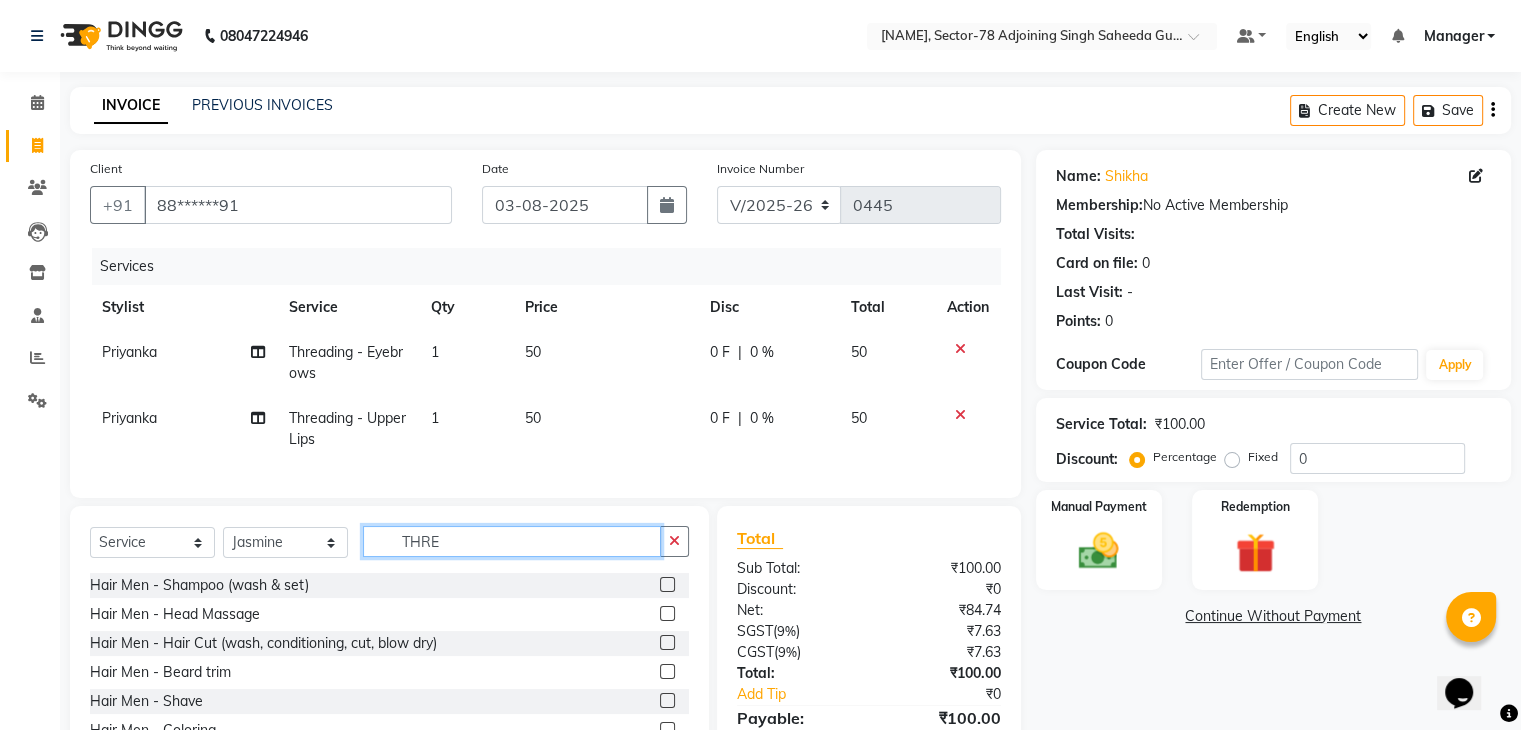 click on "THRE" 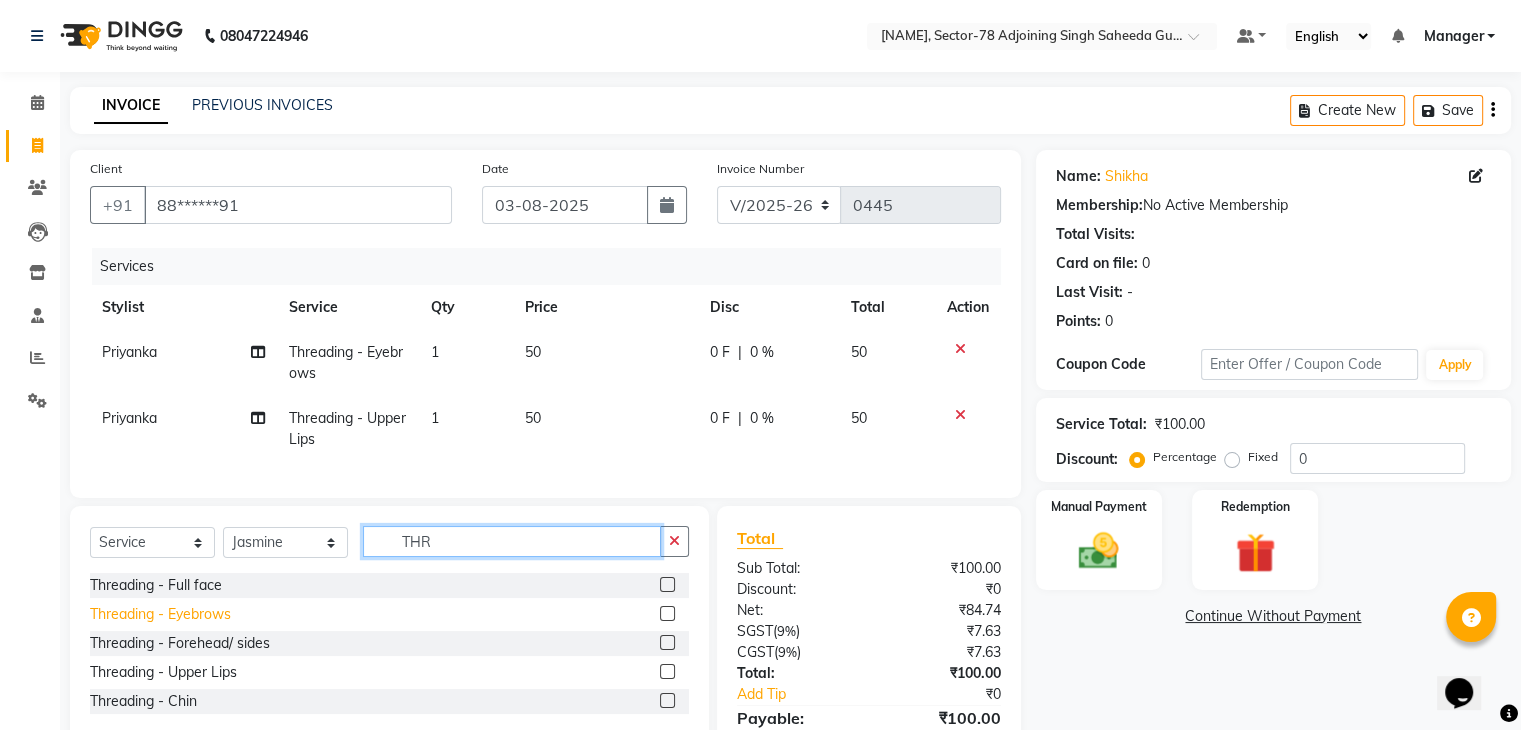 type on "THR" 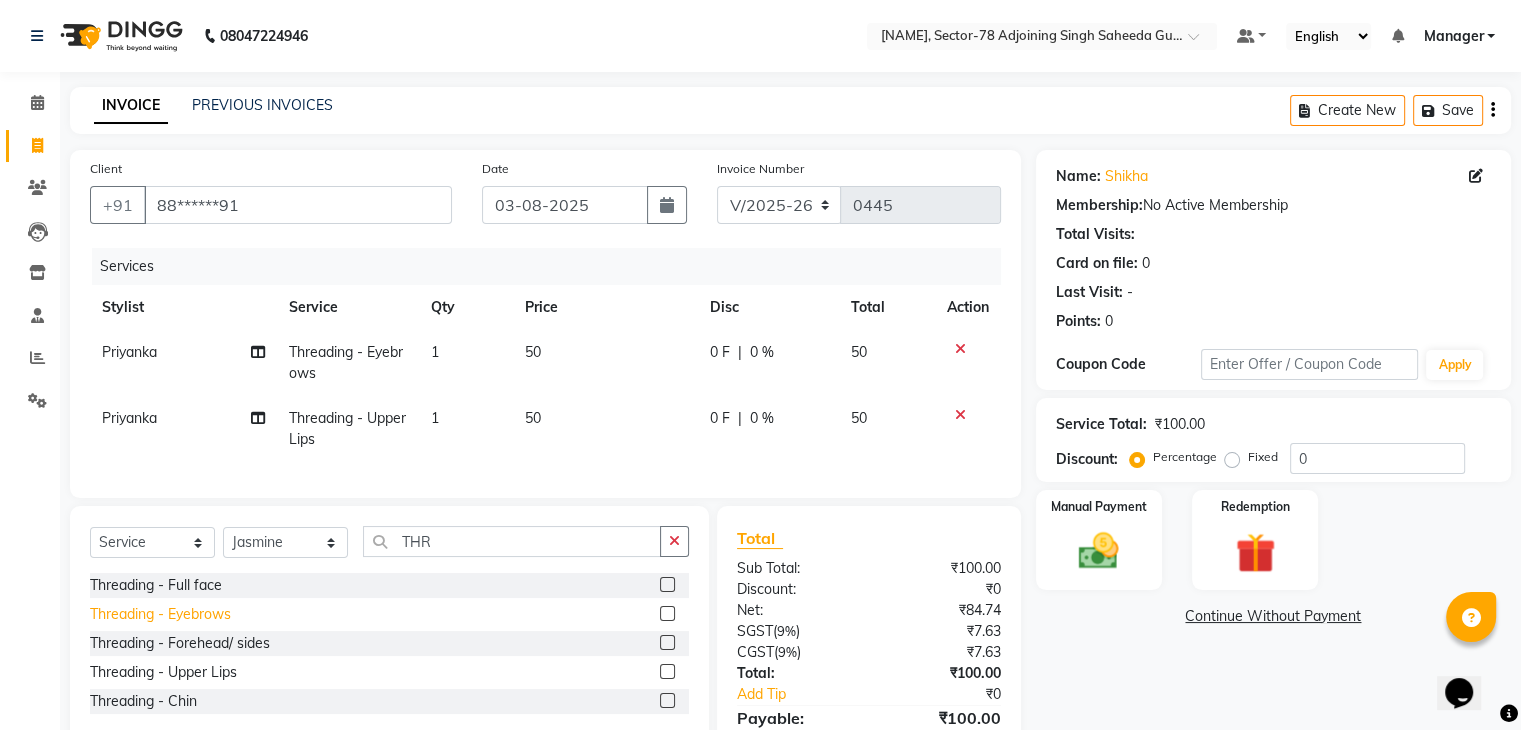 click on "Threading - Eyebrows" 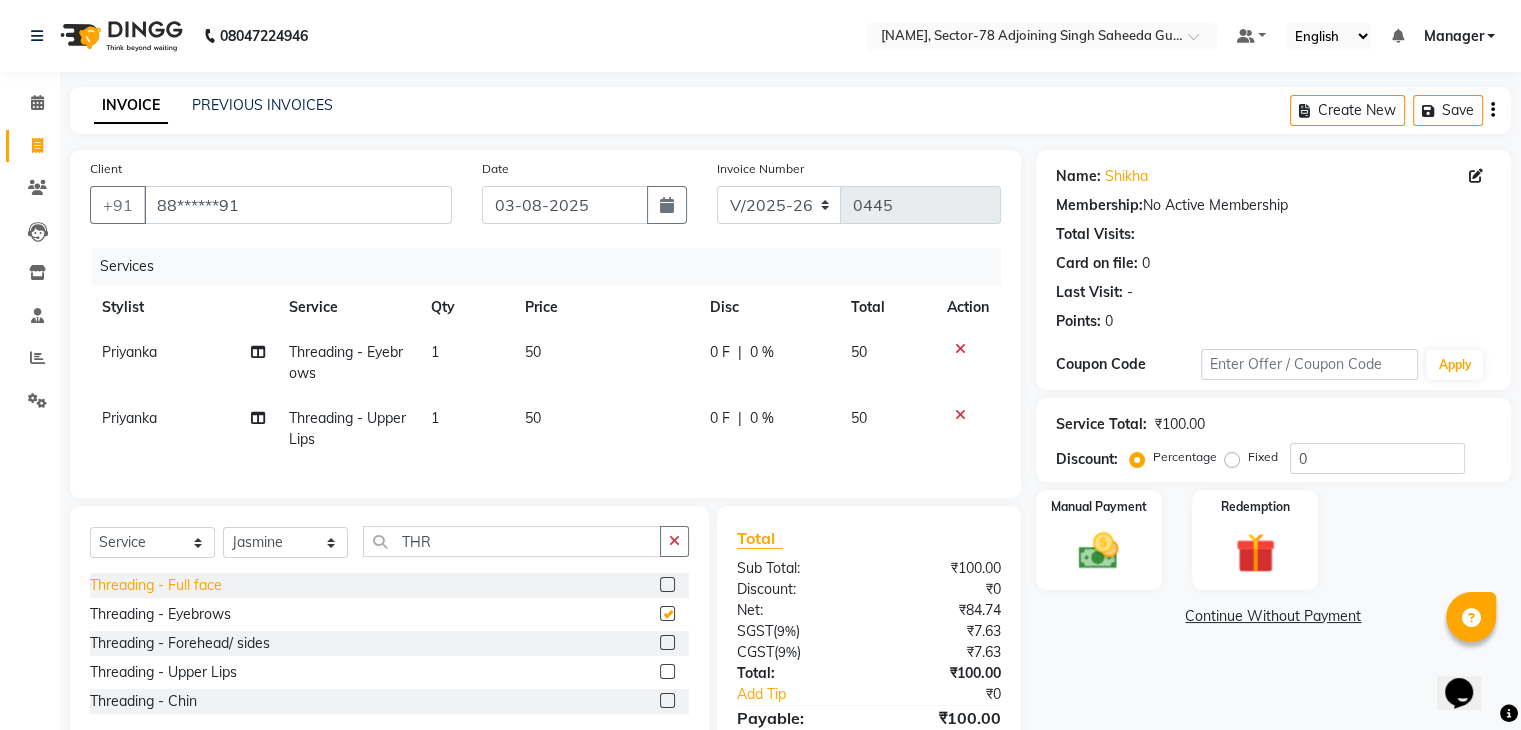 checkbox on "false" 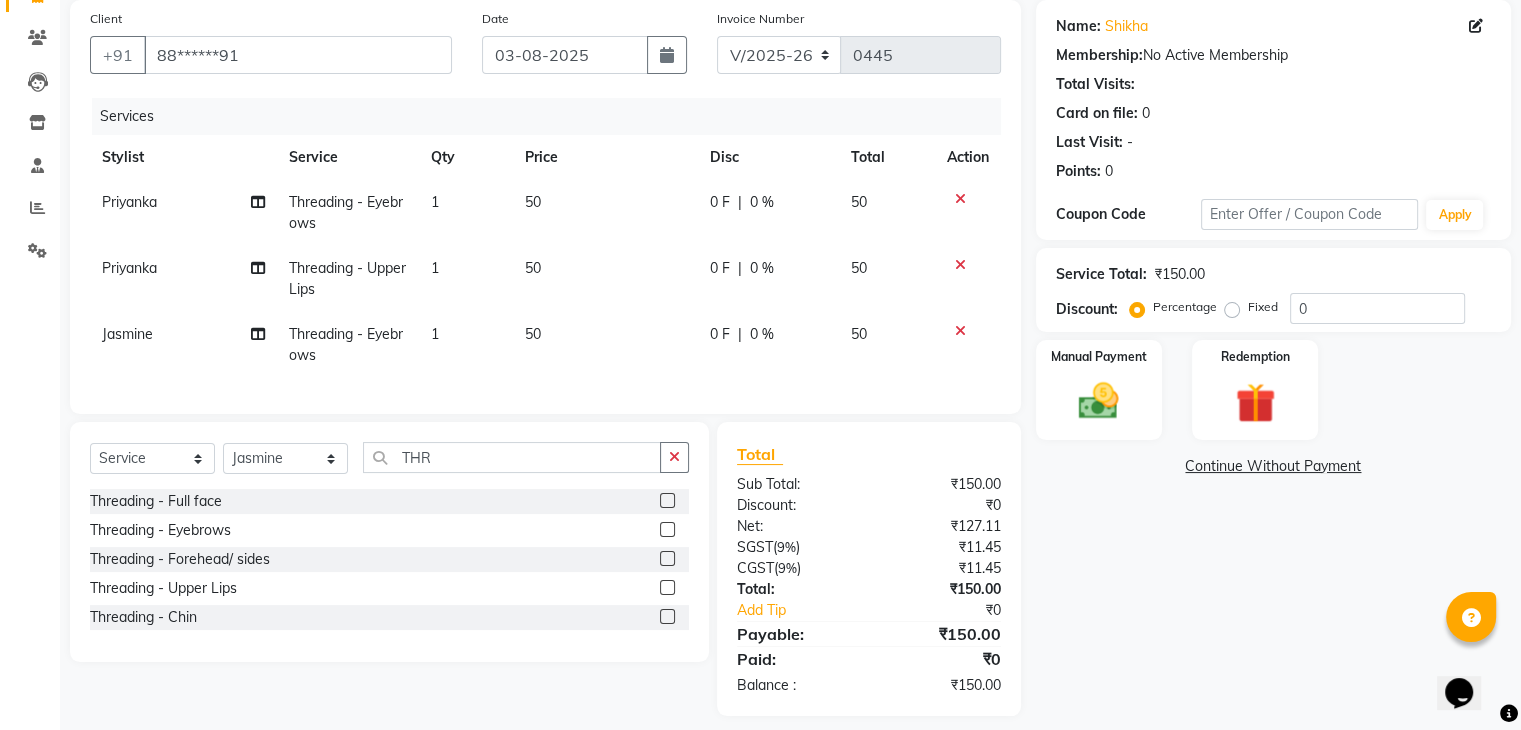 scroll, scrollTop: 152, scrollLeft: 0, axis: vertical 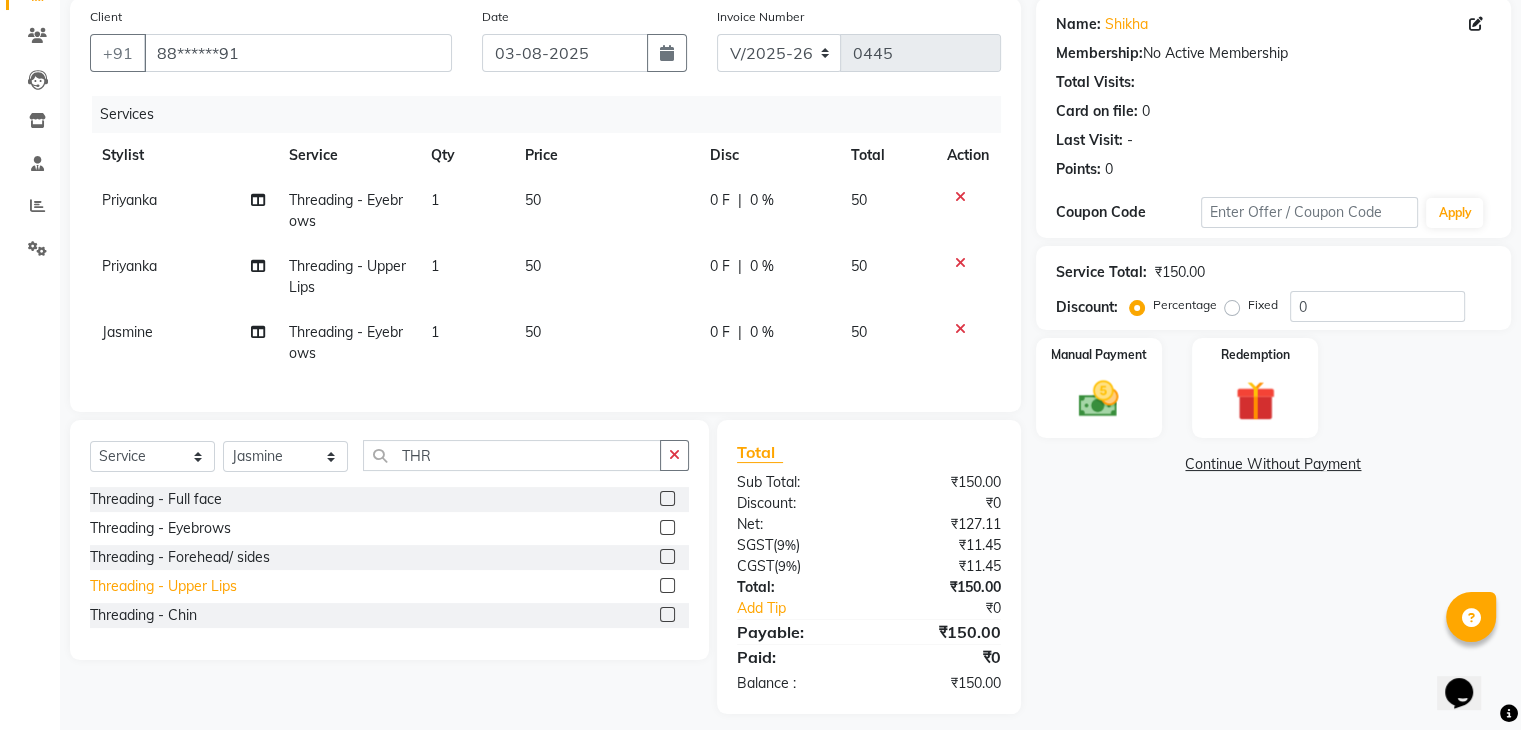 click on "Threading - Upper Lips" 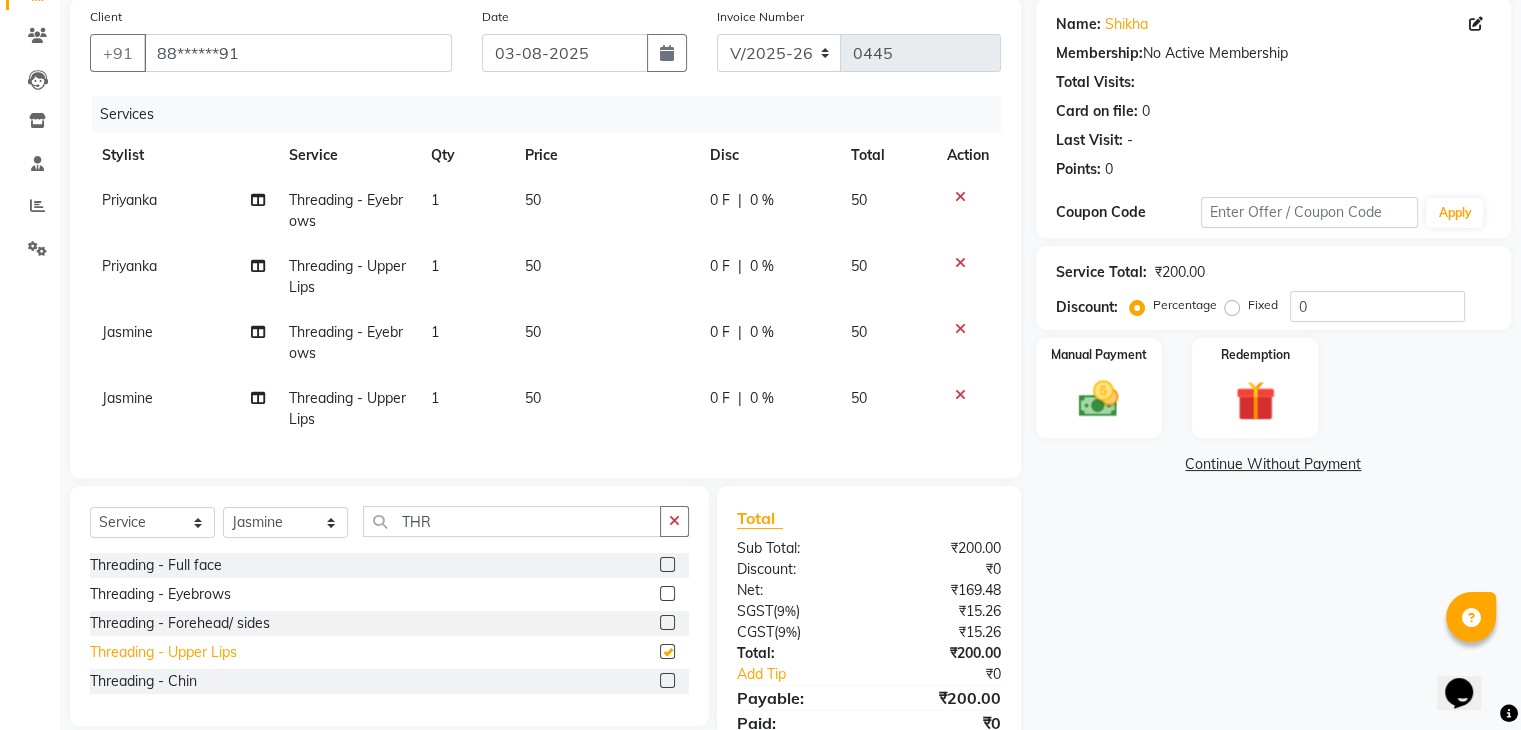 checkbox on "false" 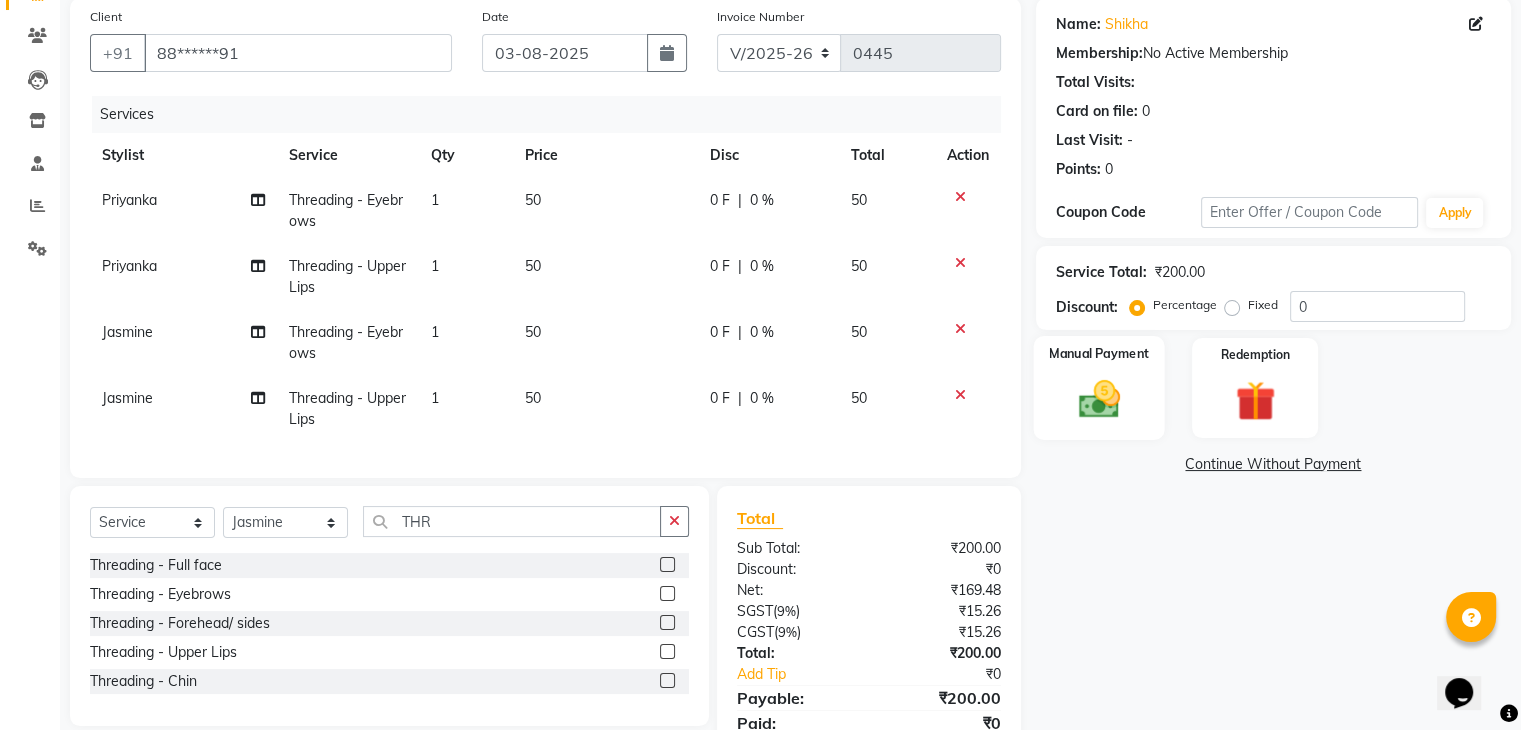 click on "Manual Payment" 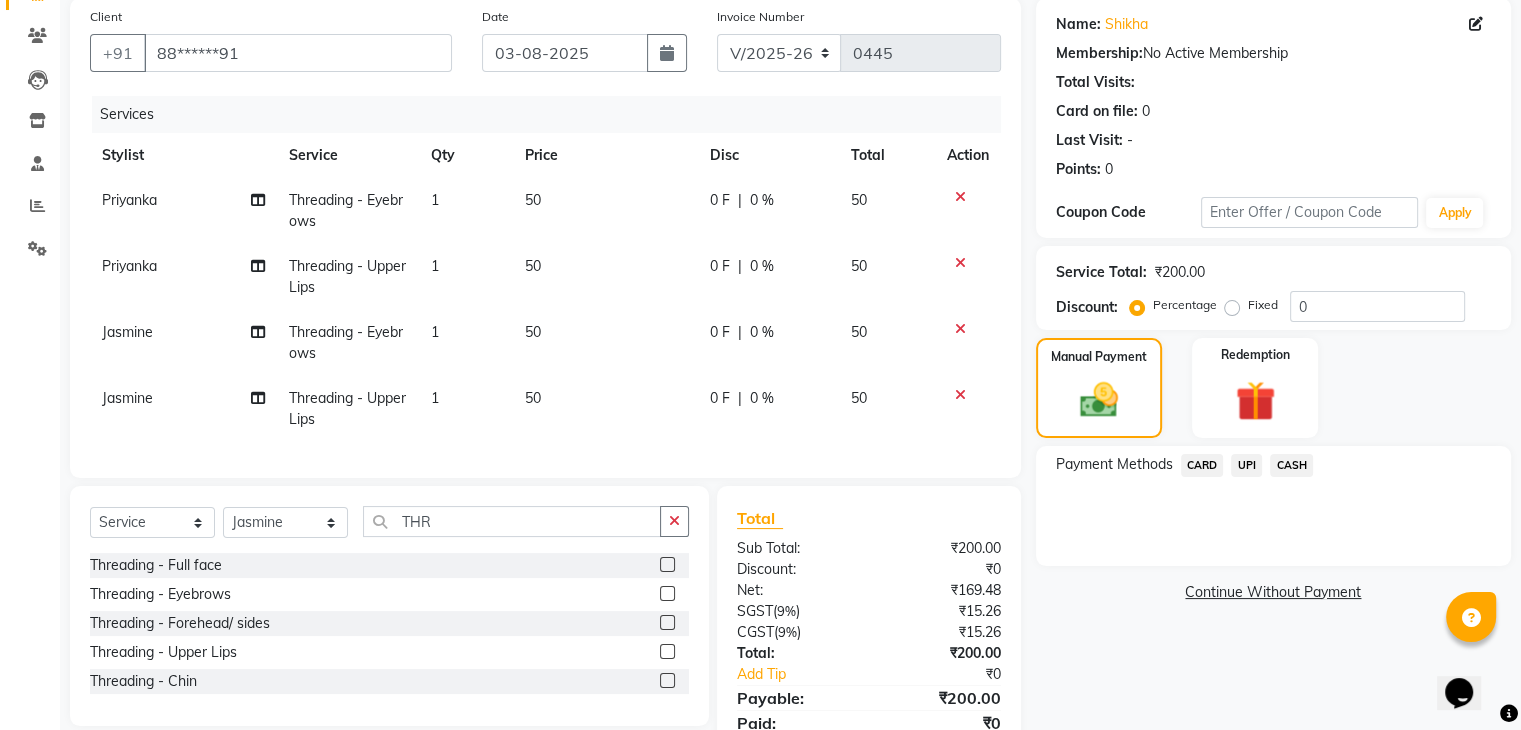 click on "UPI" 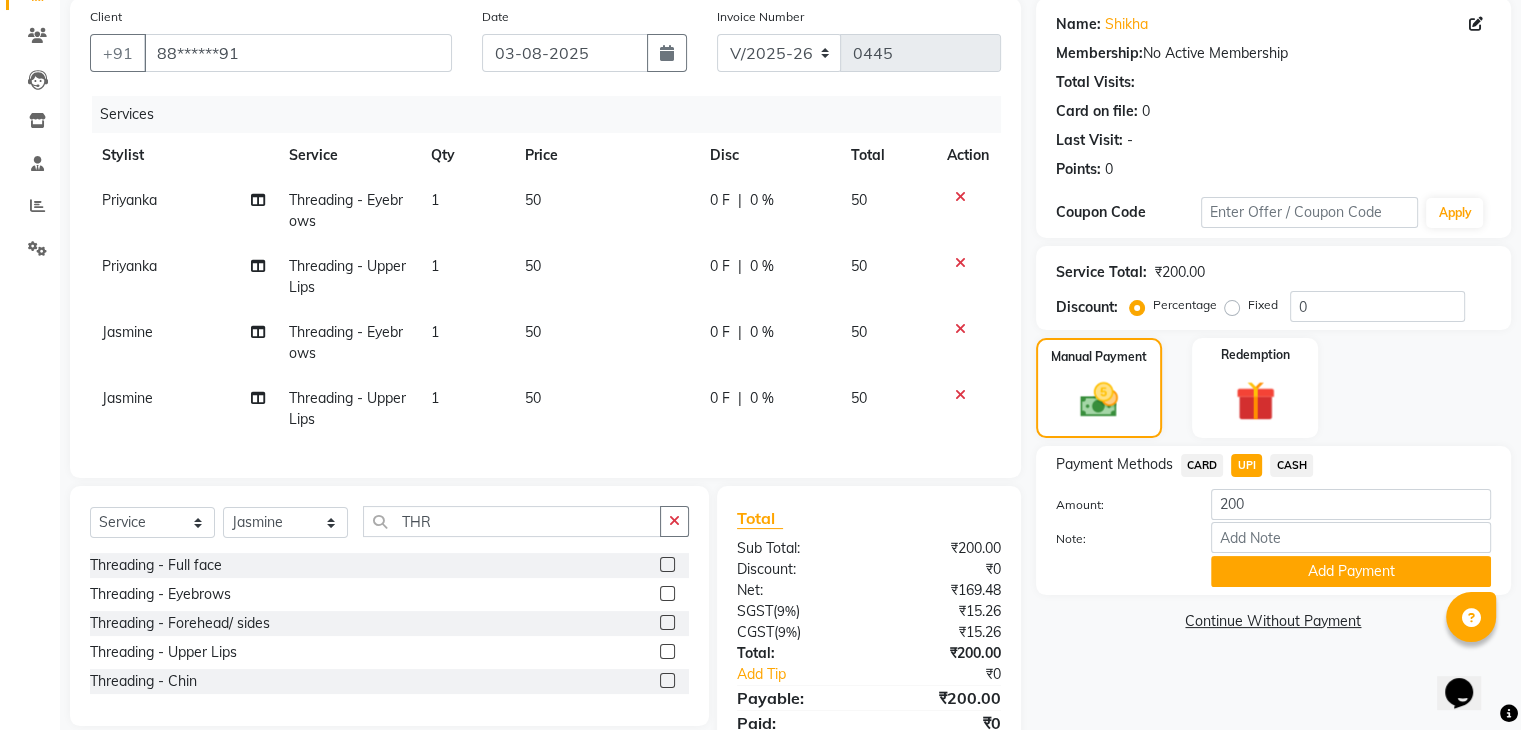 scroll, scrollTop: 248, scrollLeft: 0, axis: vertical 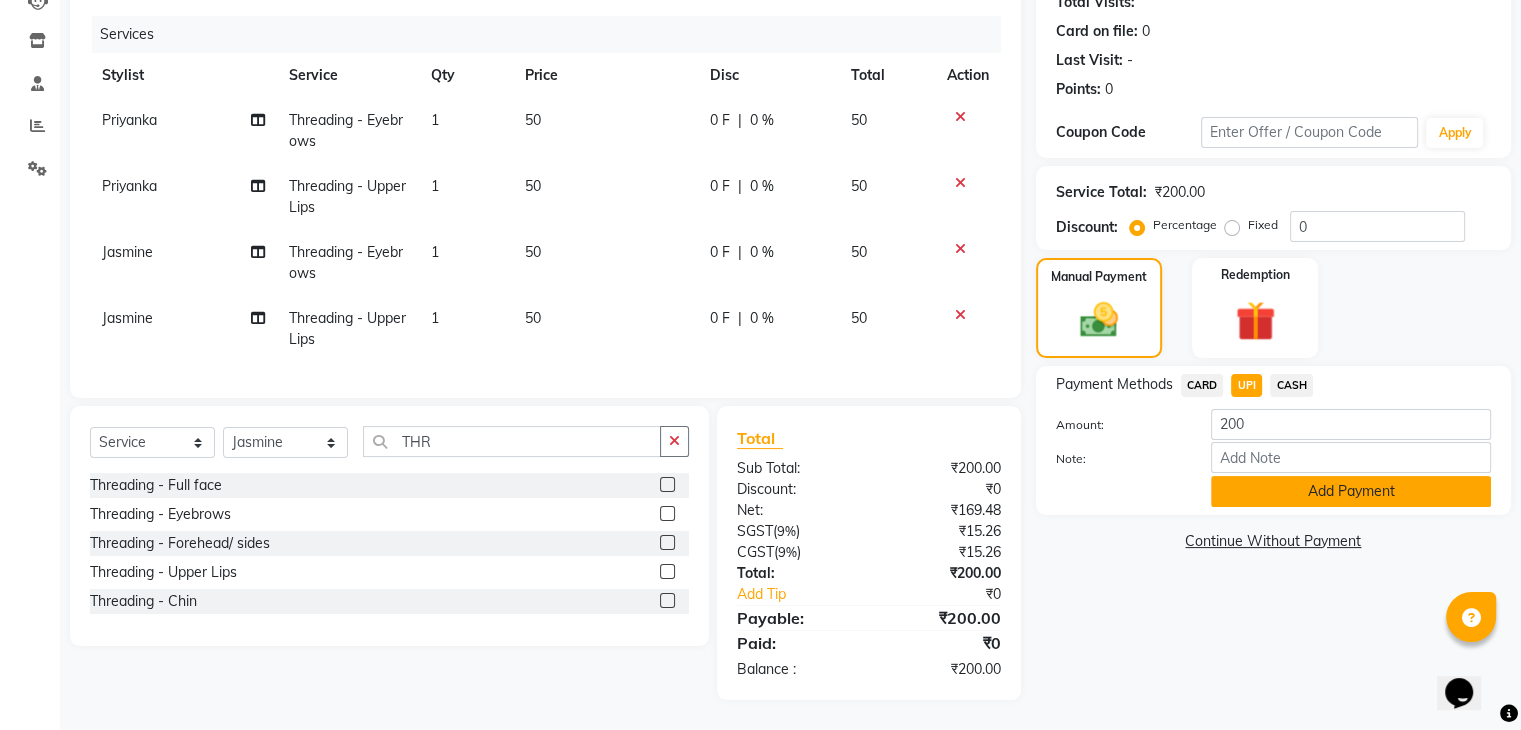 click on "Add Payment" 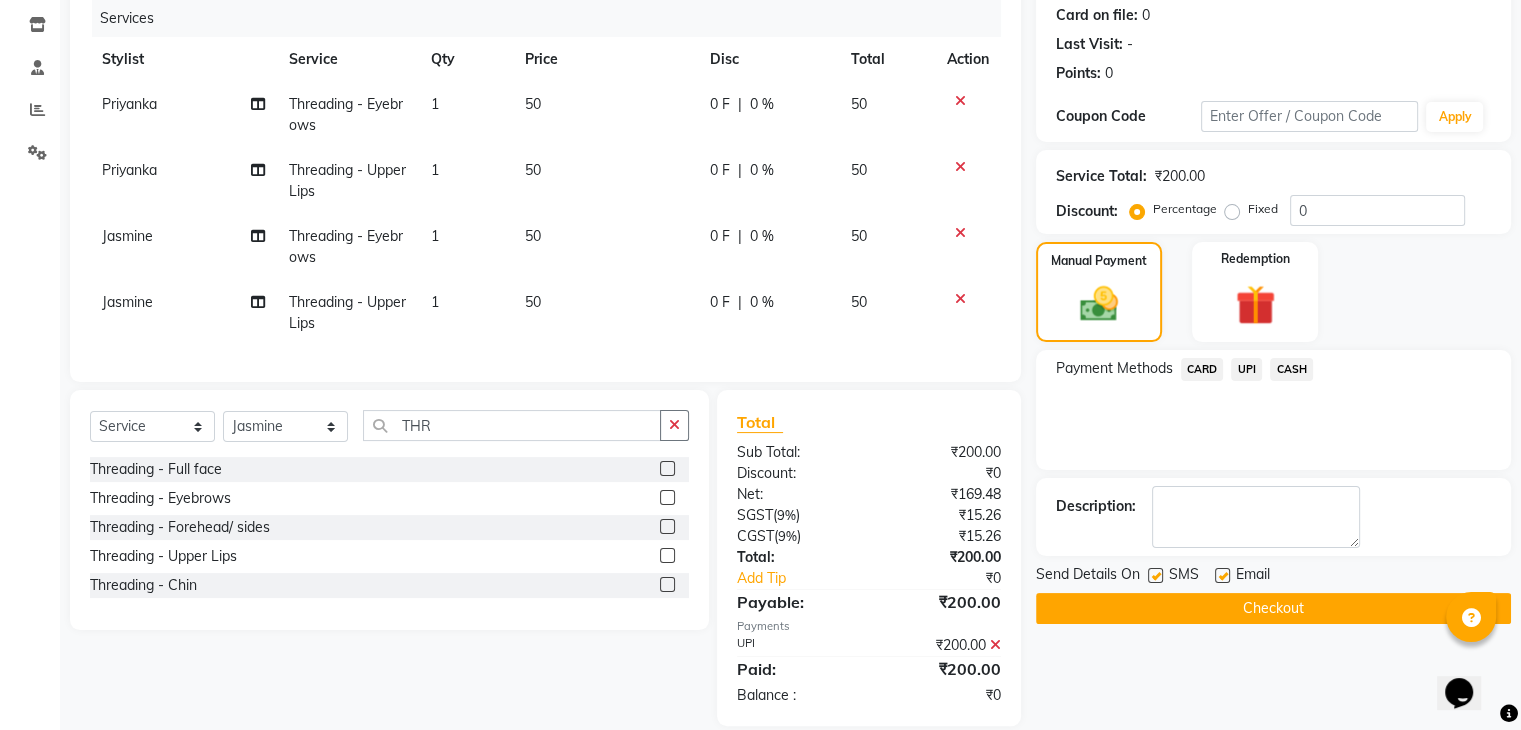 scroll, scrollTop: 290, scrollLeft: 0, axis: vertical 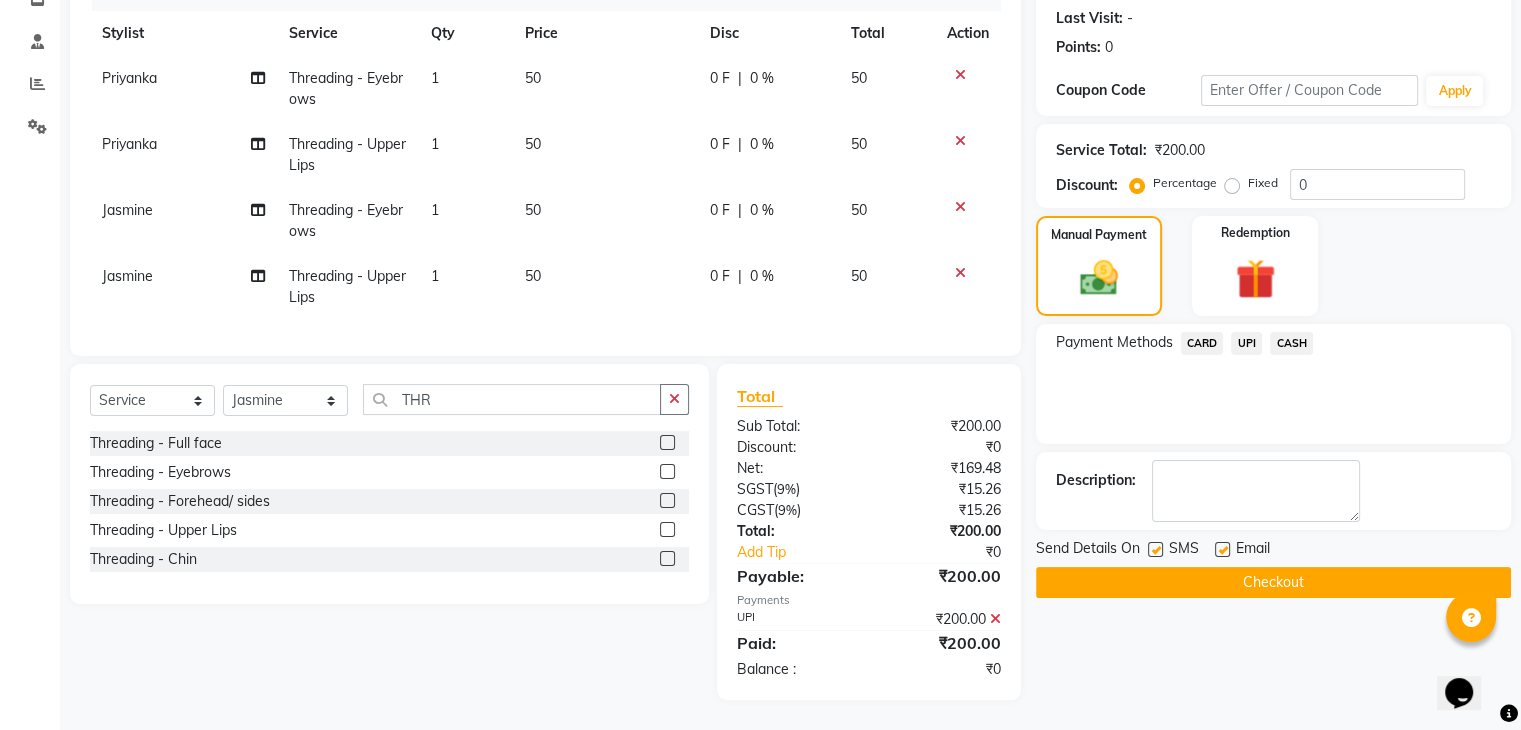 click on "Checkout" 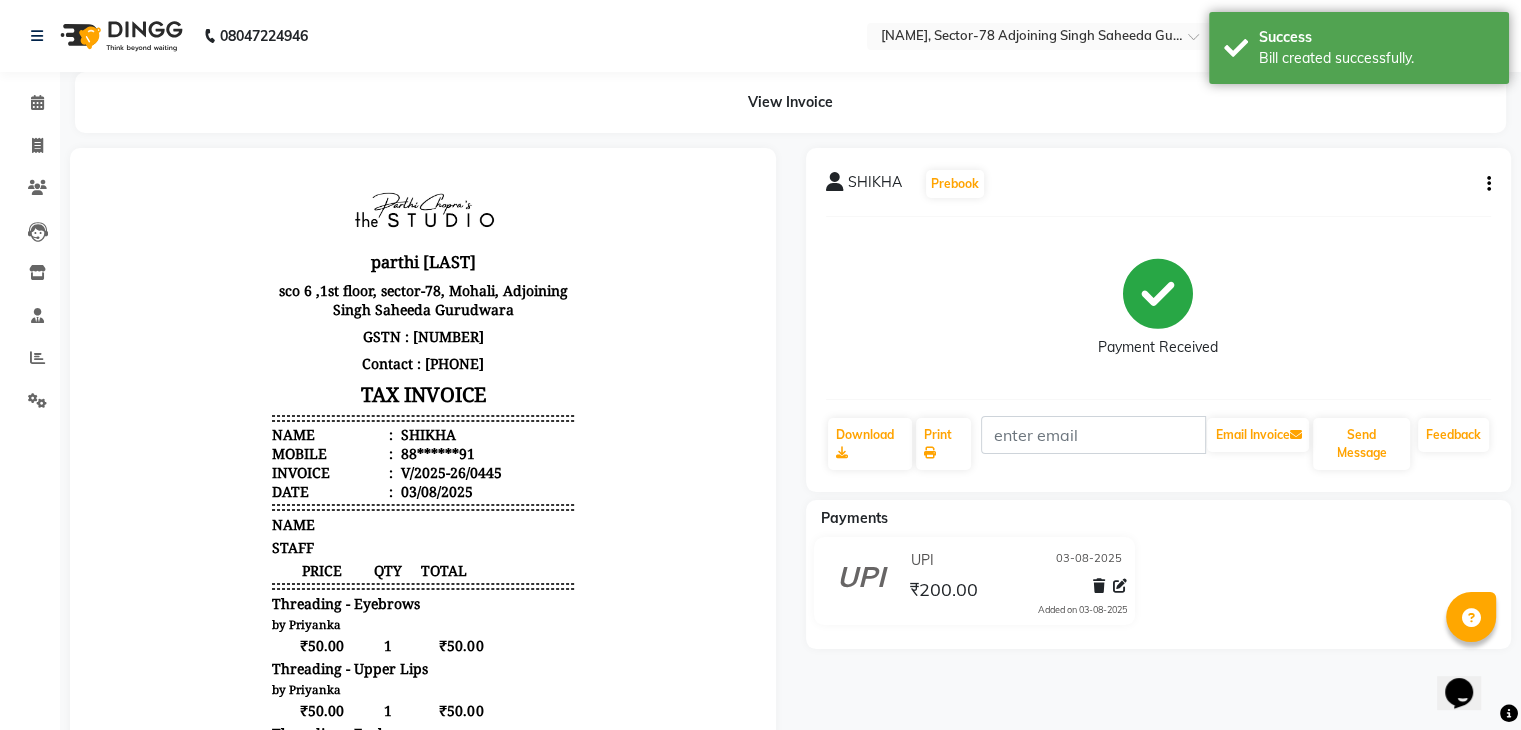 scroll, scrollTop: 0, scrollLeft: 0, axis: both 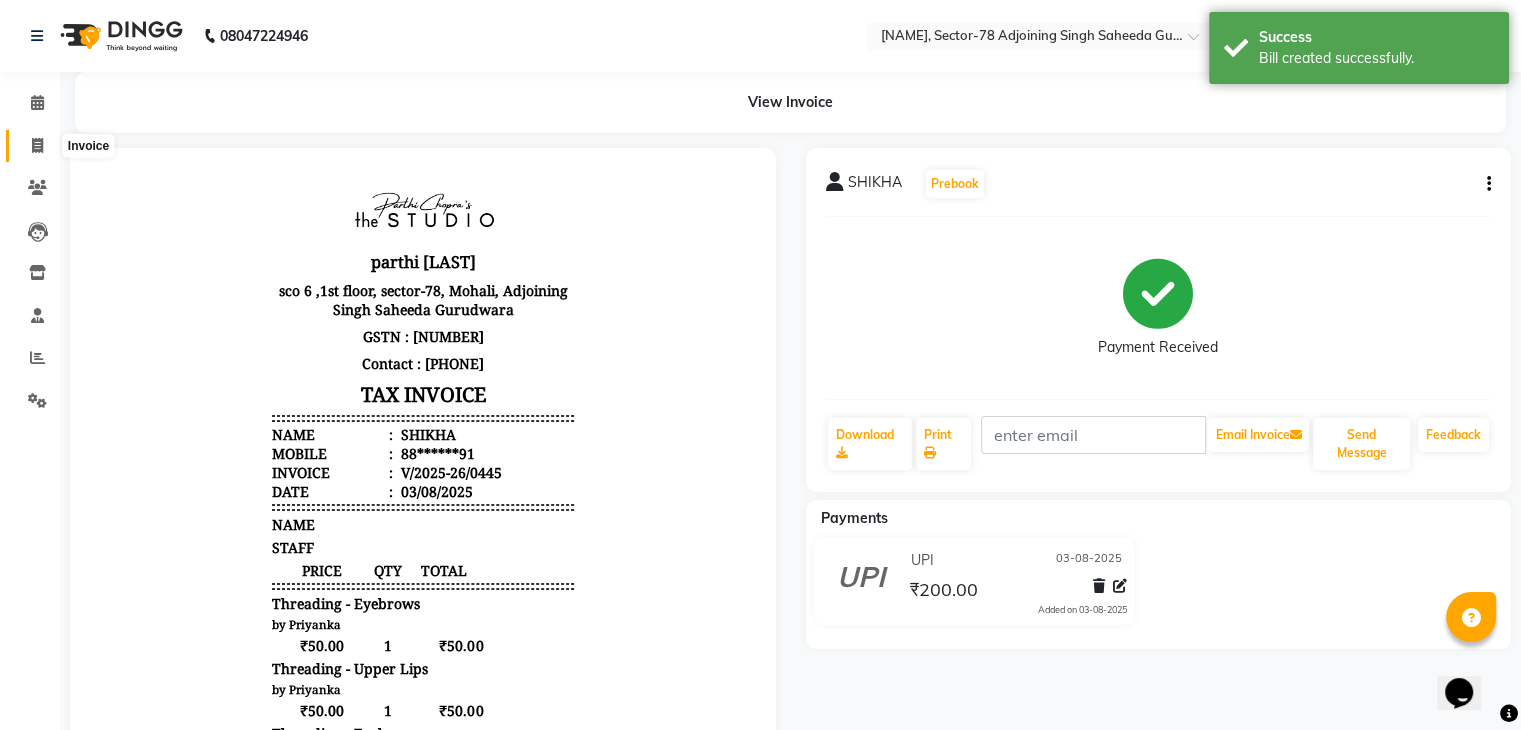click 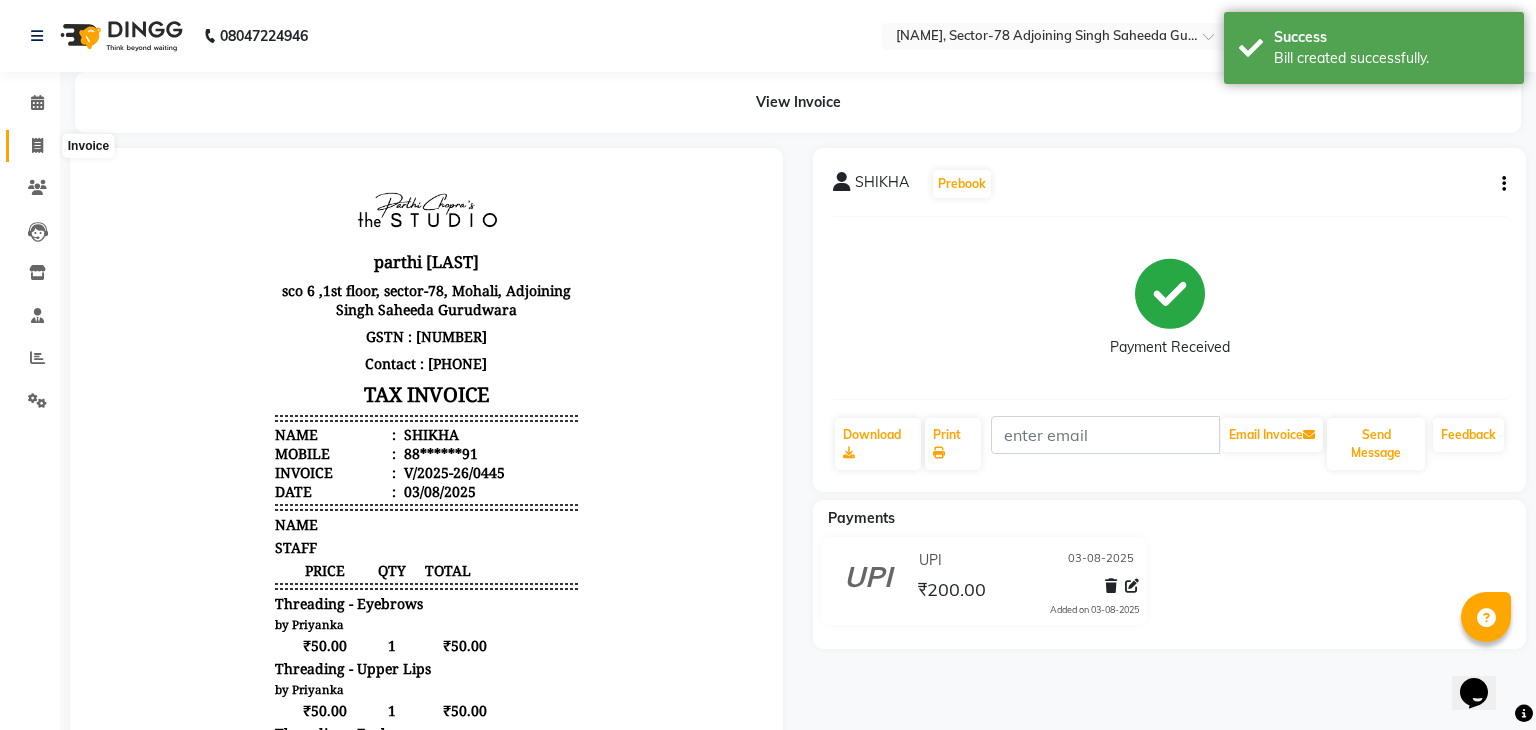 select on "8485" 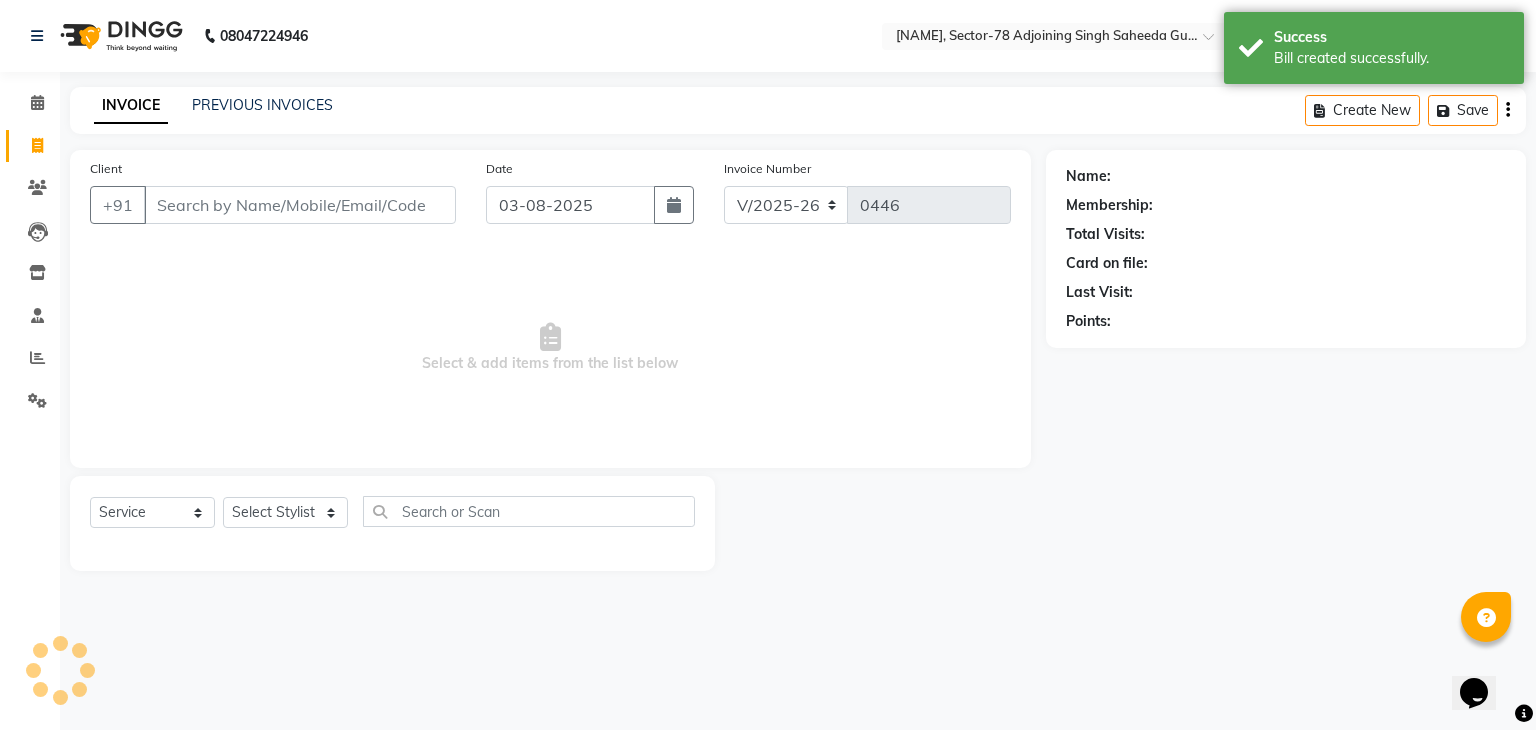 click on "Client" at bounding box center (300, 205) 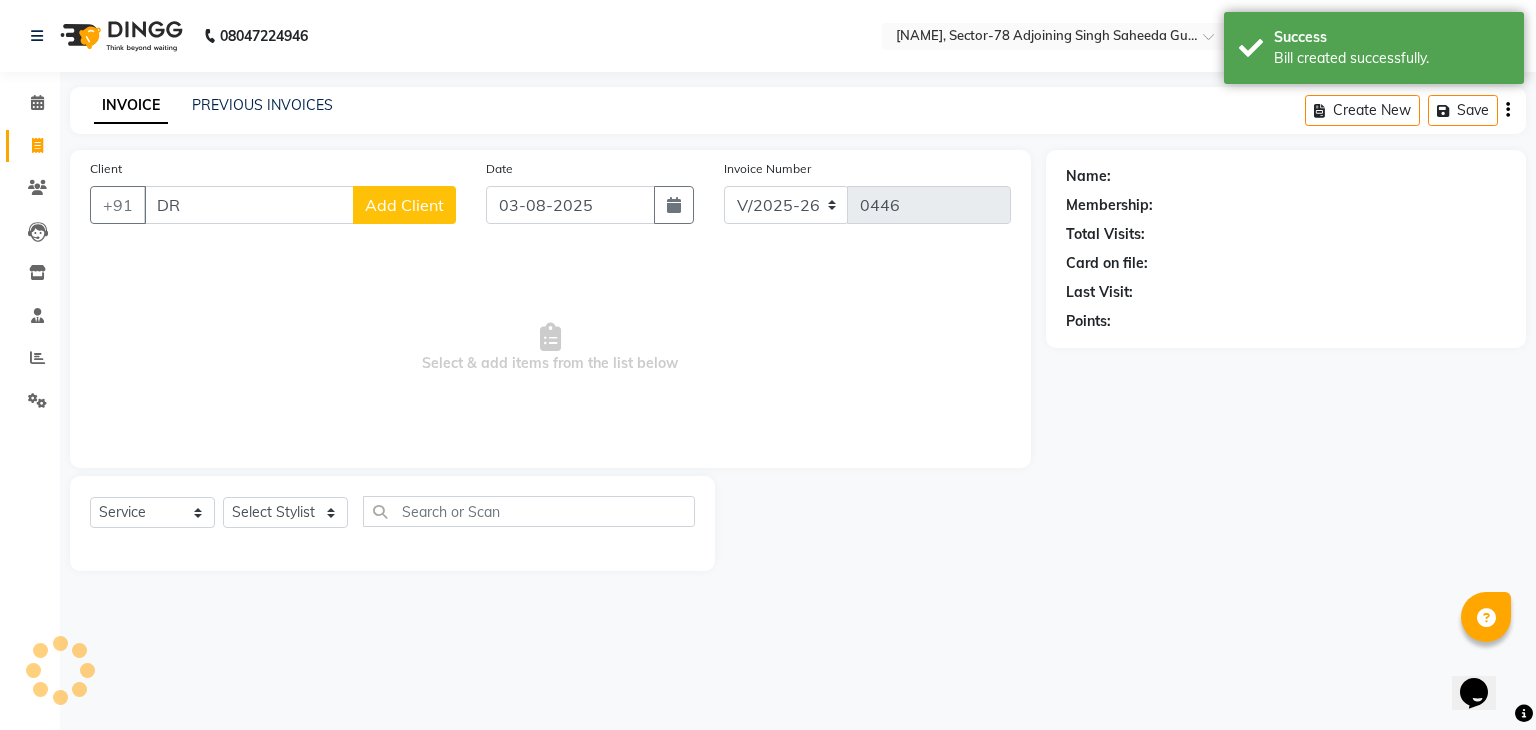 type on "D" 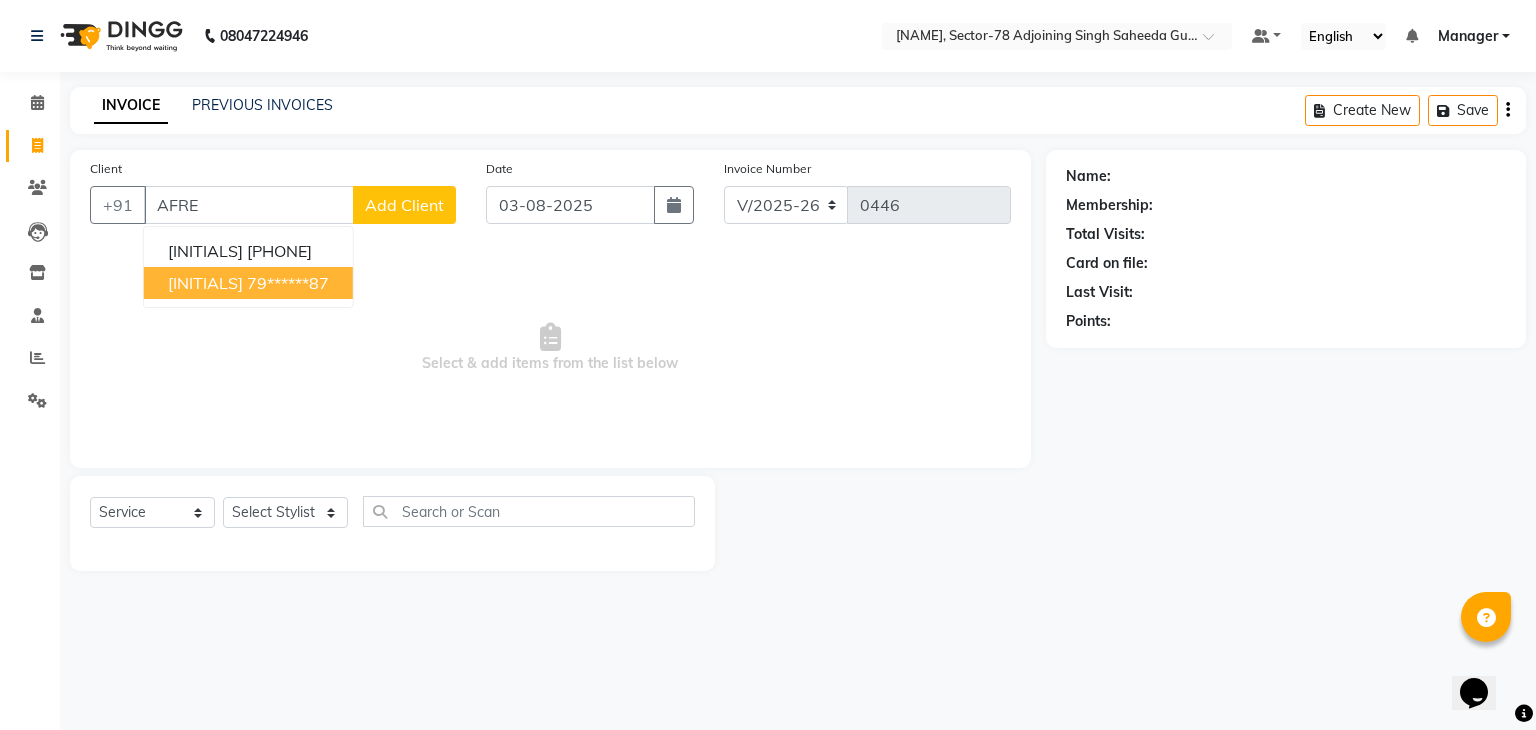 click on "[INITIALS]" at bounding box center [205, 283] 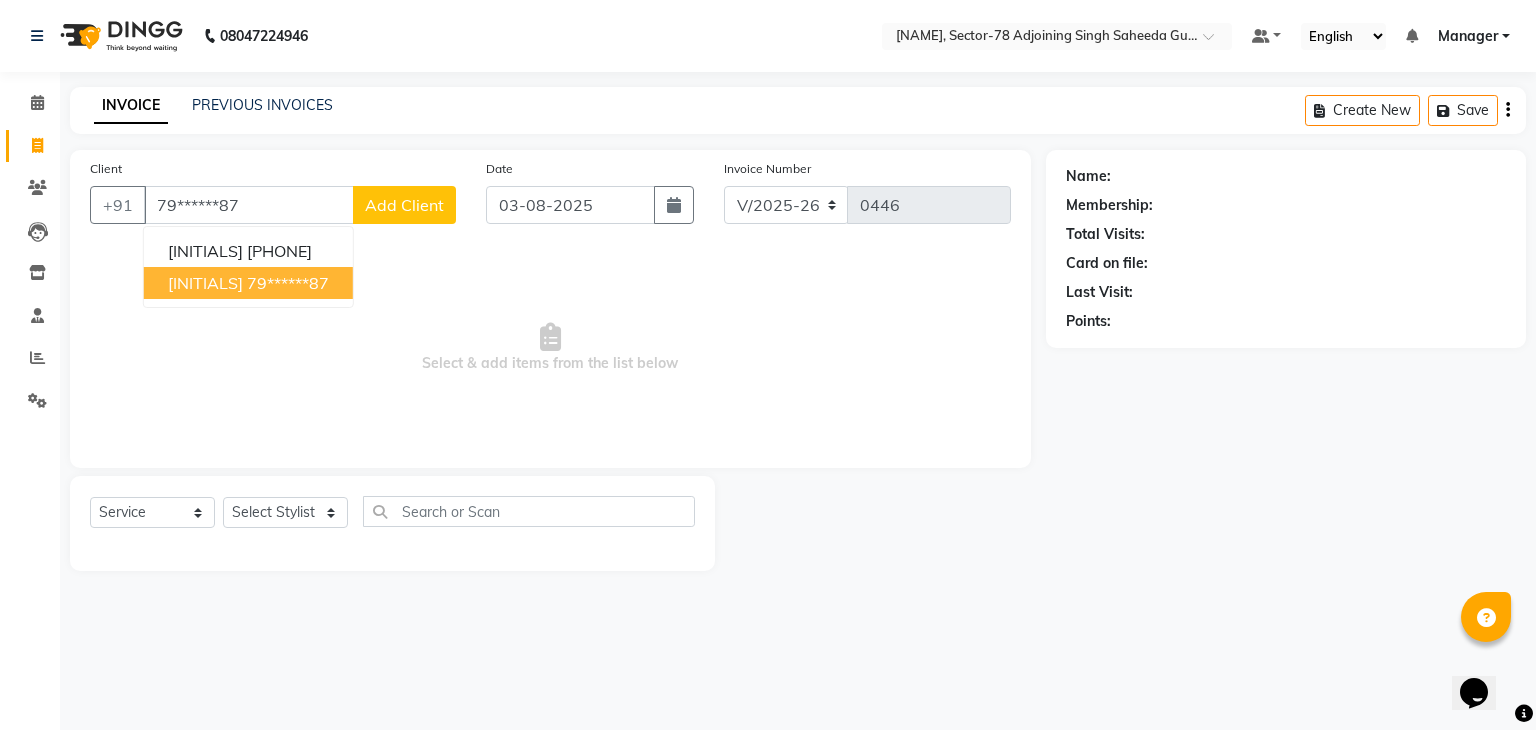 type on "79******87" 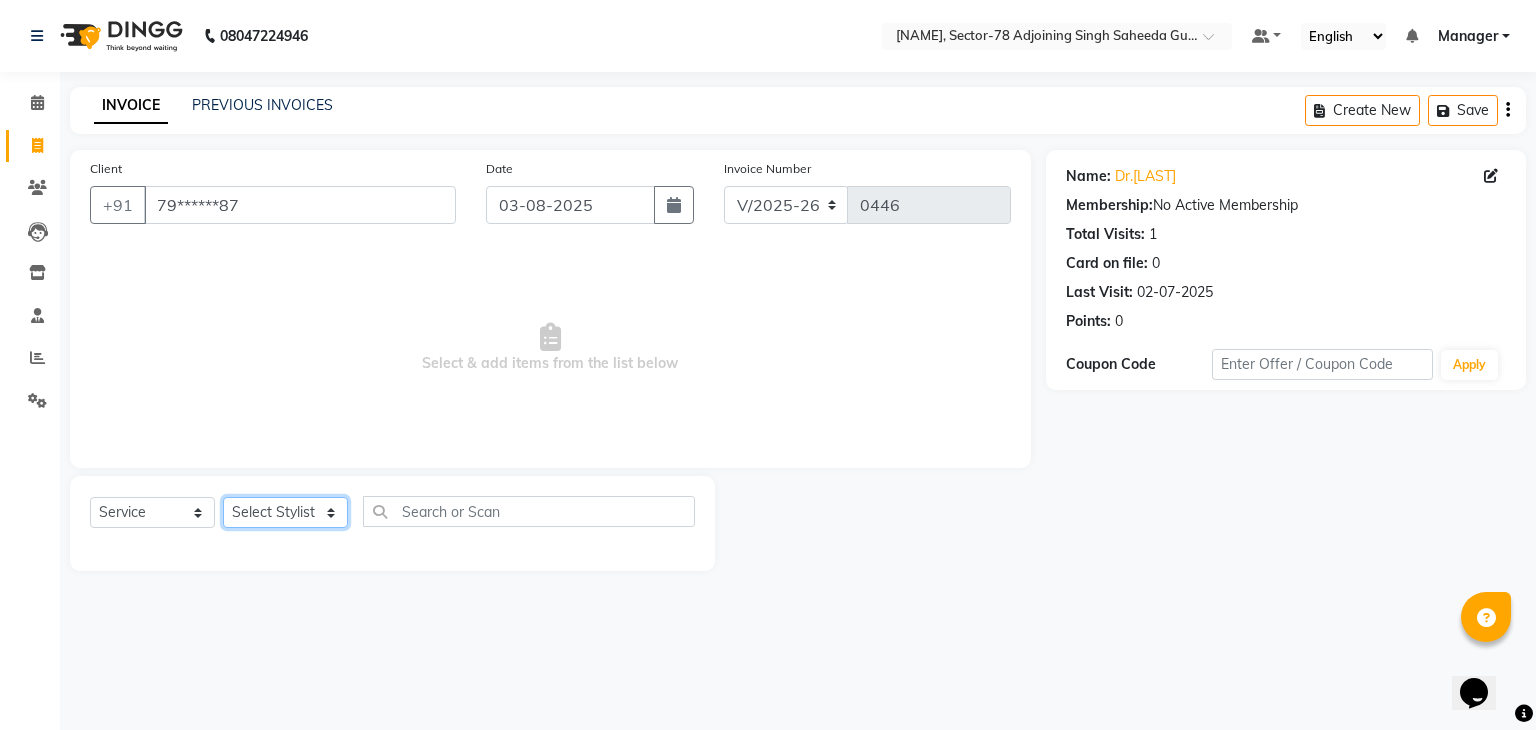 click on "Select Stylist Abhishek ABHISHEK(N) Akash Anjali Ankush Apoorna Jasmine KARAN Manager Mateen Owner Priyanka Rakhi Rudra SAHIL Saurabh YUGRAJ" 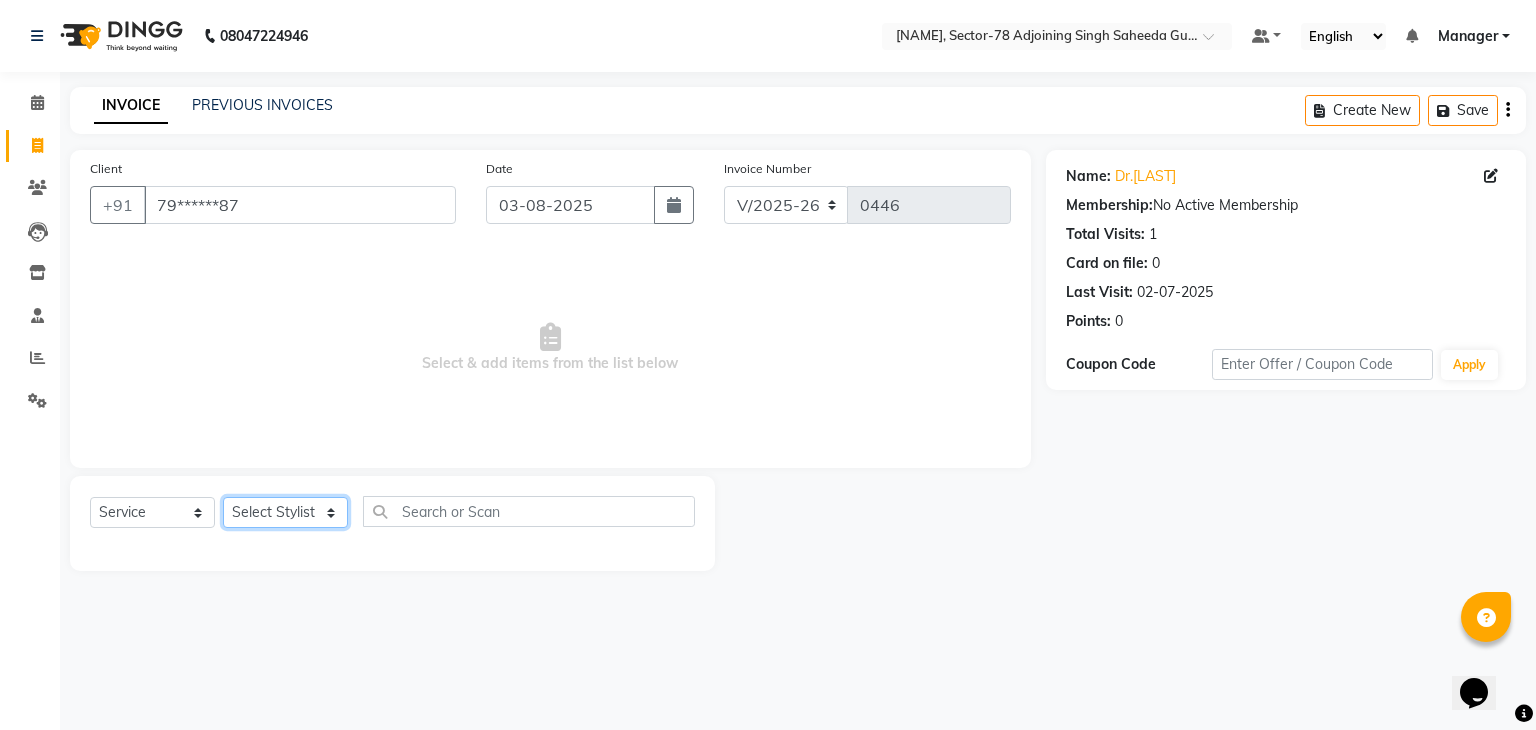 select on "85152" 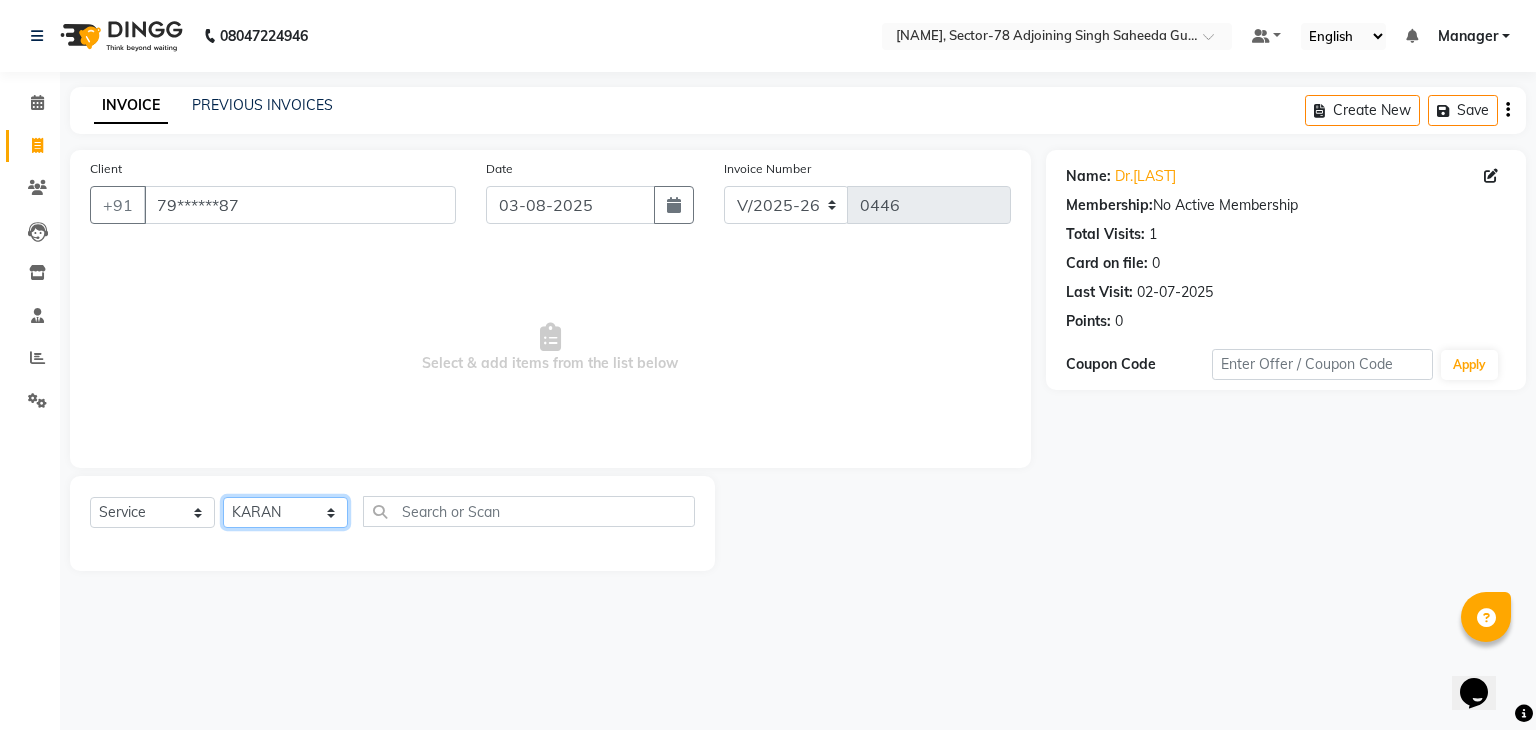click on "Select Stylist Abhishek ABHISHEK(N) Akash Anjali Ankush Apoorna Jasmine KARAN Manager Mateen Owner Priyanka Rakhi Rudra SAHIL Saurabh YUGRAJ" 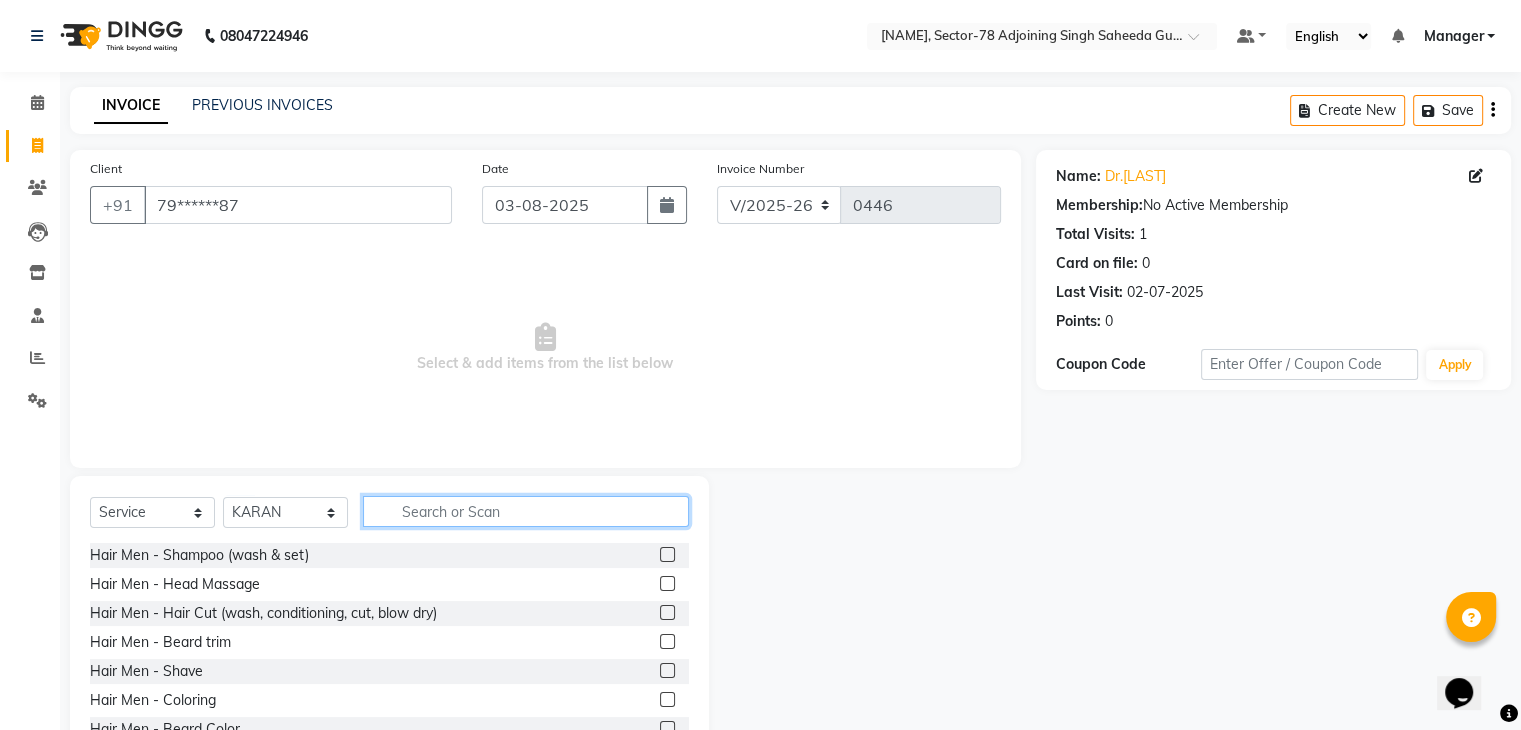 click 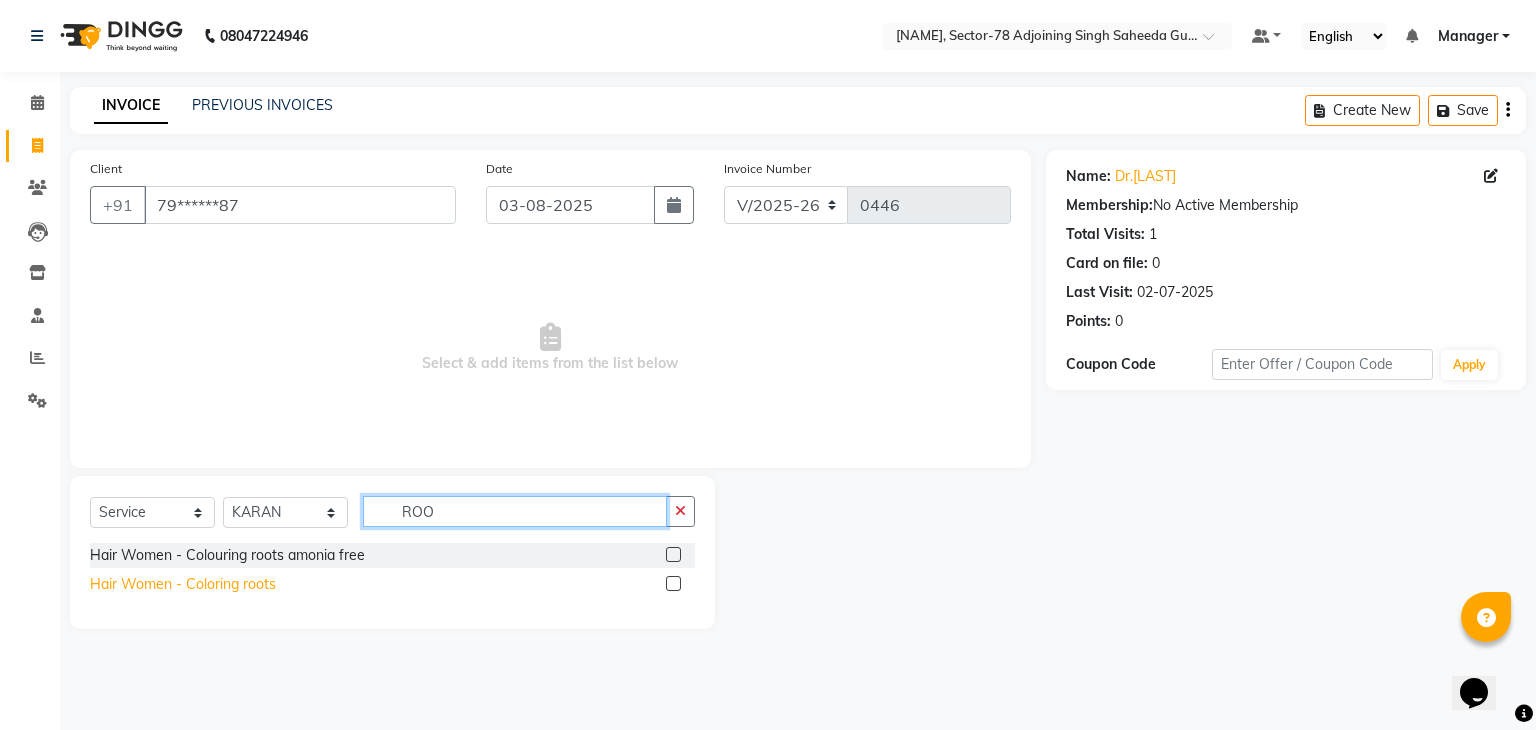 type on "ROO" 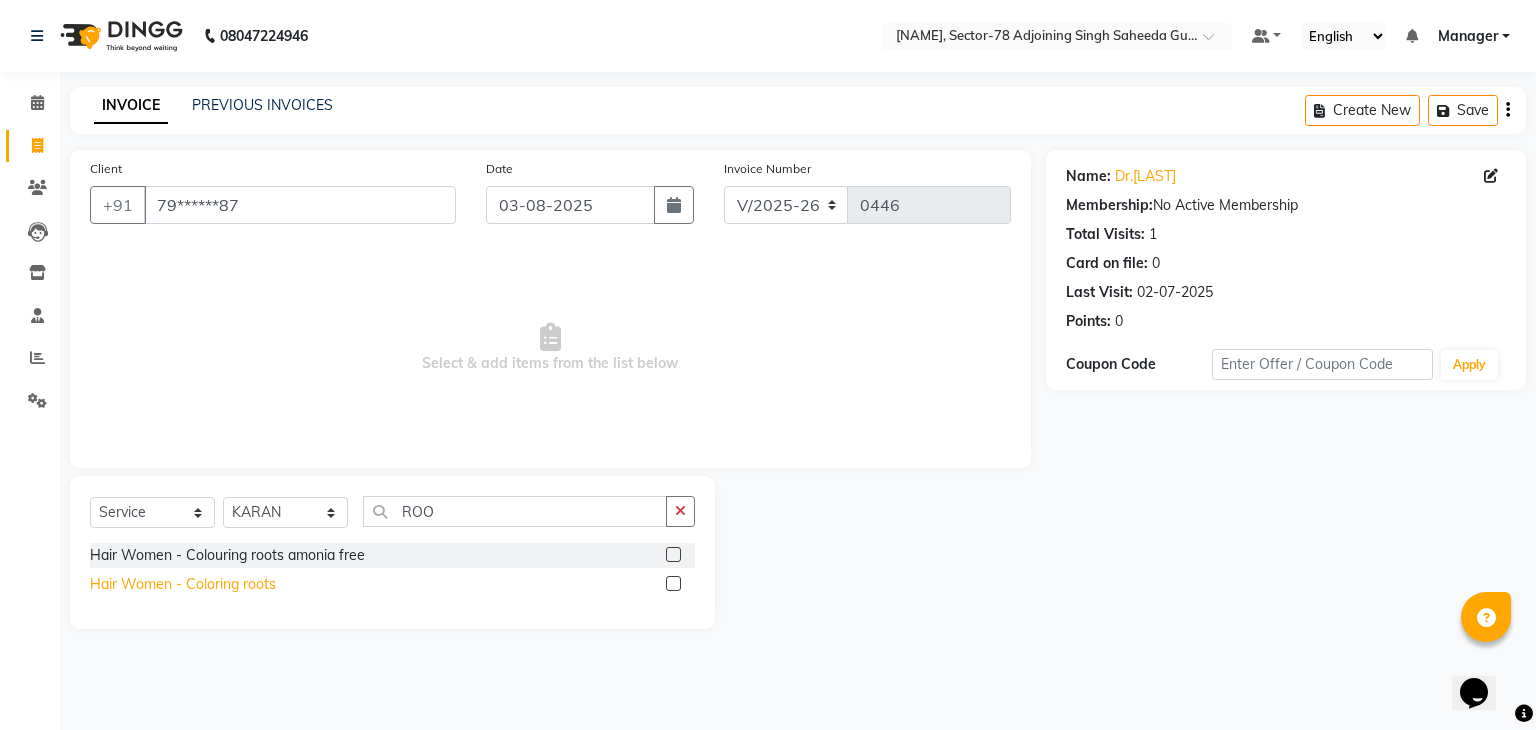click on "Hair Women - Coloring roots" 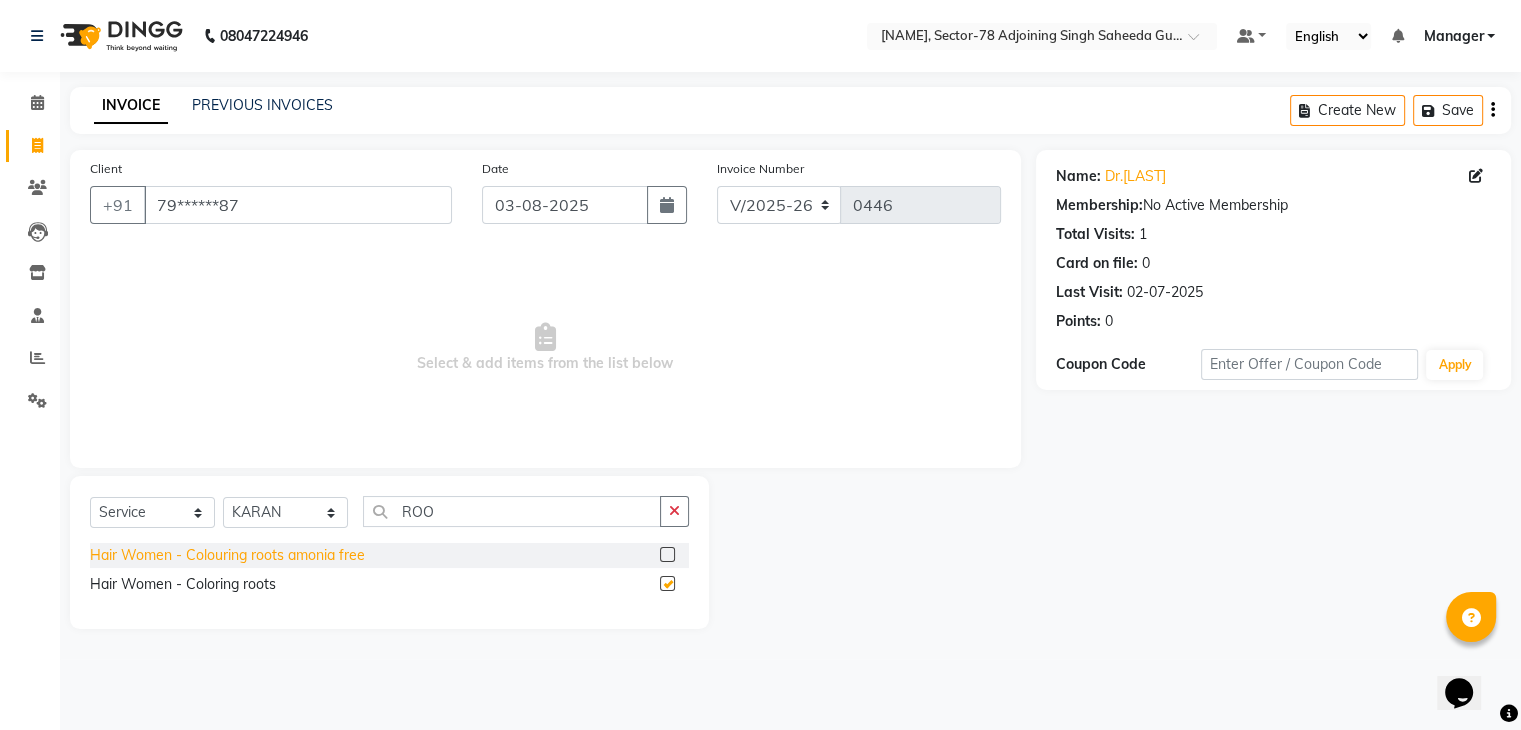checkbox on "false" 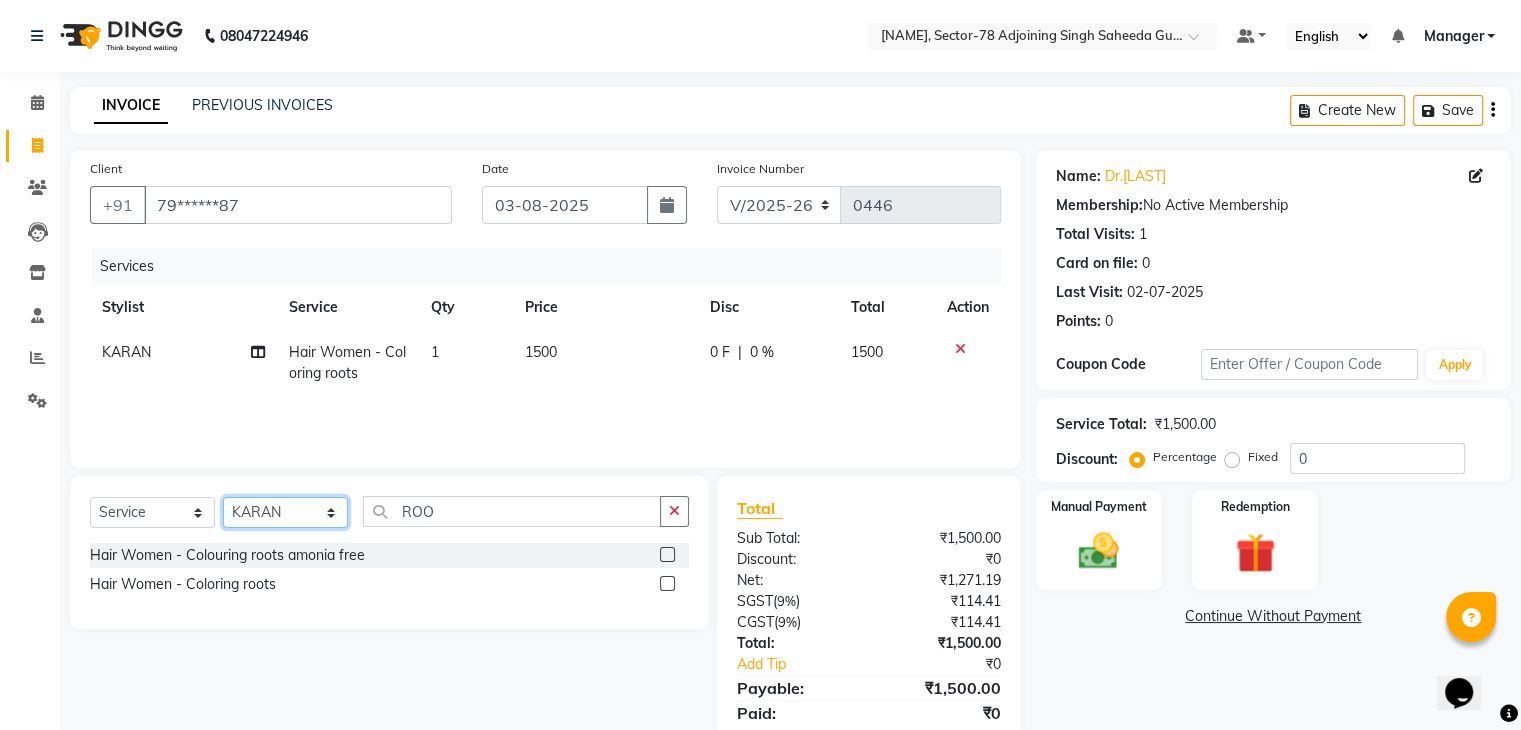 click on "Select Stylist Abhishek ABHISHEK(N) Akash Anjali Ankush Apoorna Jasmine KARAN Manager Mateen Owner Priyanka Rakhi Rudra SAHIL Saurabh YUGRAJ" 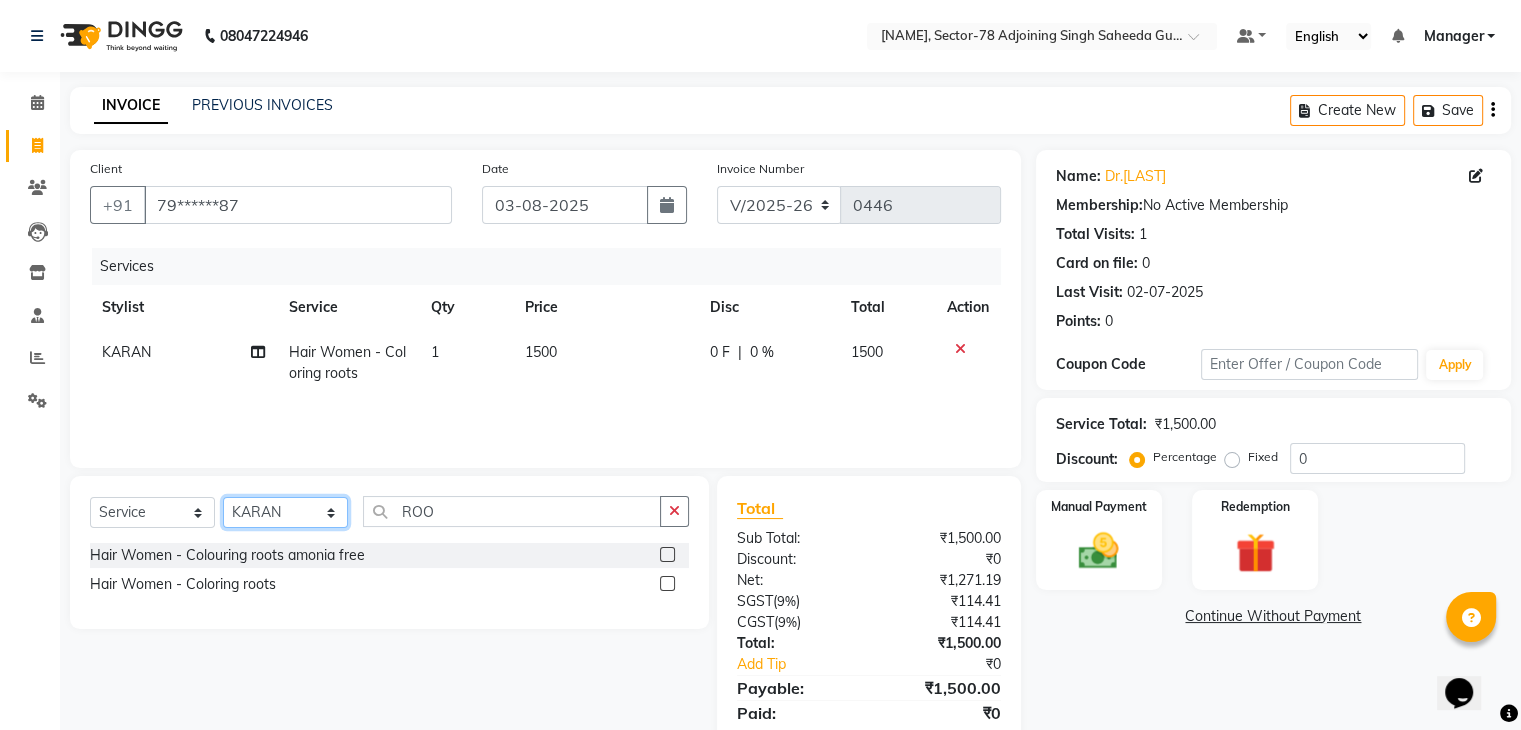 select on "[NUMBER]" 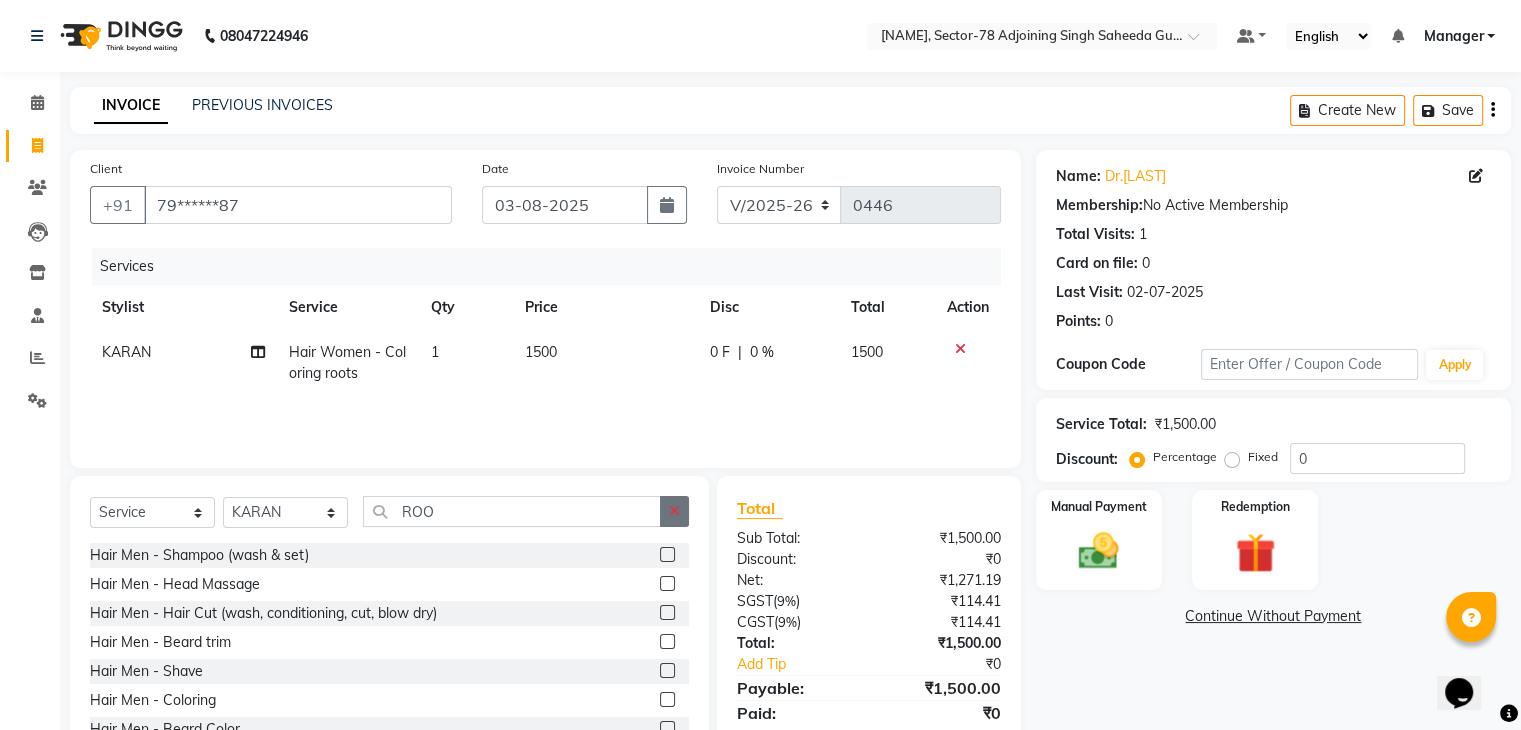 click 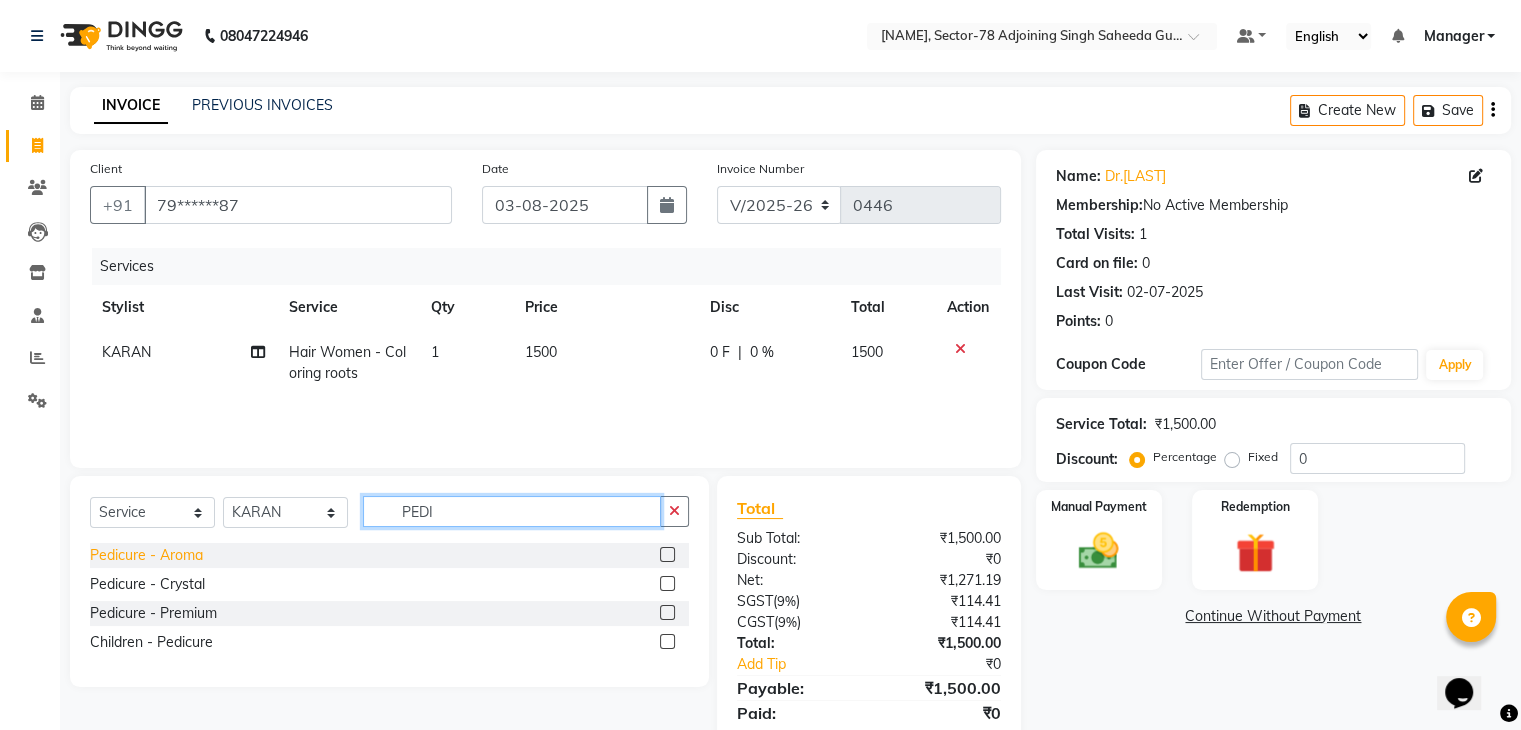 type on "PEDI" 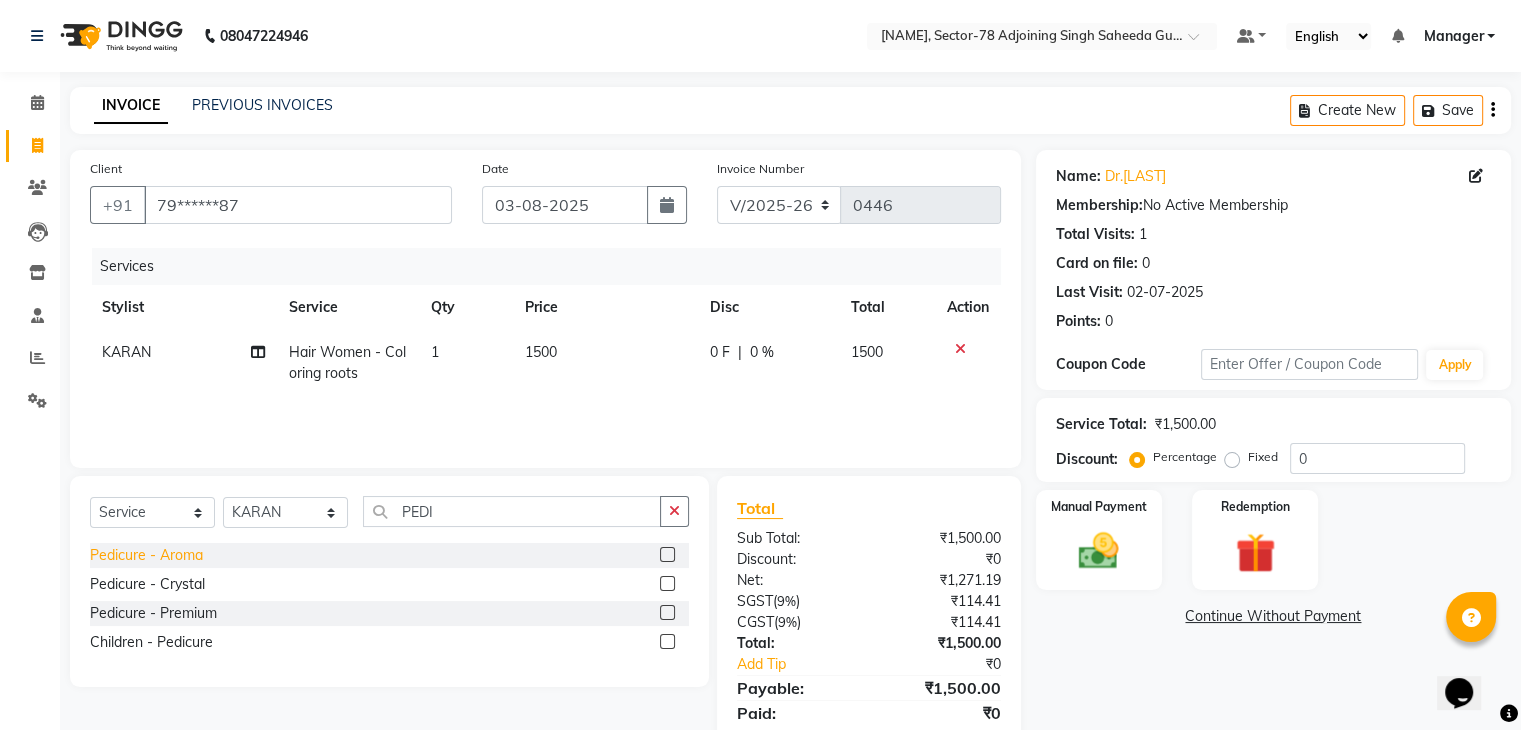 click on "Pedicure - Aroma" 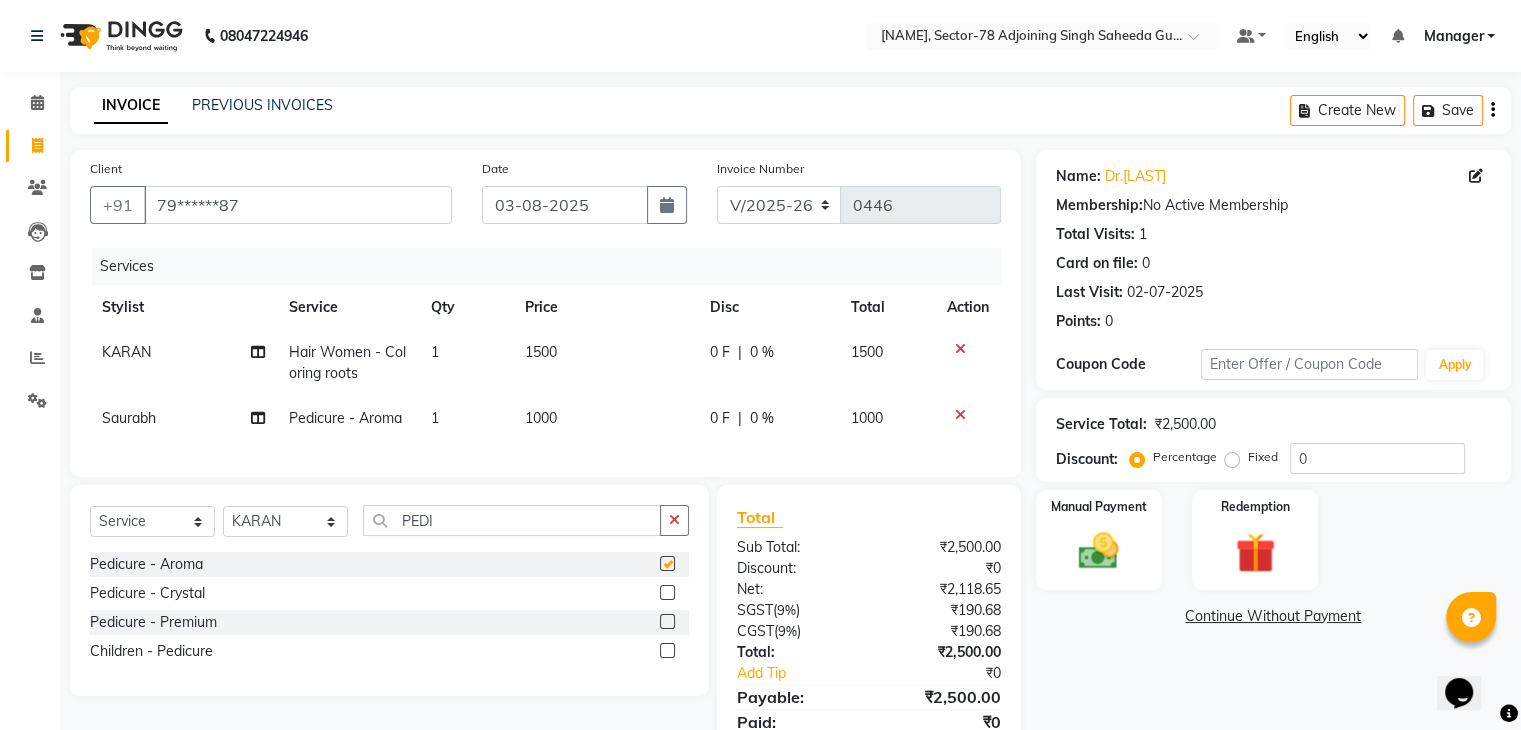 checkbox on "false" 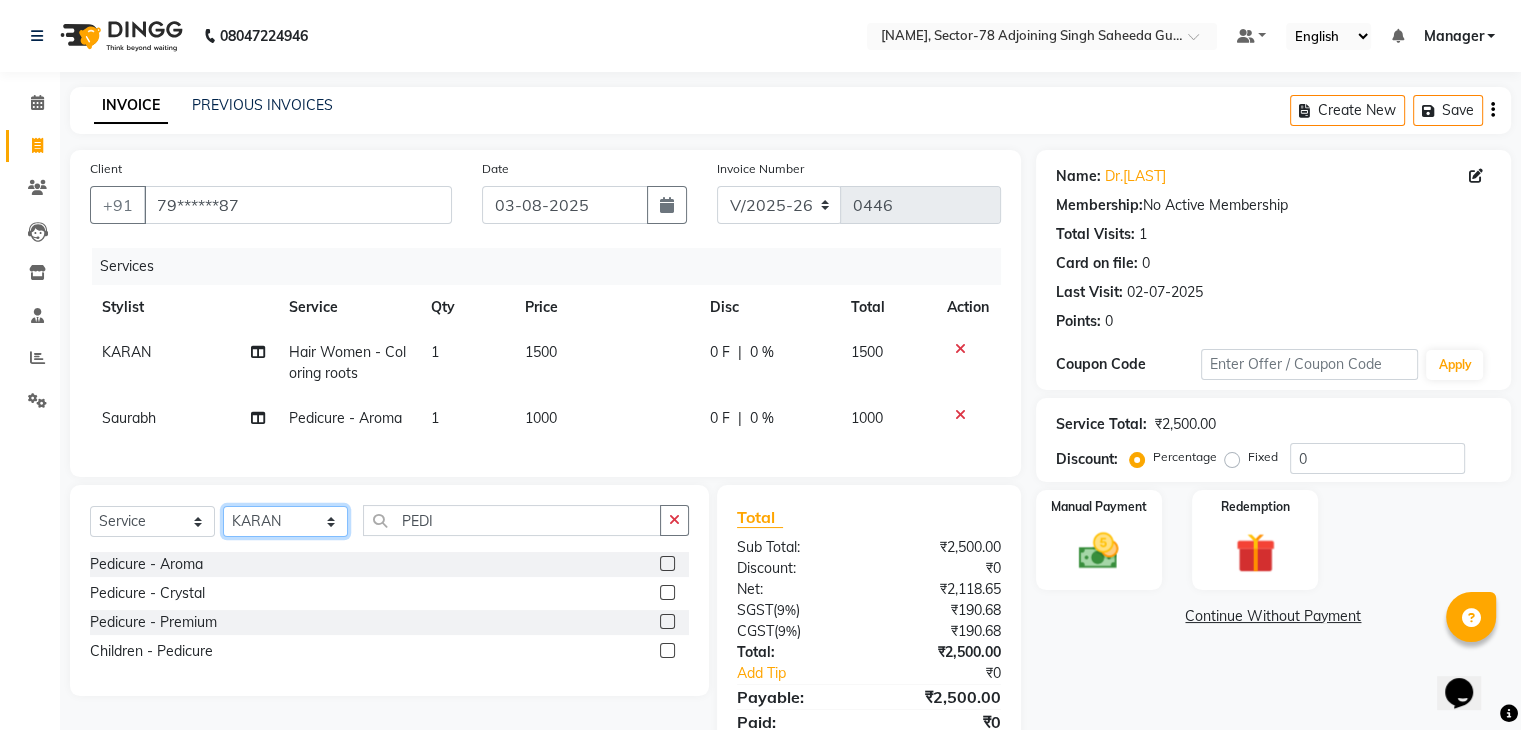 click on "Select Stylist Abhishek ABHISHEK(N) Akash Anjali Ankush Apoorna Jasmine KARAN Manager Mateen Owner Priyanka Rakhi Rudra SAHIL Saurabh YUGRAJ" 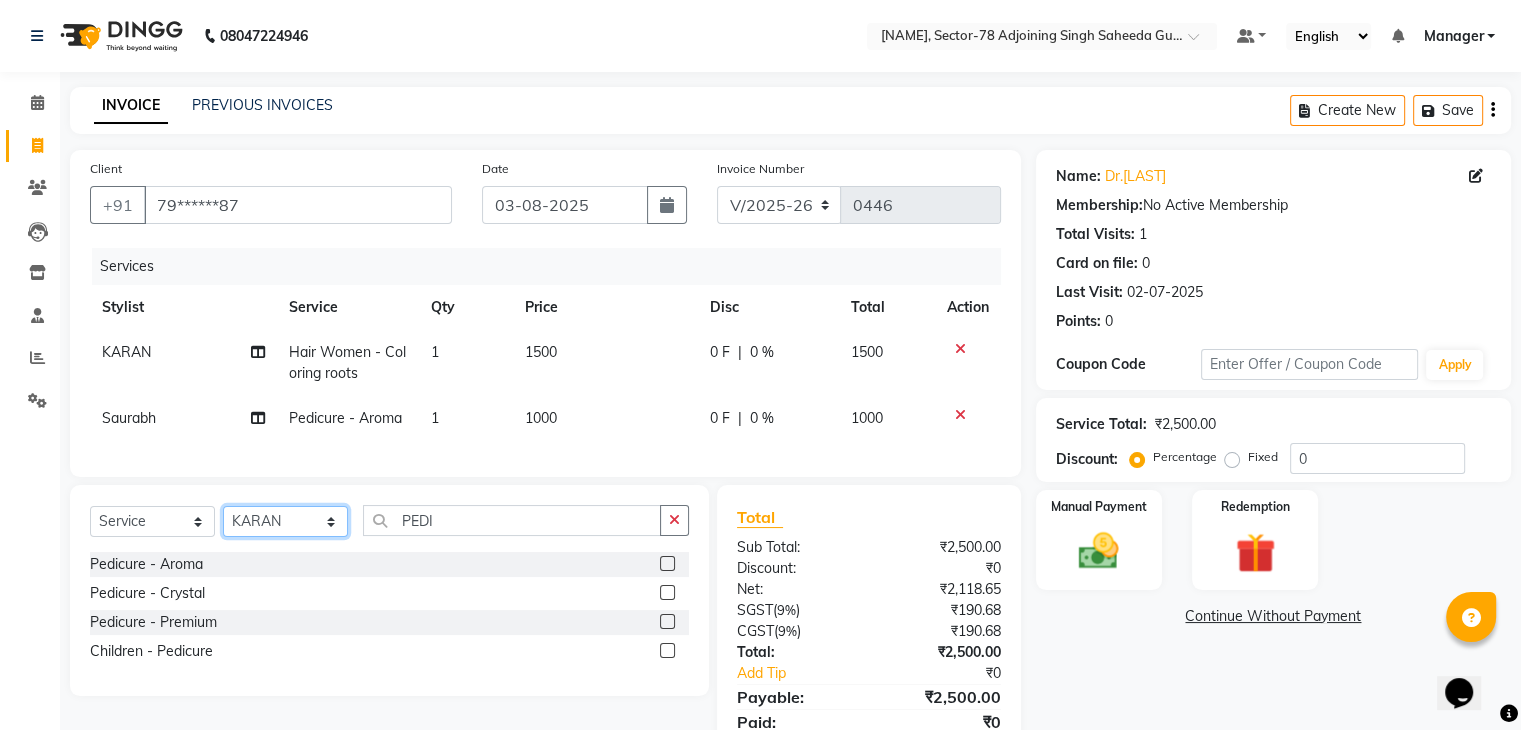 select on "[POSTAL CODE]" 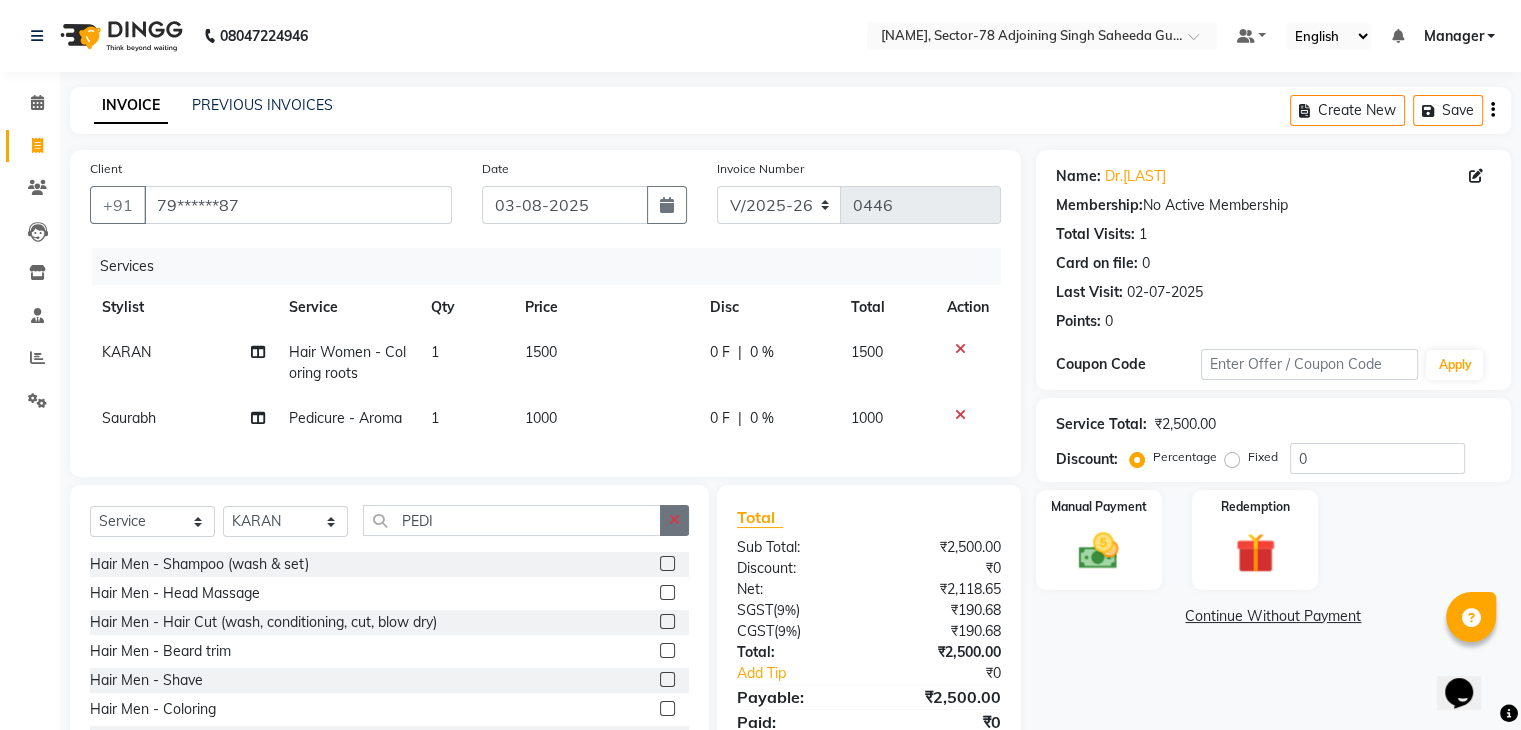 click 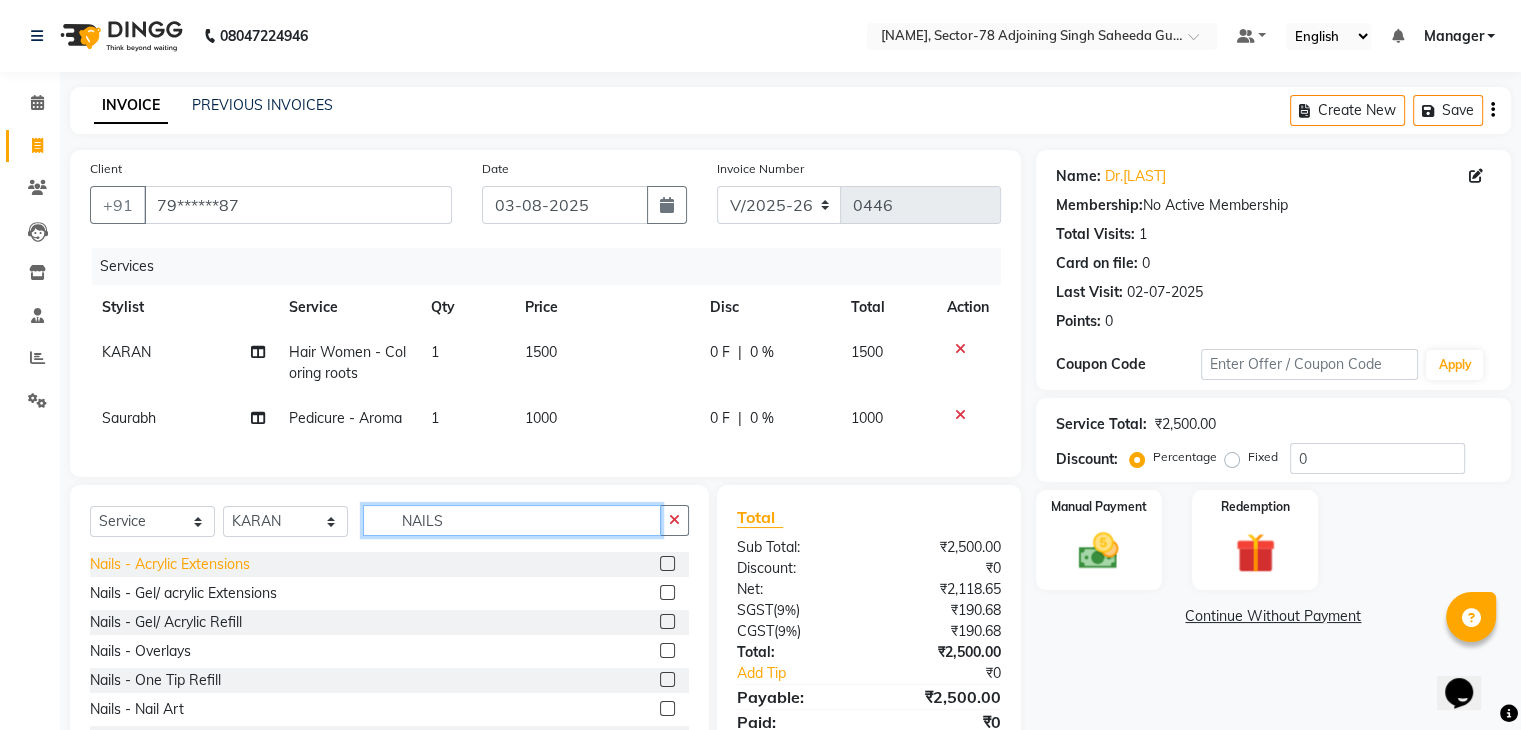 type on "NAILS" 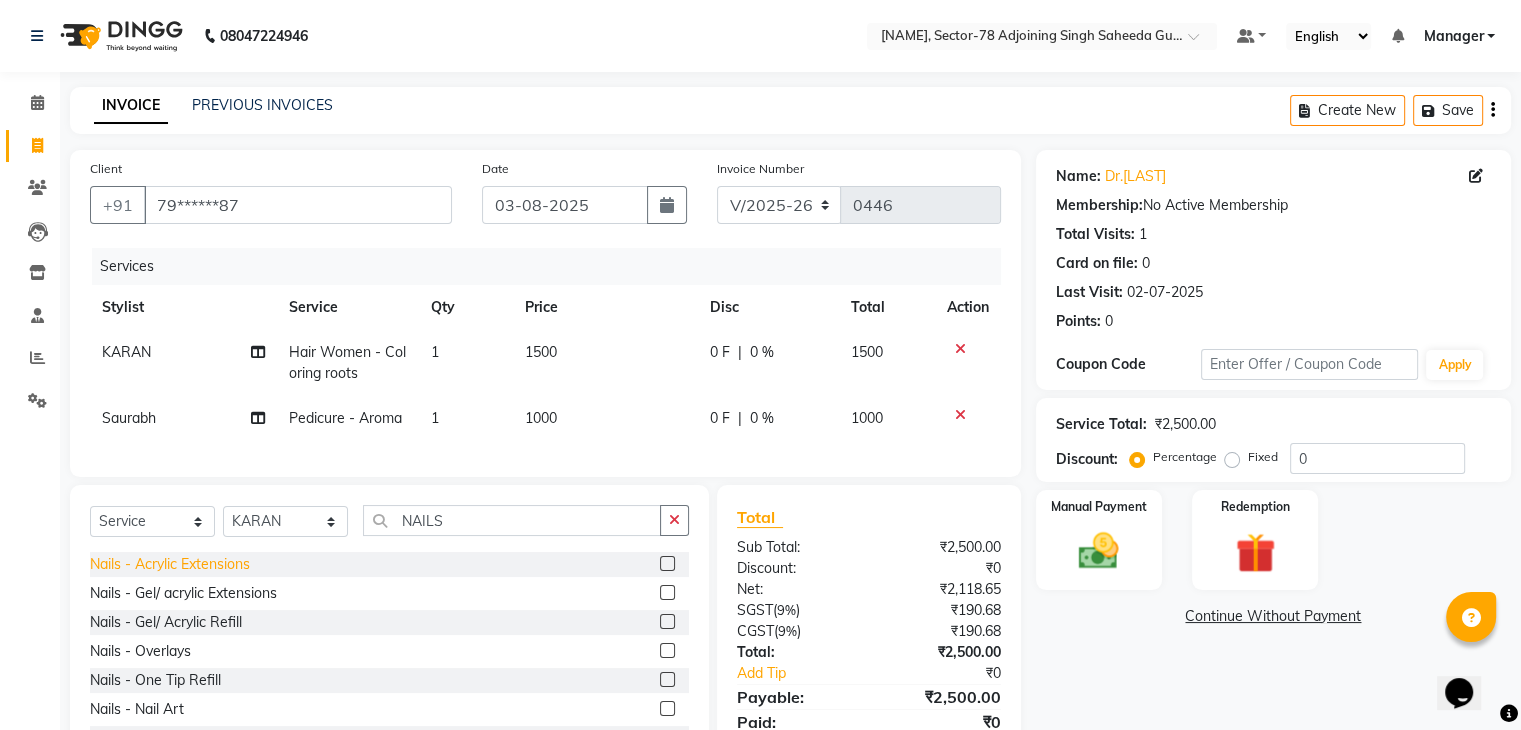 click on "Nails - Acrylic Extensions" 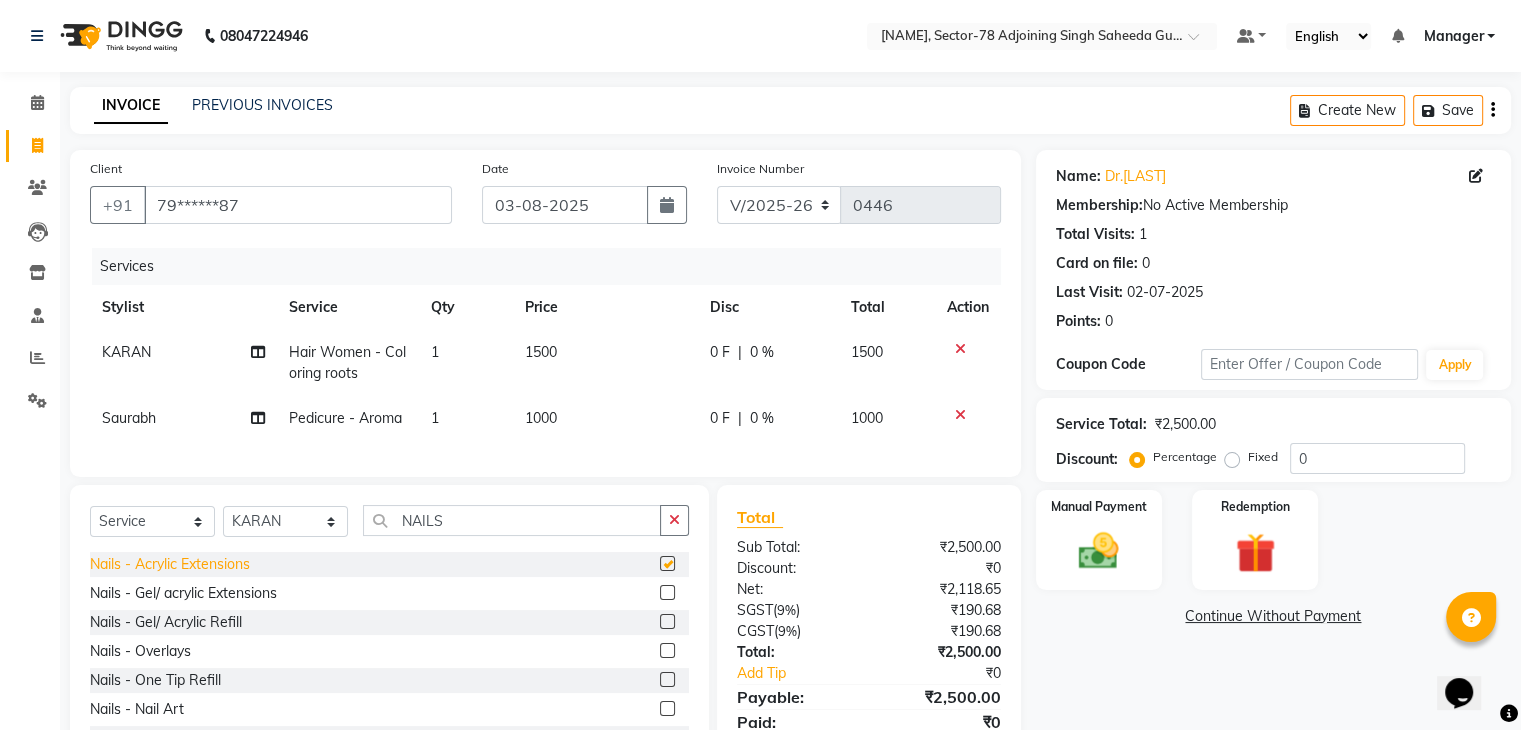 checkbox on "false" 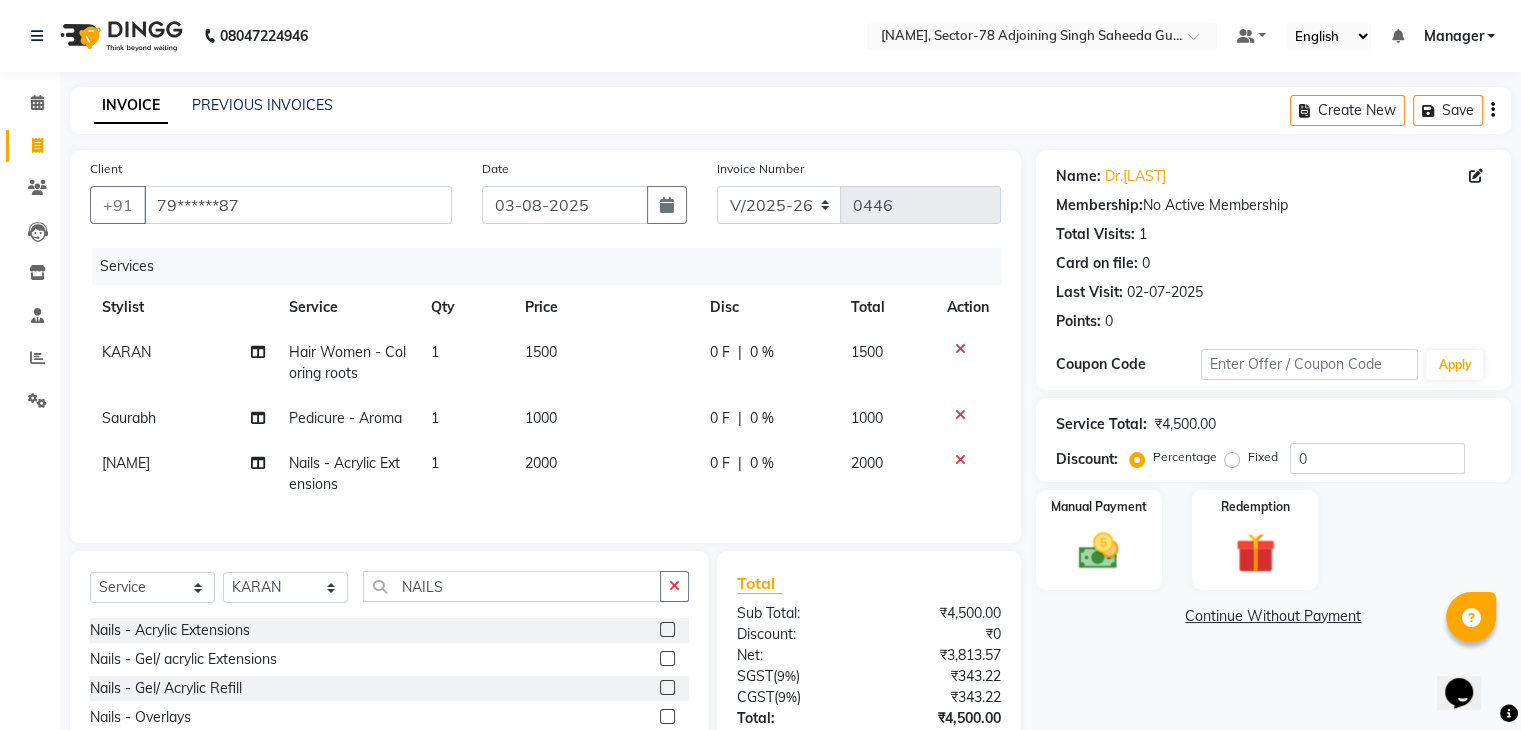 click on "1500" 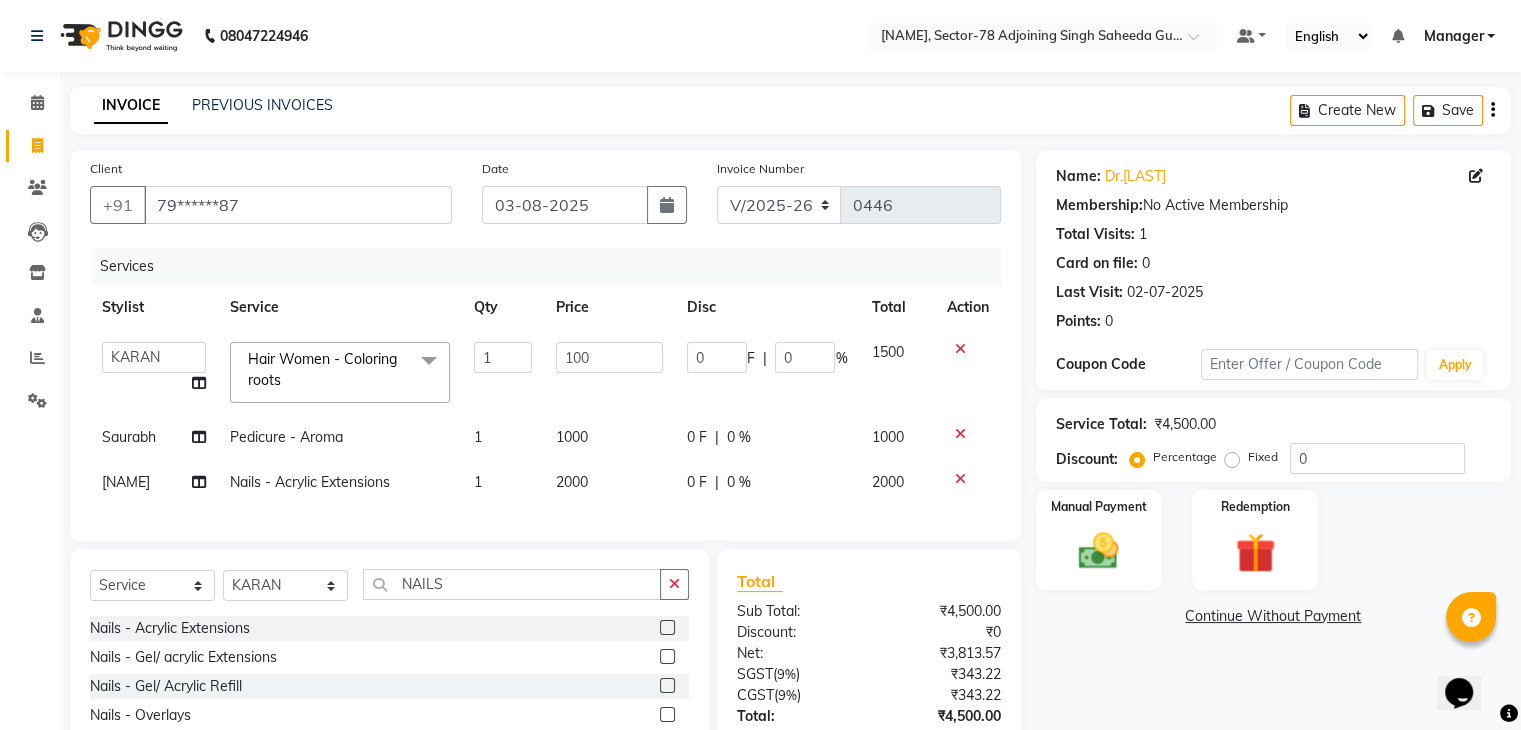 type on "1000" 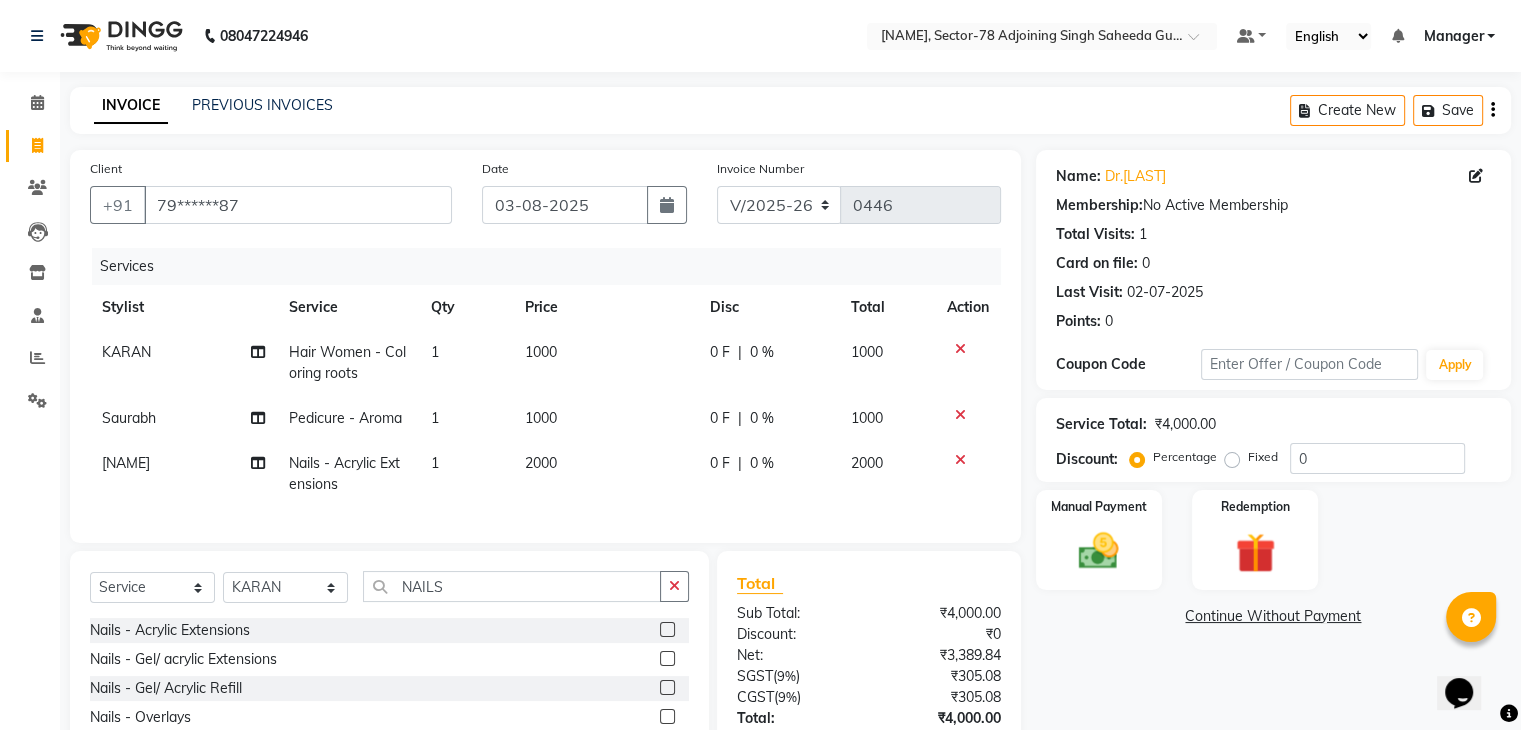 click on "1000" 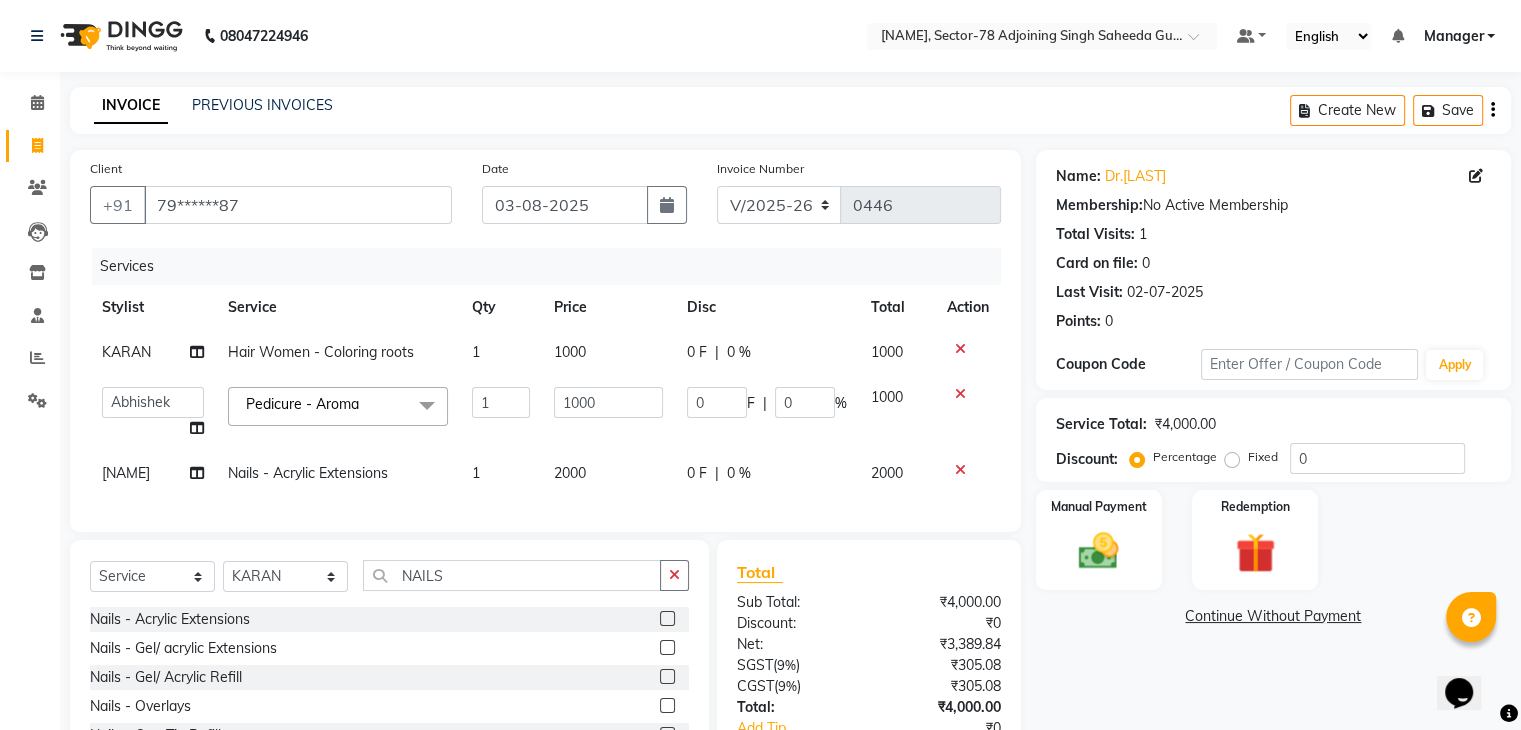 click on "1000" 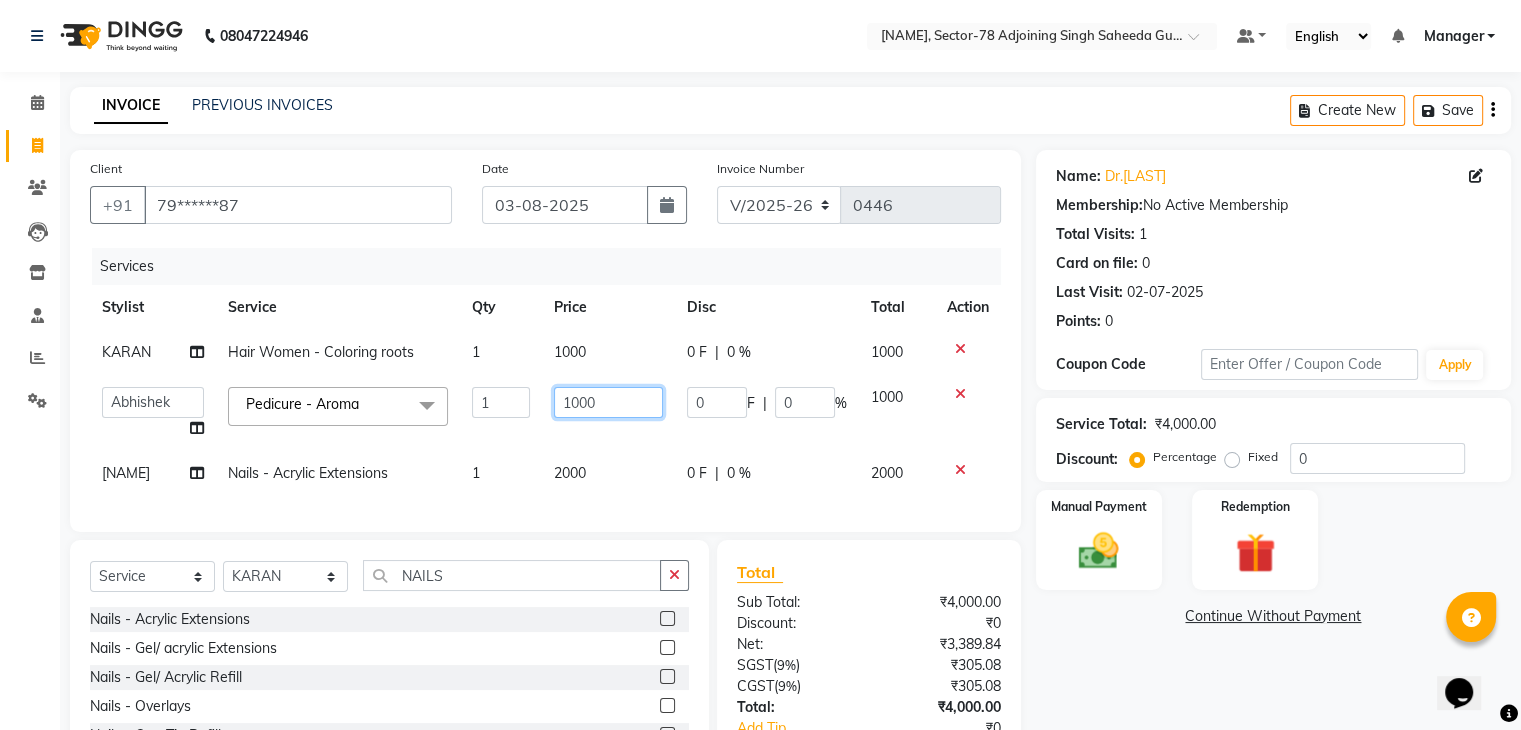 click on "1000" 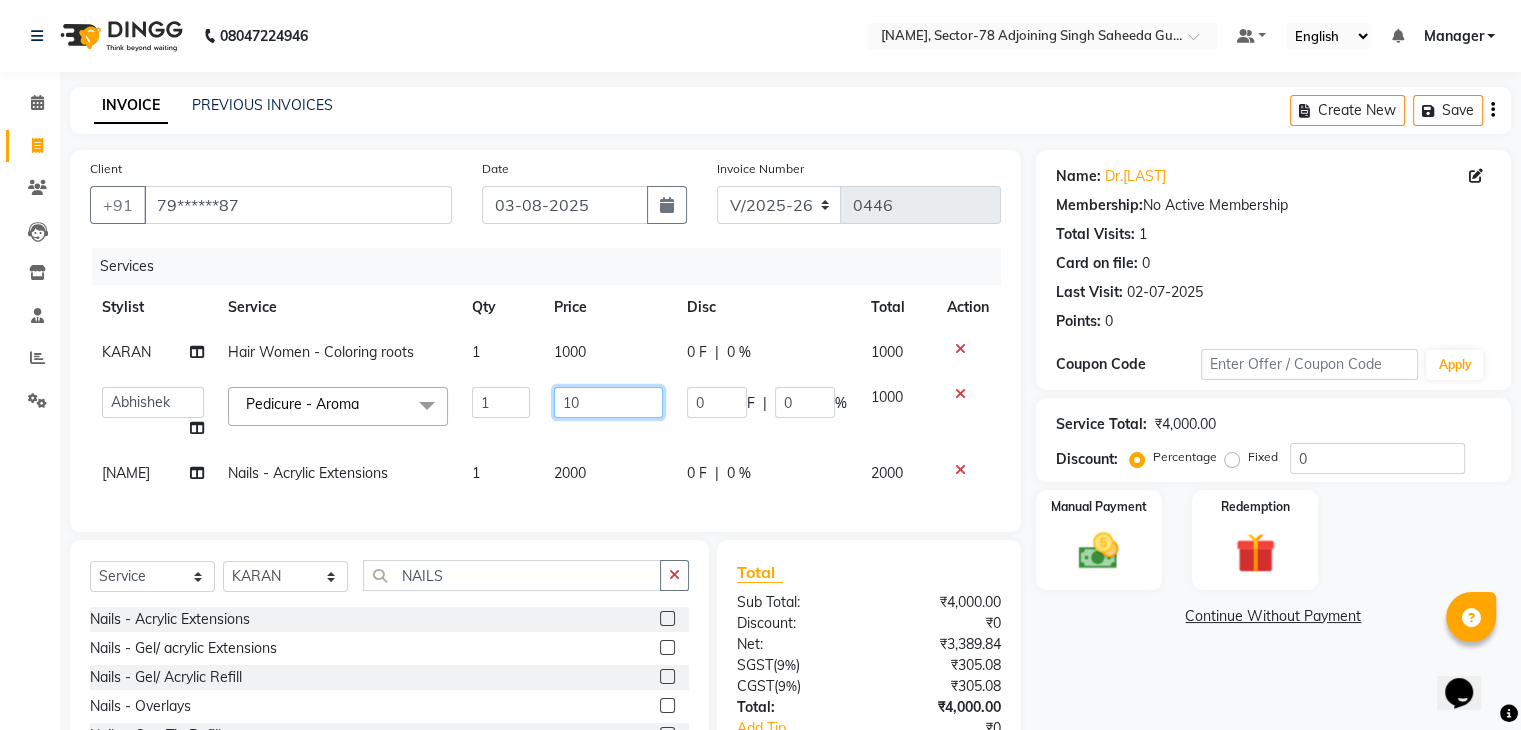 type on "1" 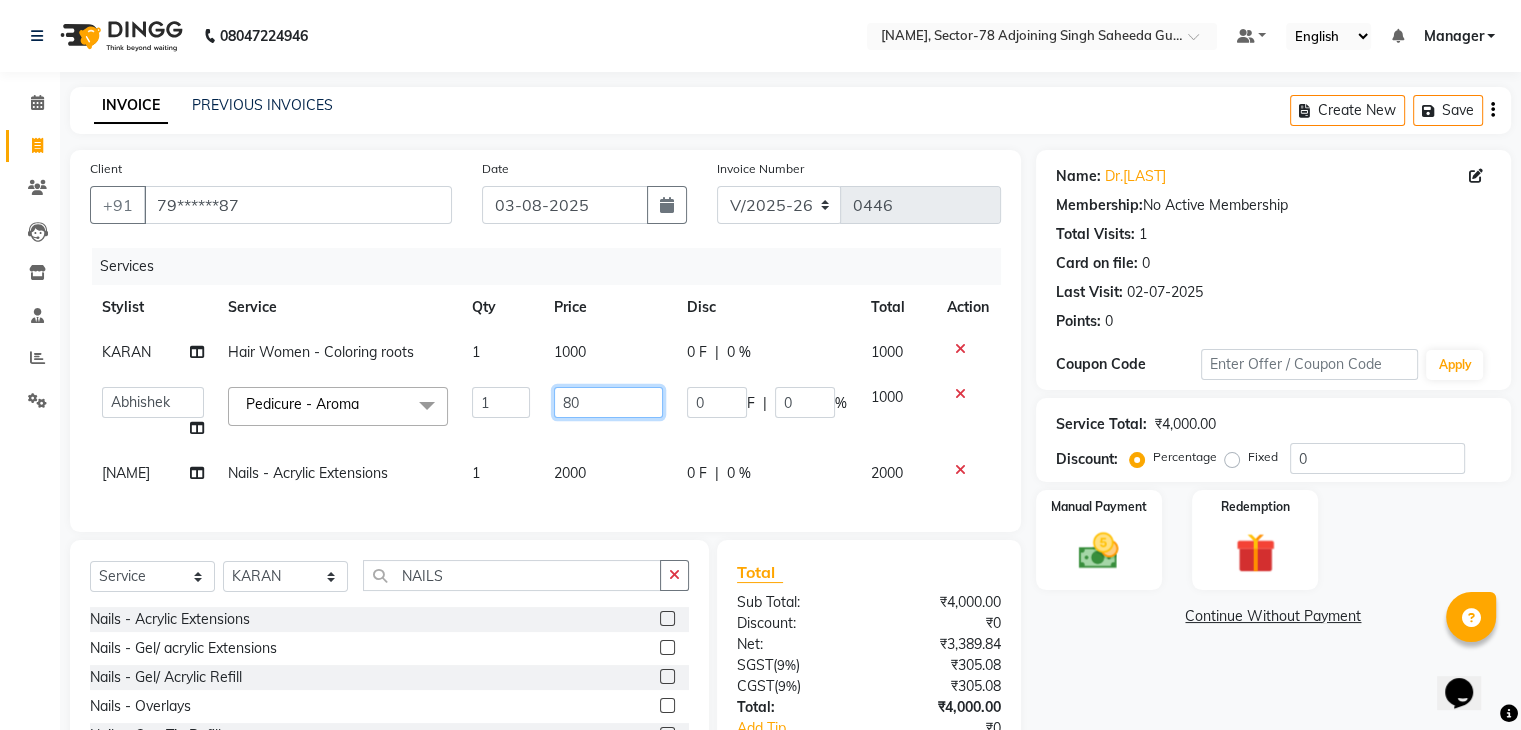 type on "800" 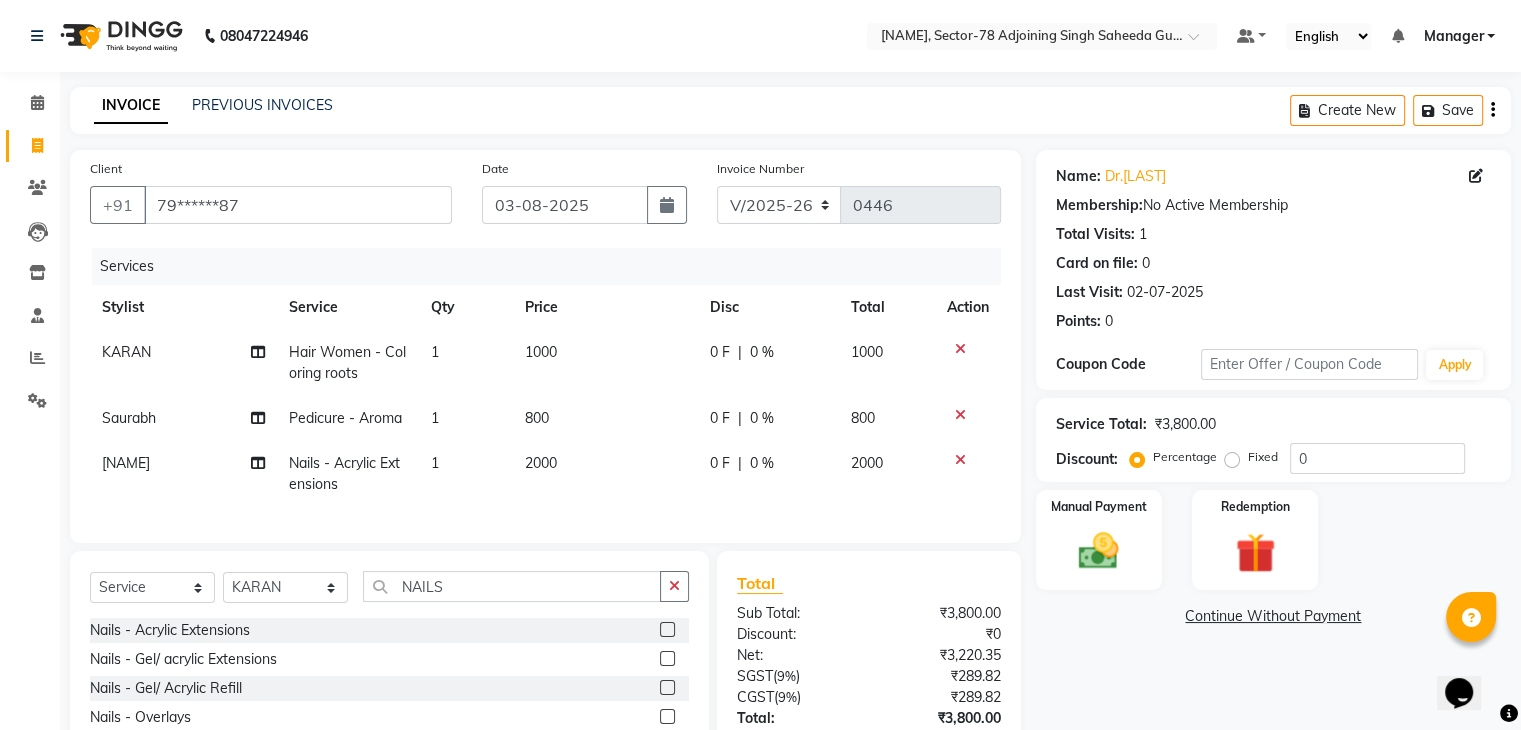 click on "2000" 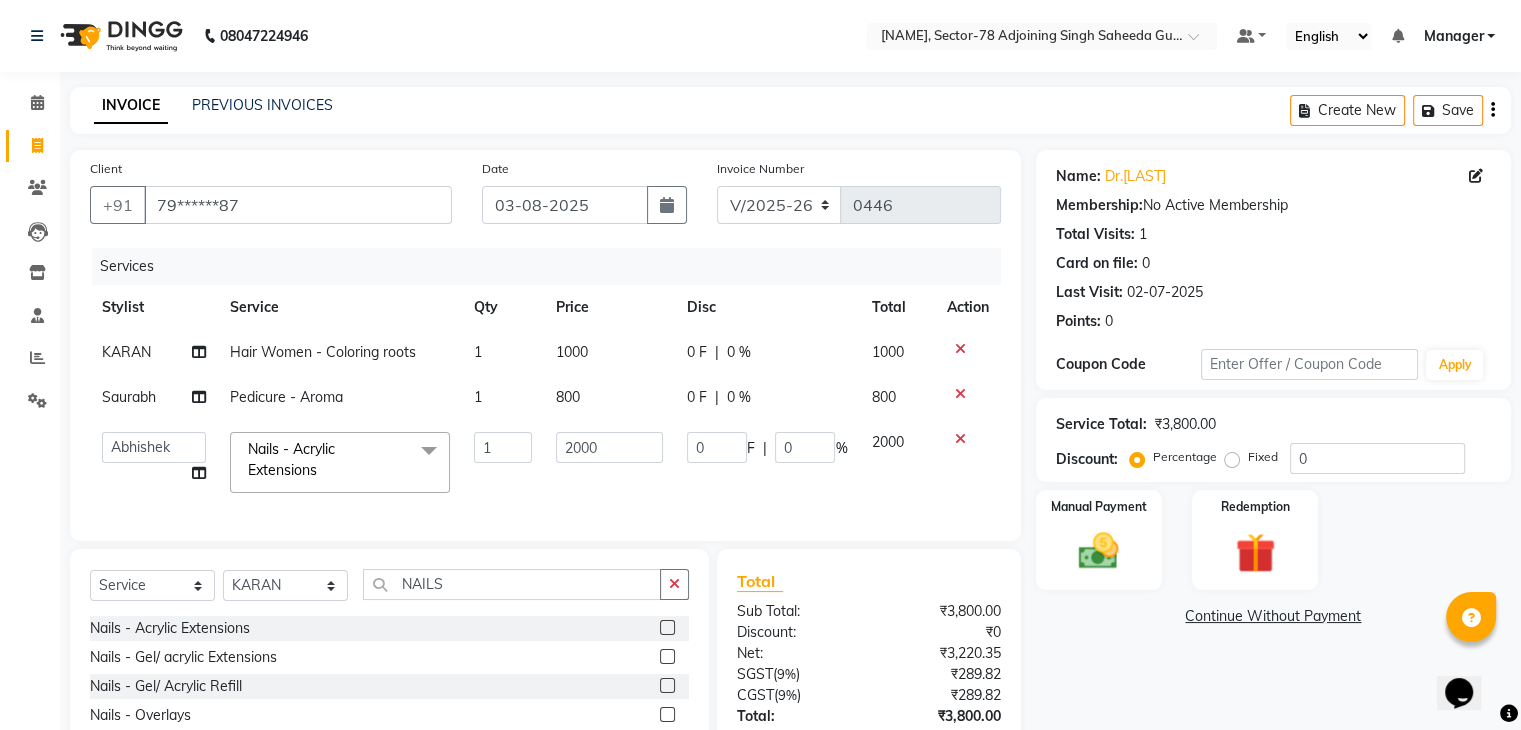 click on "2000" 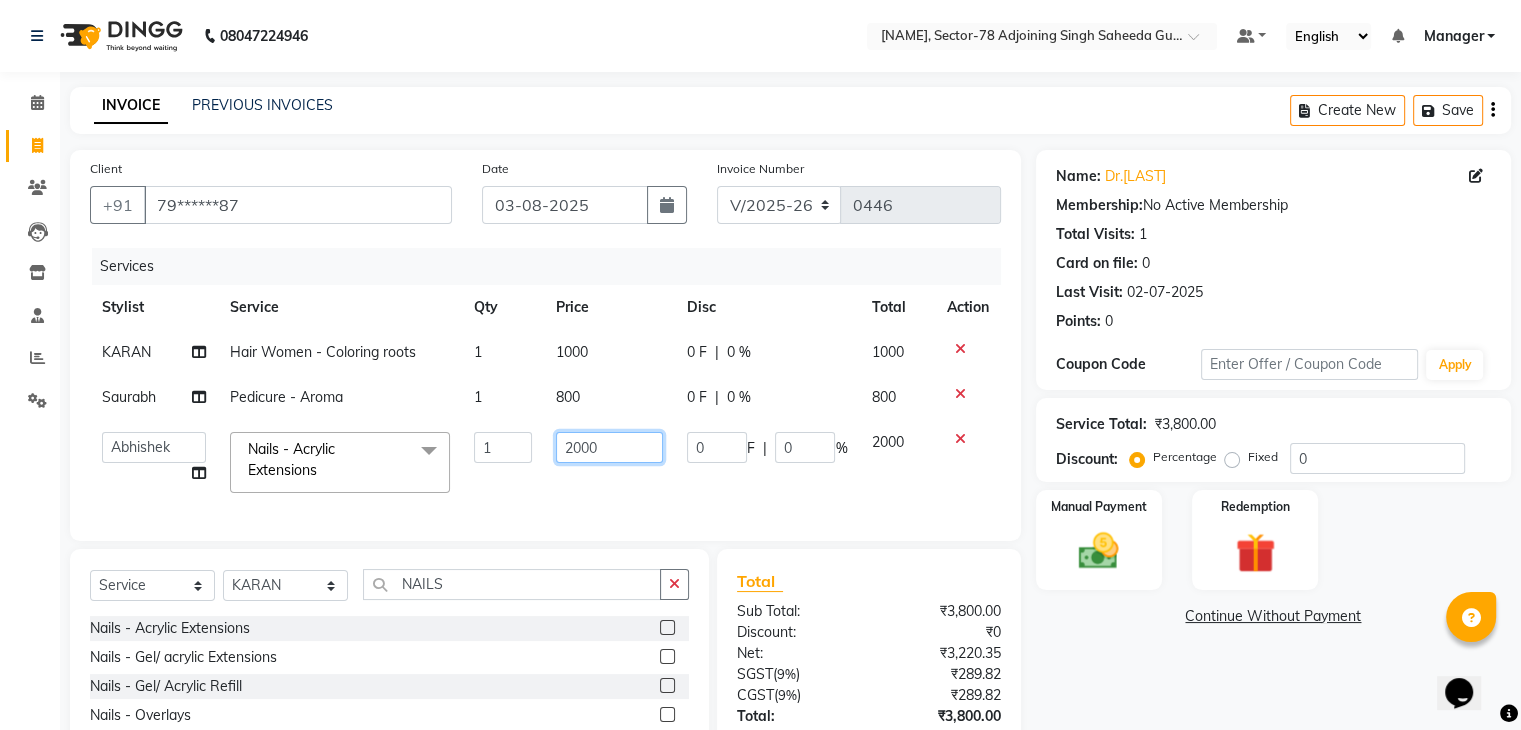 click on "2000" 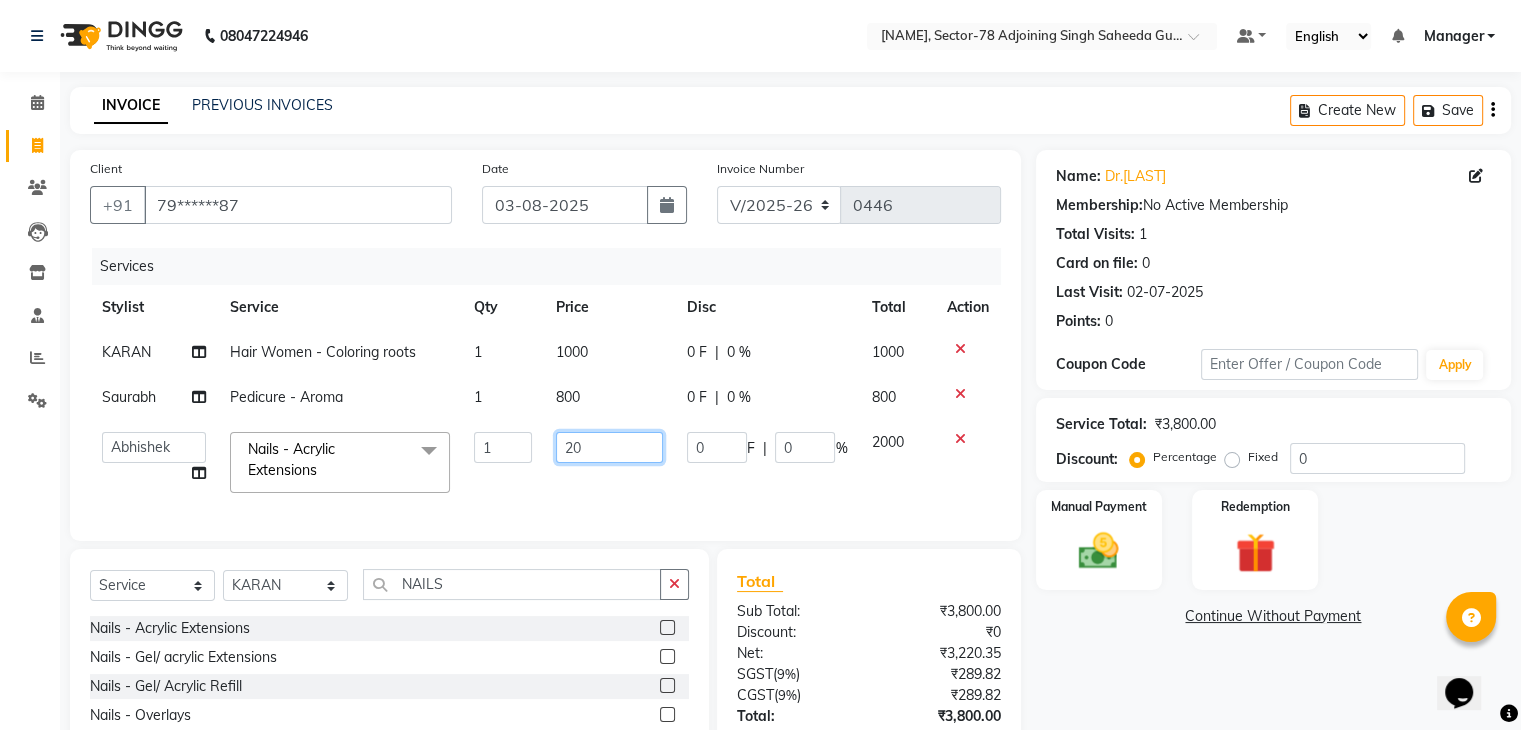 type on "2" 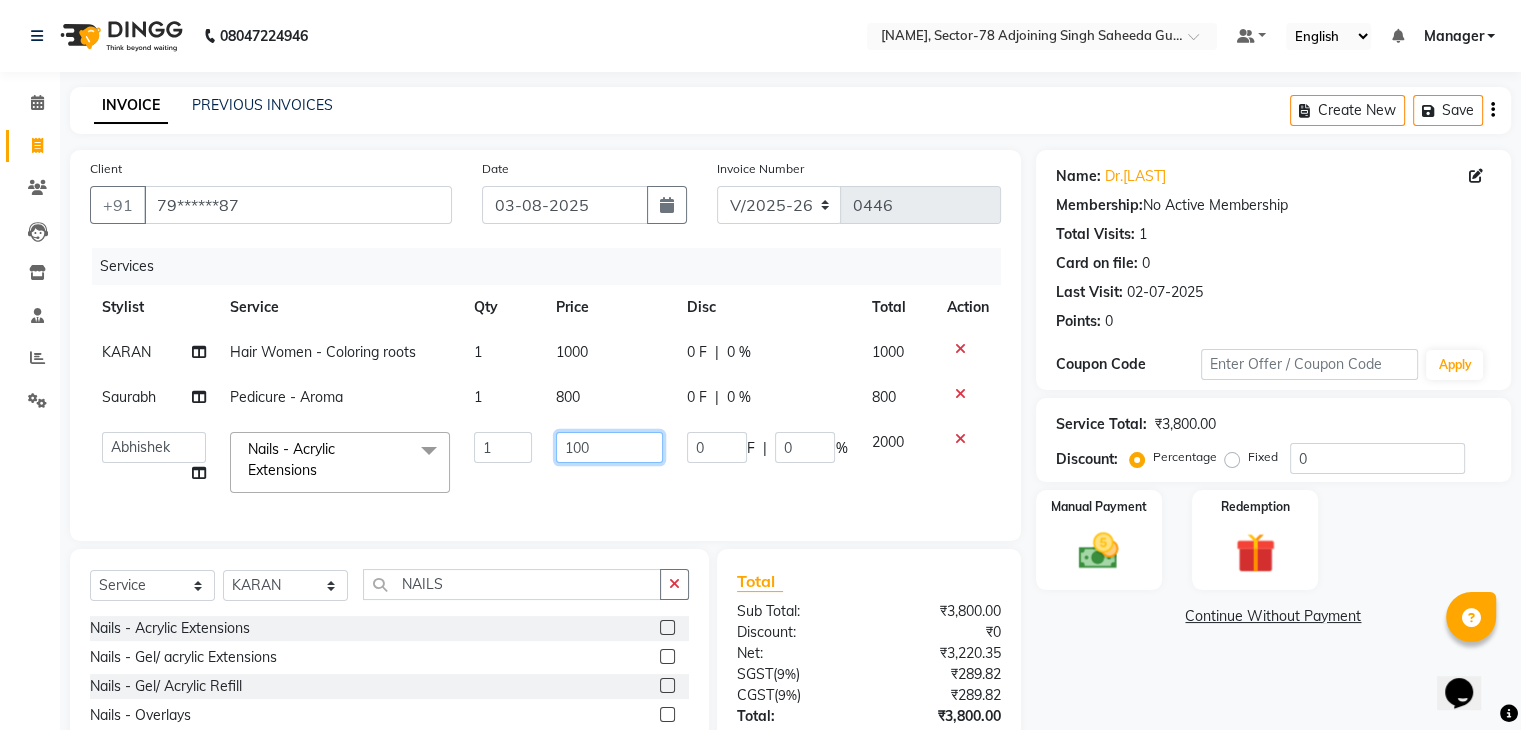 type on "1000" 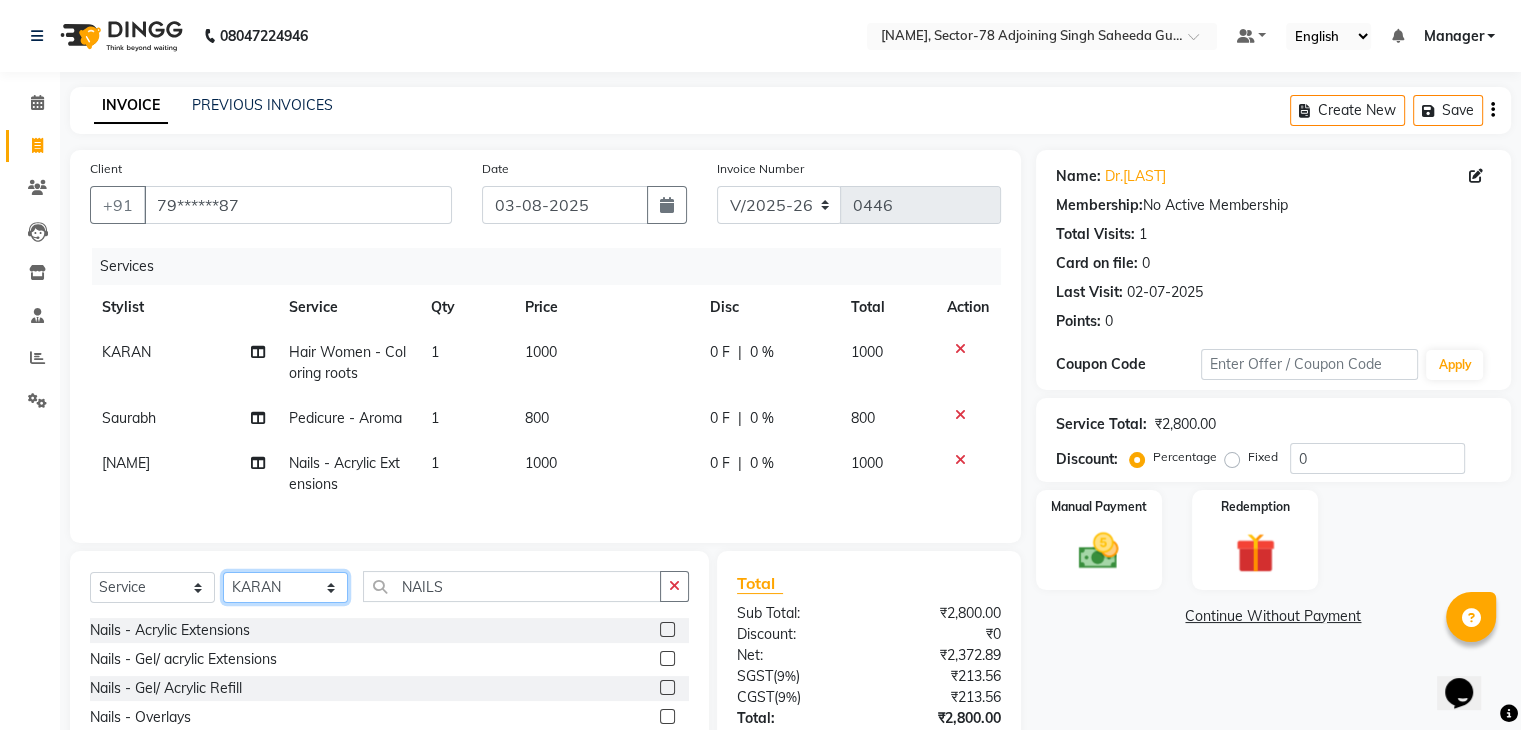 click on "Select Stylist Abhishek ABHISHEK(N) Akash Anjali Ankush Apoorna Jasmine KARAN Manager Mateen Owner Priyanka Rakhi Rudra SAHIL Saurabh YUGRAJ" 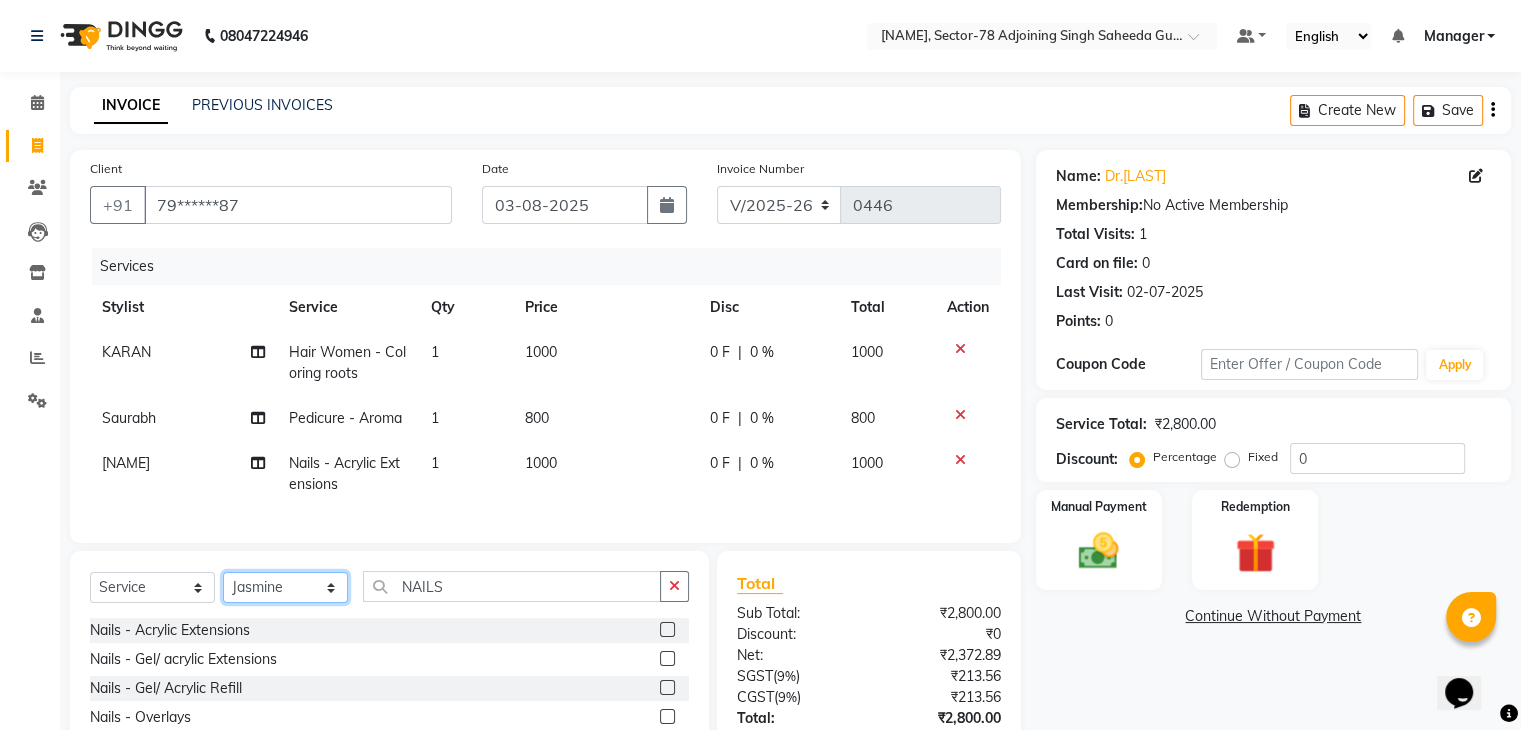 click on "Select Stylist Abhishek ABHISHEK(N) Akash Anjali Ankush Apoorna Jasmine KARAN Manager Mateen Owner Priyanka Rakhi Rudra SAHIL Saurabh YUGRAJ" 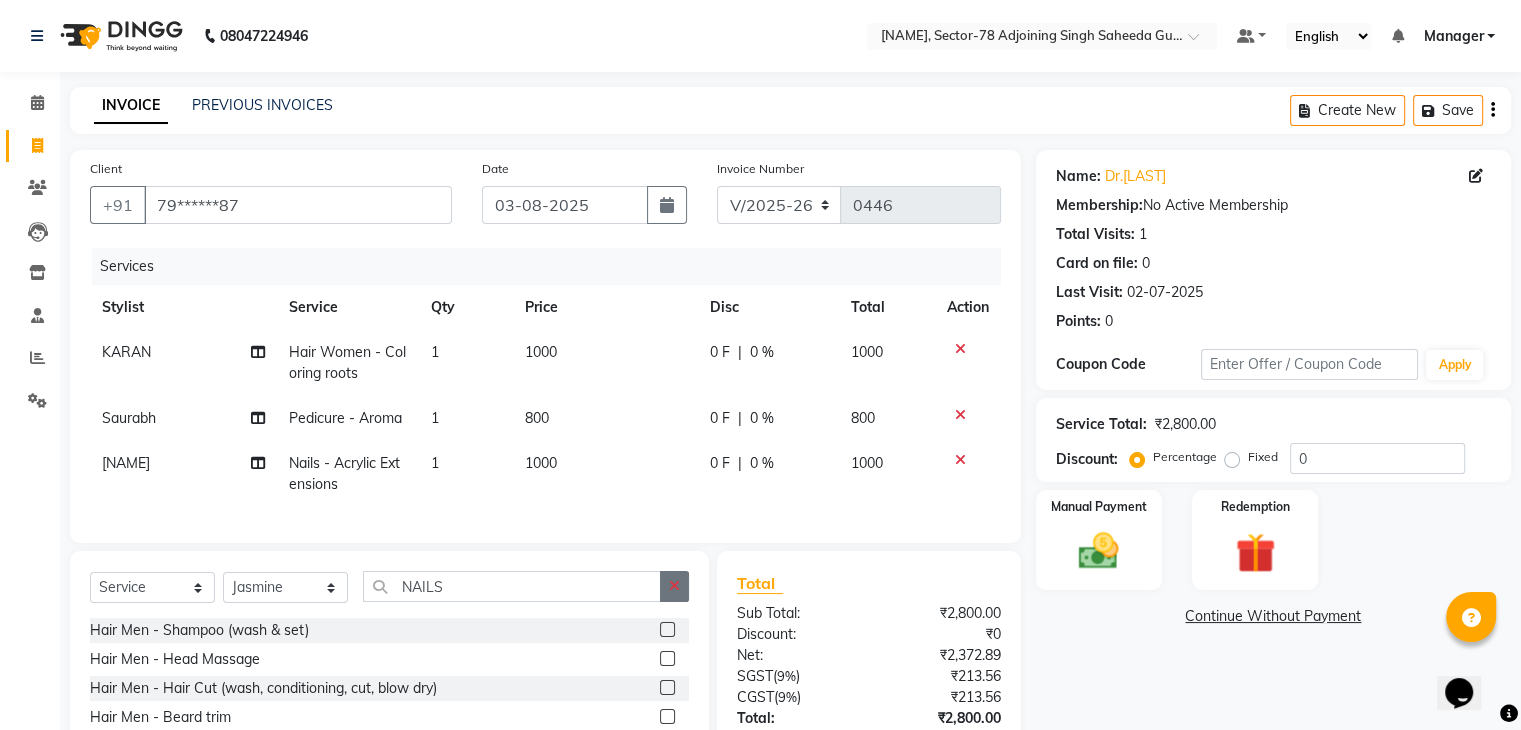 click 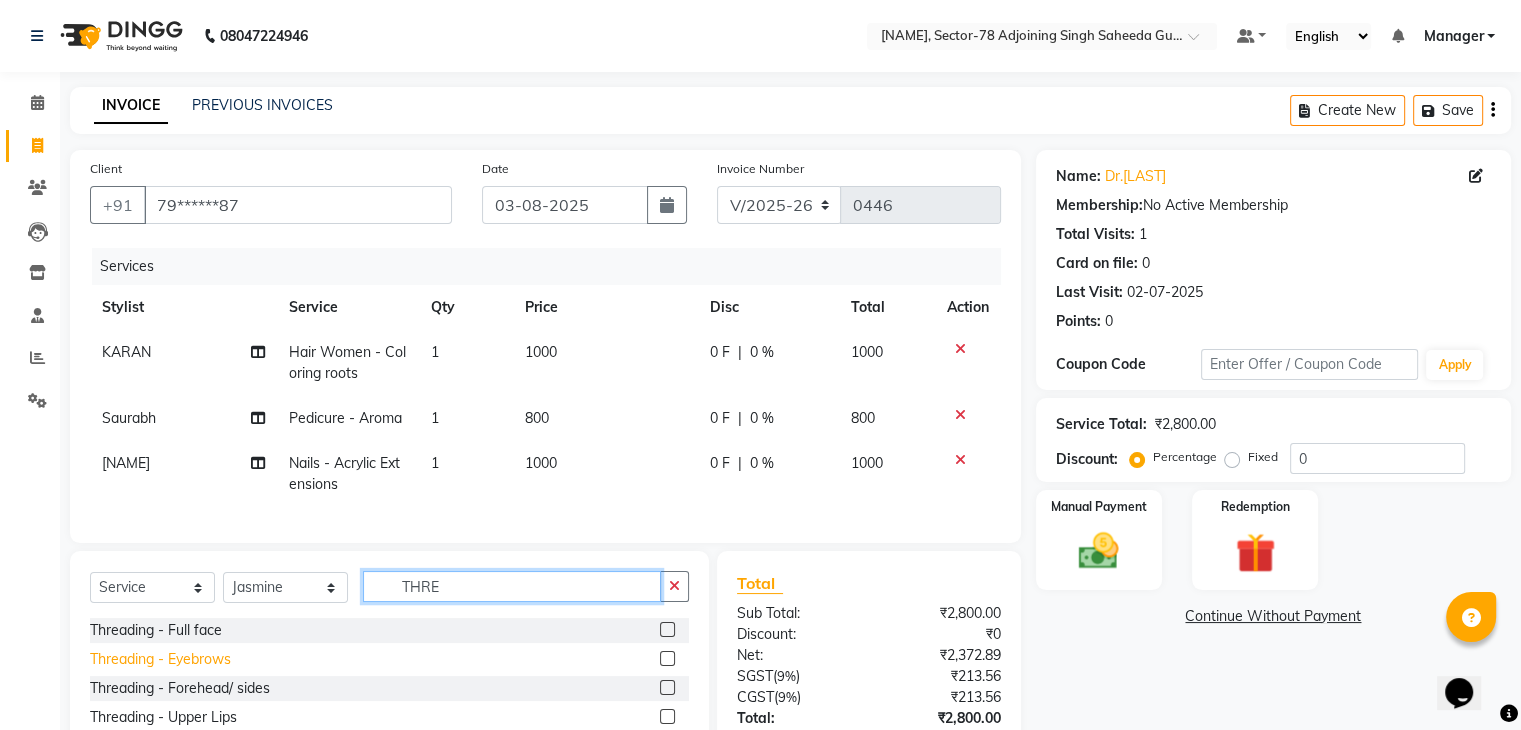 type on "THRE" 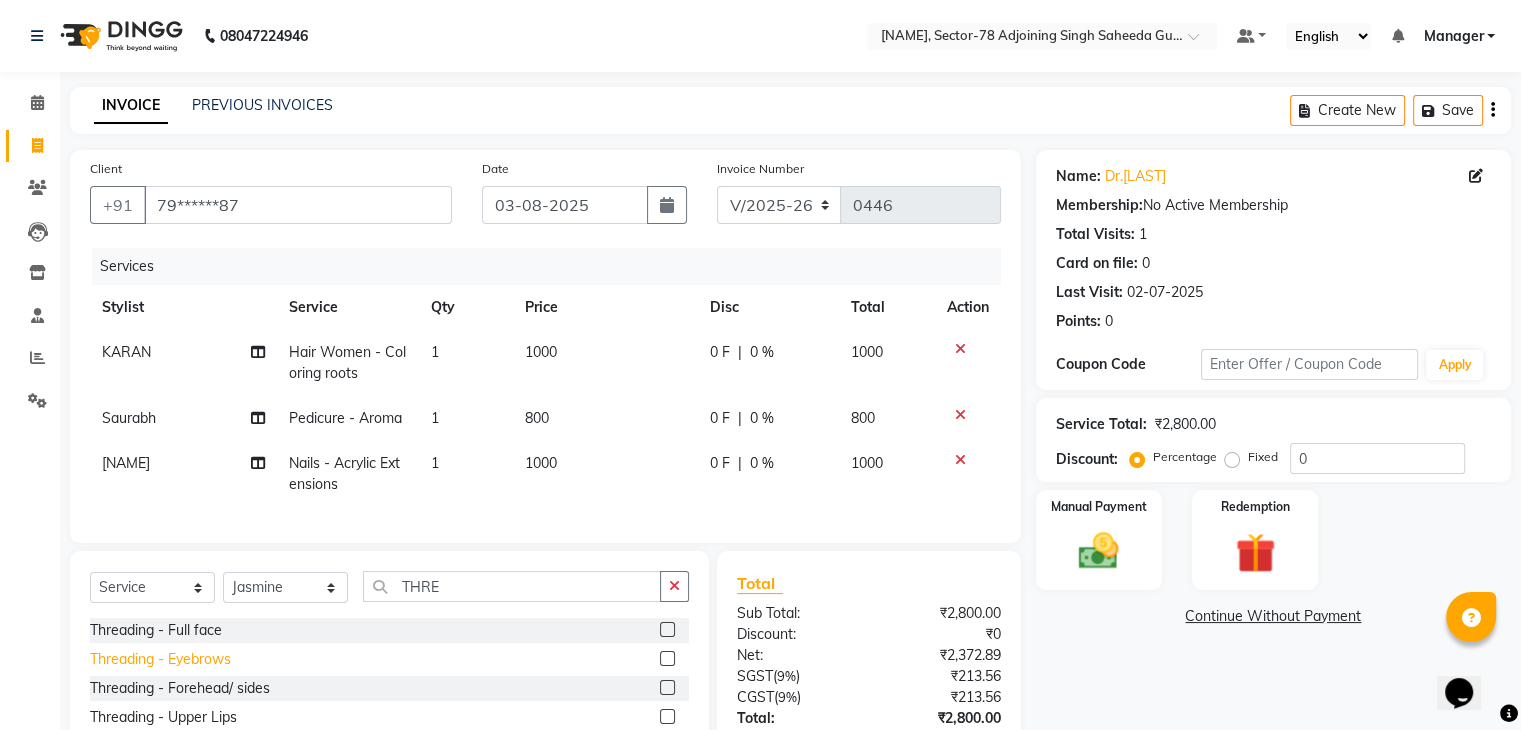 click on "Threading - Eyebrows" 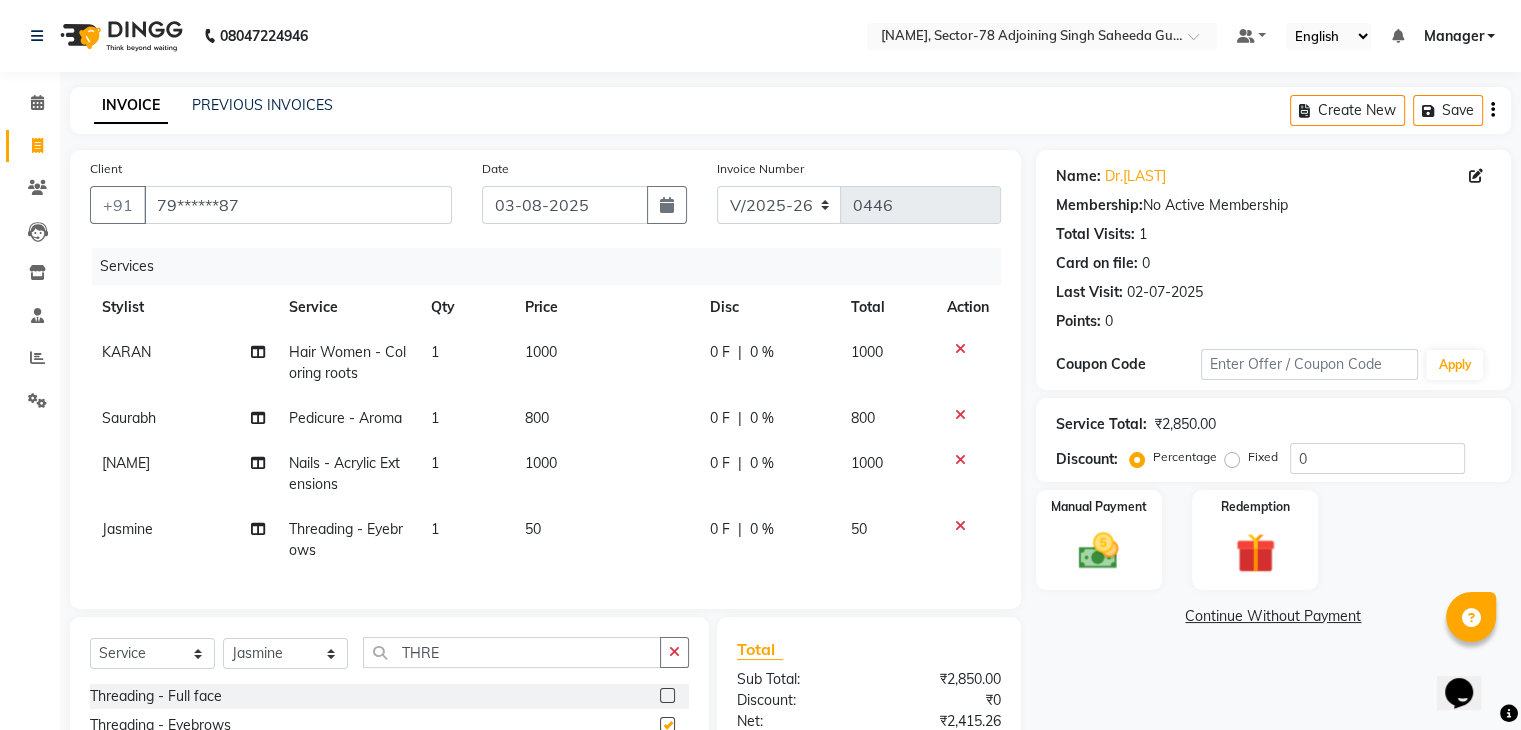 checkbox on "false" 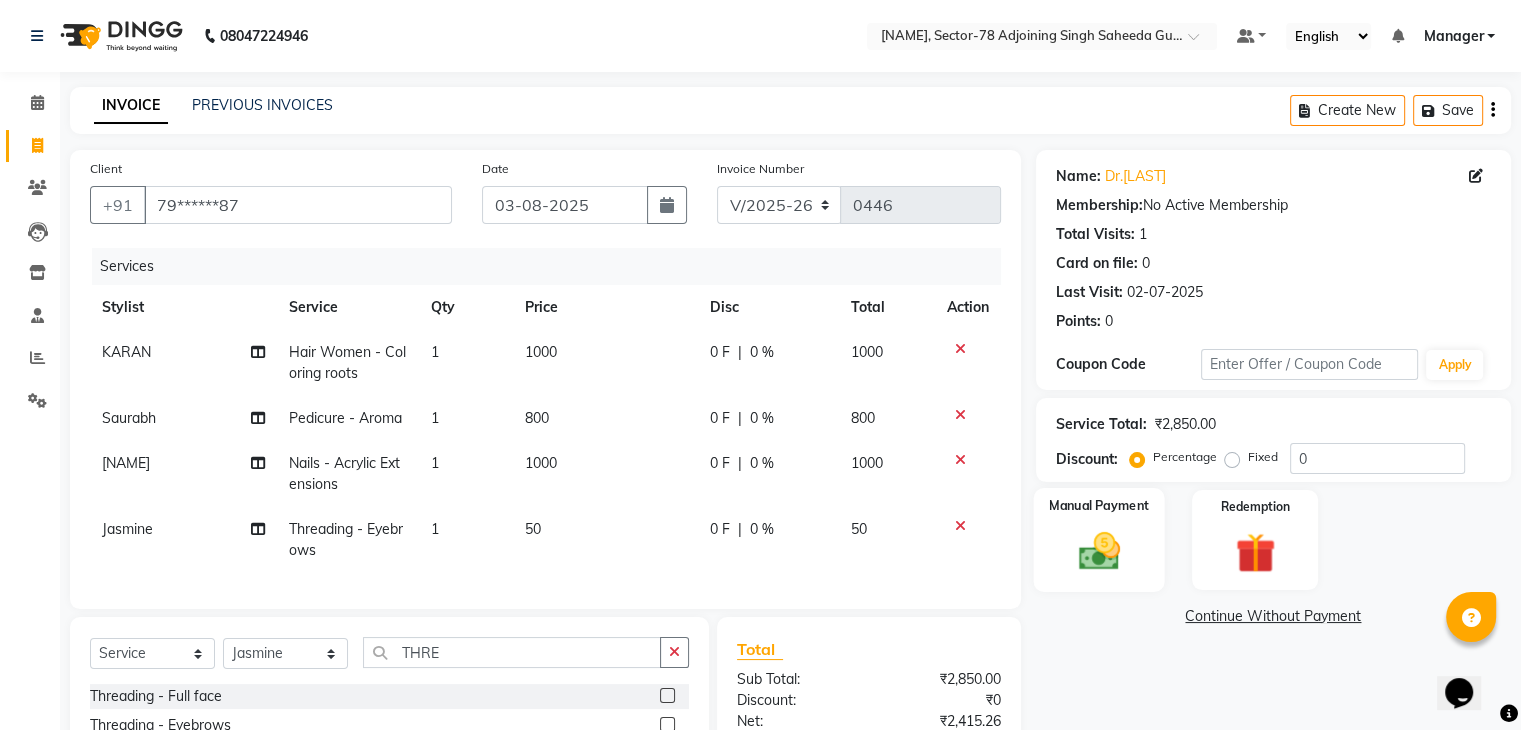 click 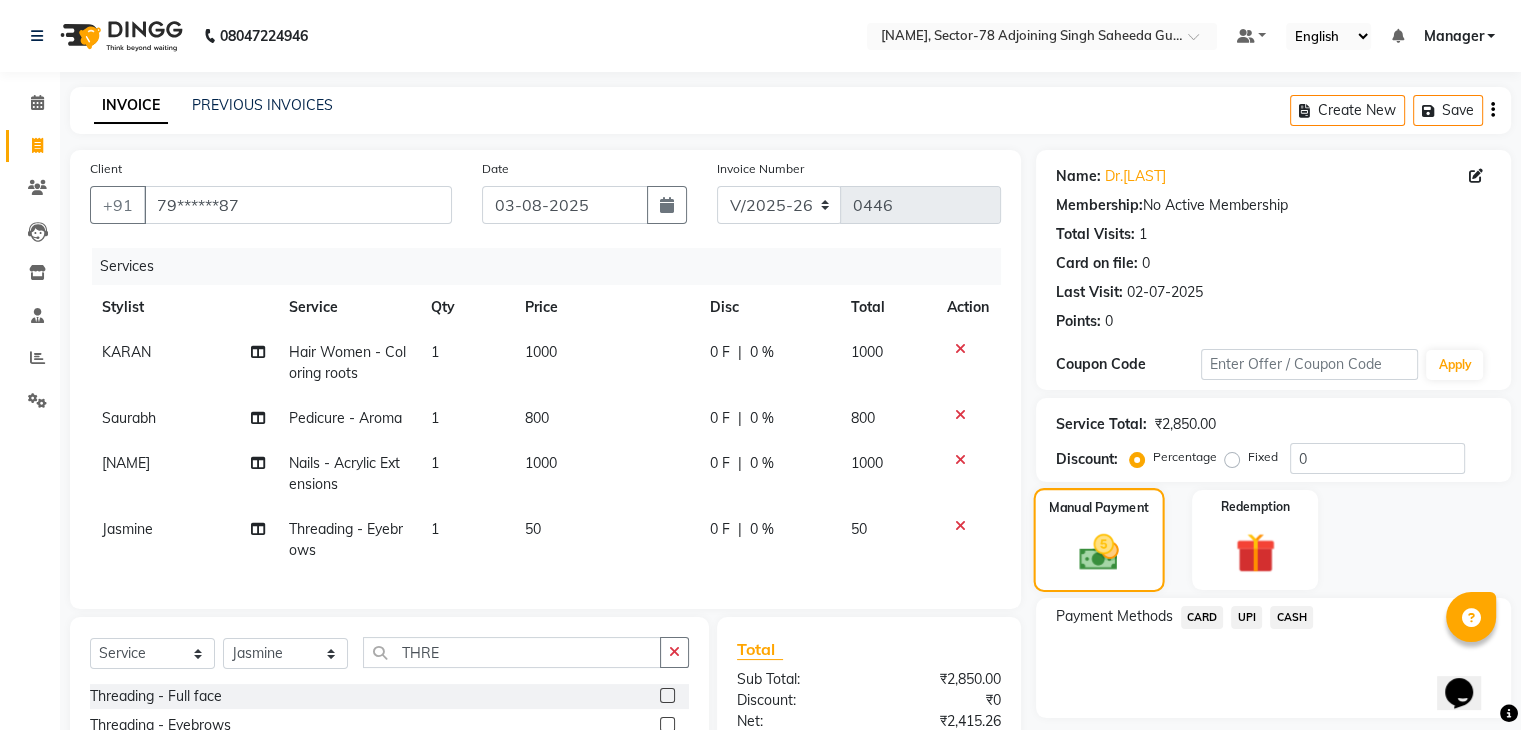 scroll, scrollTop: 227, scrollLeft: 0, axis: vertical 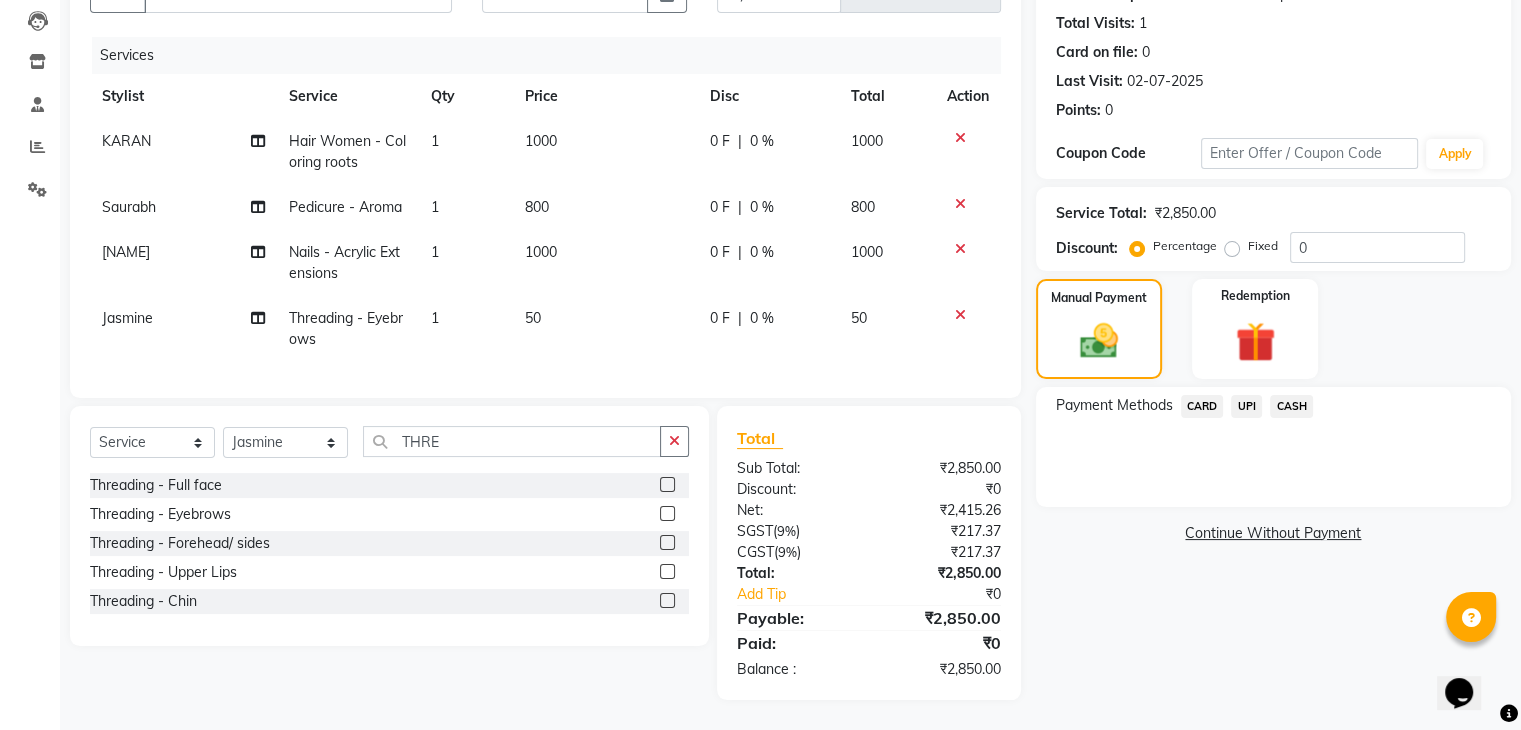 click on "UPI" 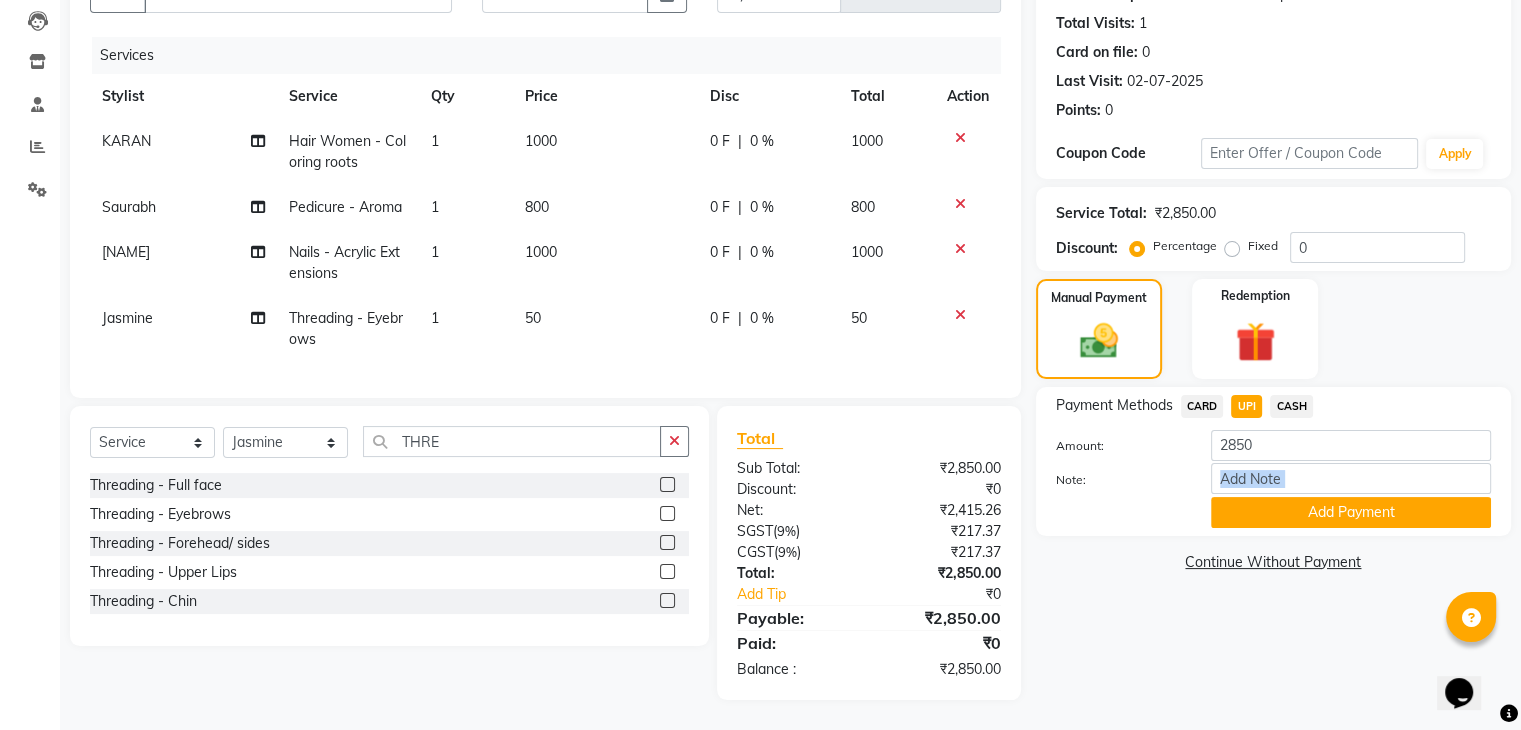drag, startPoint x: 1309, startPoint y: 515, endPoint x: 1296, endPoint y: 477, distance: 40.16217 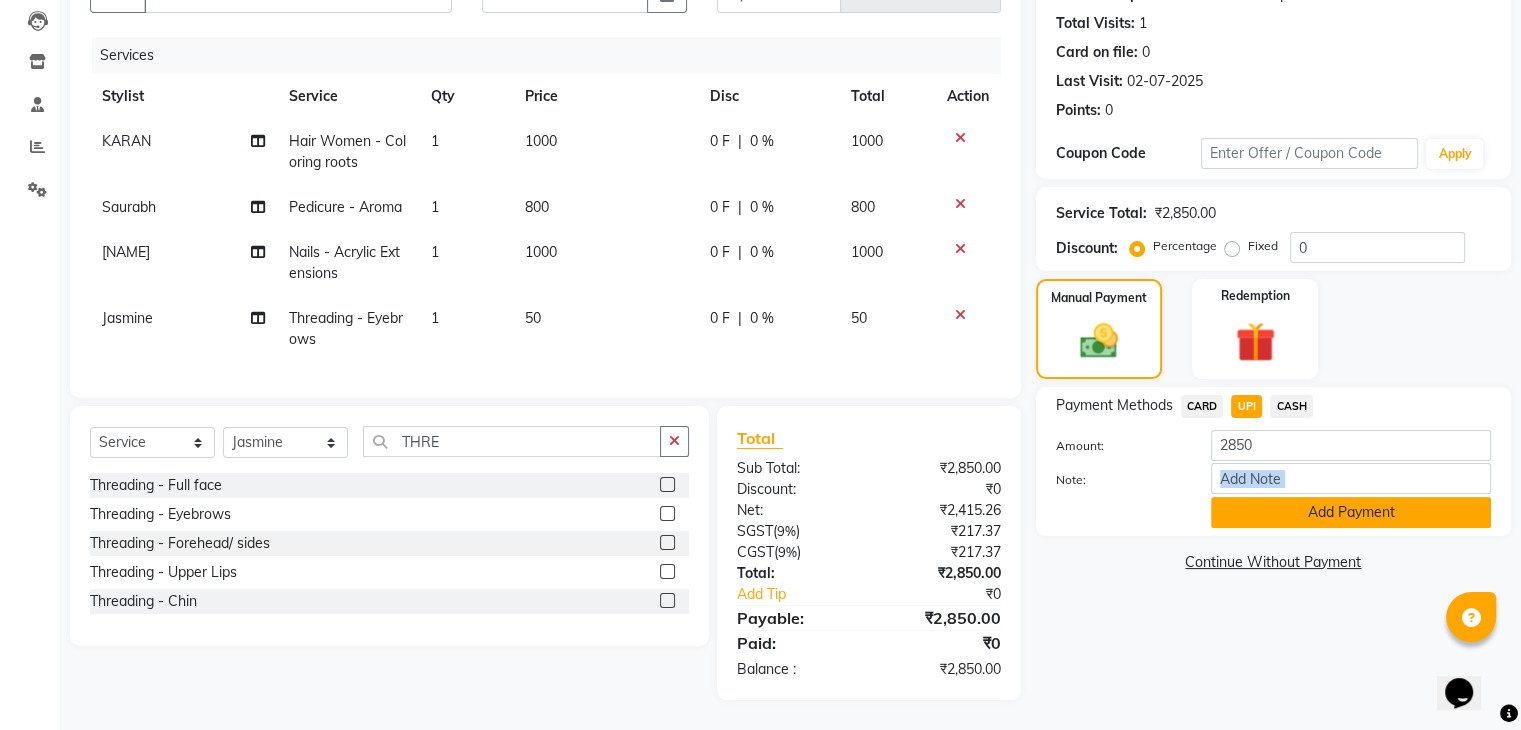 click on "Add Payment" 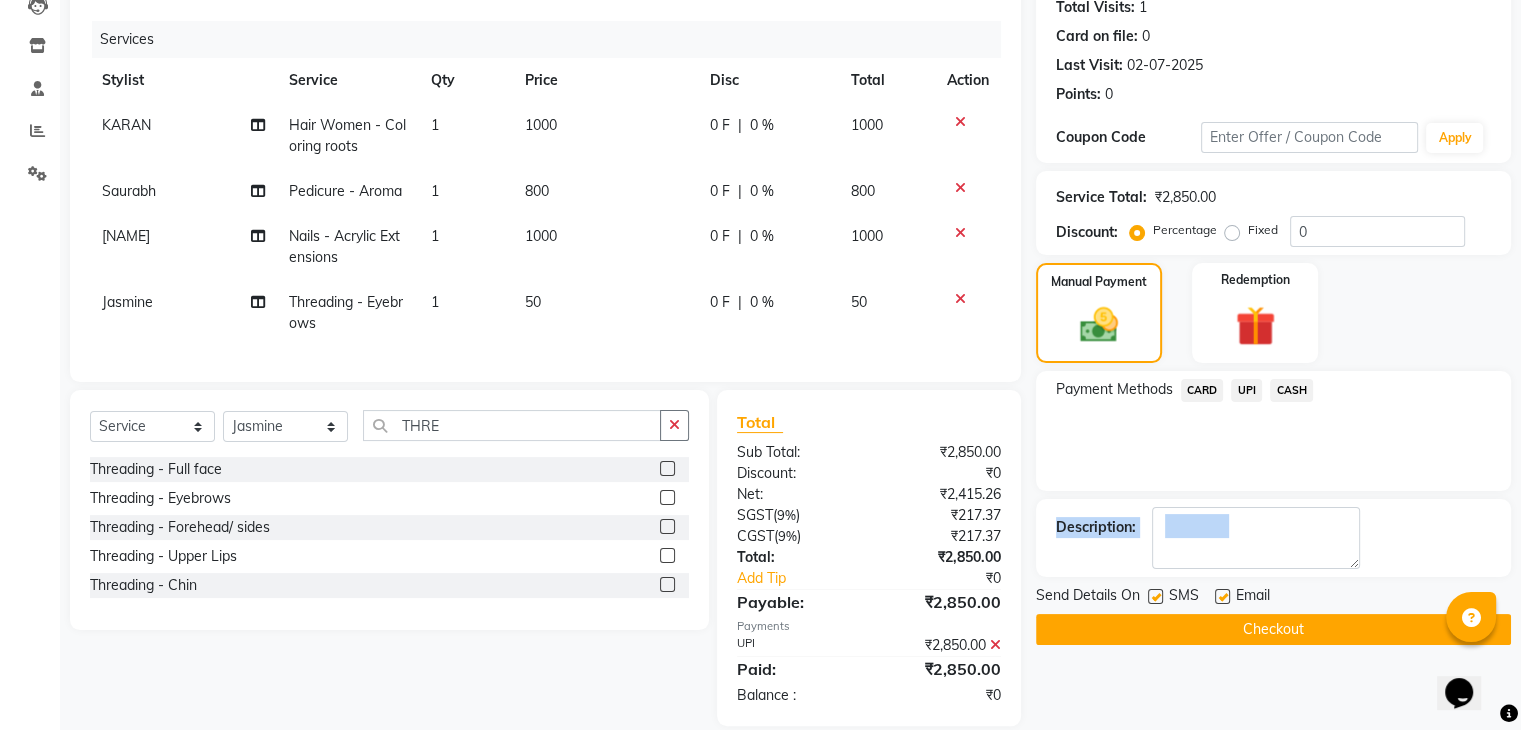 click on "Checkout" 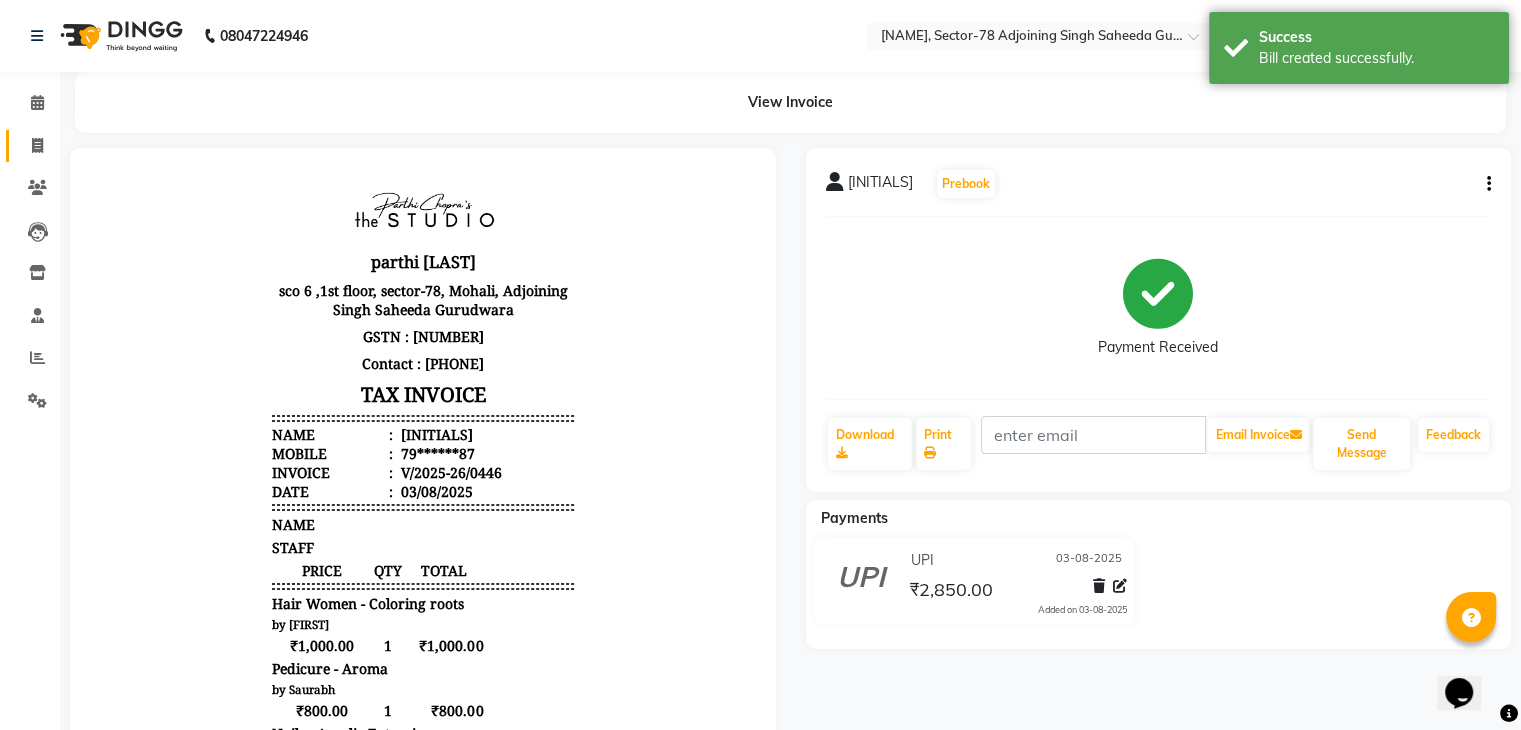 scroll, scrollTop: 0, scrollLeft: 0, axis: both 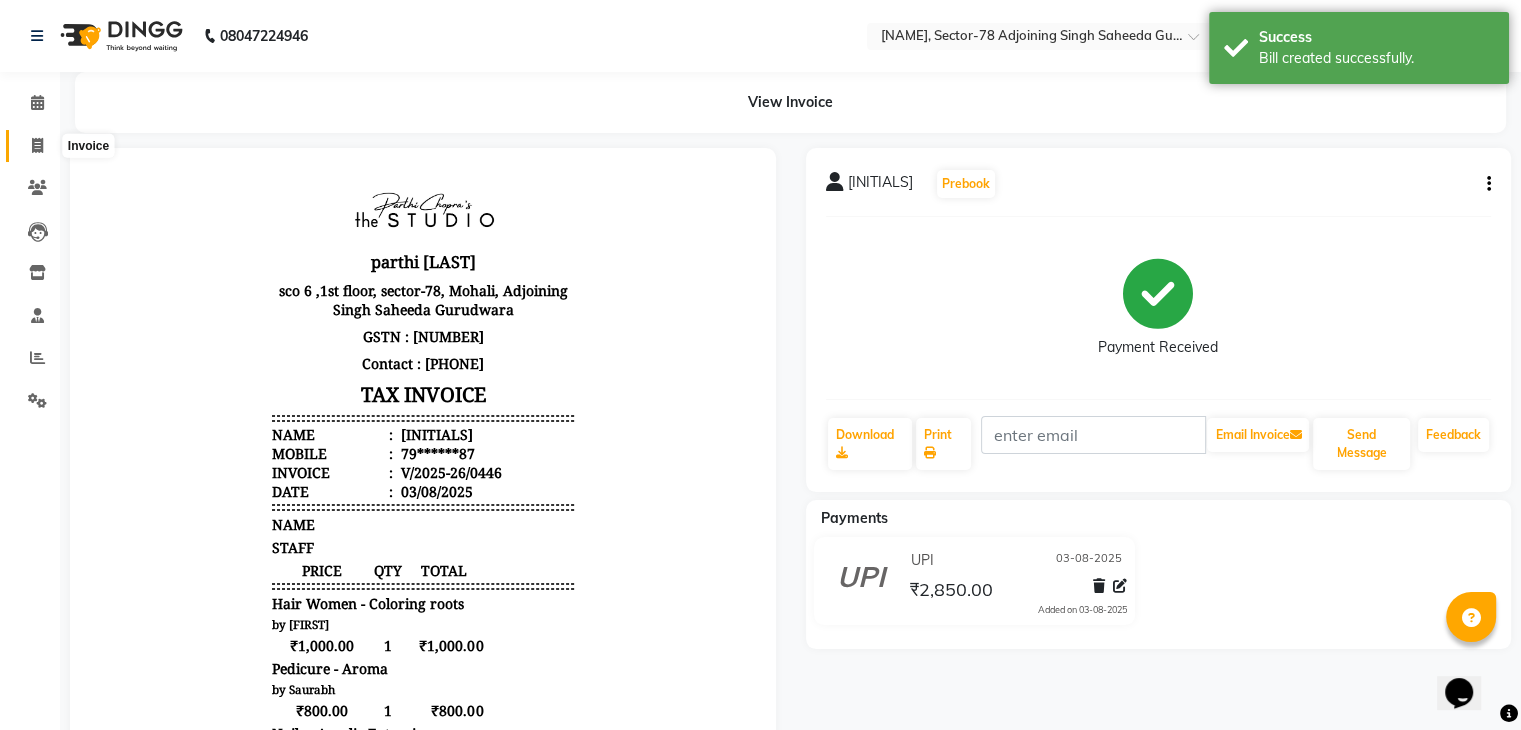 click 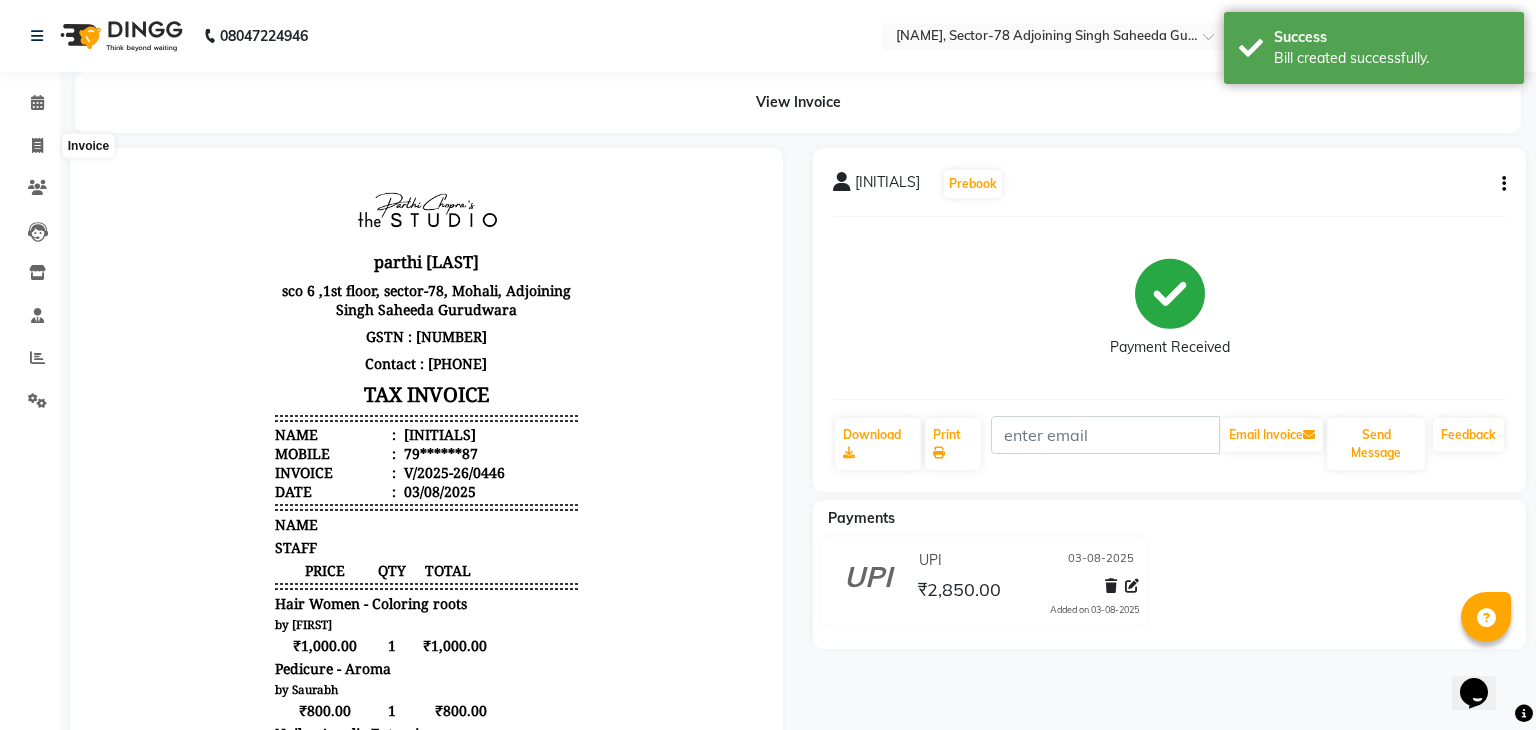 select on "service" 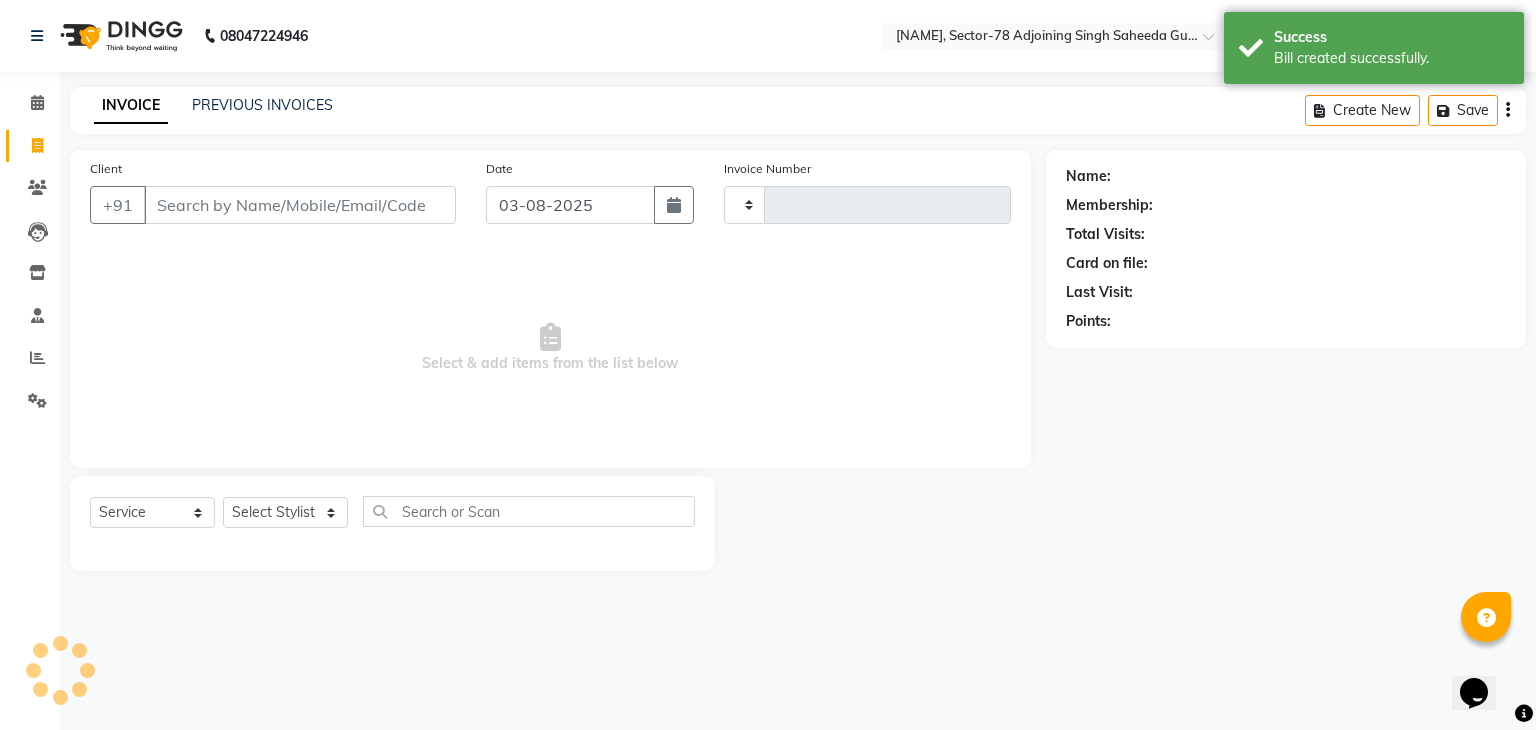 type on "0447" 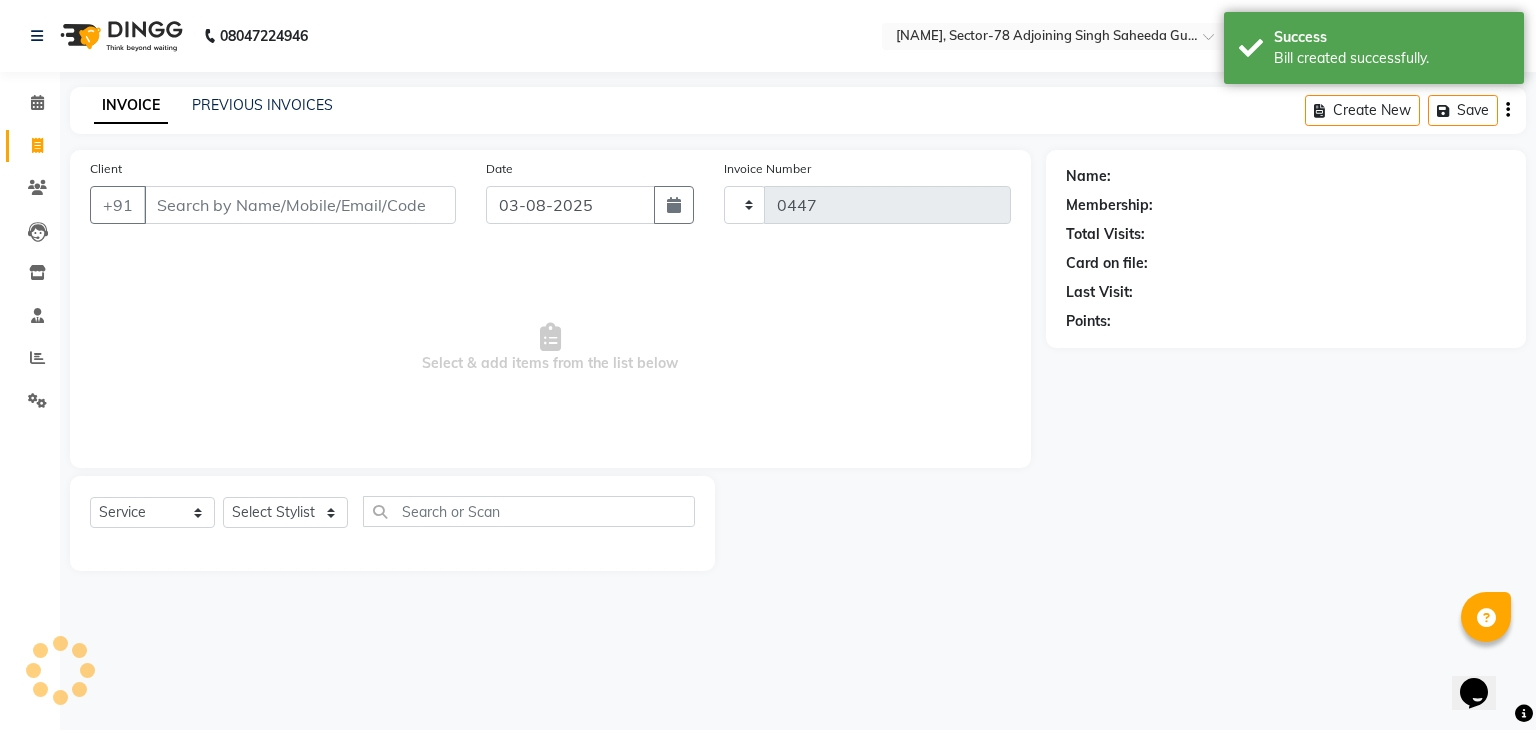select on "8485" 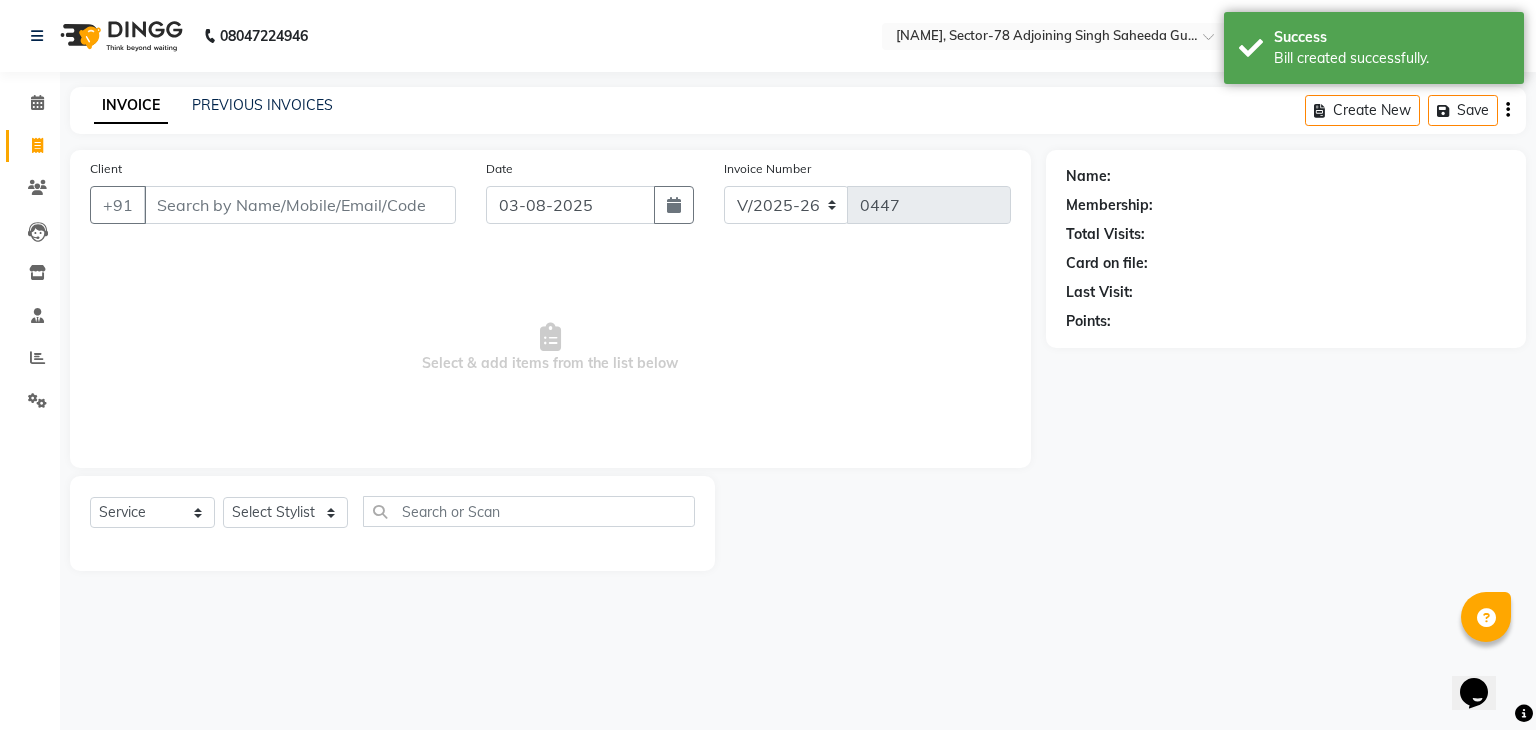 click on "Client" at bounding box center (300, 205) 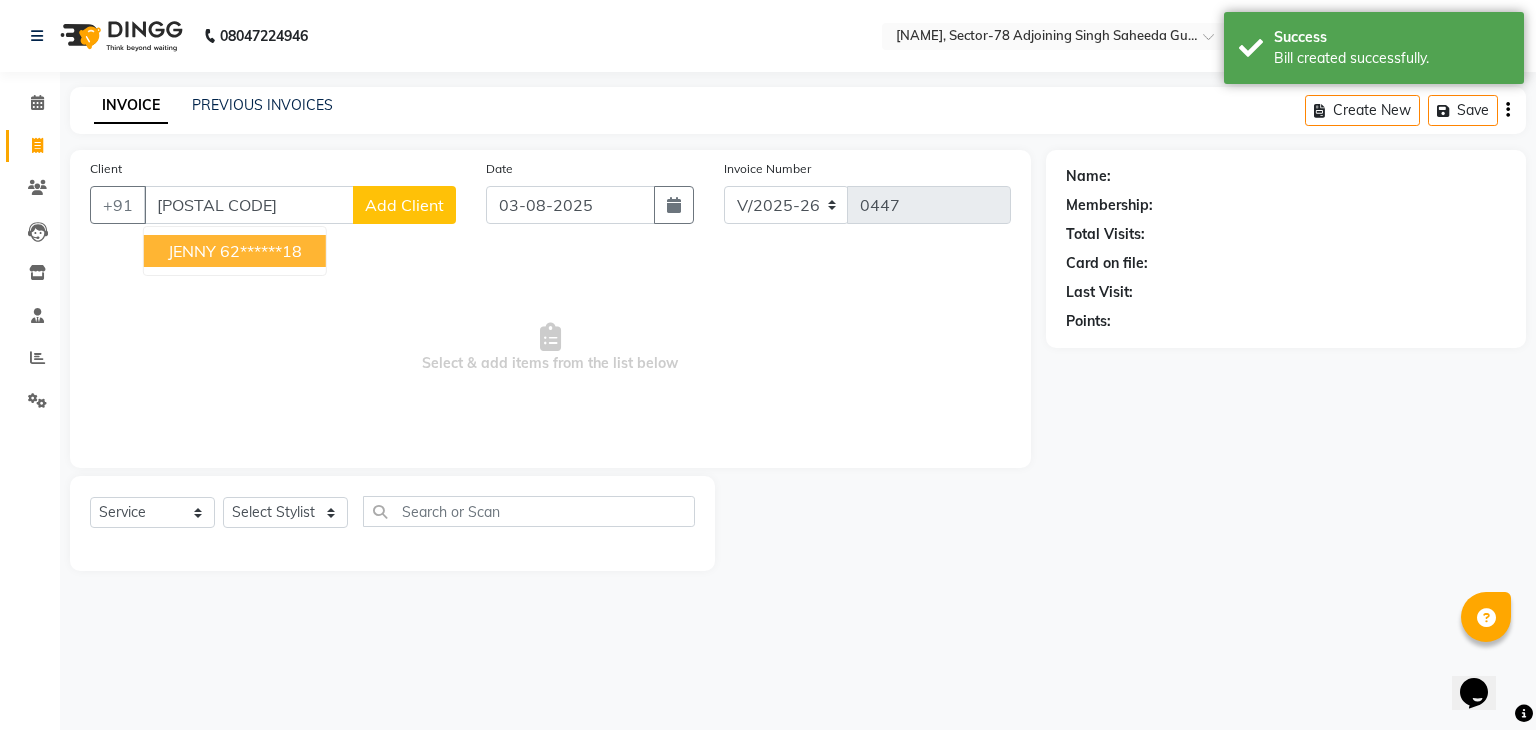 click on "62******18" at bounding box center (261, 251) 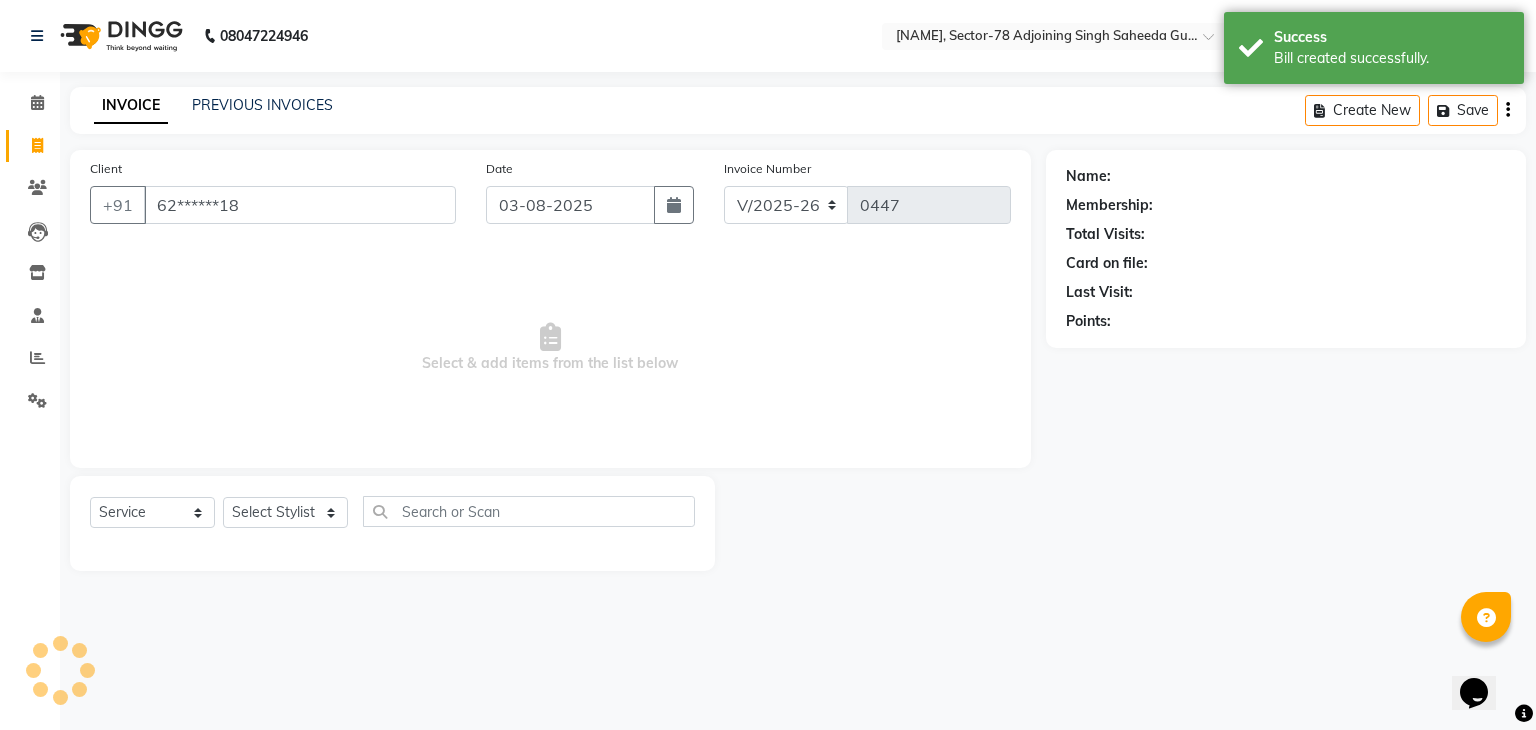 type on "62******18" 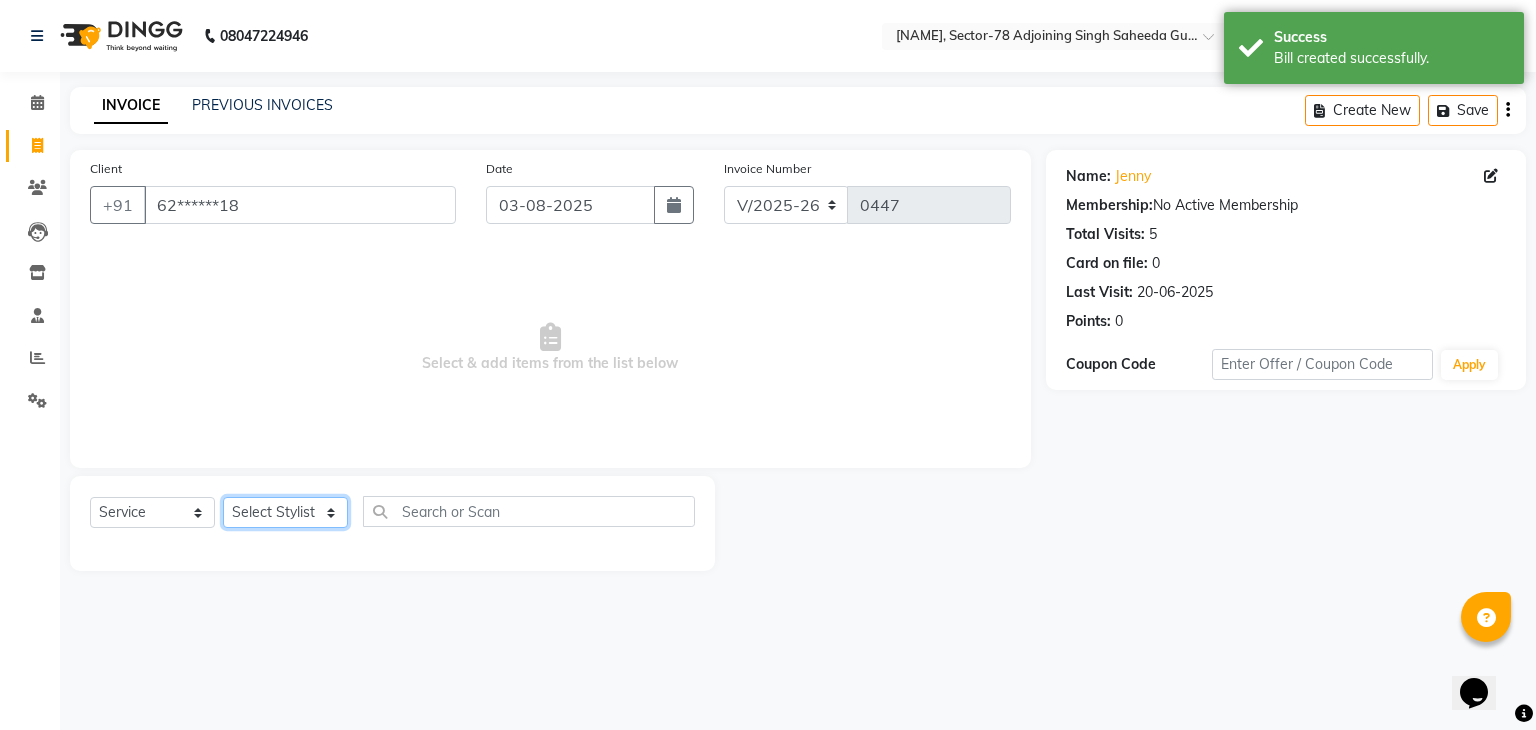 click on "Select Stylist Abhishek ABHISHEK(N) Akash Anjali Ankush Apoorna Jasmine KARAN Manager Mateen Owner Priyanka Rakhi Rudra SAHIL Saurabh YUGRAJ" 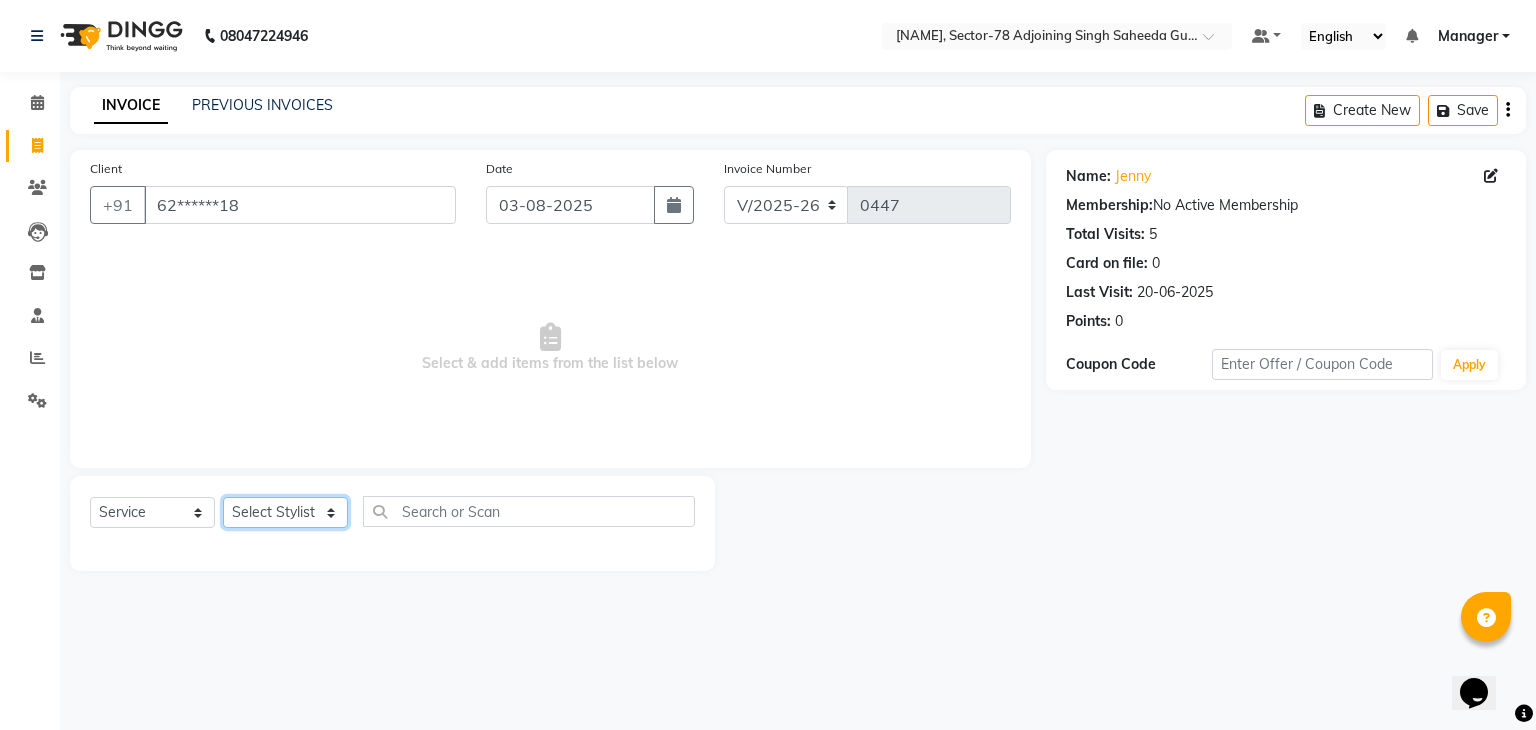 select on "83542" 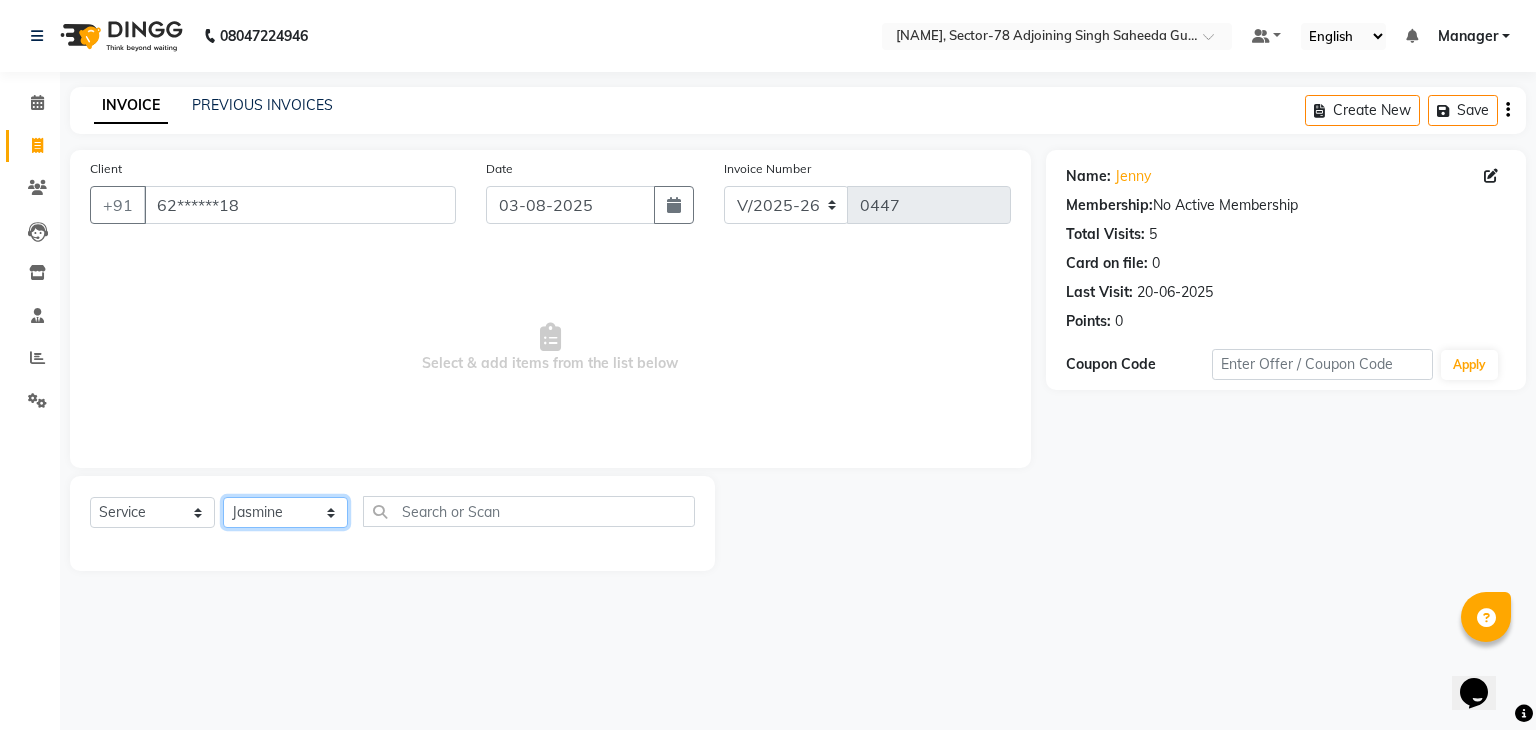 click on "Select Stylist Abhishek ABHISHEK(N) Akash Anjali Ankush Apoorna Jasmine KARAN Manager Mateen Owner Priyanka Rakhi Rudra SAHIL Saurabh YUGRAJ" 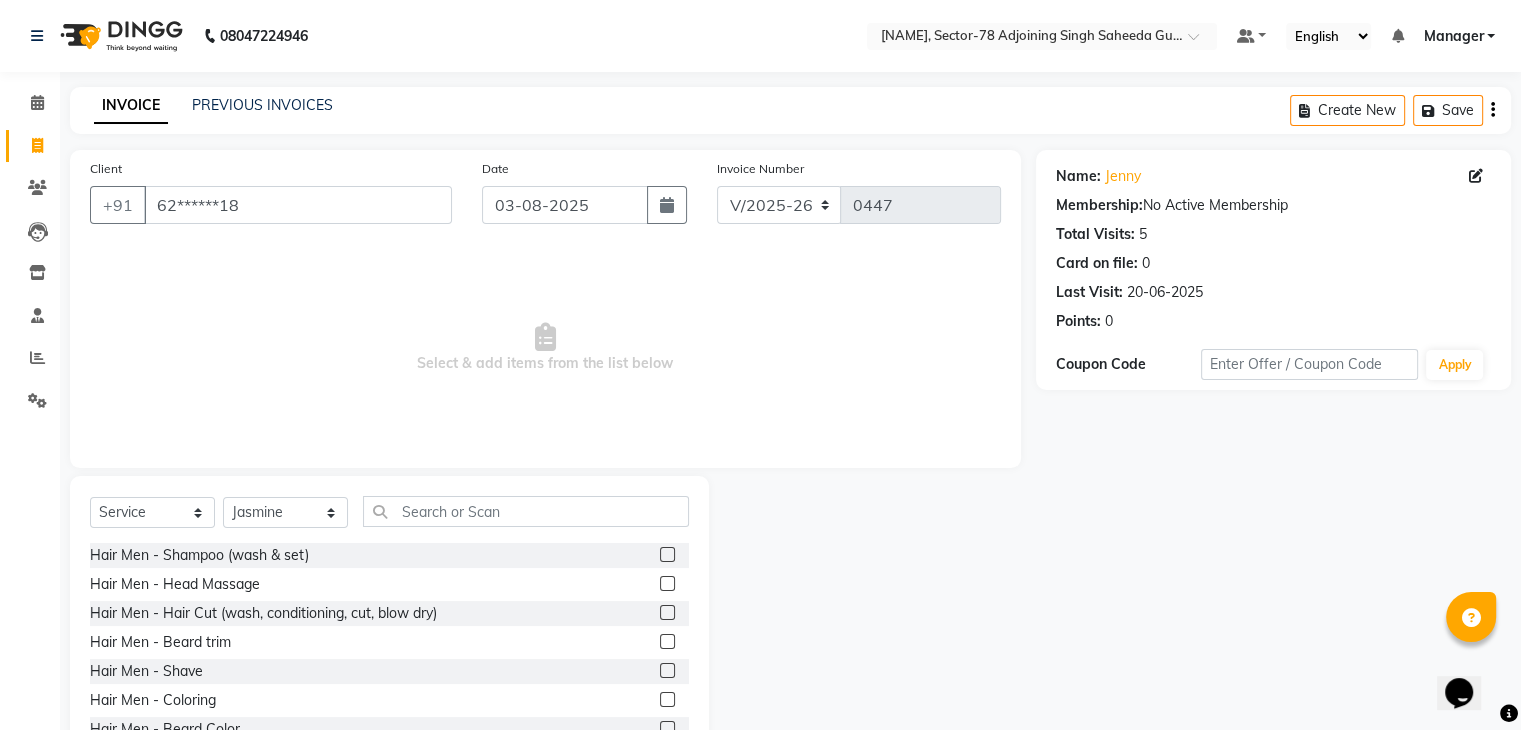 click on "Client [PHONE]" 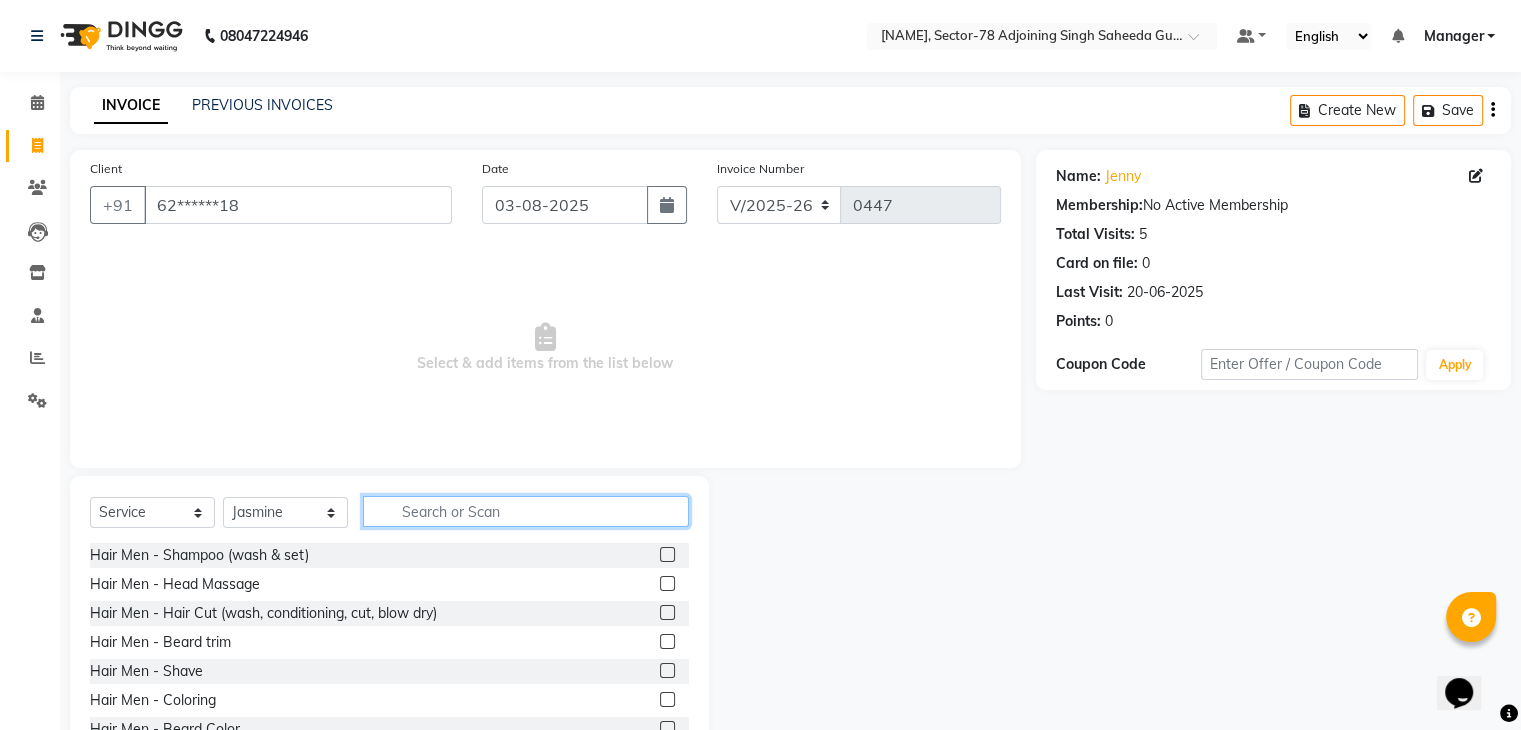 click 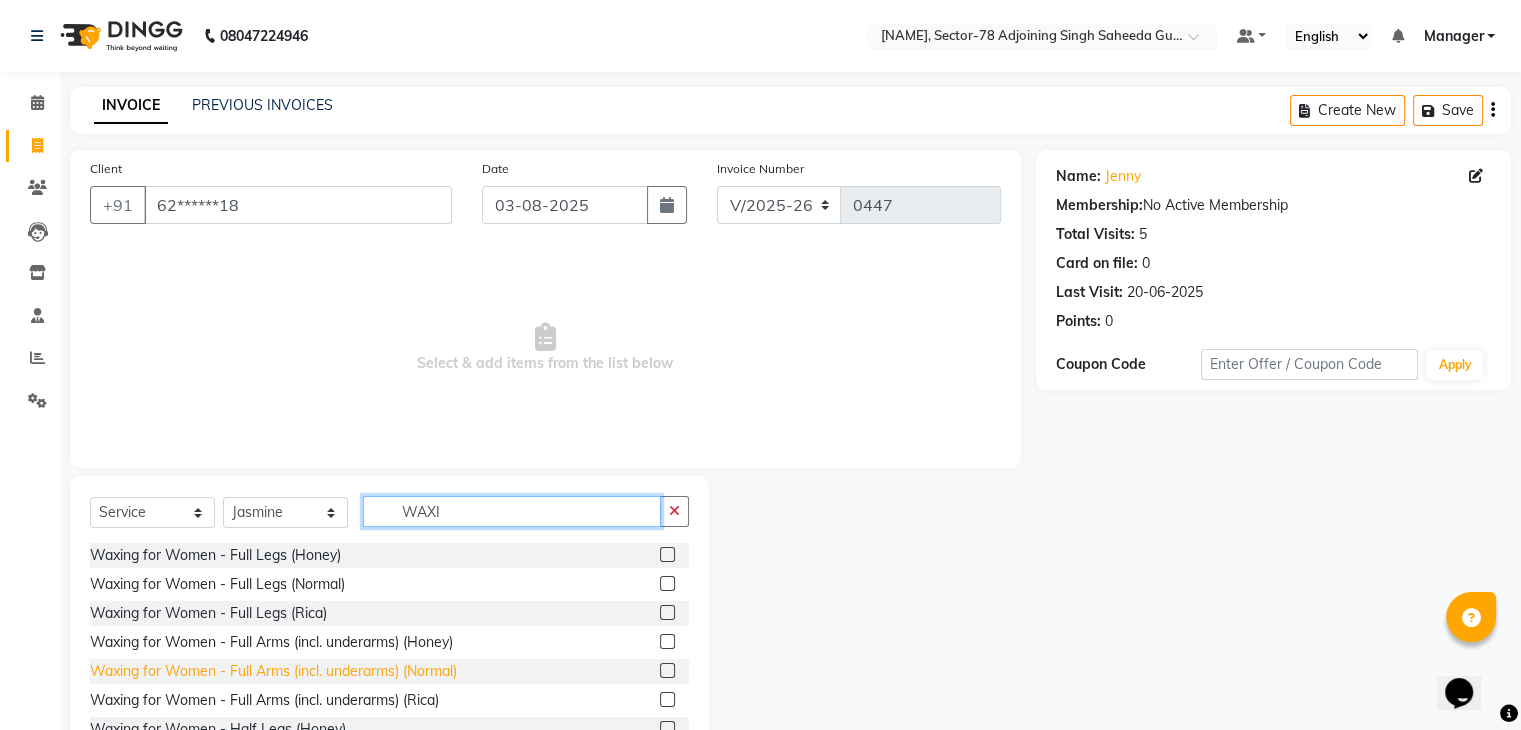 type on "WAXI" 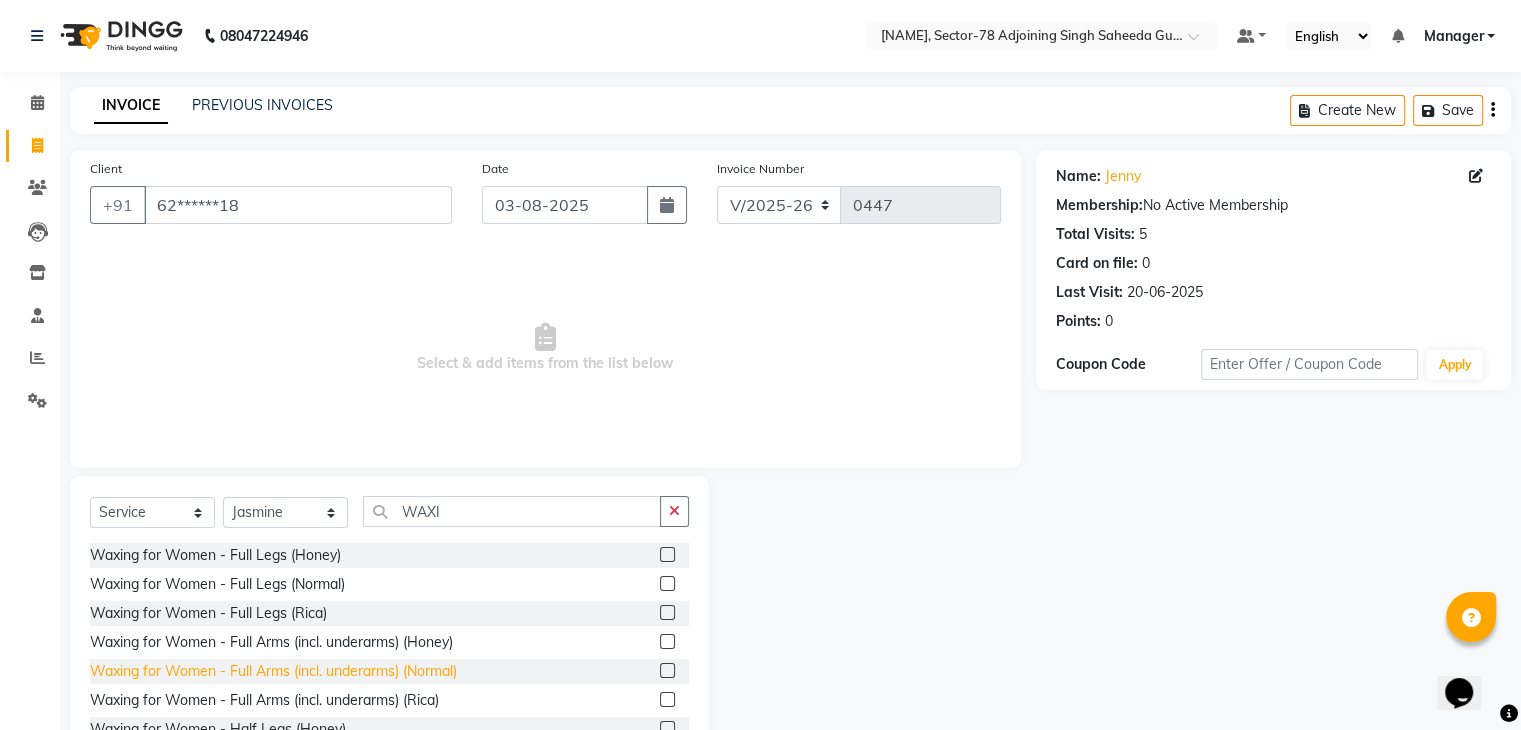 click on "Waxing for Women - Full Arms (incl. underarms) (Normal)" 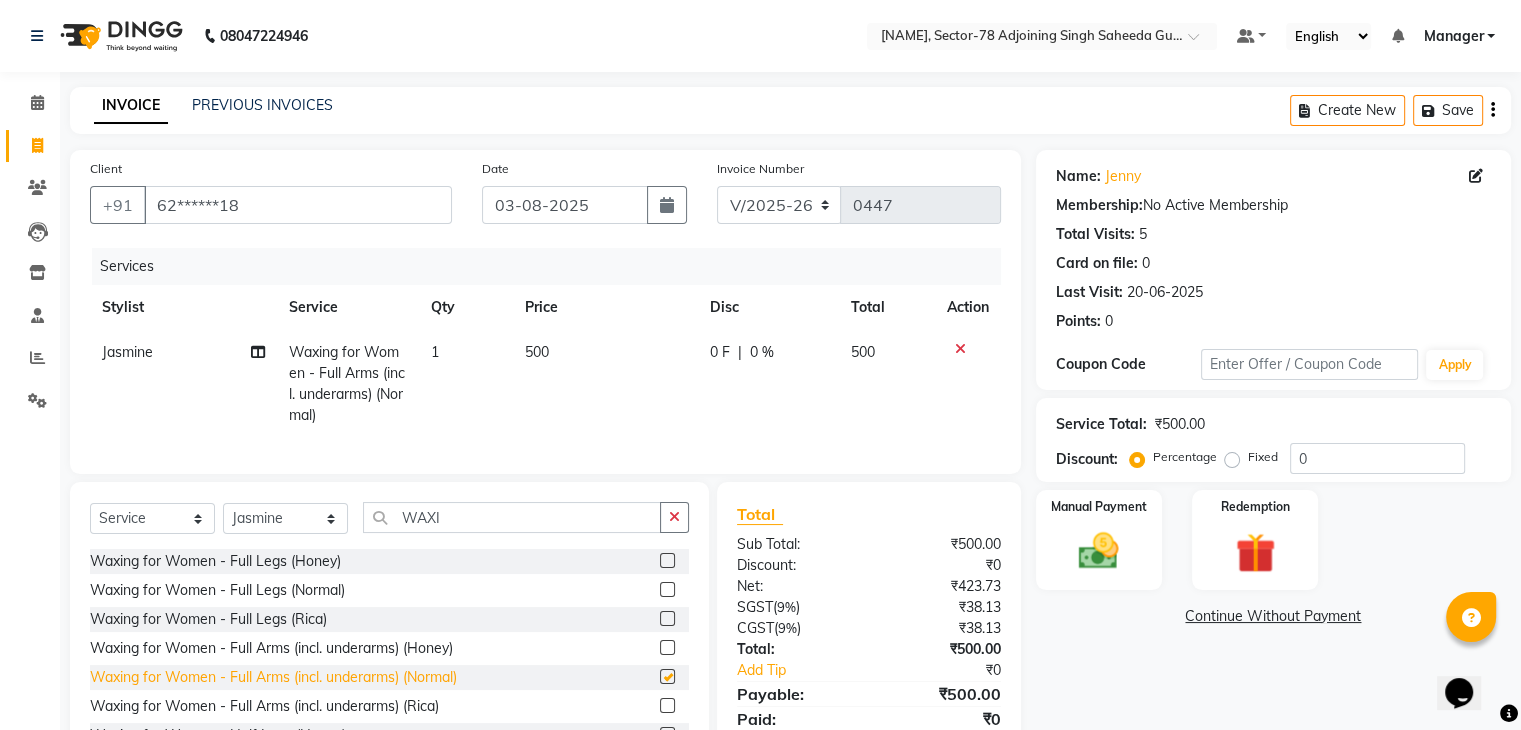 checkbox on "false" 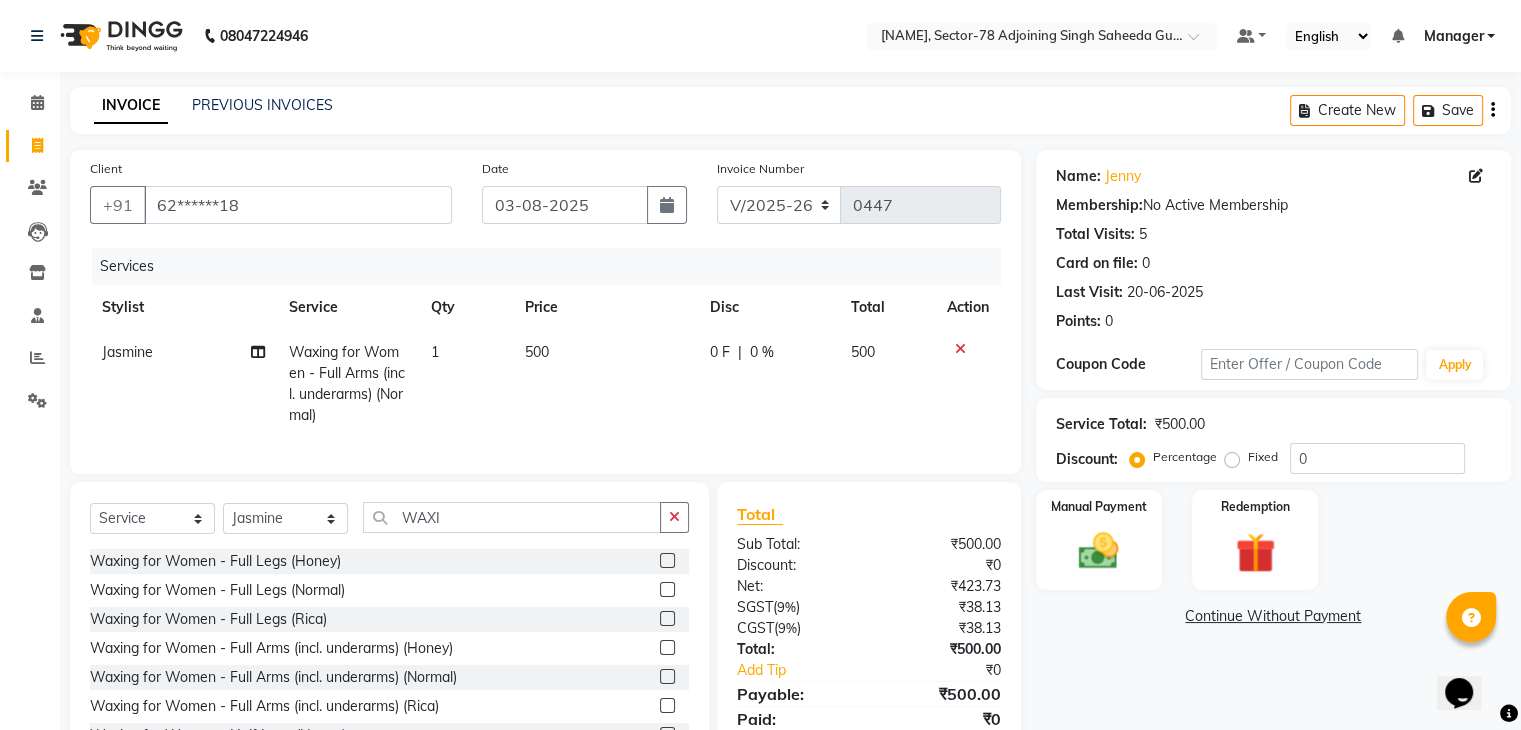 click on "500" 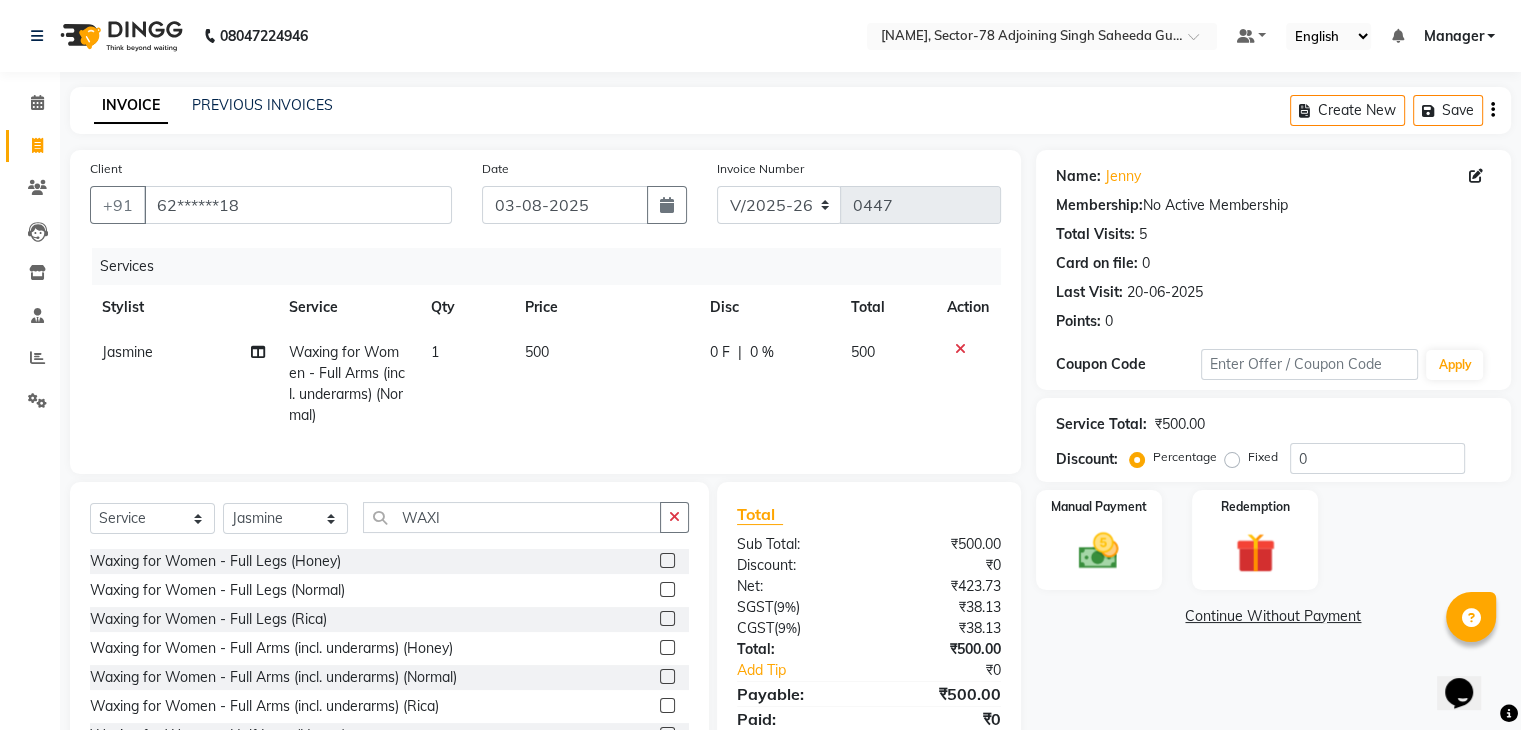 select on "83542" 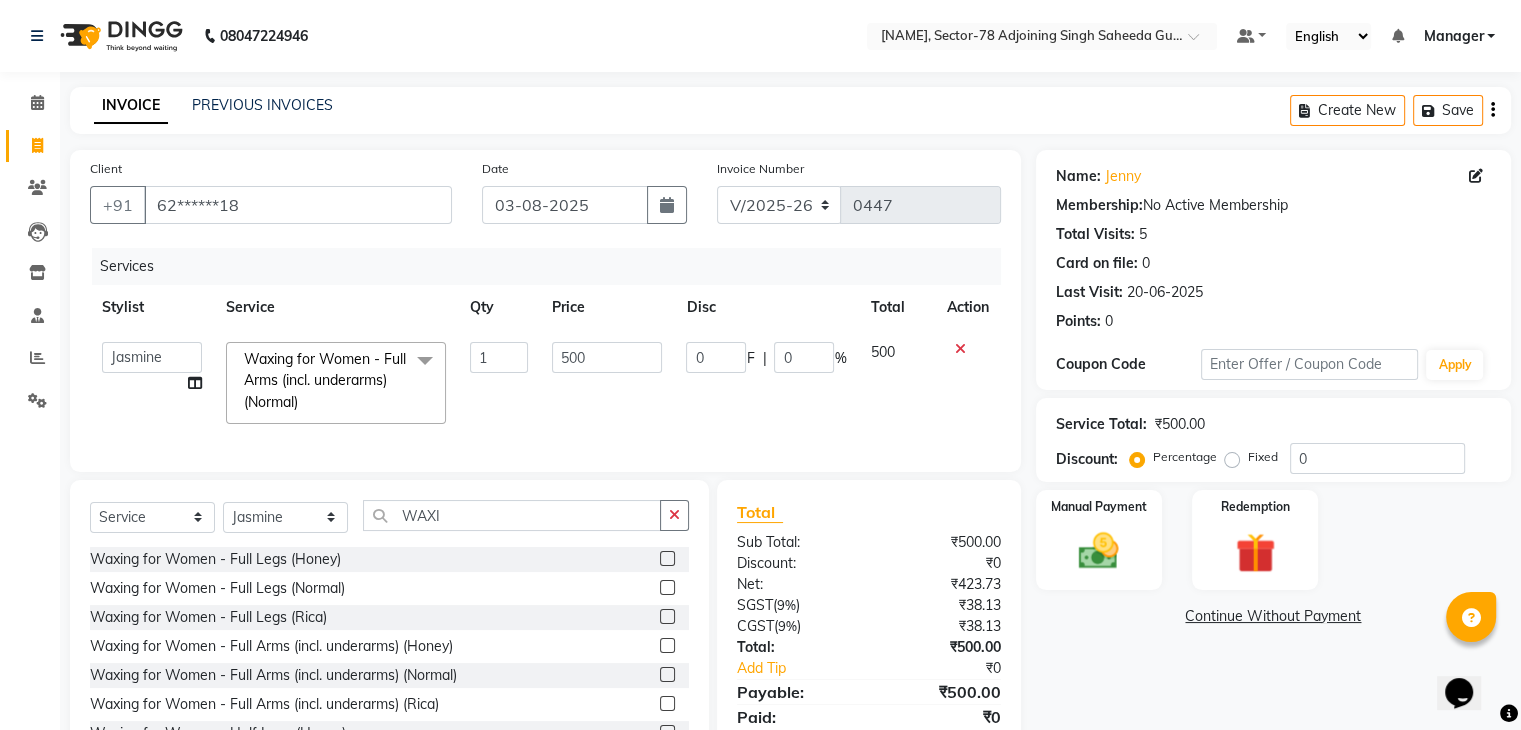 type on "1" 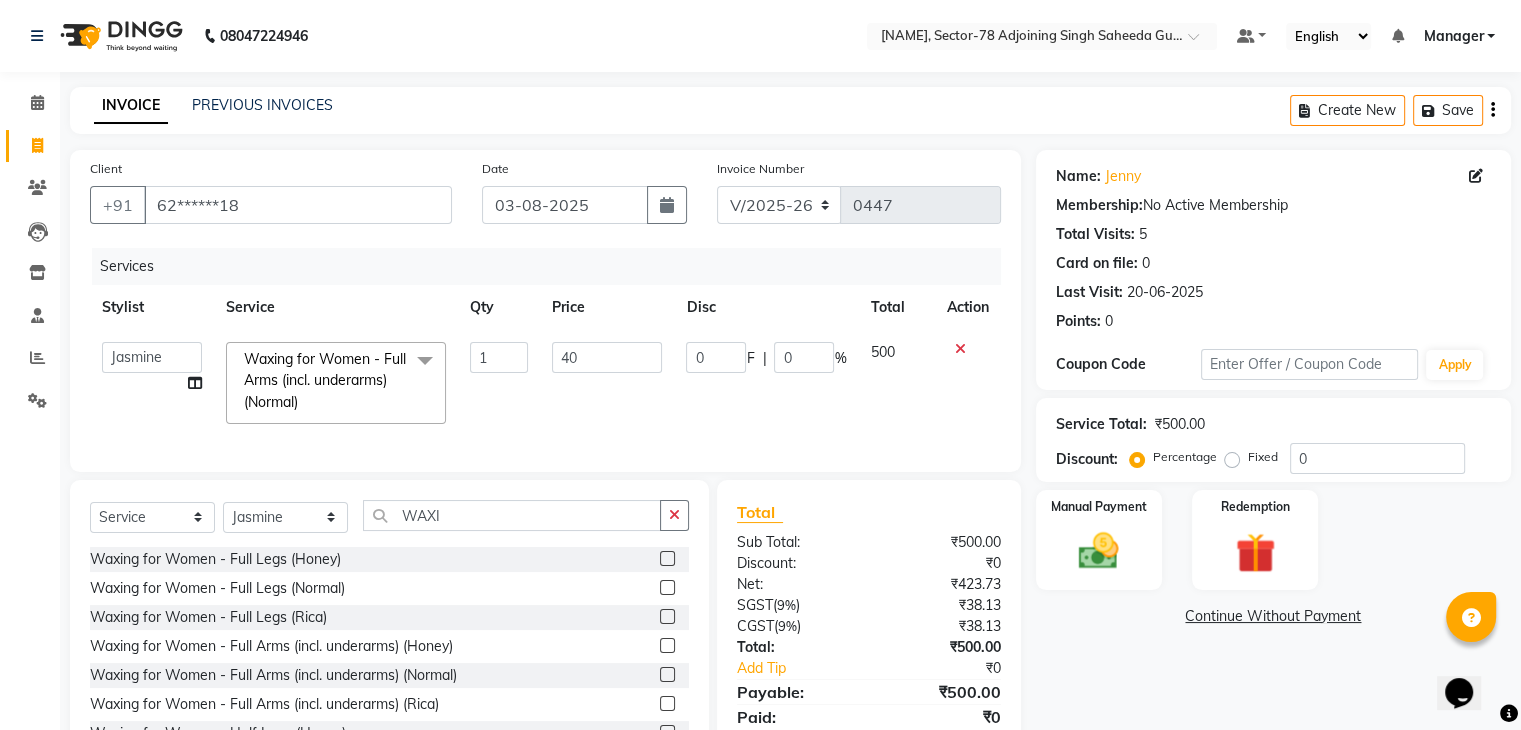 type on "400" 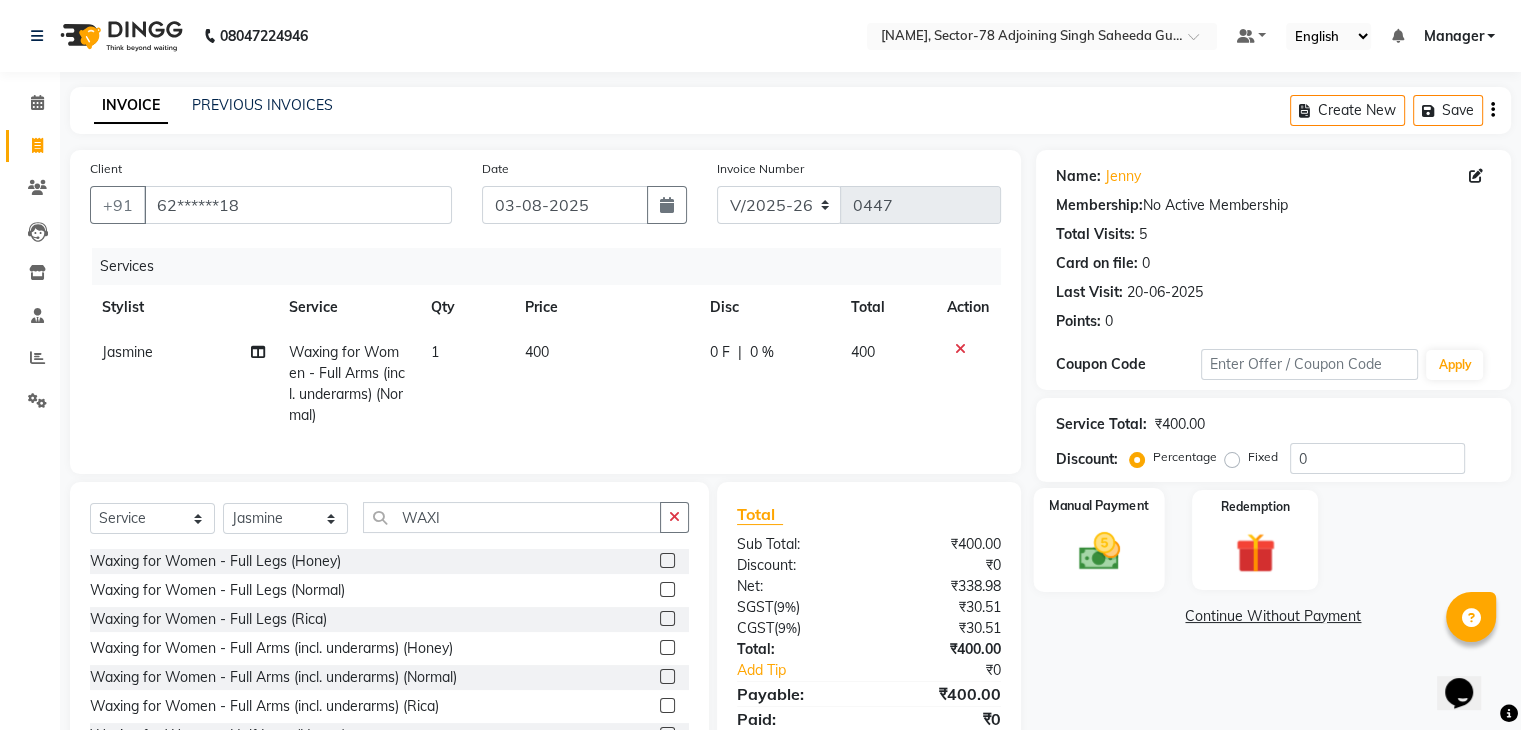 click 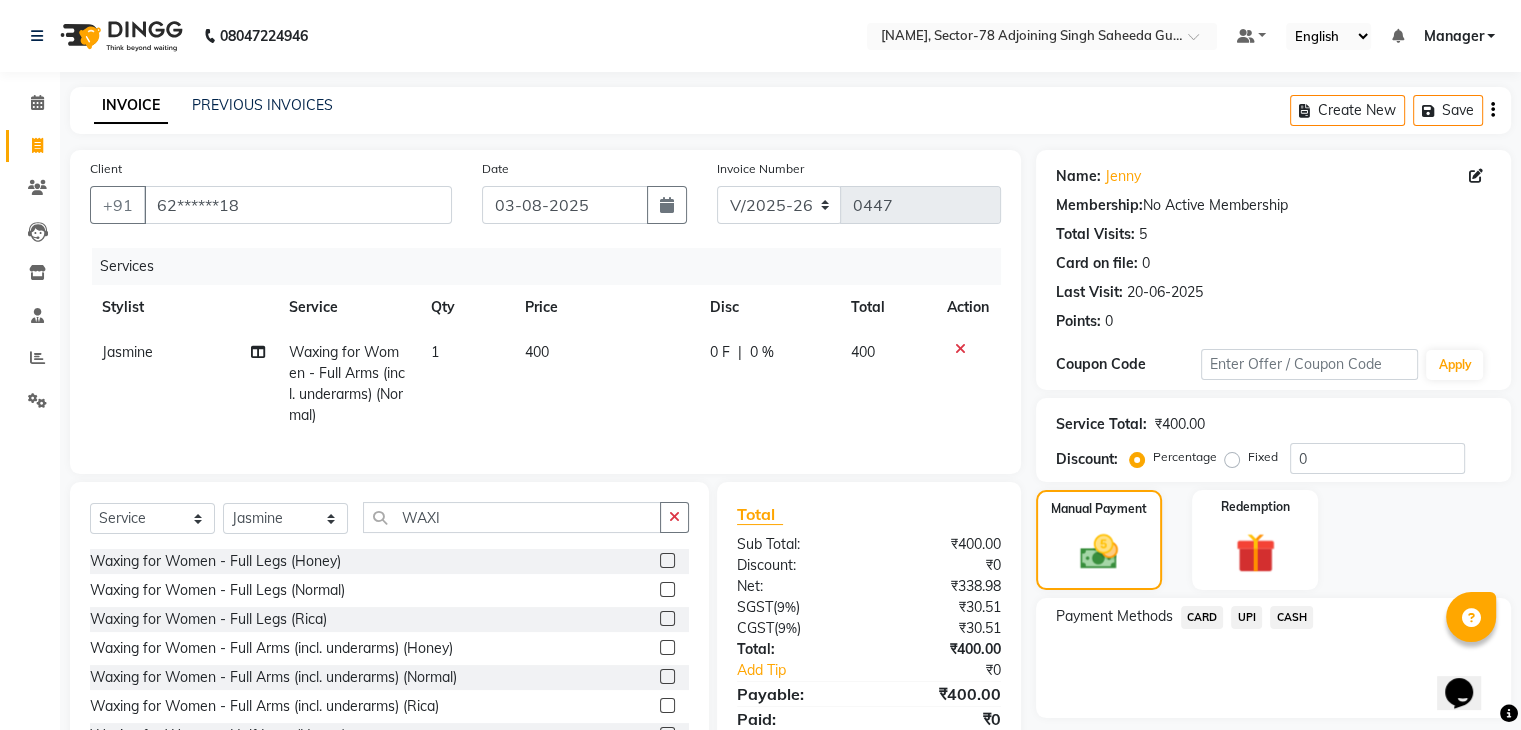 click on "UPI" 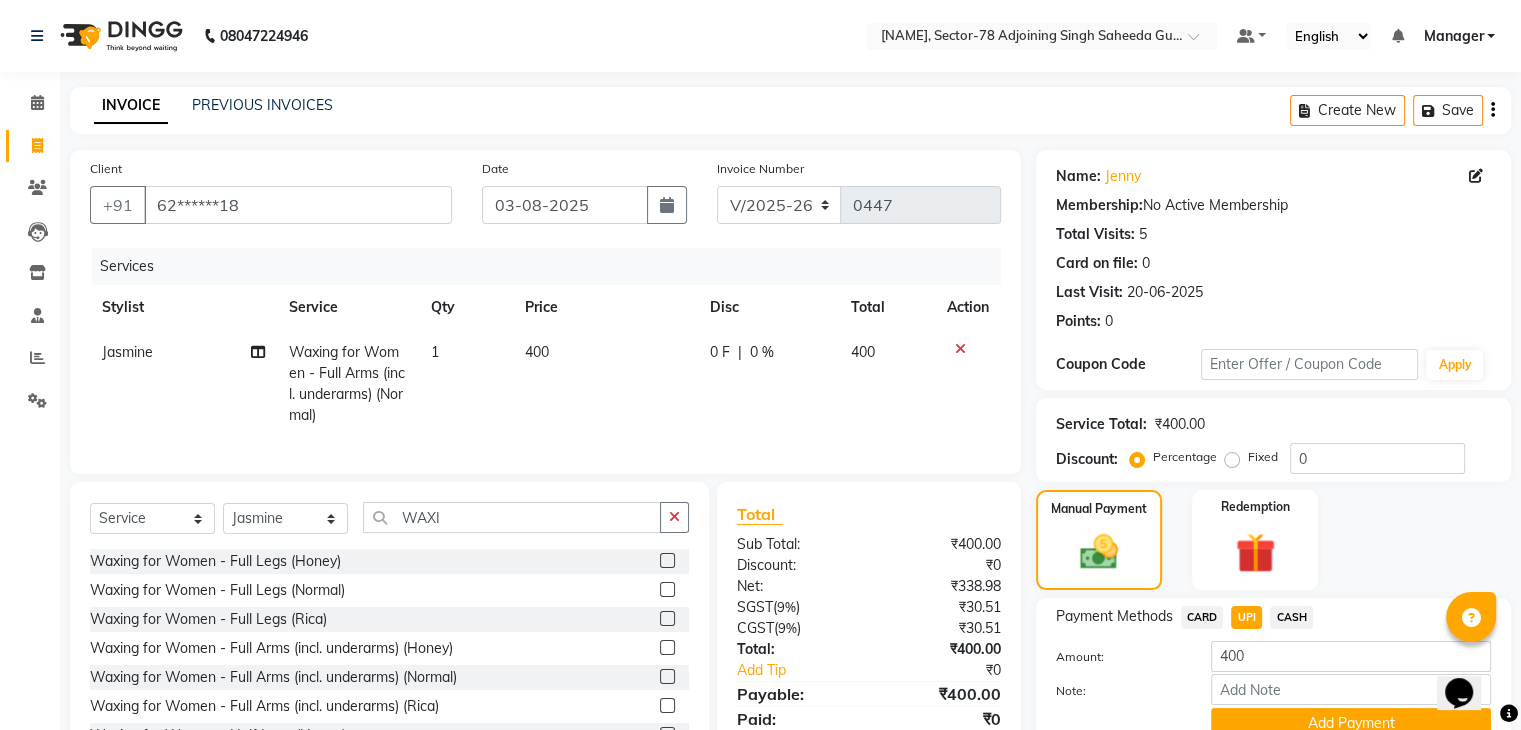 scroll, scrollTop: 93, scrollLeft: 0, axis: vertical 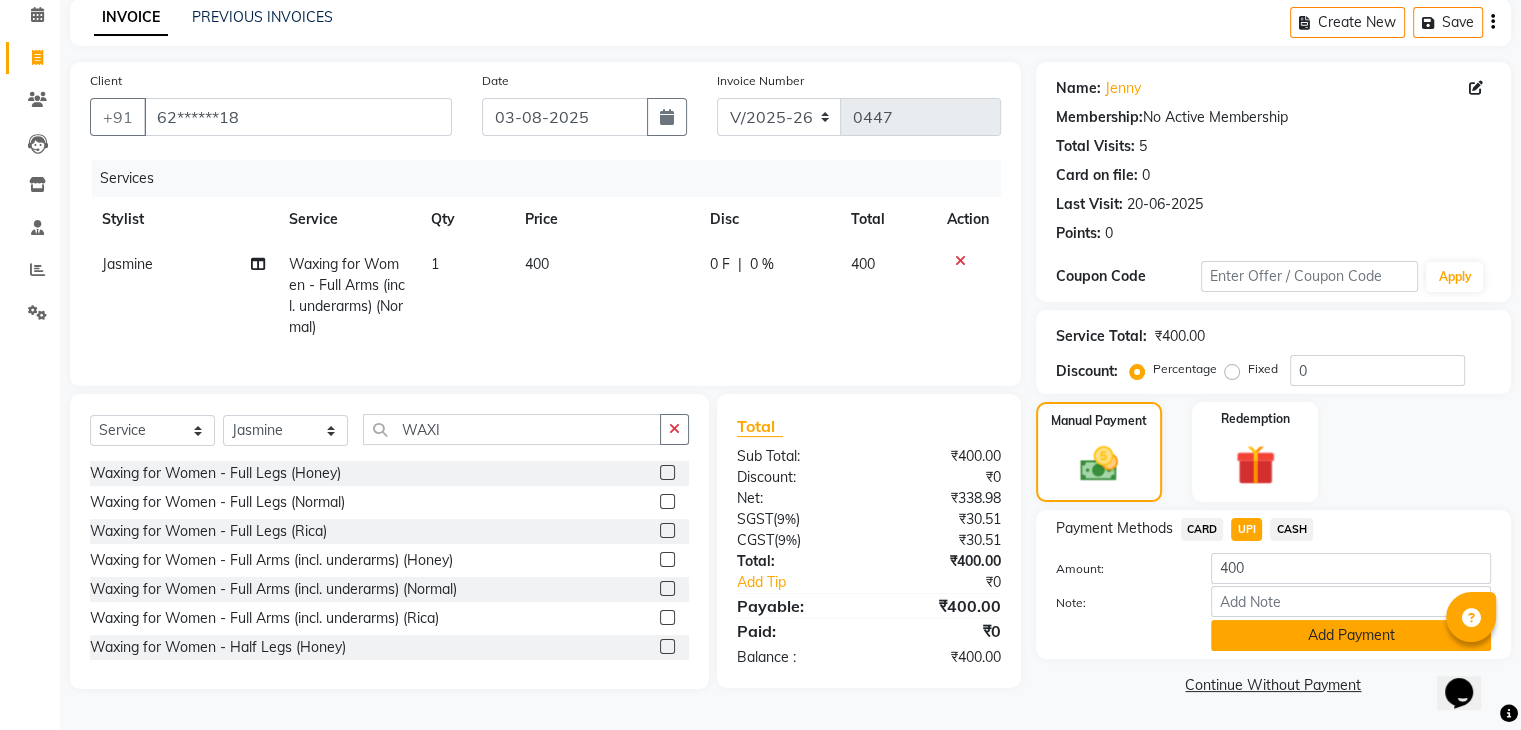 click on "Add Payment" 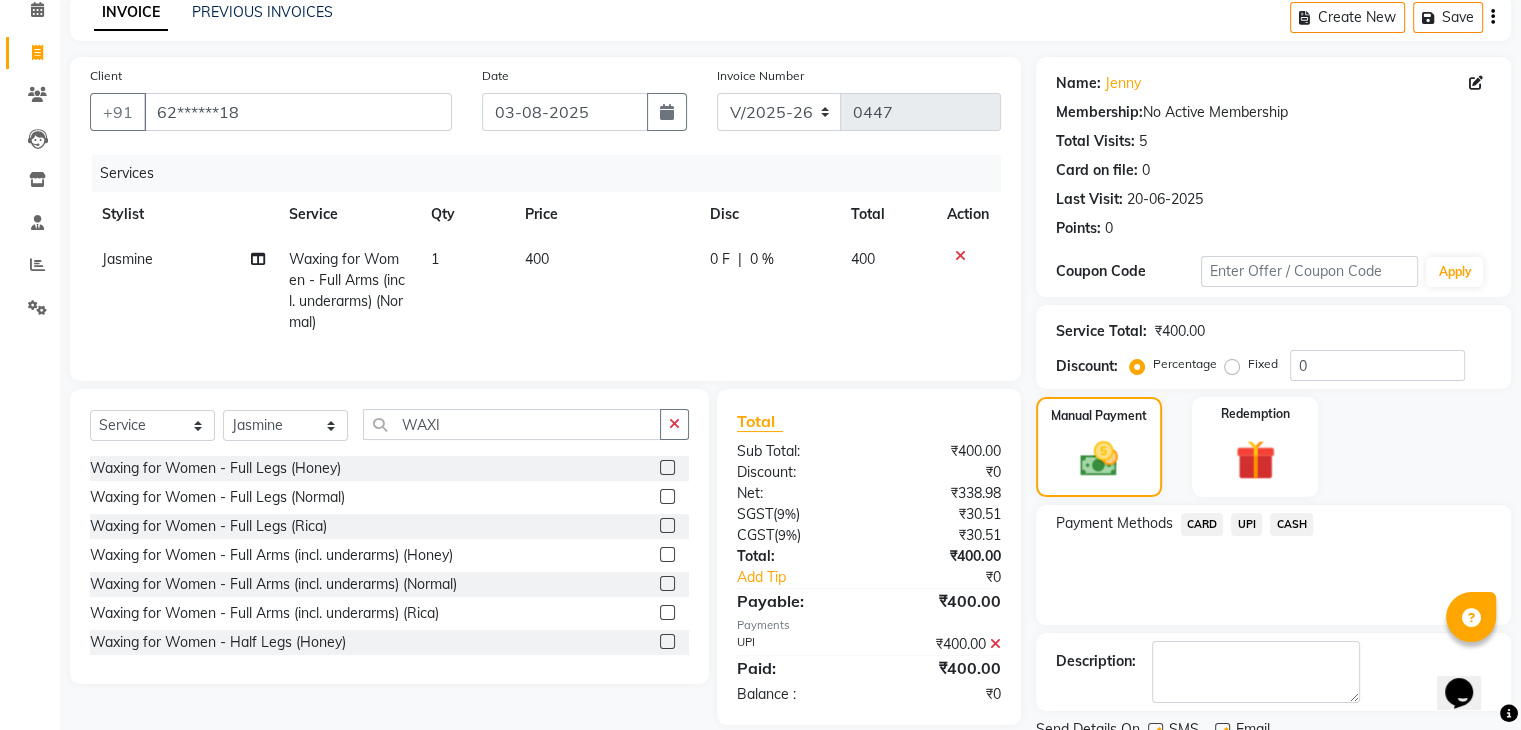scroll, scrollTop: 171, scrollLeft: 0, axis: vertical 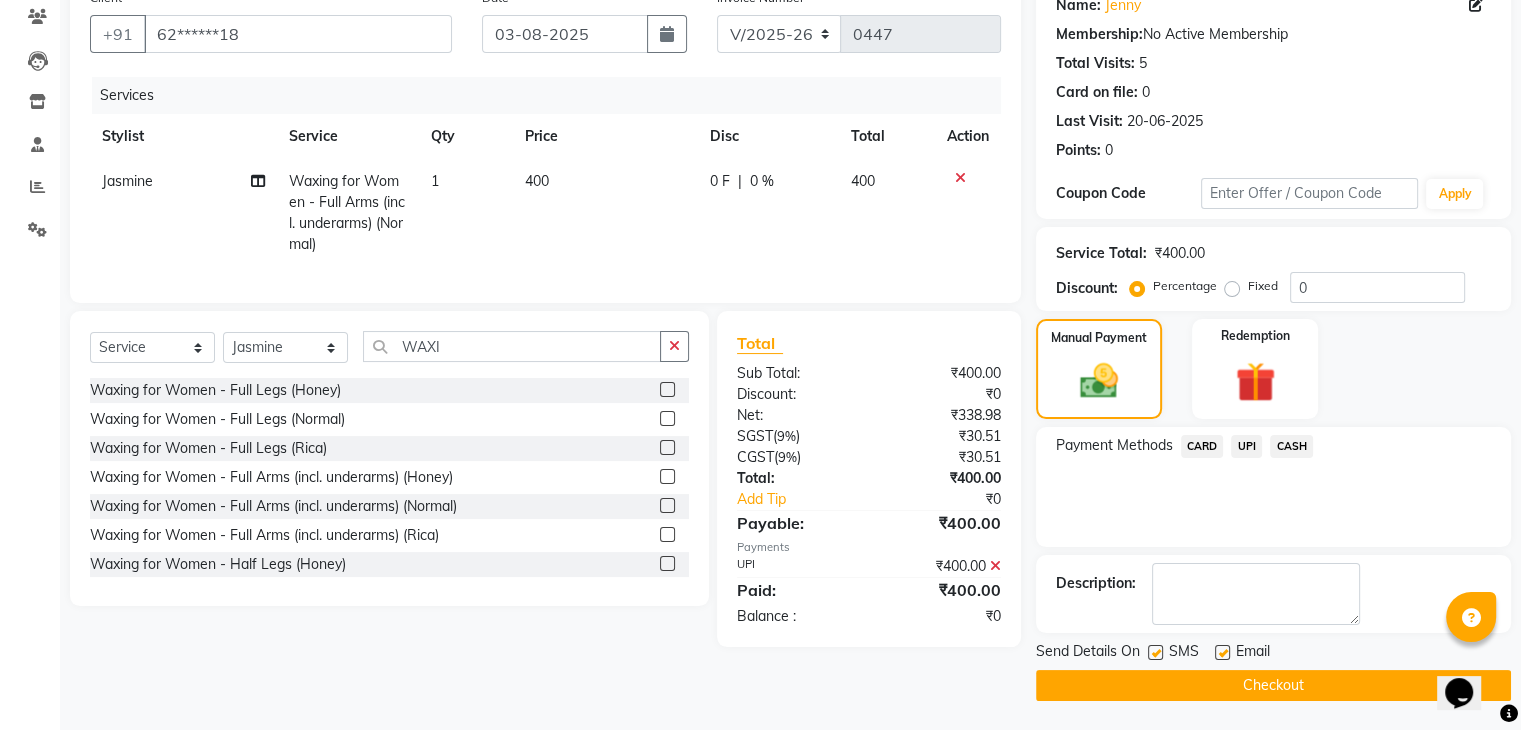 click on "Checkout" 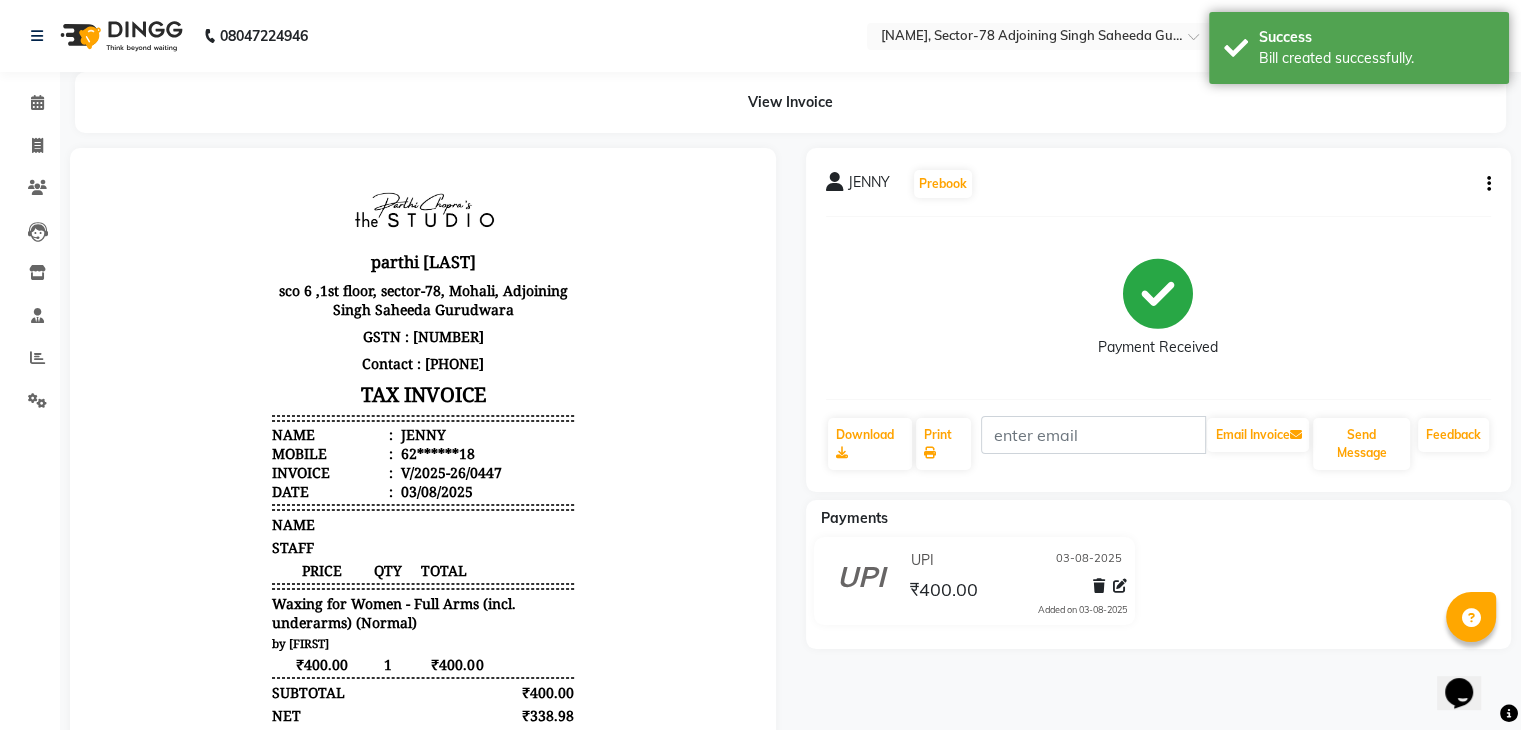 scroll, scrollTop: 0, scrollLeft: 0, axis: both 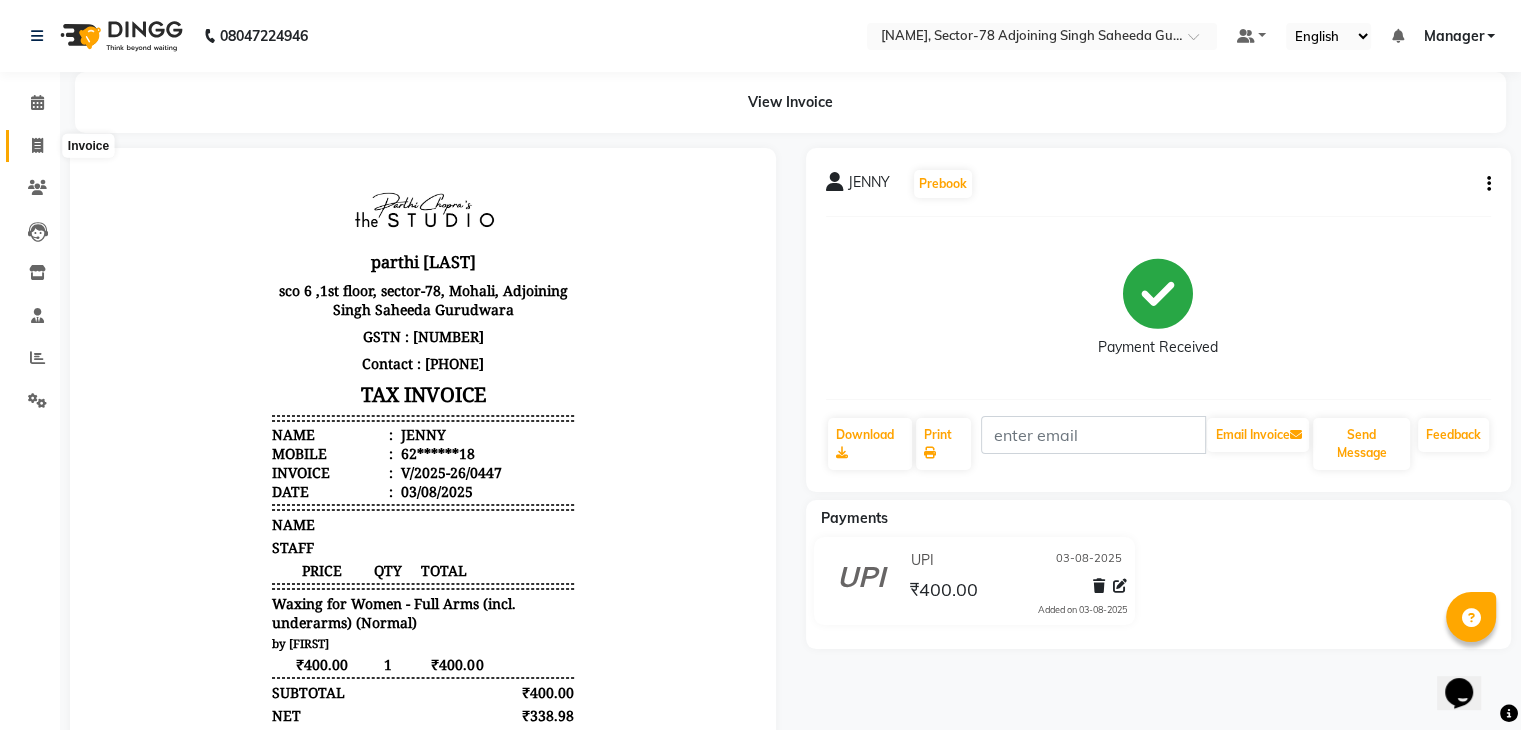 click 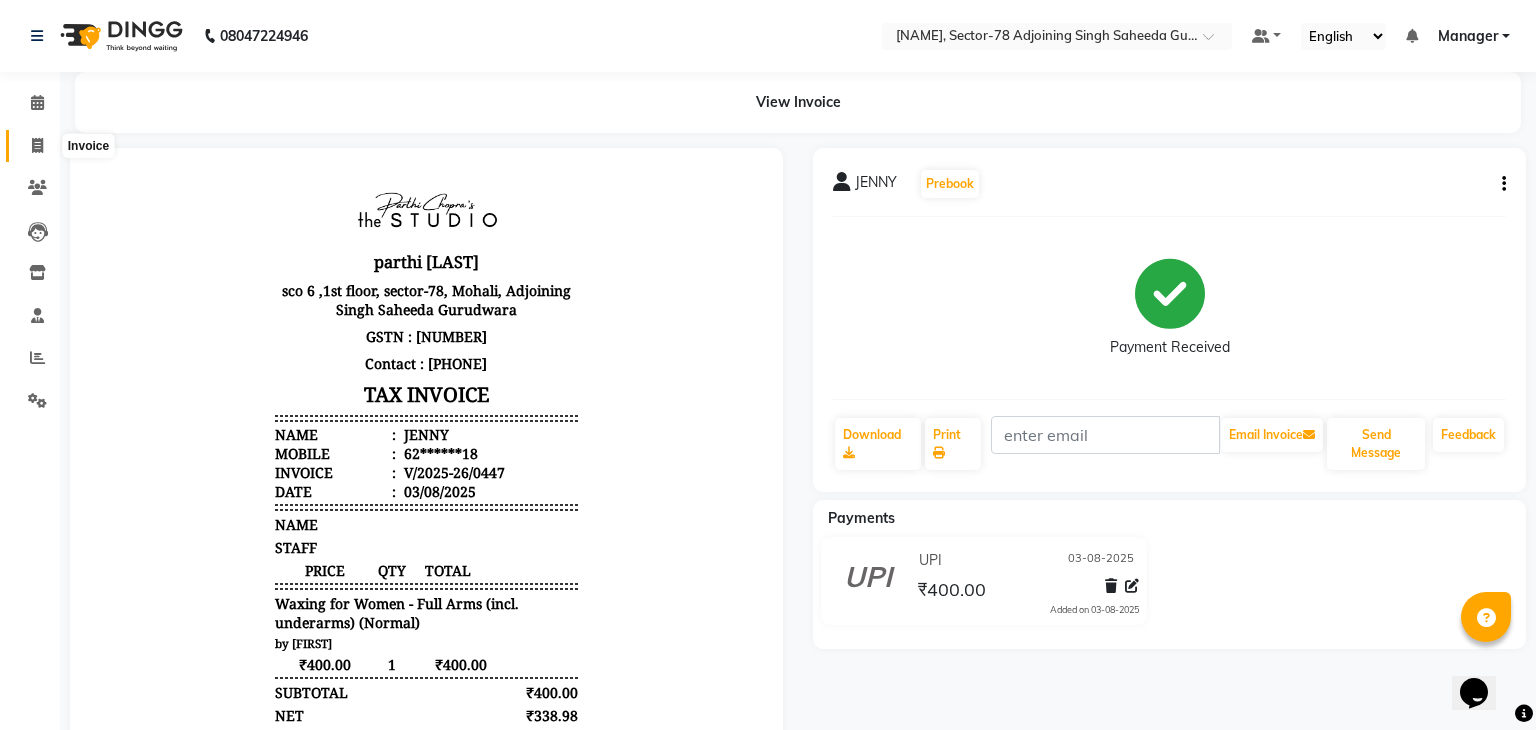 select on "service" 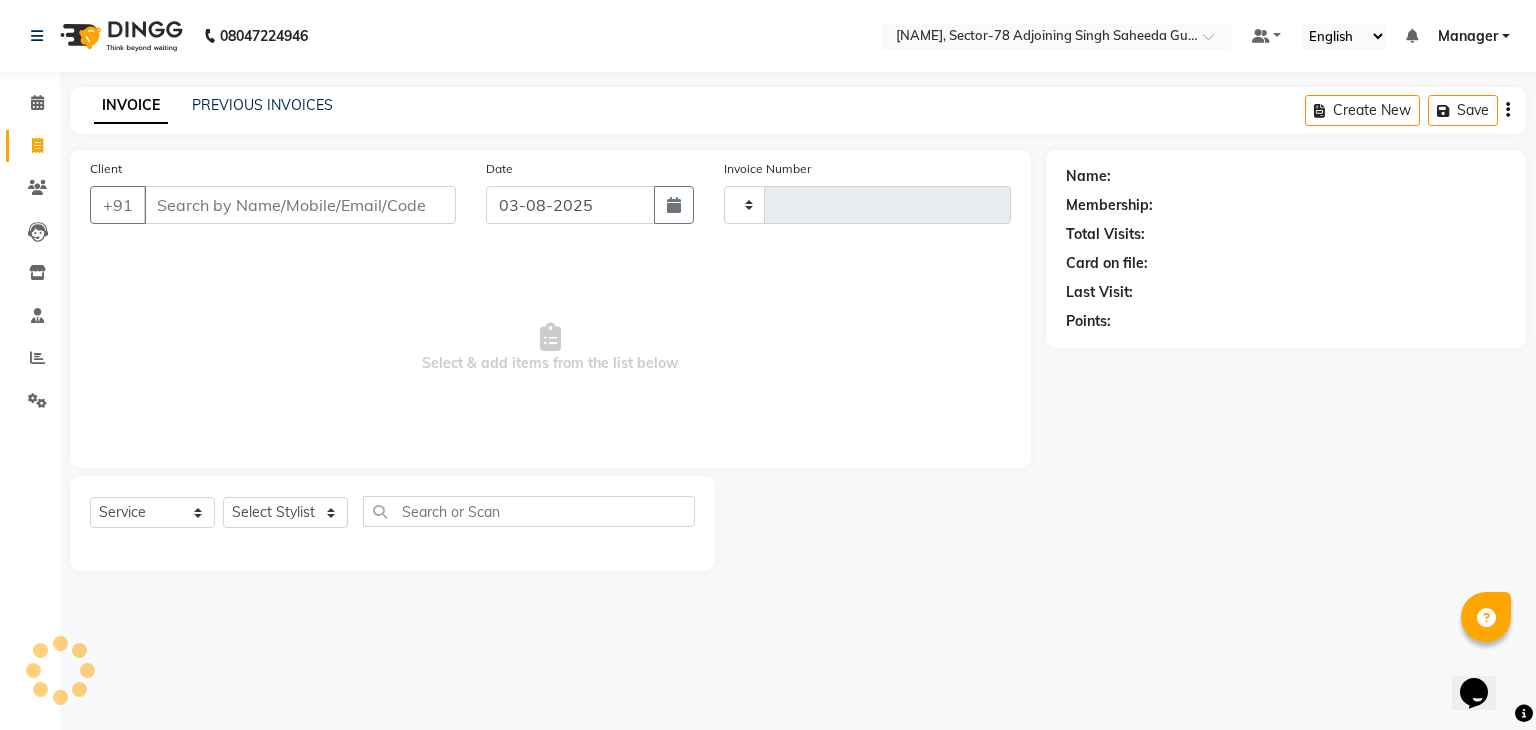 type on "0448" 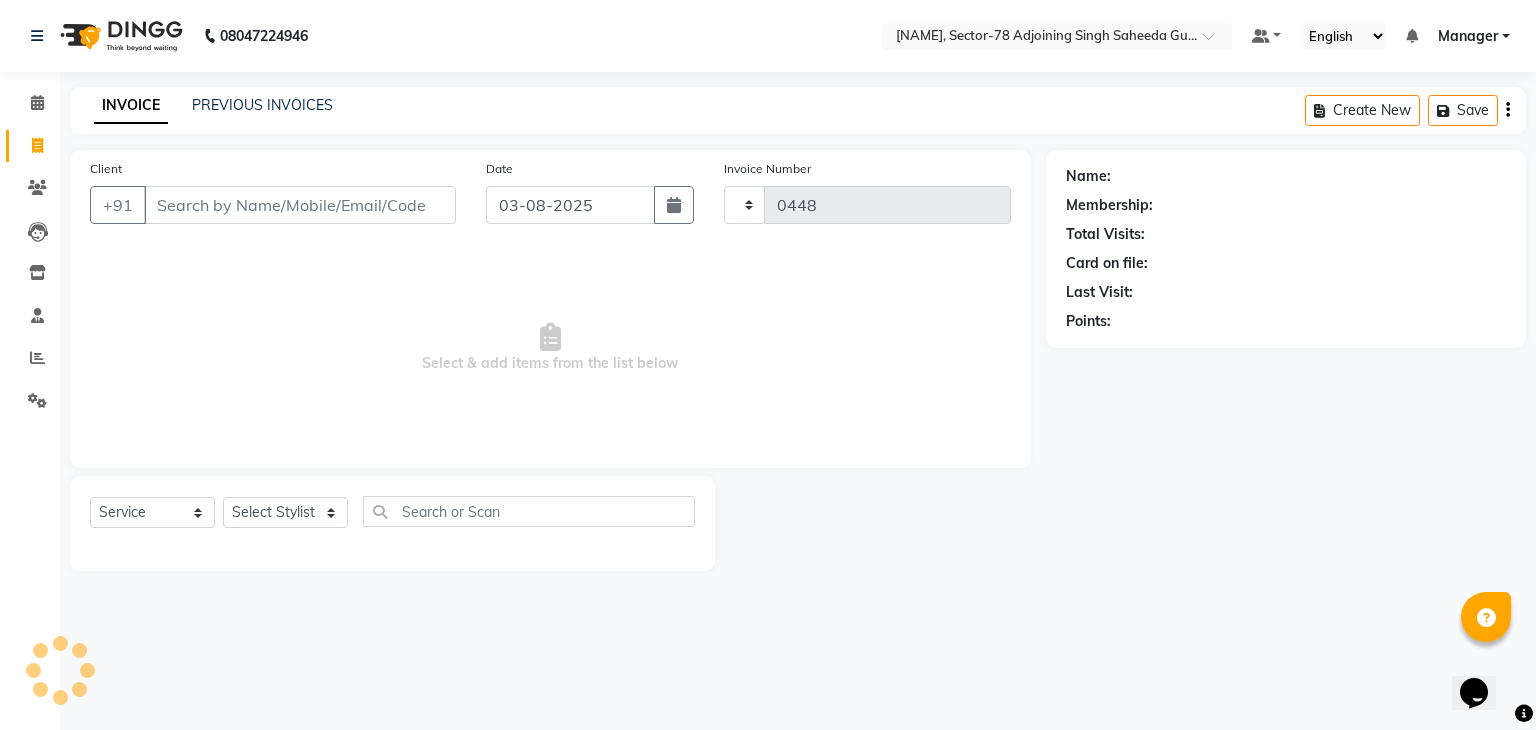 select on "8485" 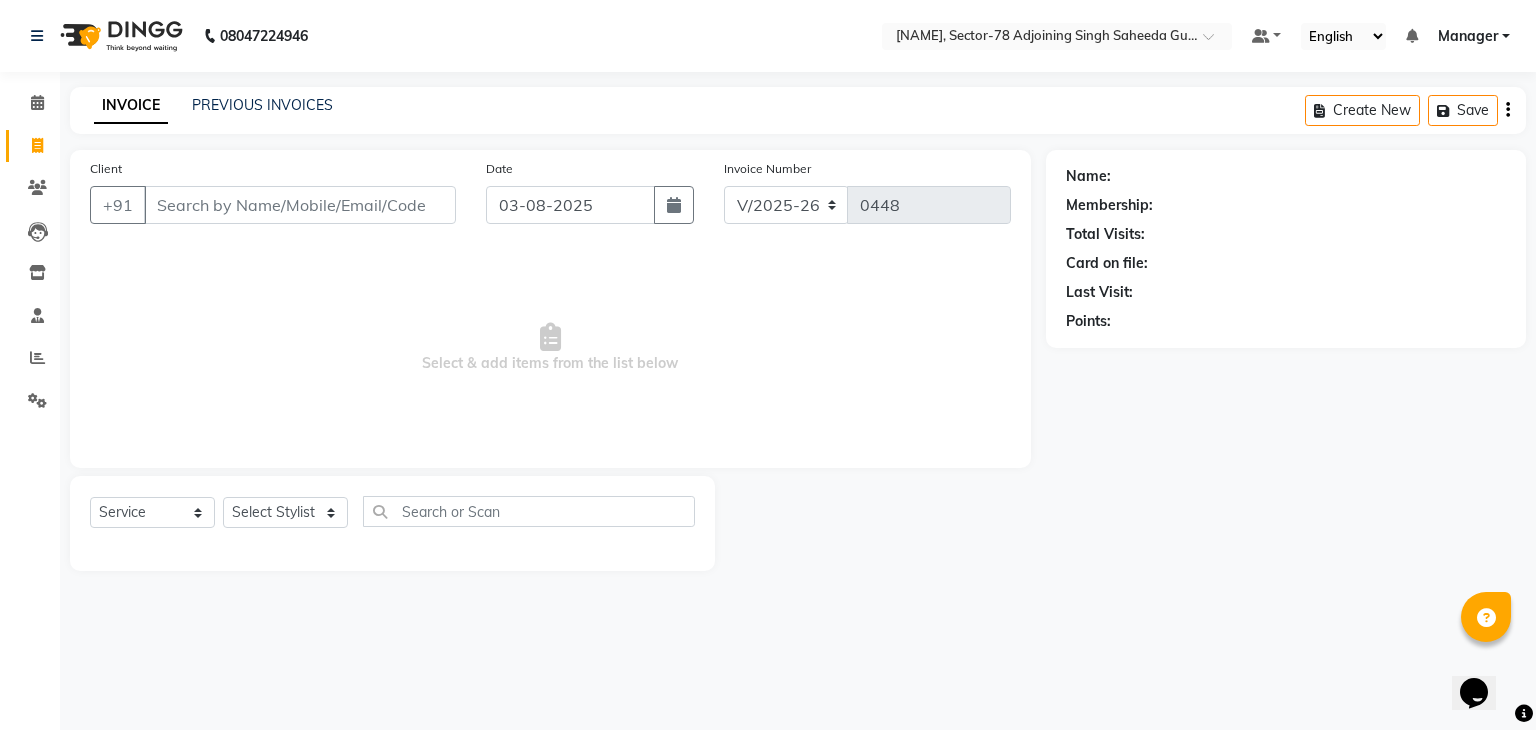click on "Client" at bounding box center [300, 205] 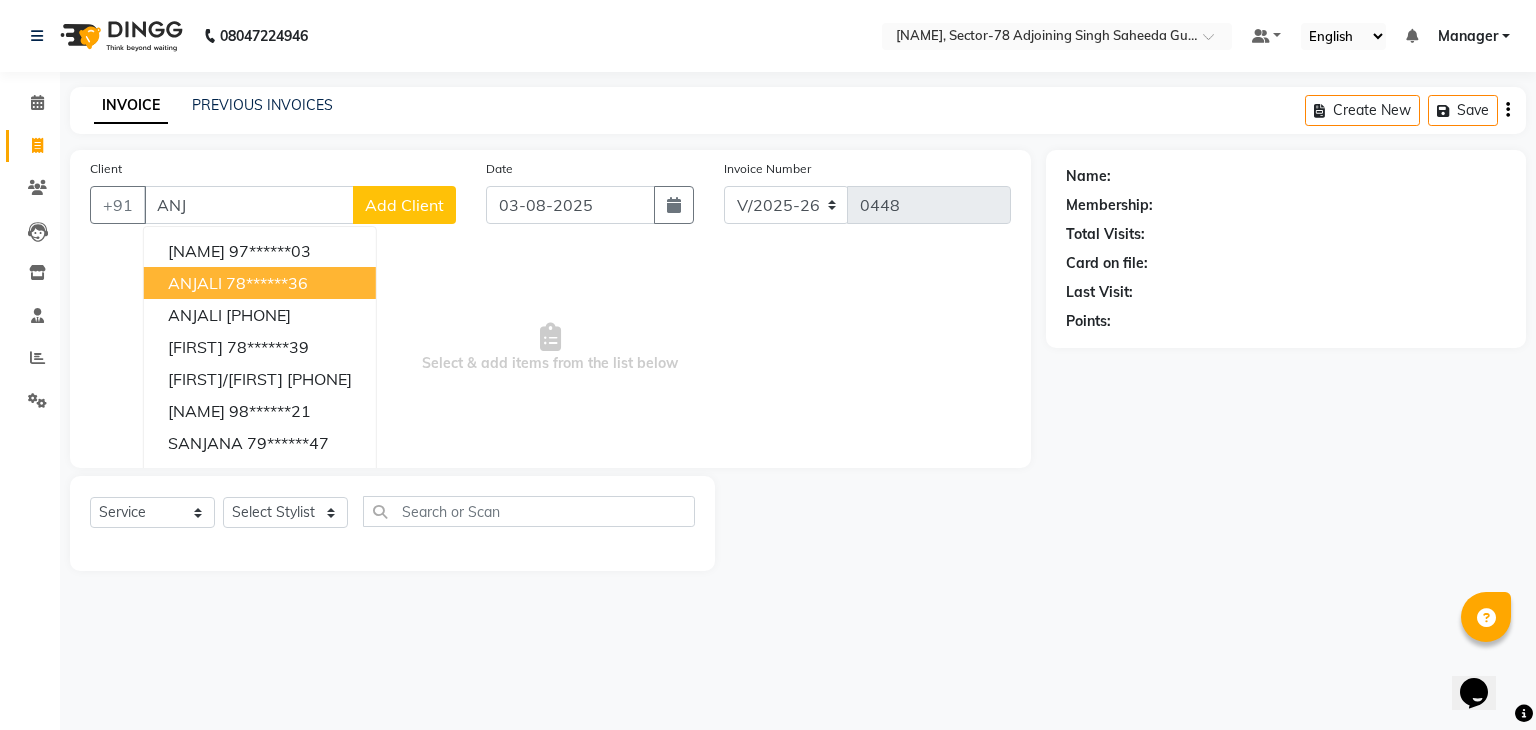 click on "[NAME]  [PHONE]" at bounding box center (260, 283) 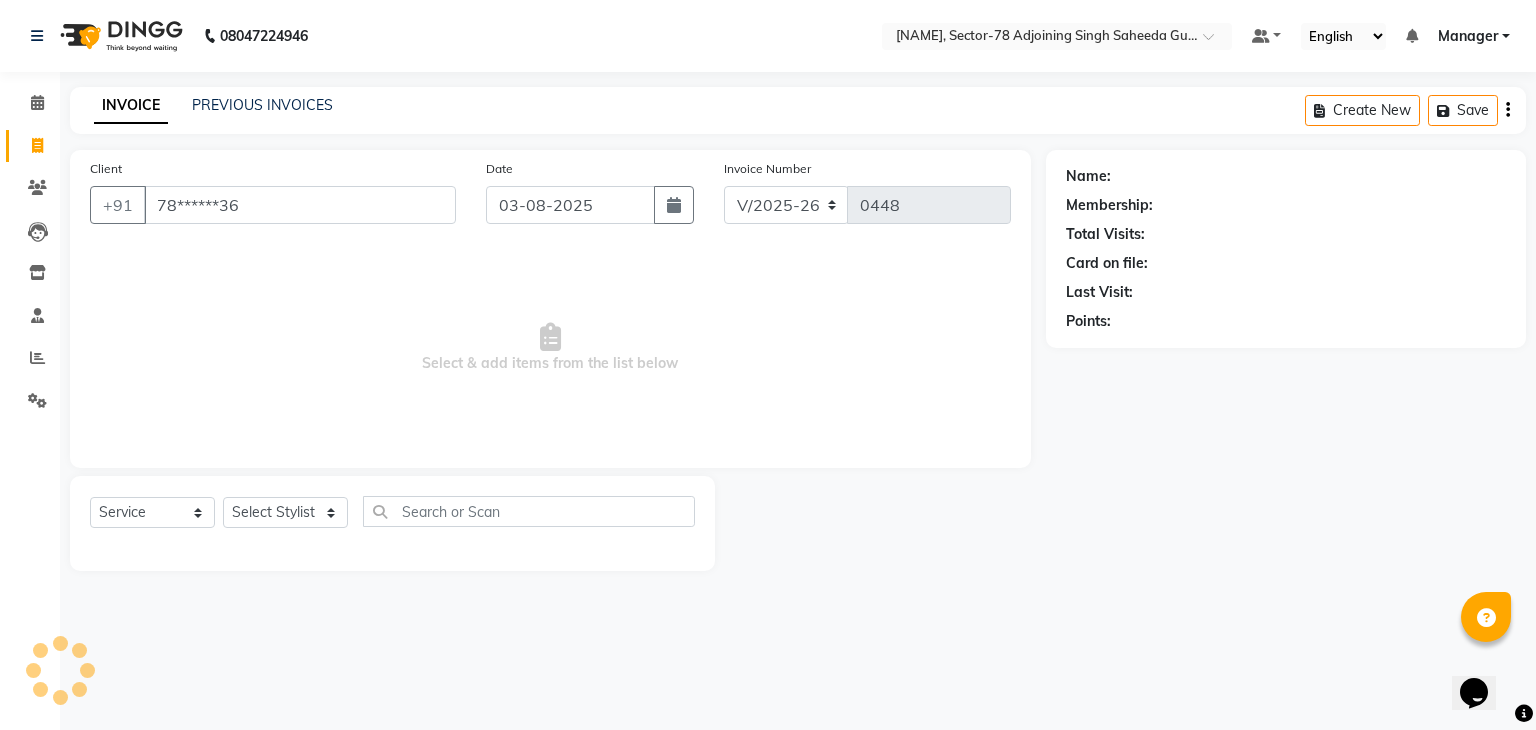 type on "78******36" 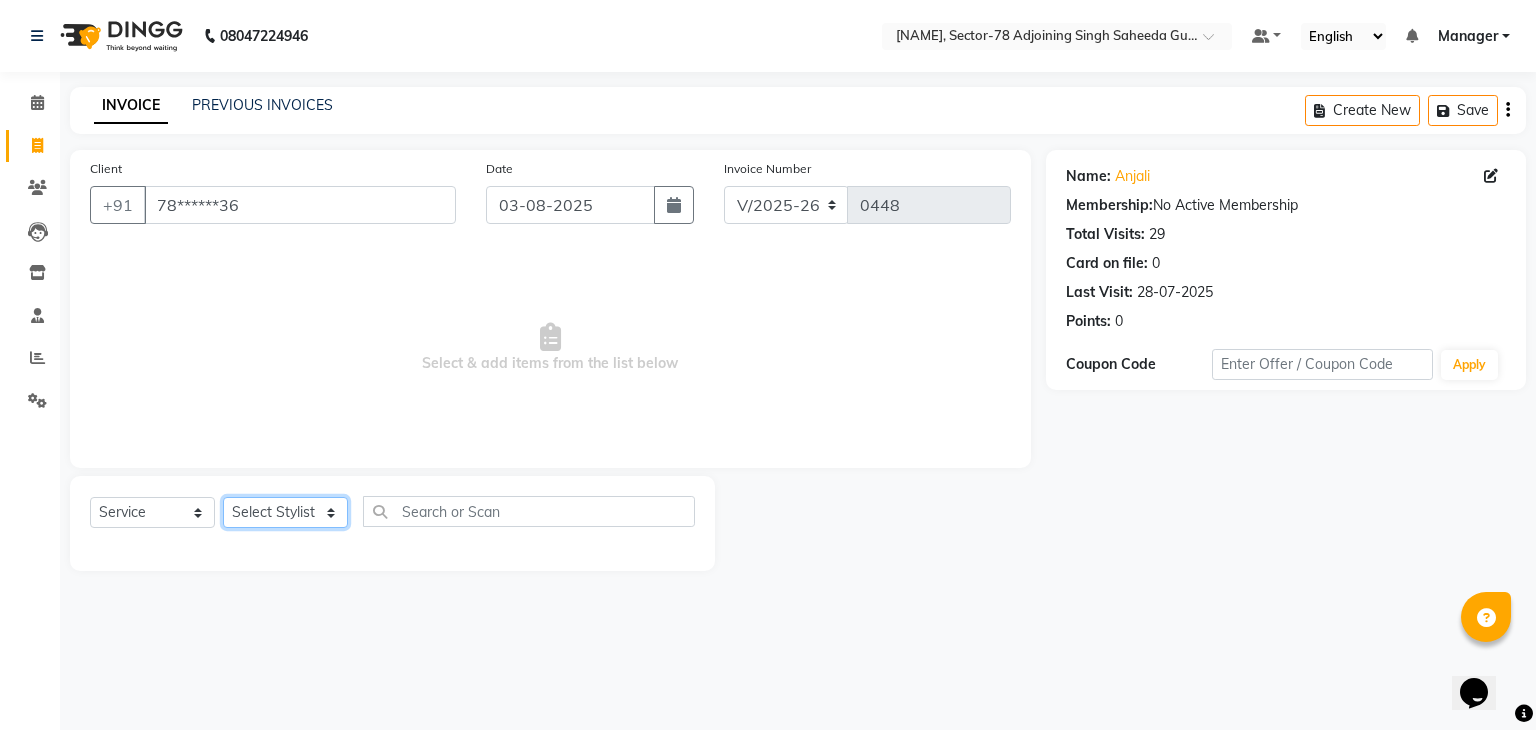 click on "Select Stylist Abhishek ABHISHEK(N) Akash Anjali Ankush Apoorna Jasmine KARAN Manager Mateen Owner Priyanka Rakhi Rudra SAHIL Saurabh YUGRAJ" 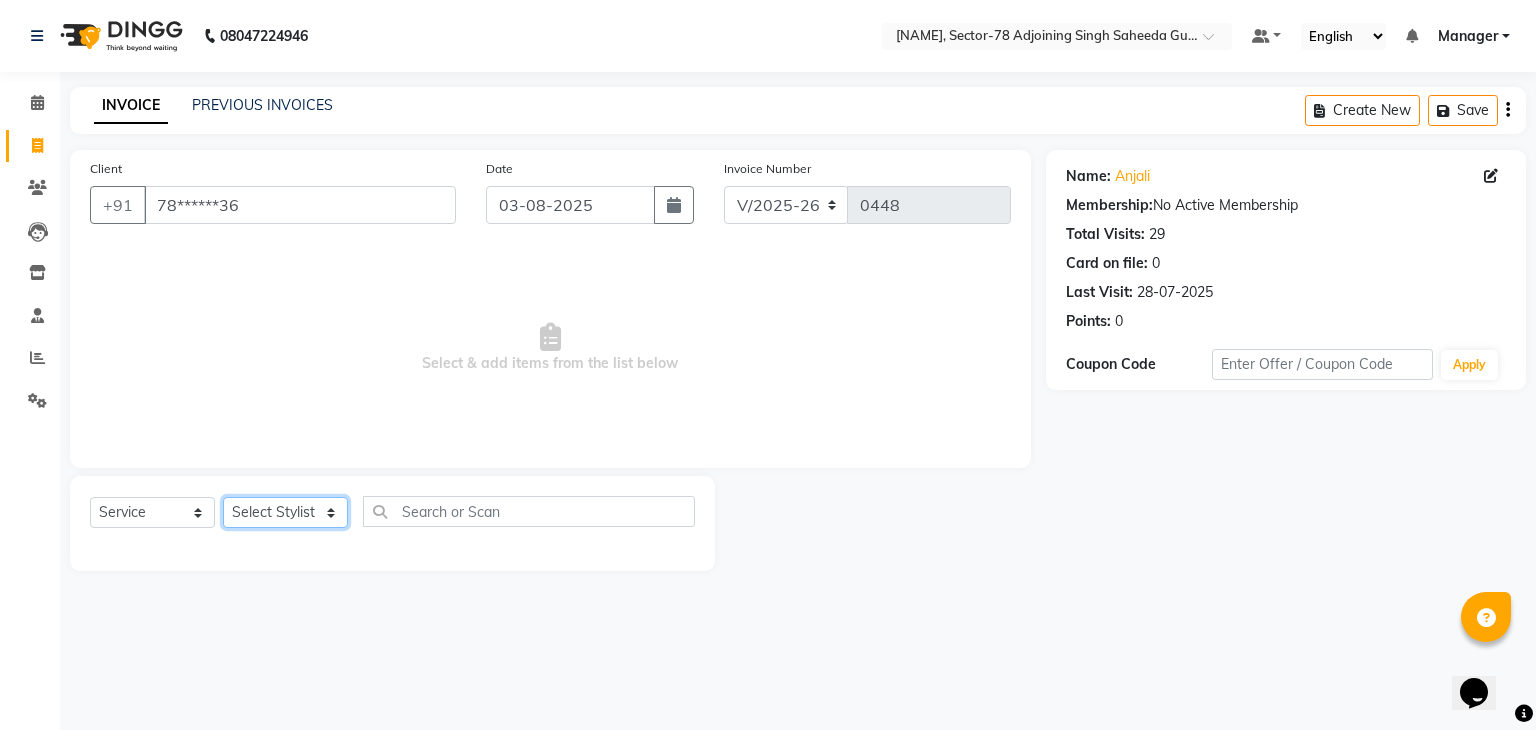 select on "83534" 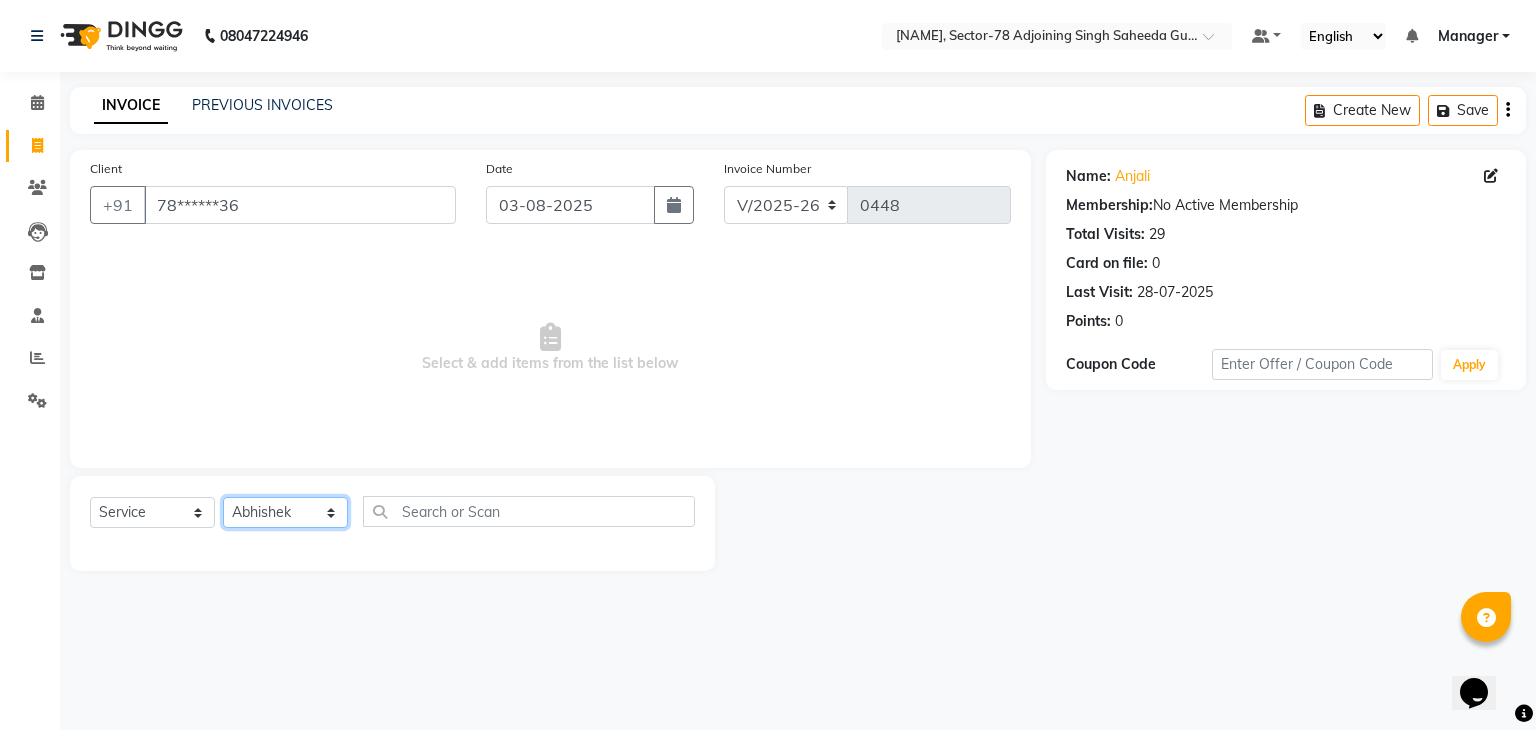 click on "Select Stylist Abhishek ABHISHEK(N) Akash Anjali Ankush Apoorna Jasmine KARAN Manager Mateen Owner Priyanka Rakhi Rudra SAHIL Saurabh YUGRAJ" 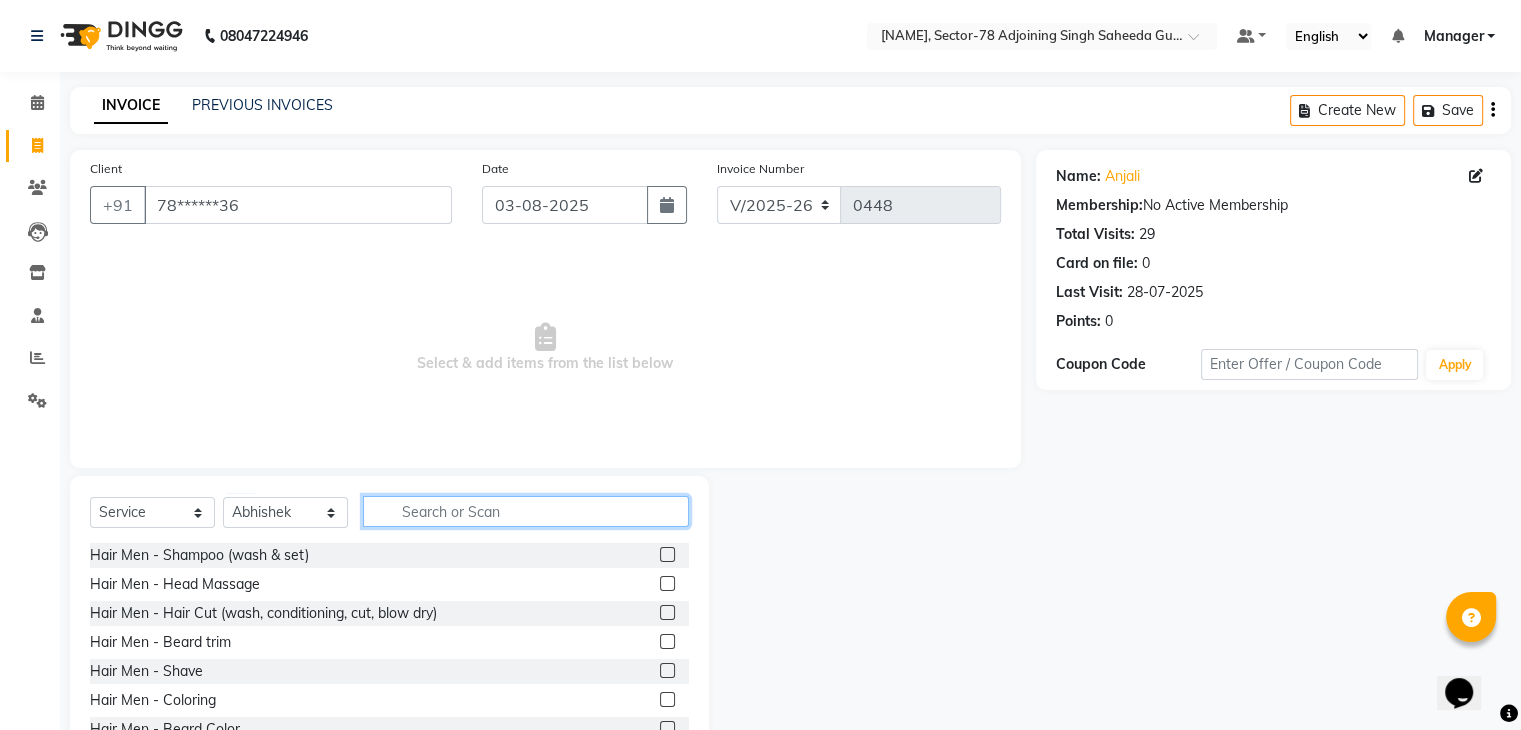 click 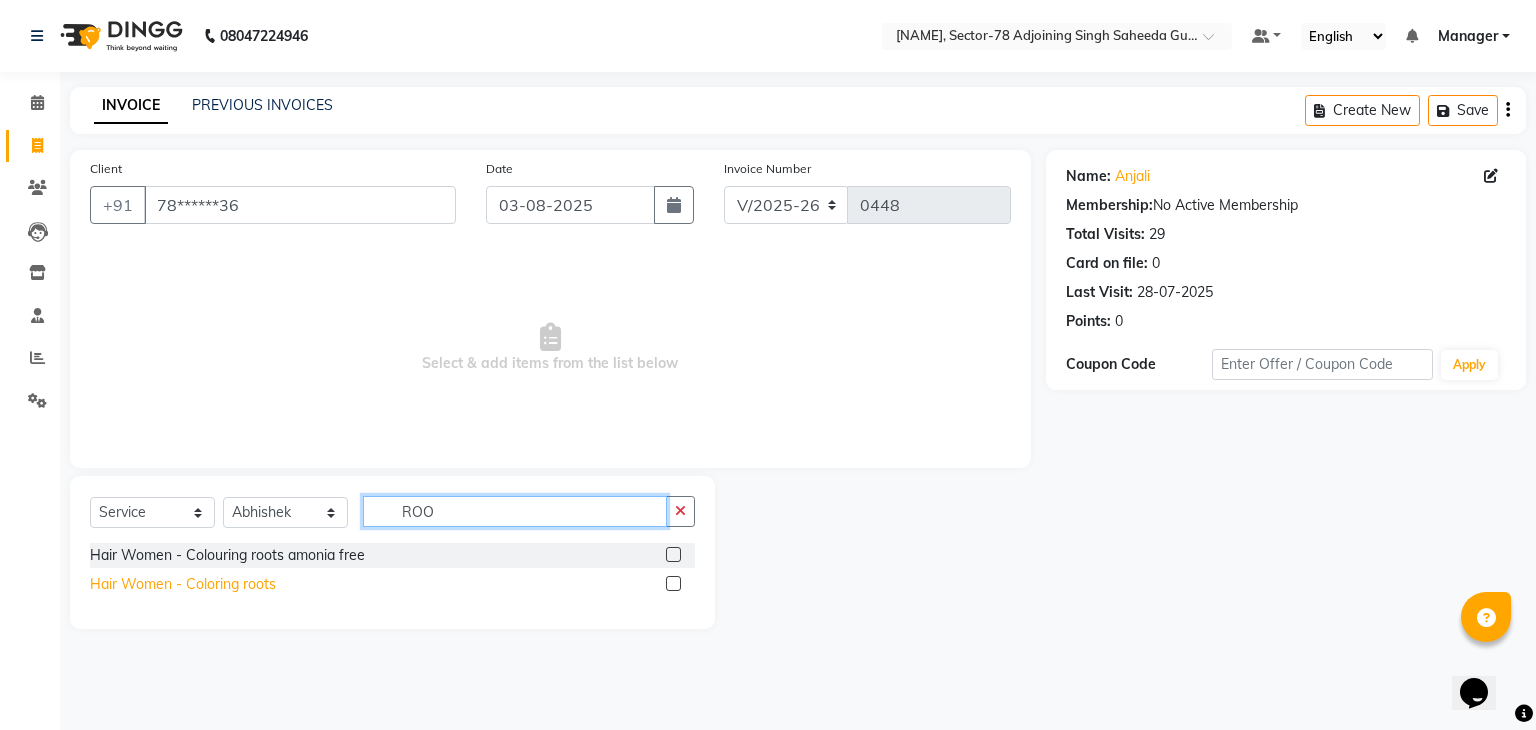 type on "ROO" 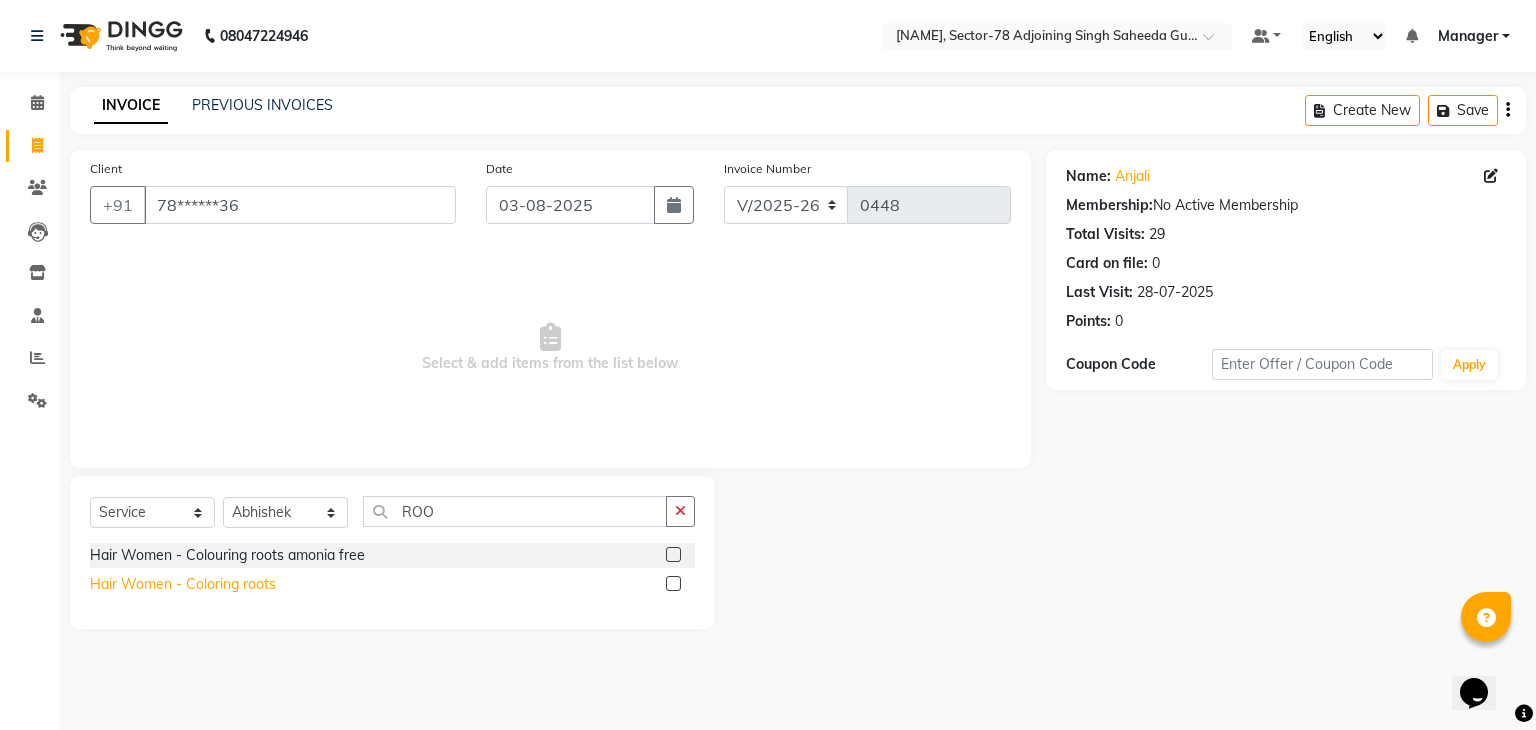 click on "Hair Women - Coloring roots" 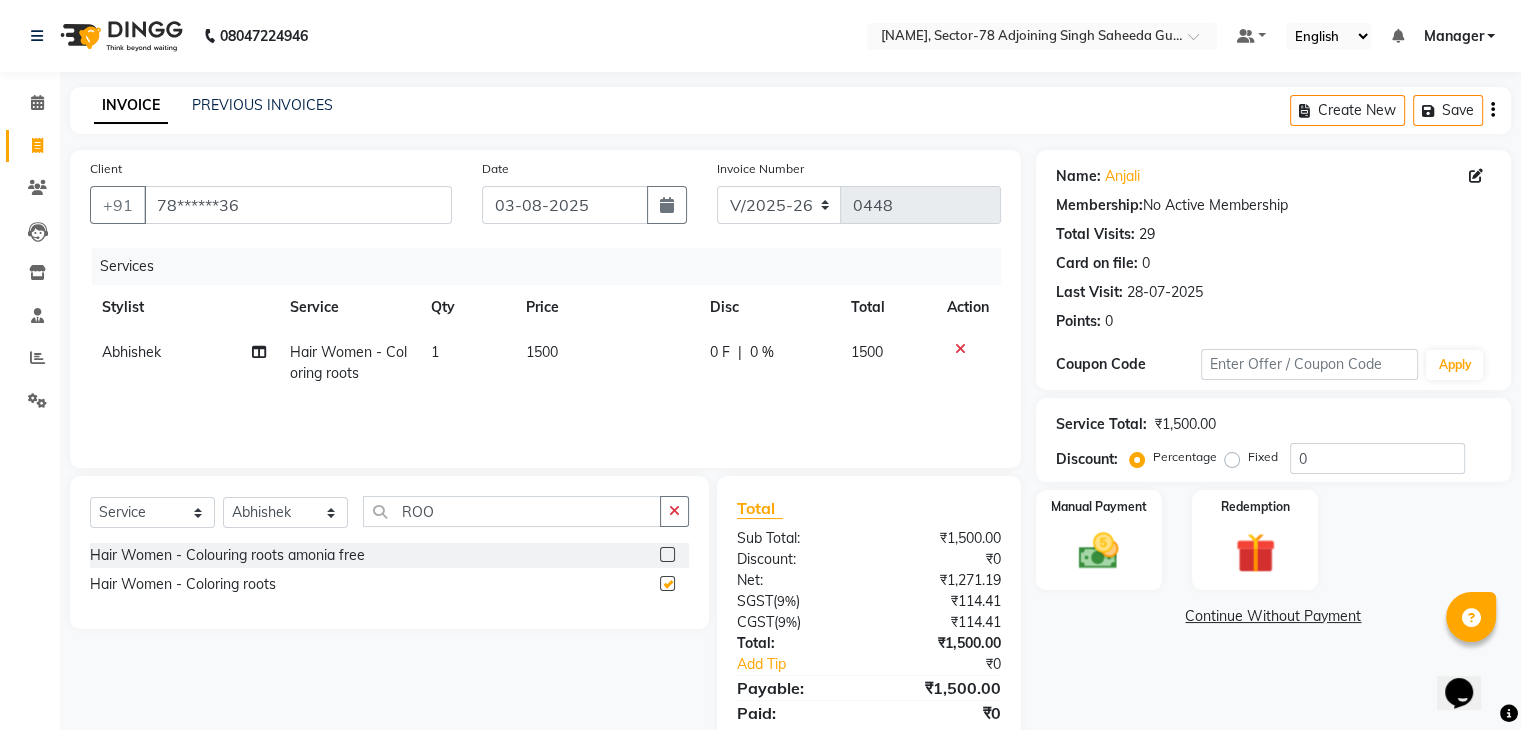 checkbox on "false" 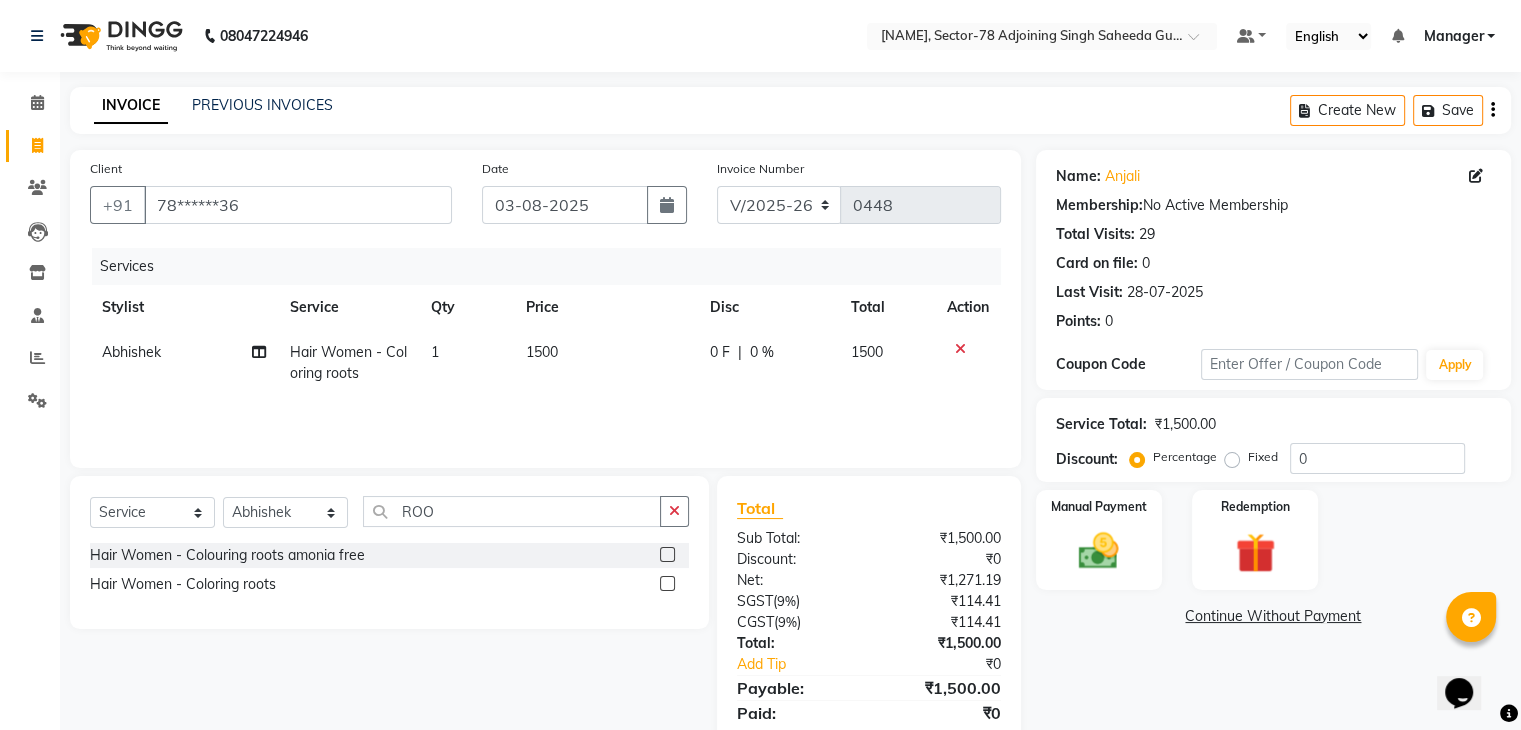 click on "1500" 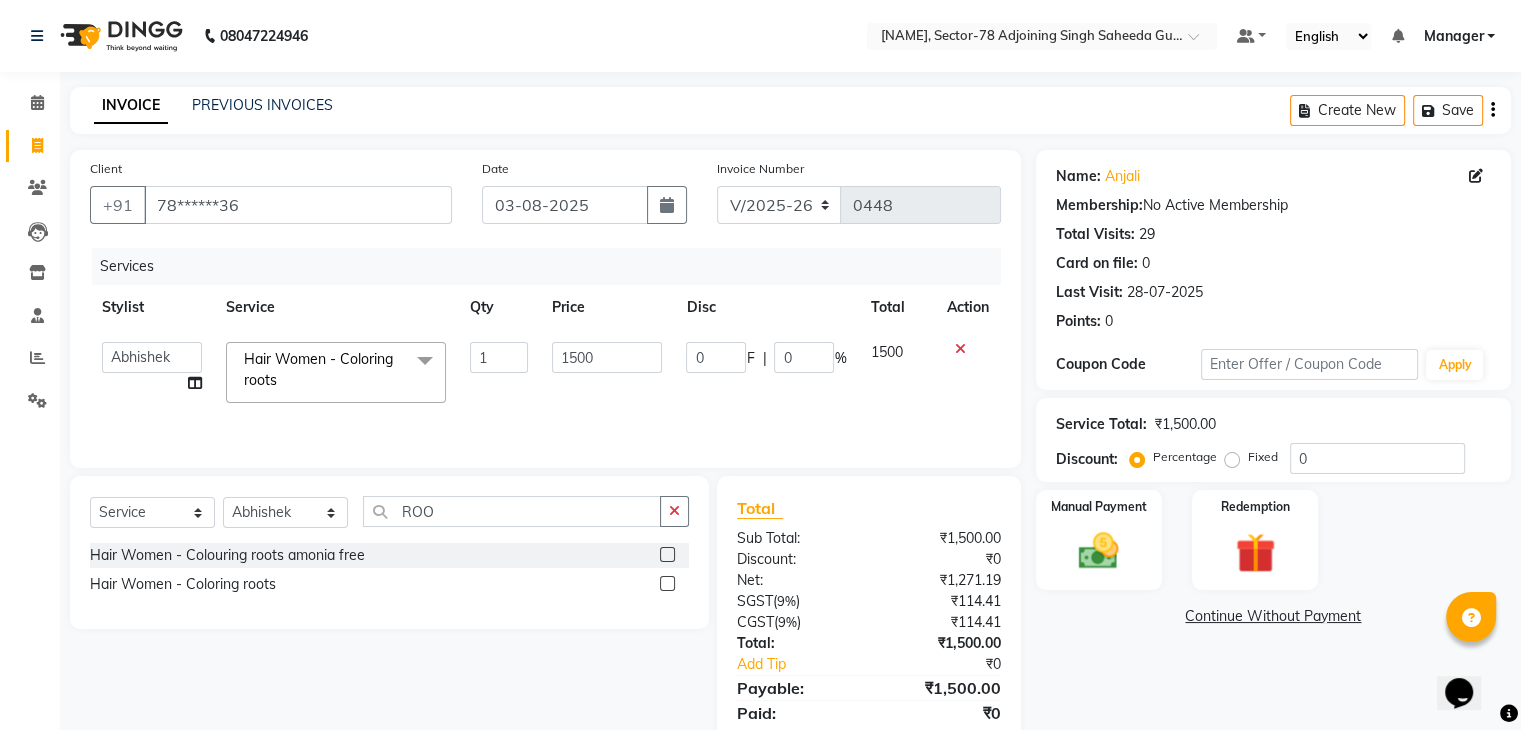click on "1500" 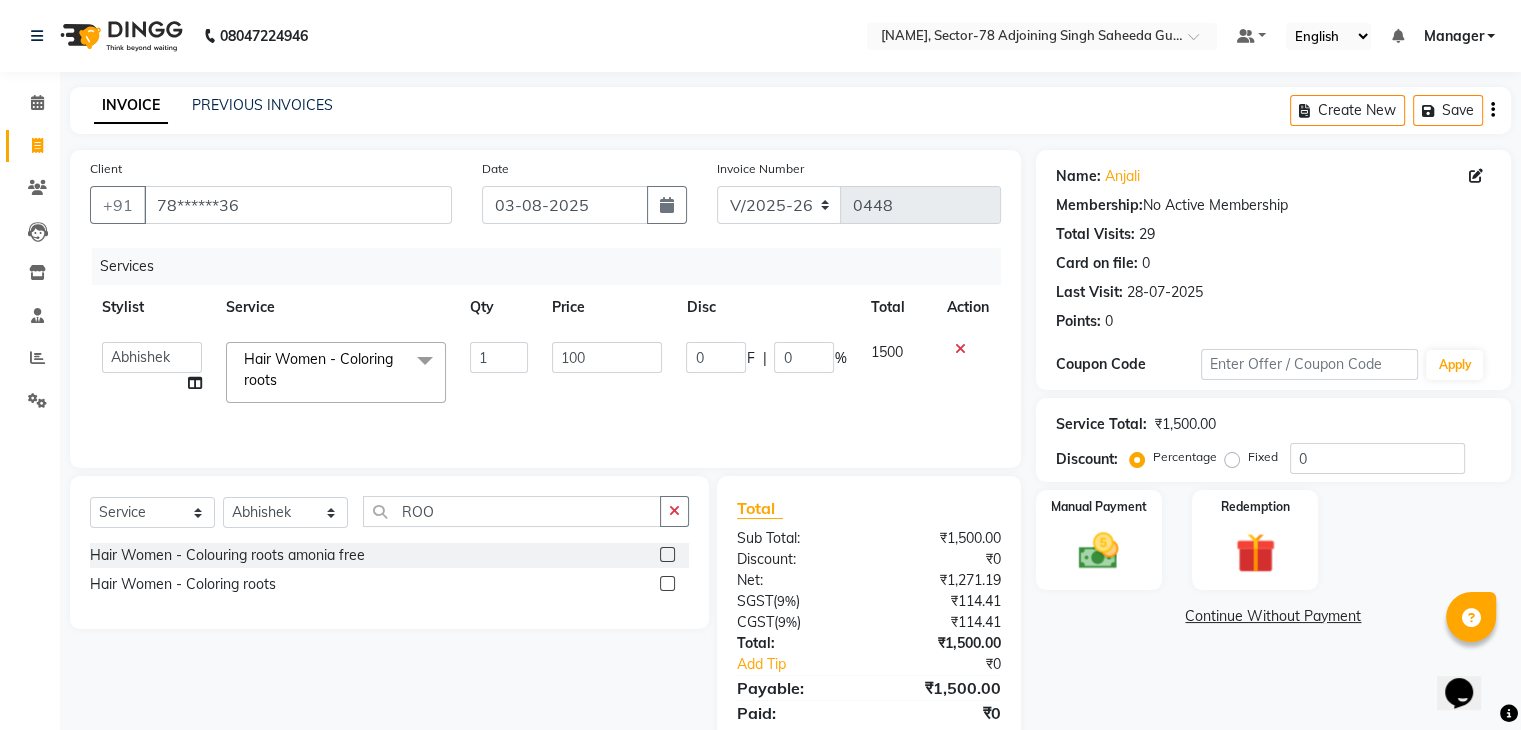 type on "1000" 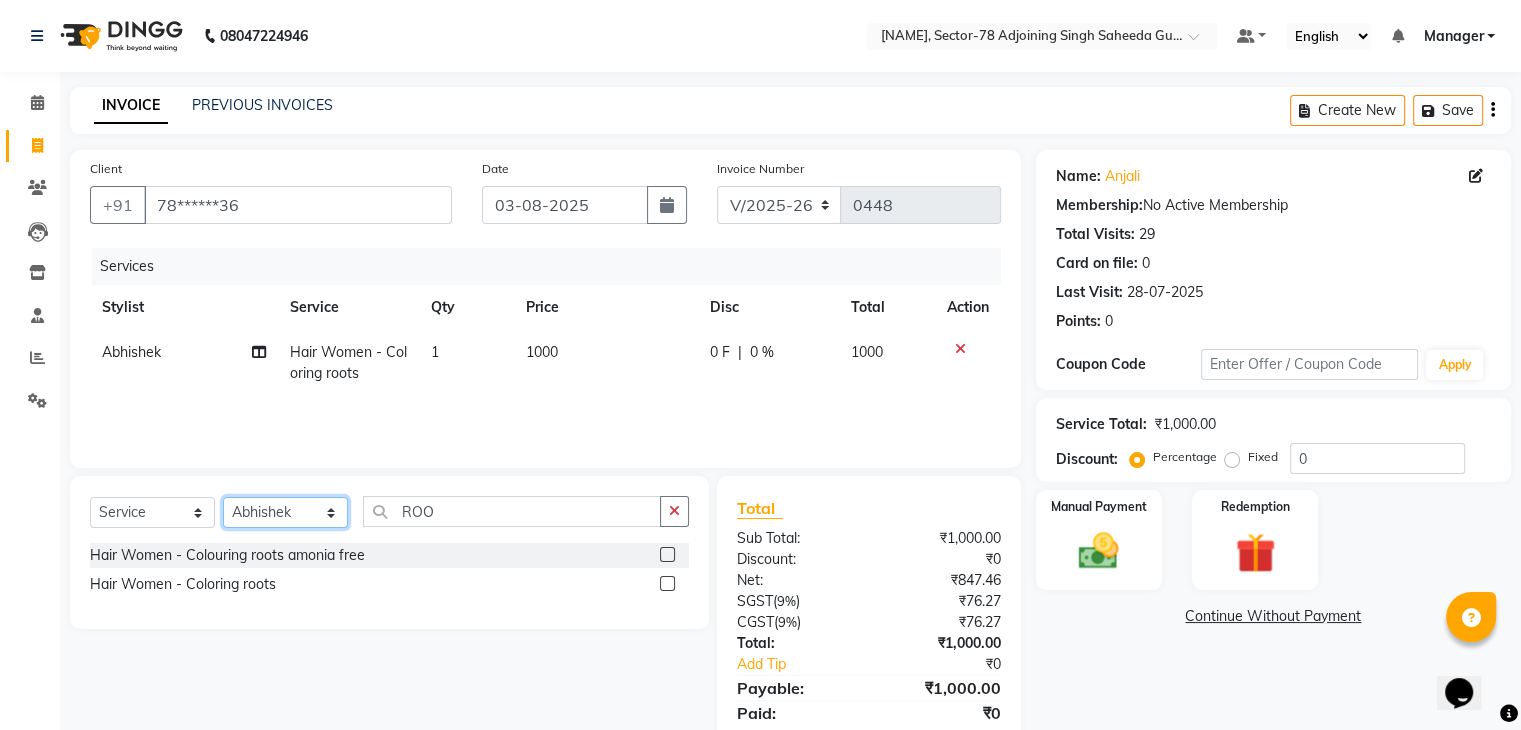 click on "Select Stylist Abhishek ABHISHEK(N) Akash Anjali Ankush Apoorna Jasmine KARAN Manager Mateen Owner Priyanka Rakhi Rudra SAHIL Saurabh YUGRAJ" 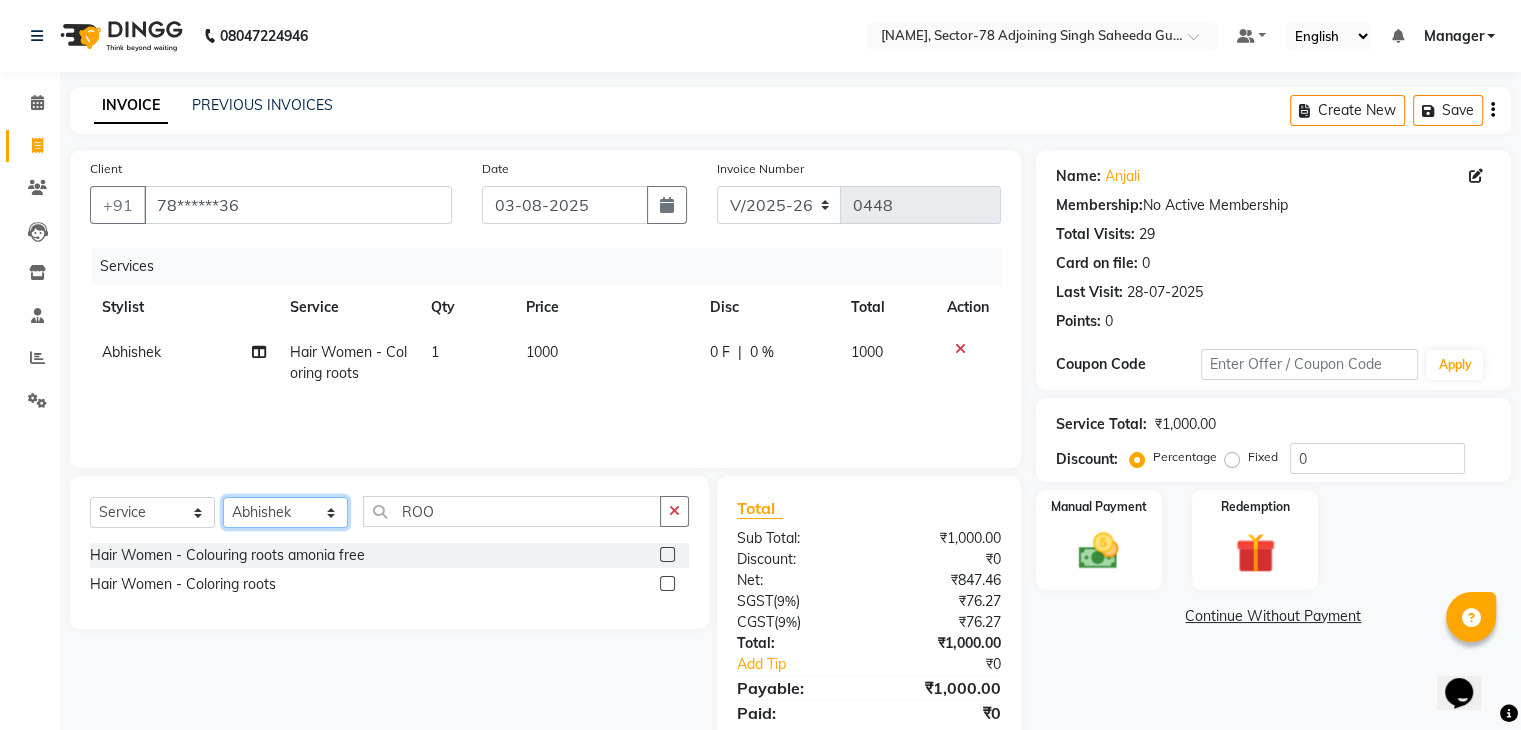 select on "[POSTAL CODE]" 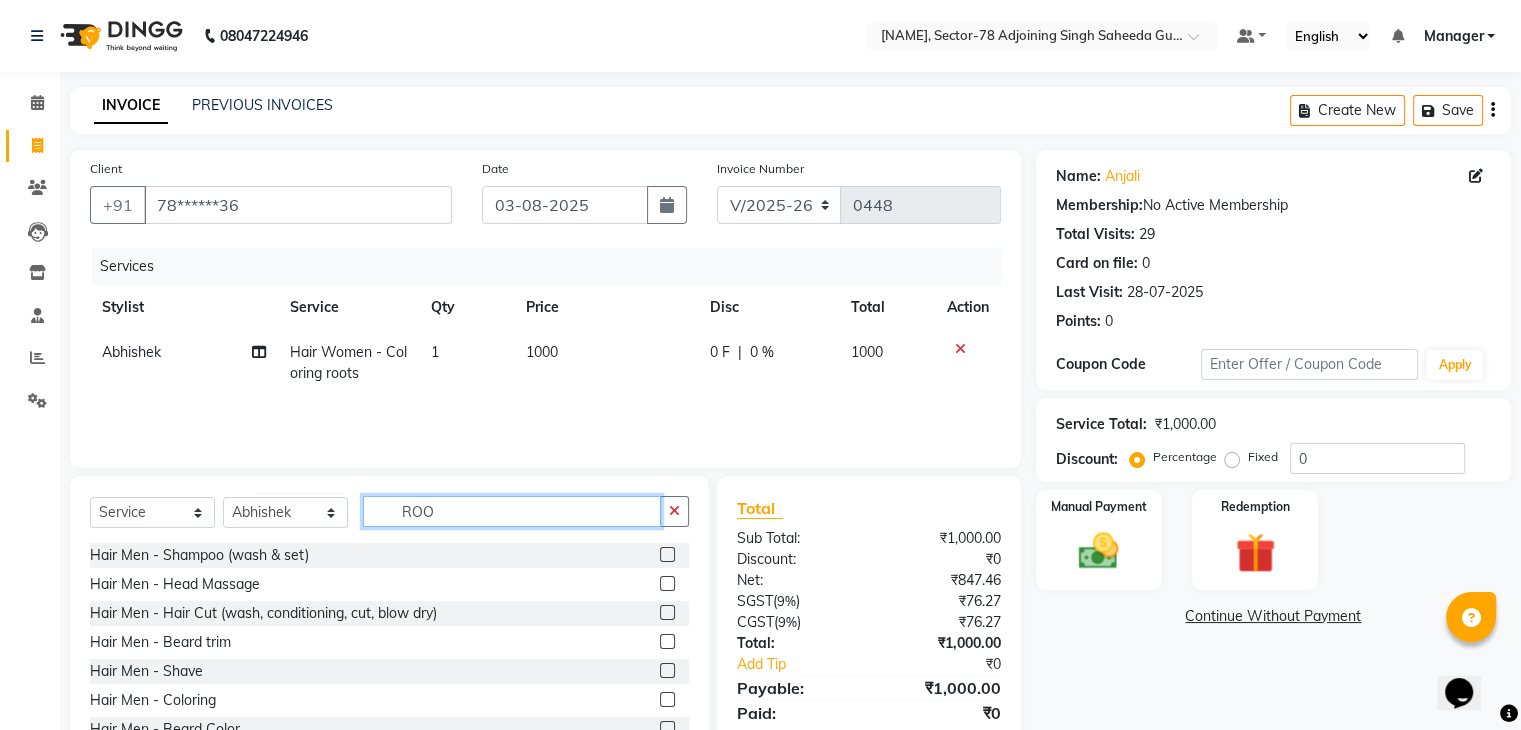 click on "ROO" 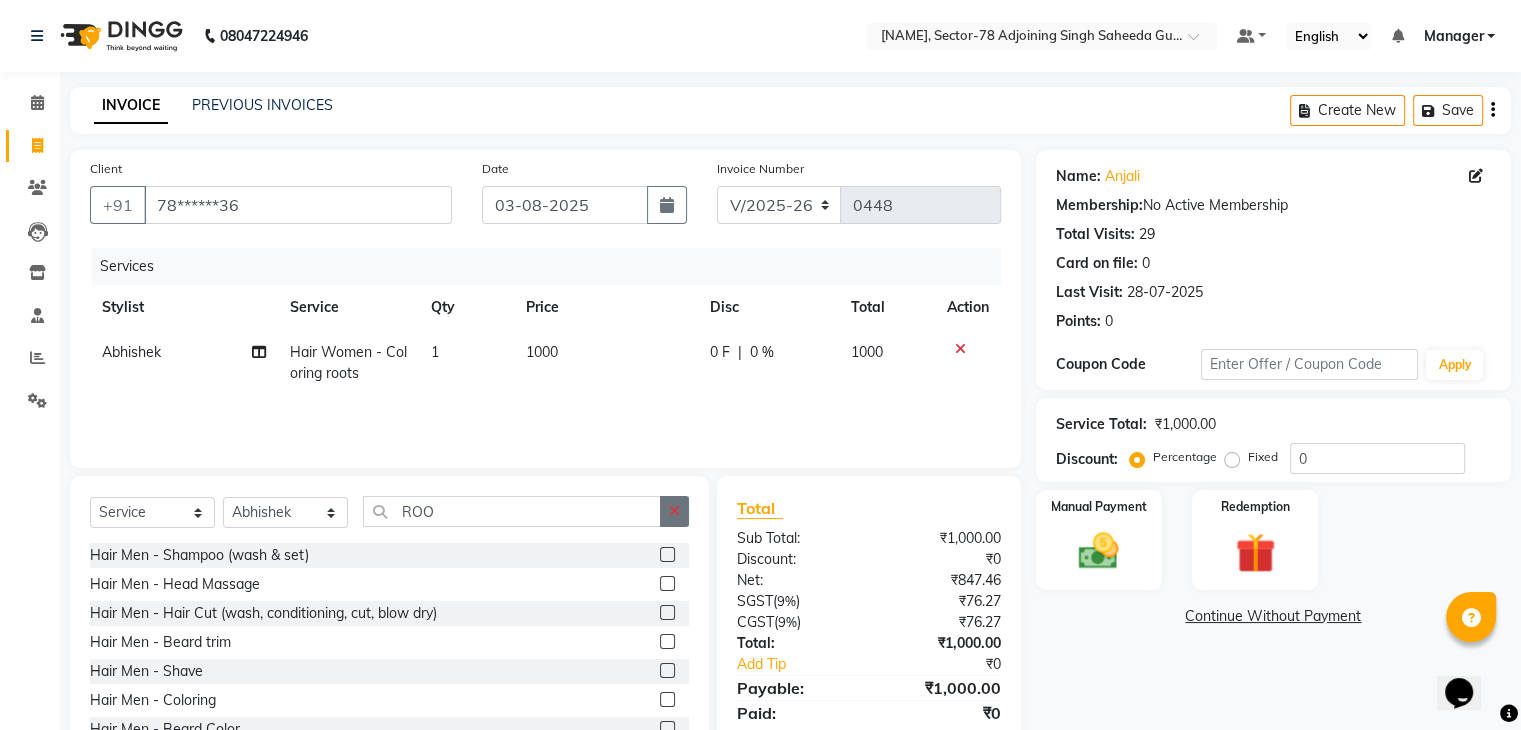 click 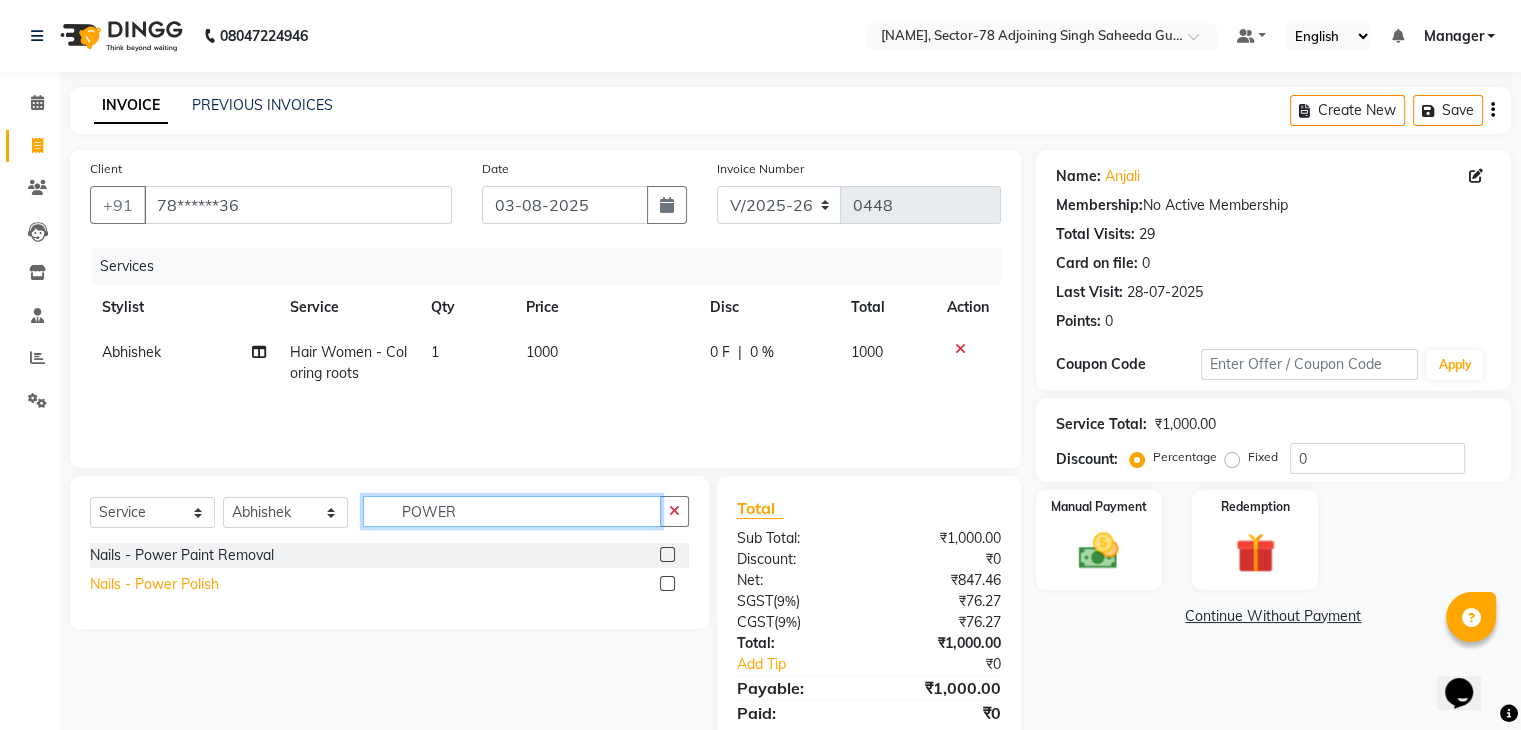 type on "POWER" 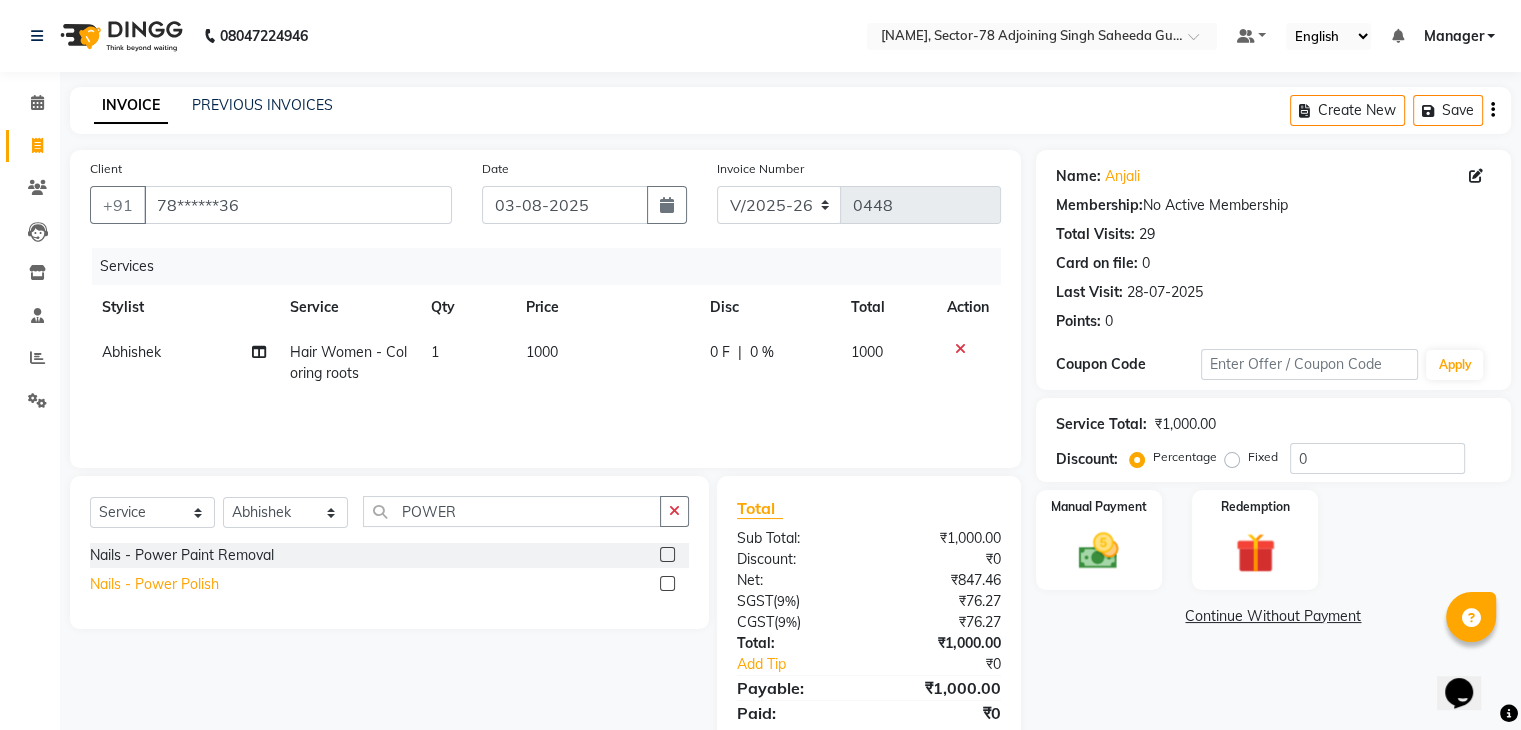 click on "Nails - Power Polish" 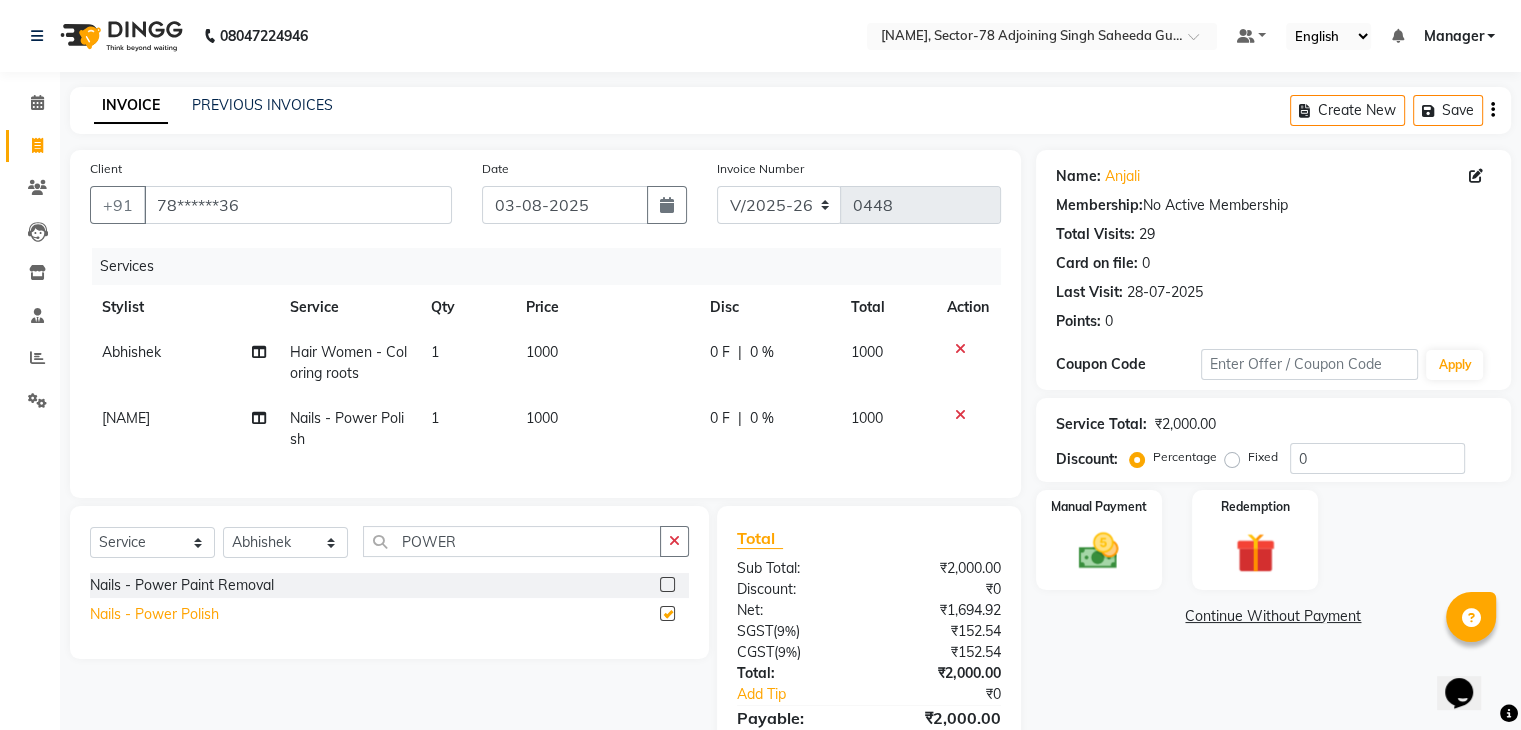 checkbox on "false" 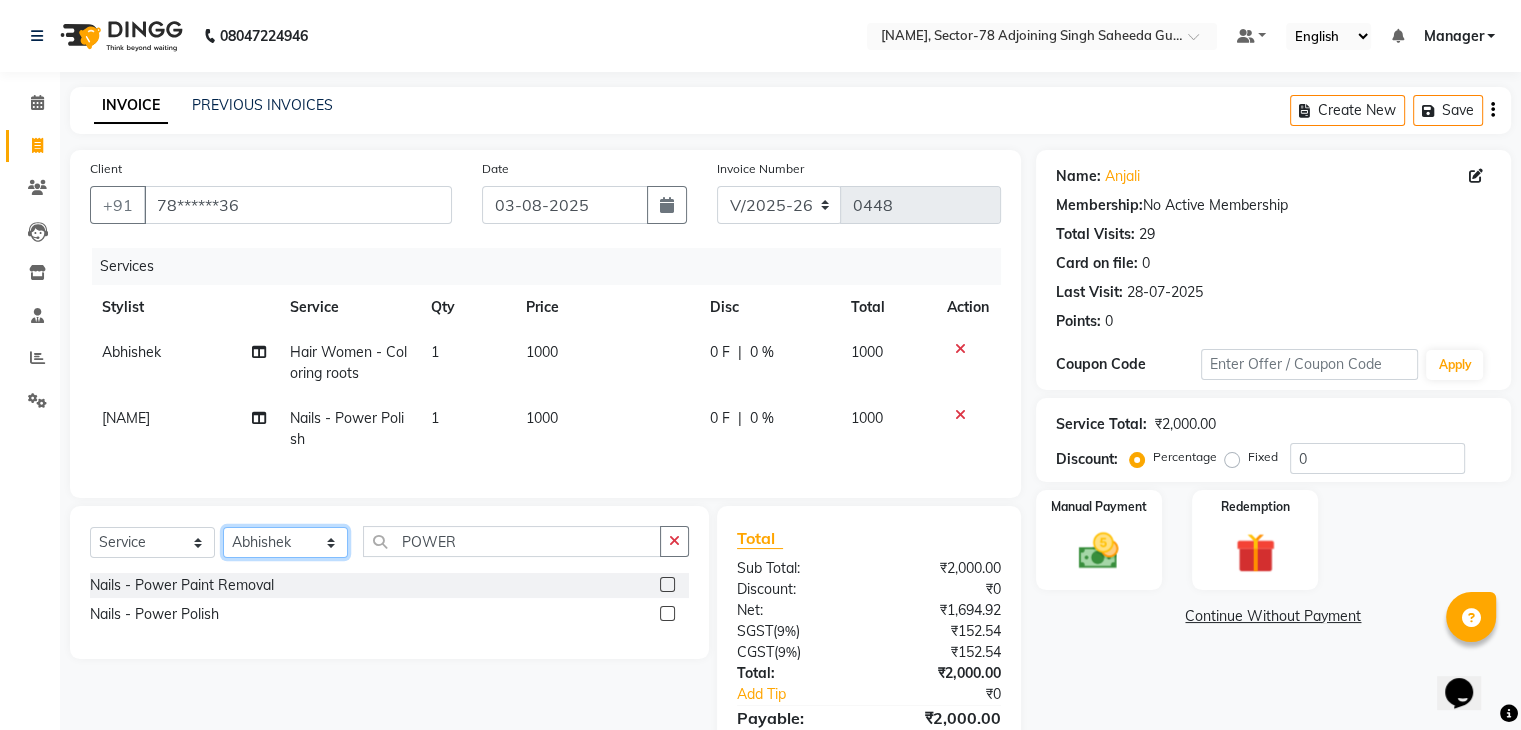 click on "Select Stylist Abhishek ABHISHEK(N) Akash Anjali Ankush Apoorna Jasmine KARAN Manager Mateen Owner Priyanka Rakhi Rudra SAHIL Saurabh YUGRAJ" 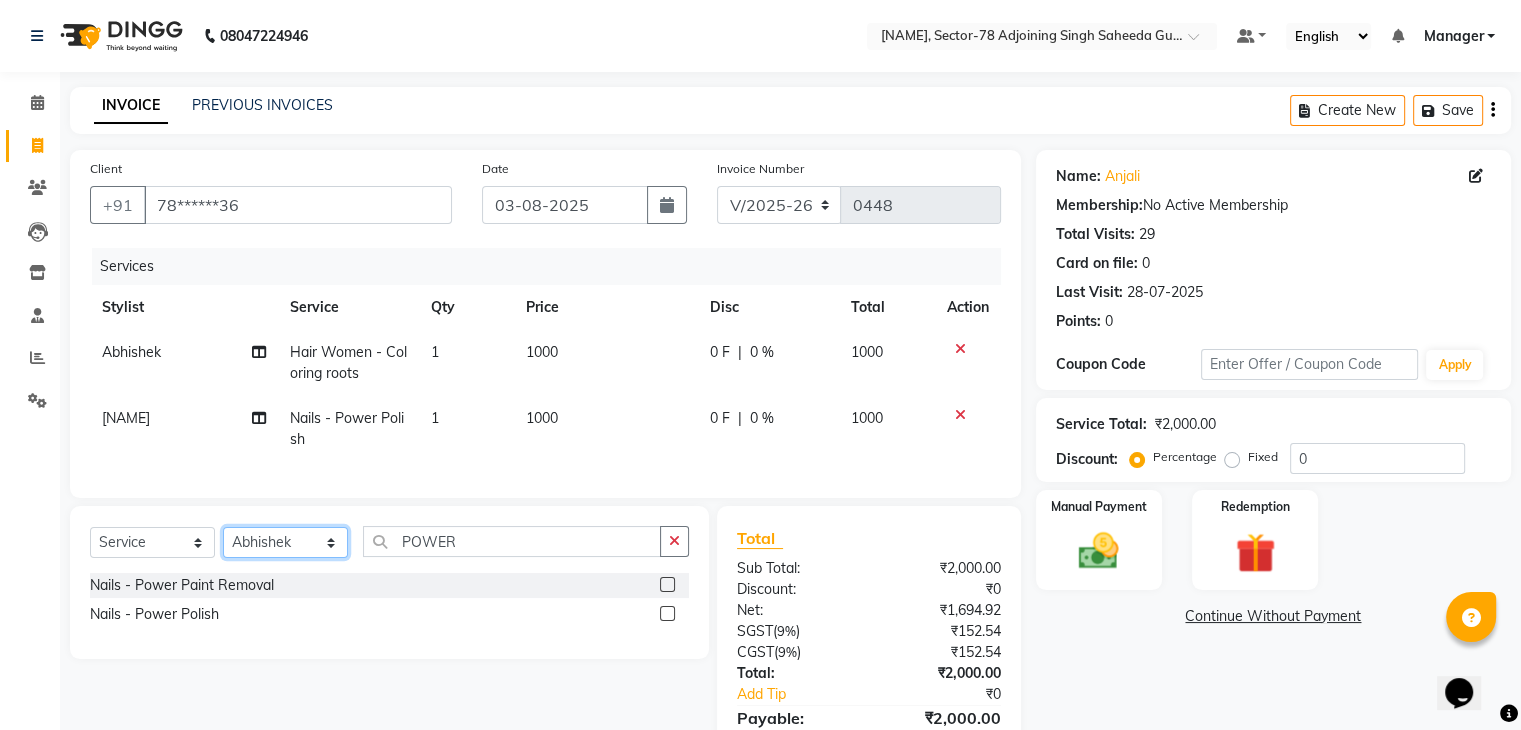 click on "Select Stylist Abhishek ABHISHEK(N) Akash Anjali Ankush Apoorna Jasmine KARAN Manager Mateen Owner Priyanka Rakhi Rudra SAHIL Saurabh YUGRAJ" 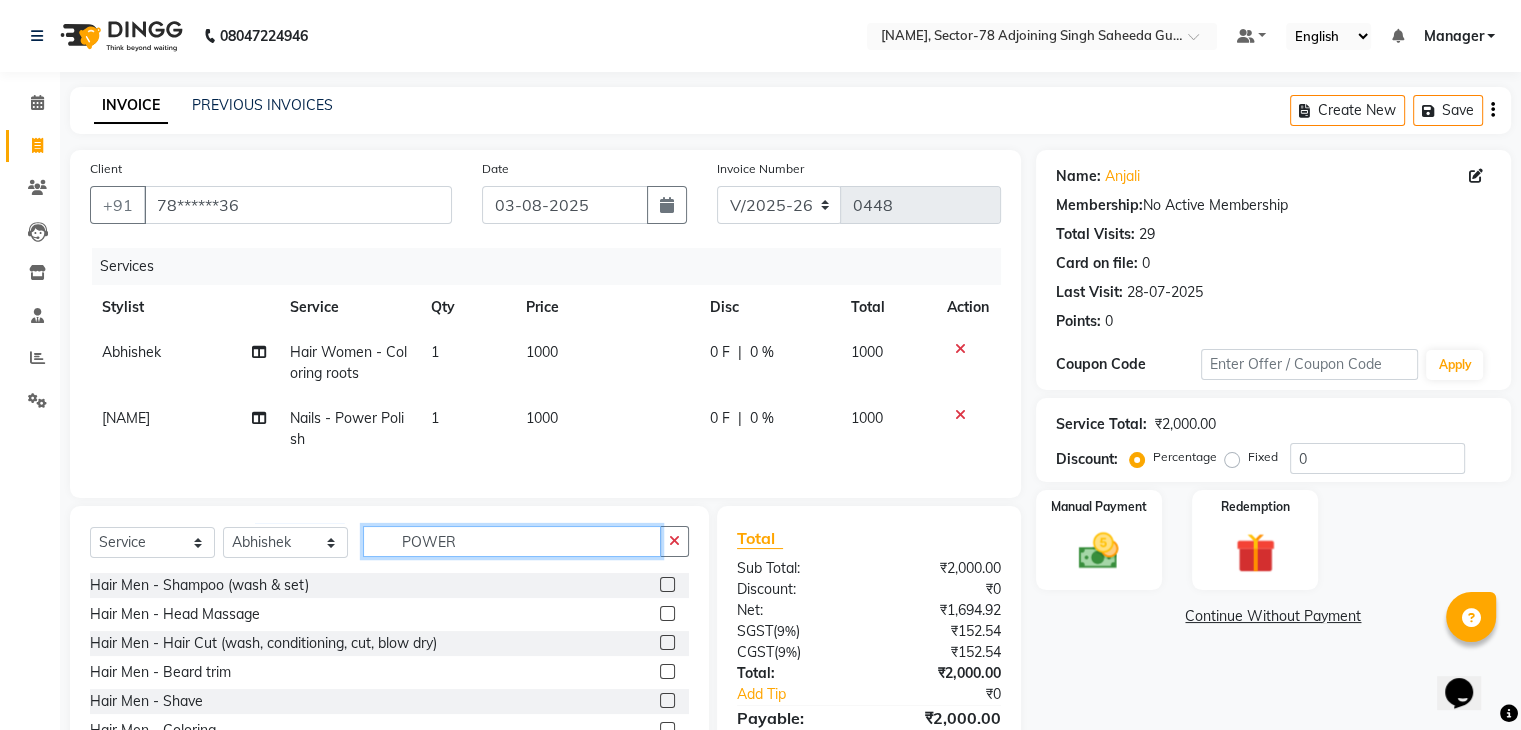 click on "POWER" 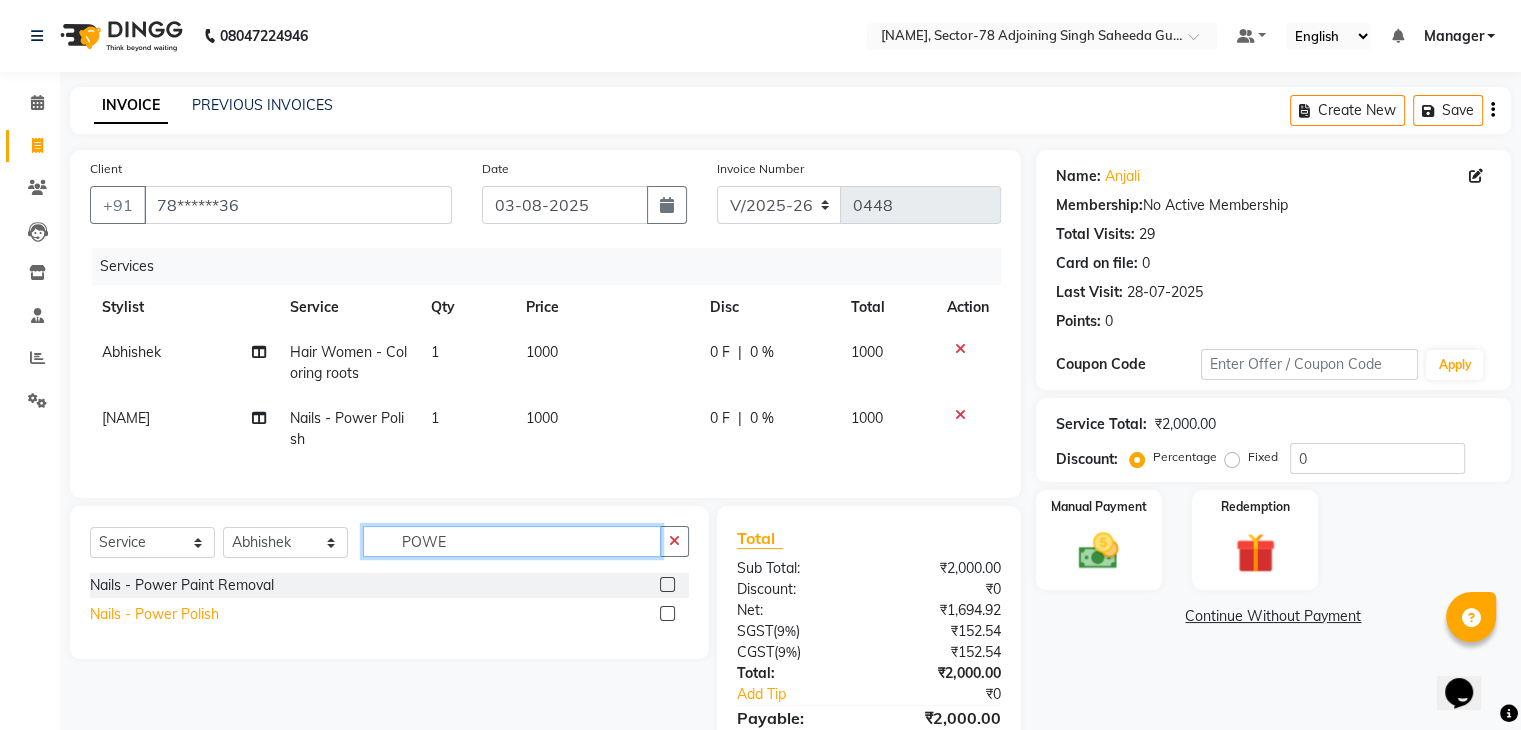type on "POWE" 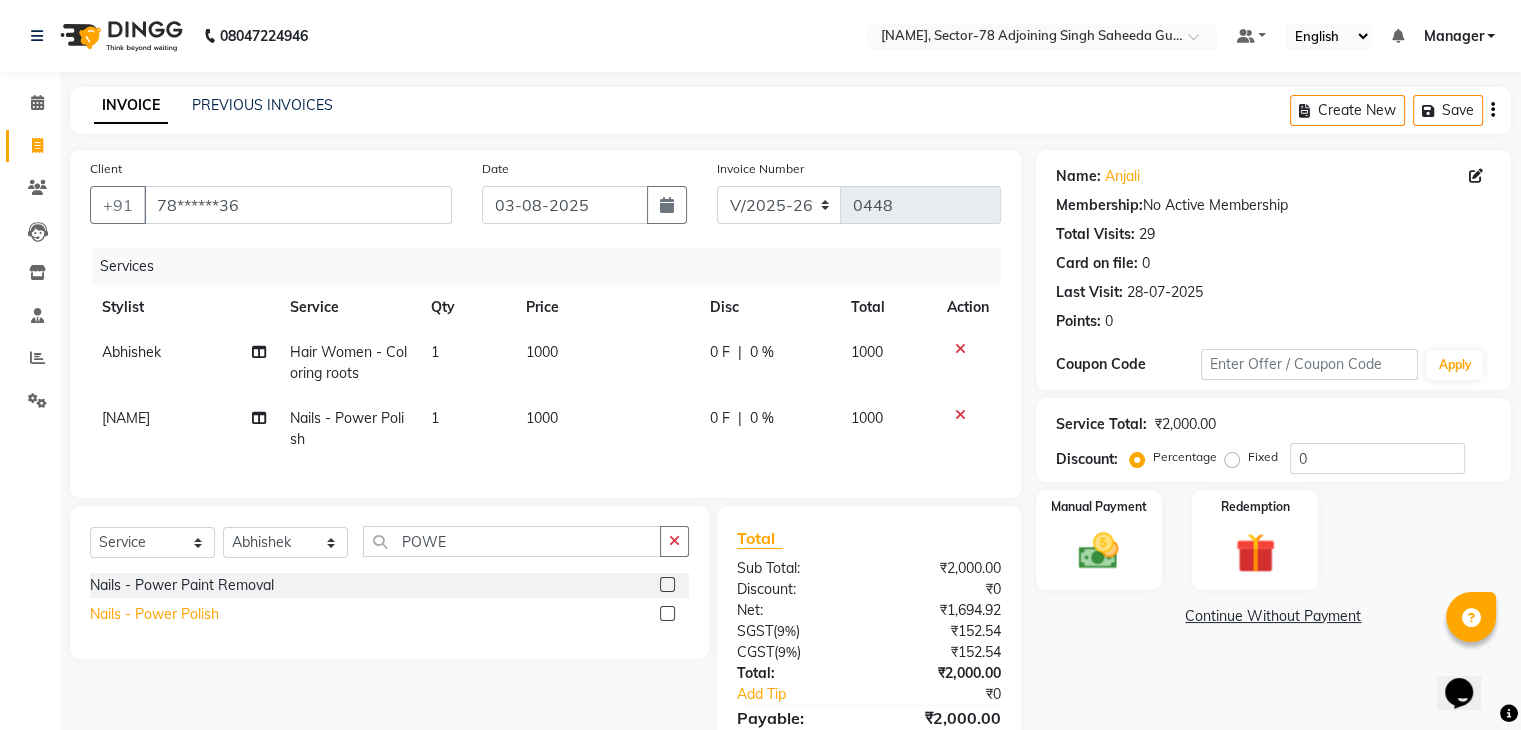 click on "Nails - Power Polish" 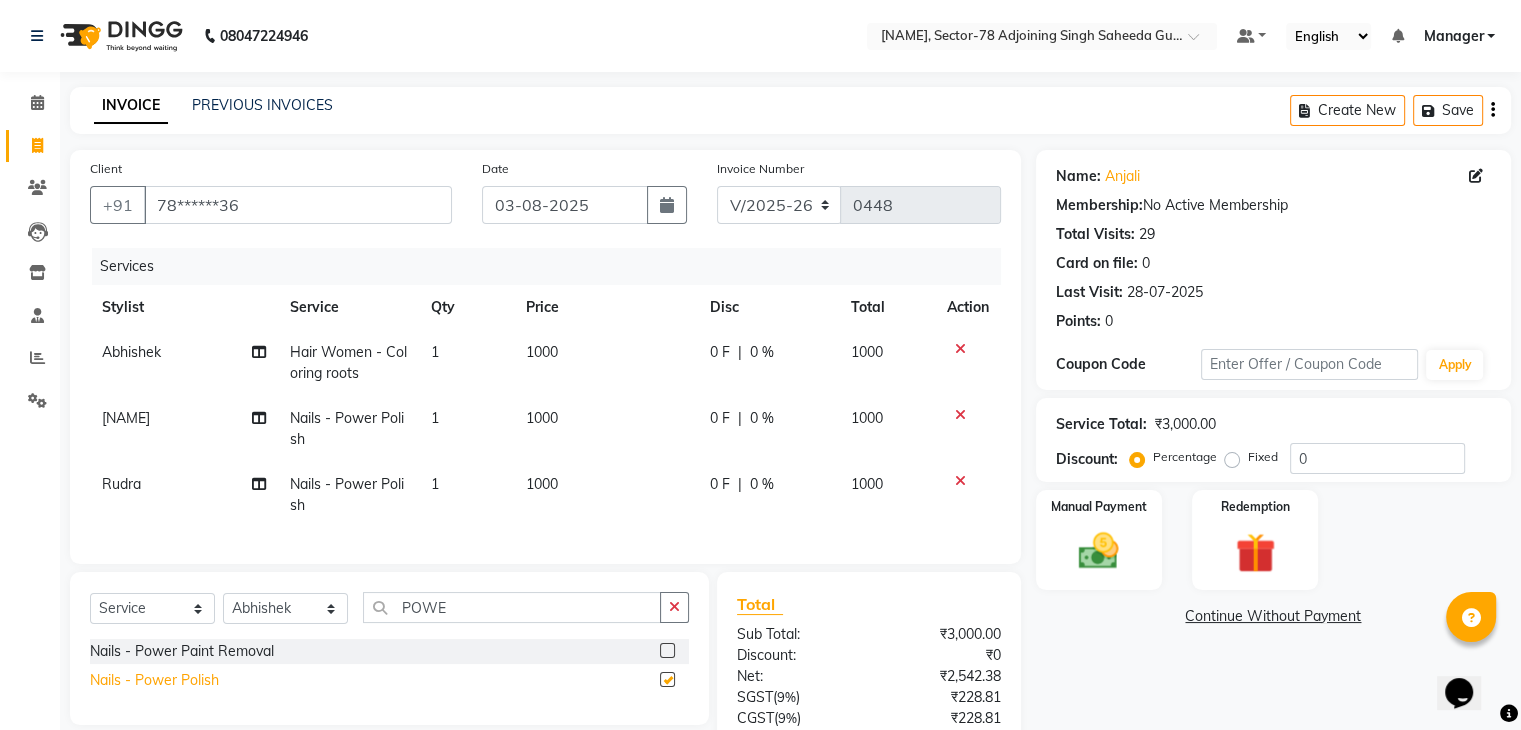 checkbox on "false" 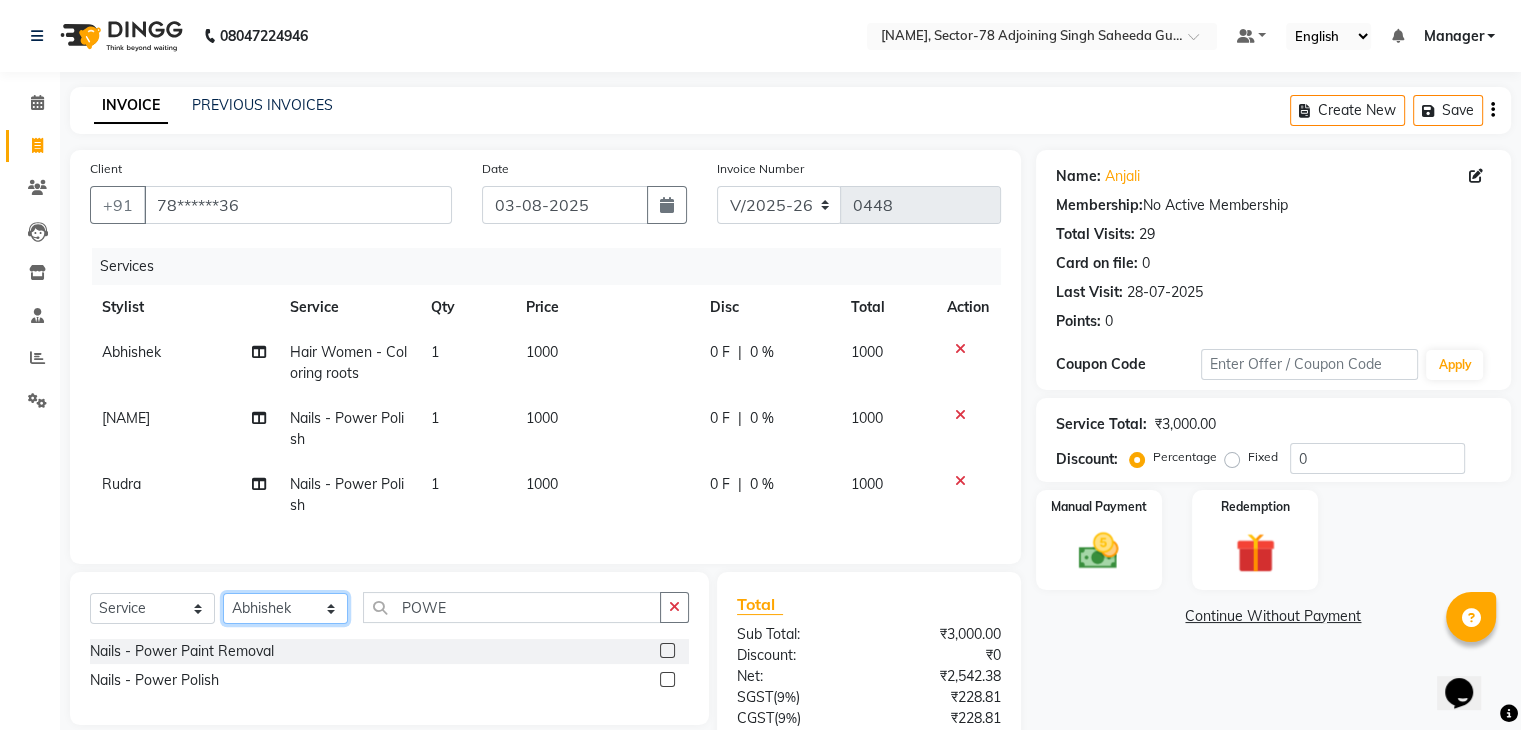 click on "Select Stylist Abhishek ABHISHEK(N) Akash Anjali Ankush Apoorna Jasmine KARAN Manager Mateen Owner Priyanka Rakhi Rudra SAHIL Saurabh YUGRAJ" 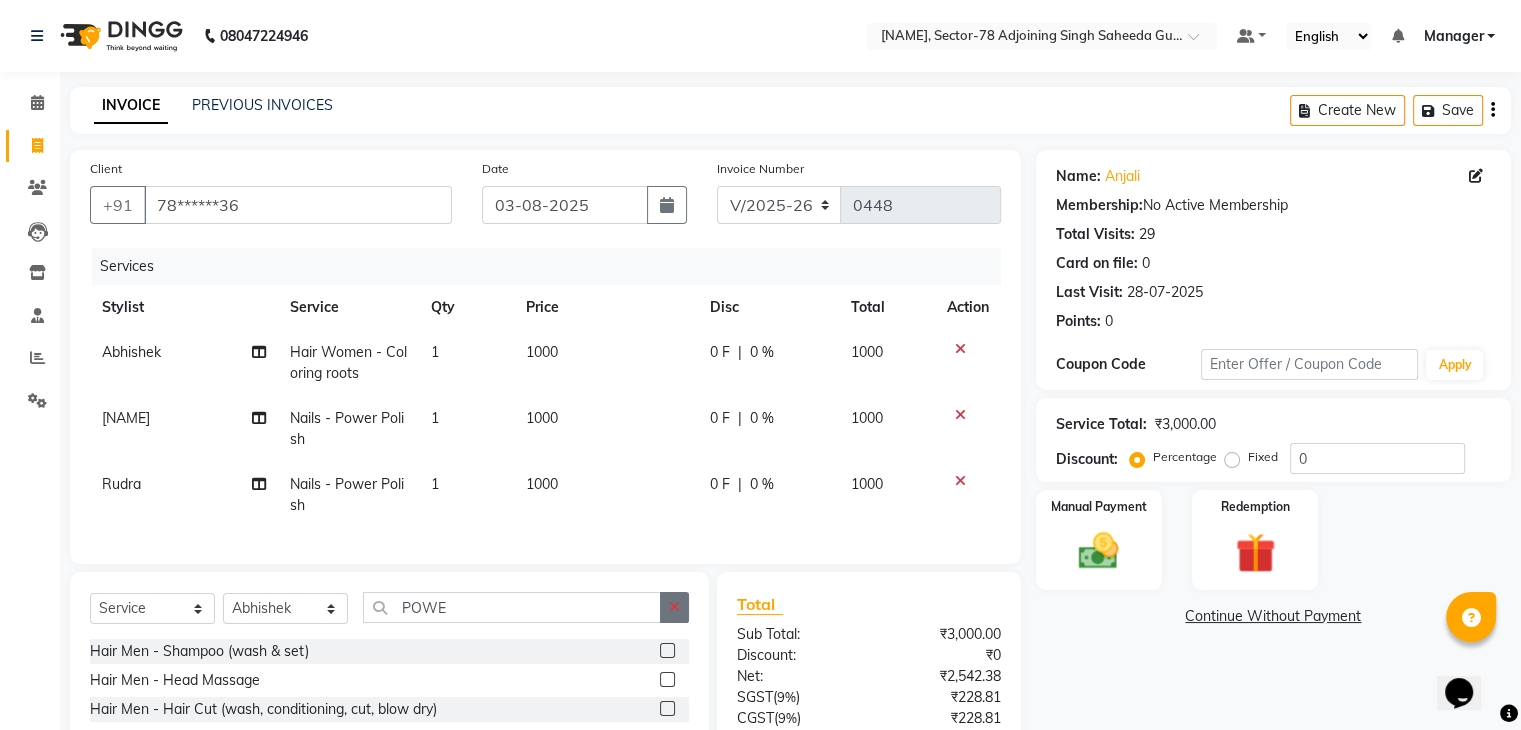 click 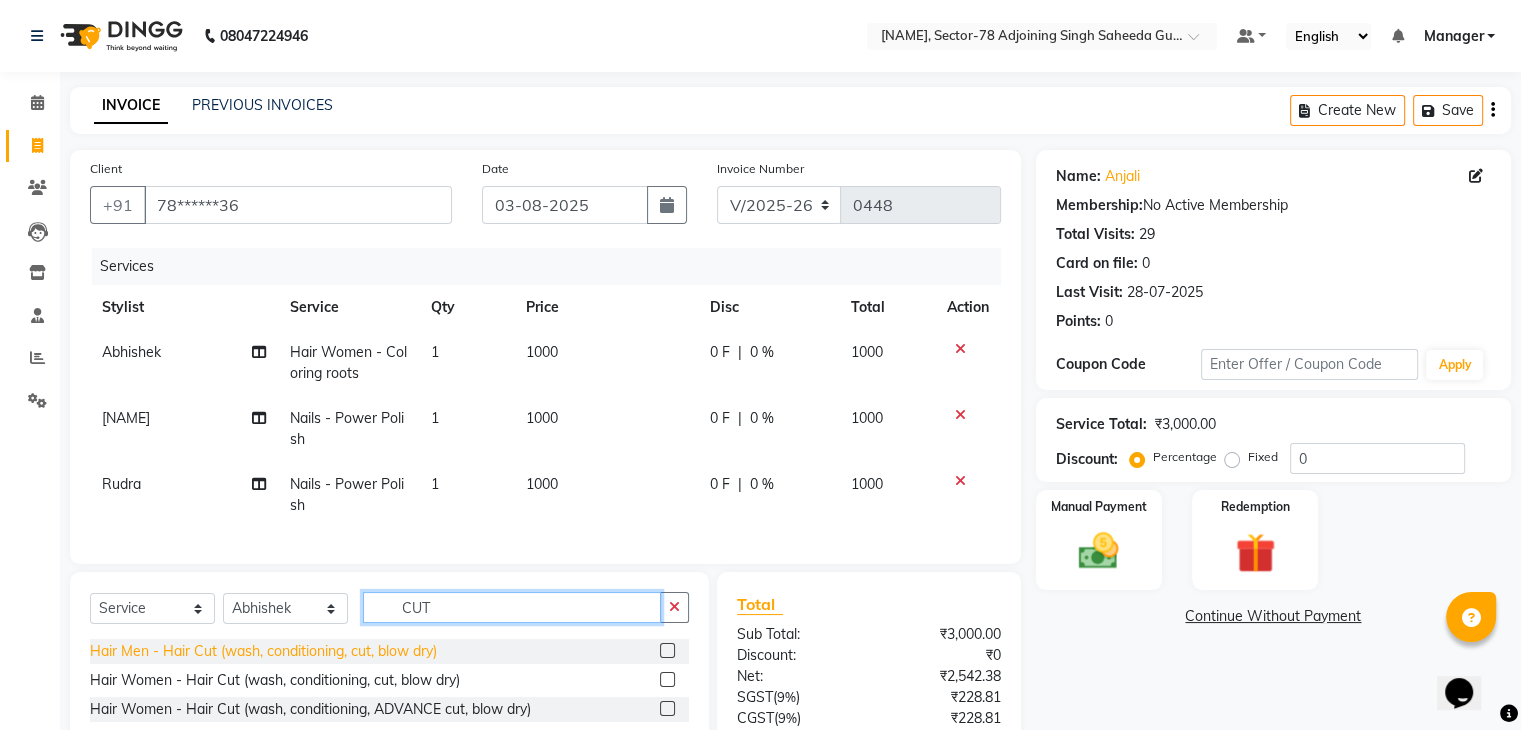 type on "CUT" 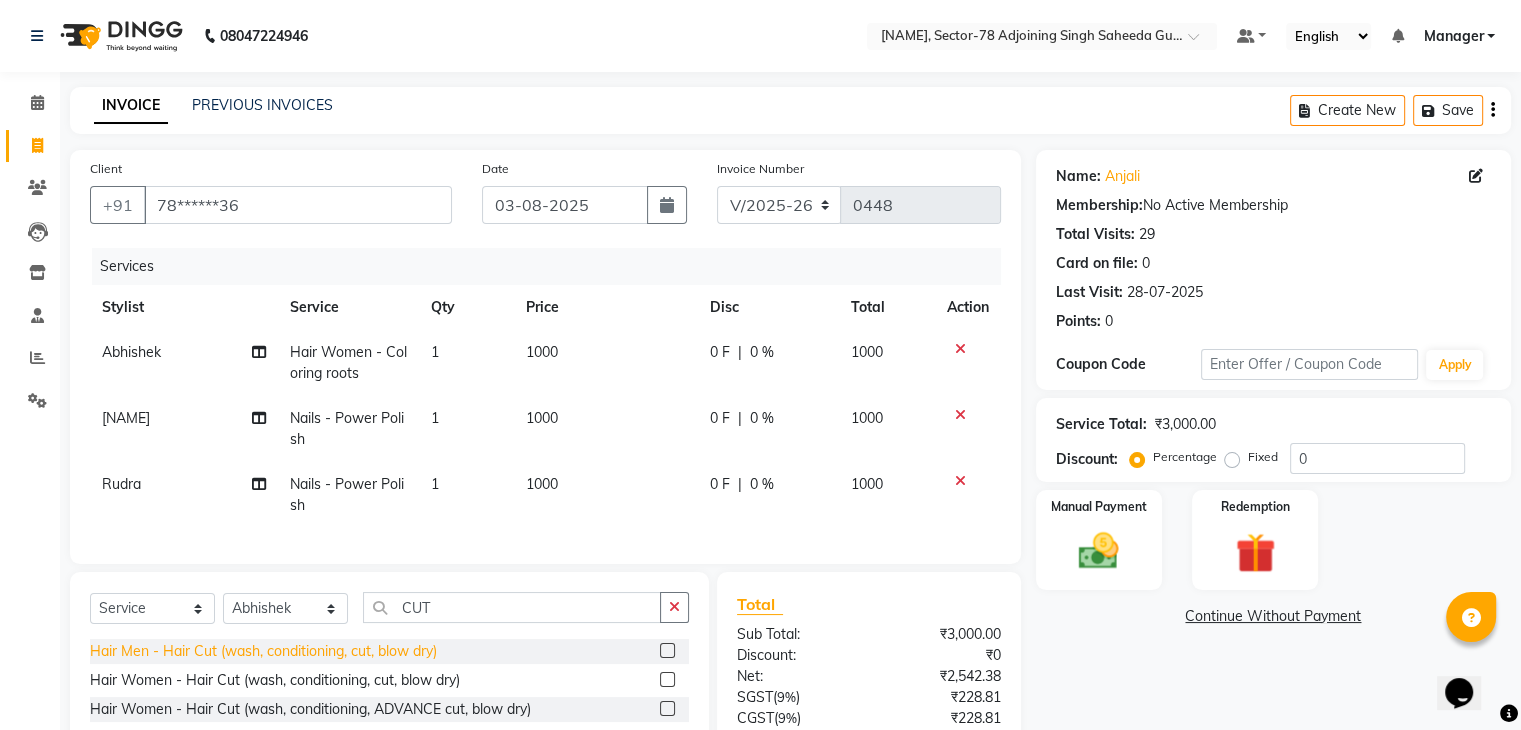click on "Hair Men - Hair Cut (wash, conditioning, cut, blow dry)" 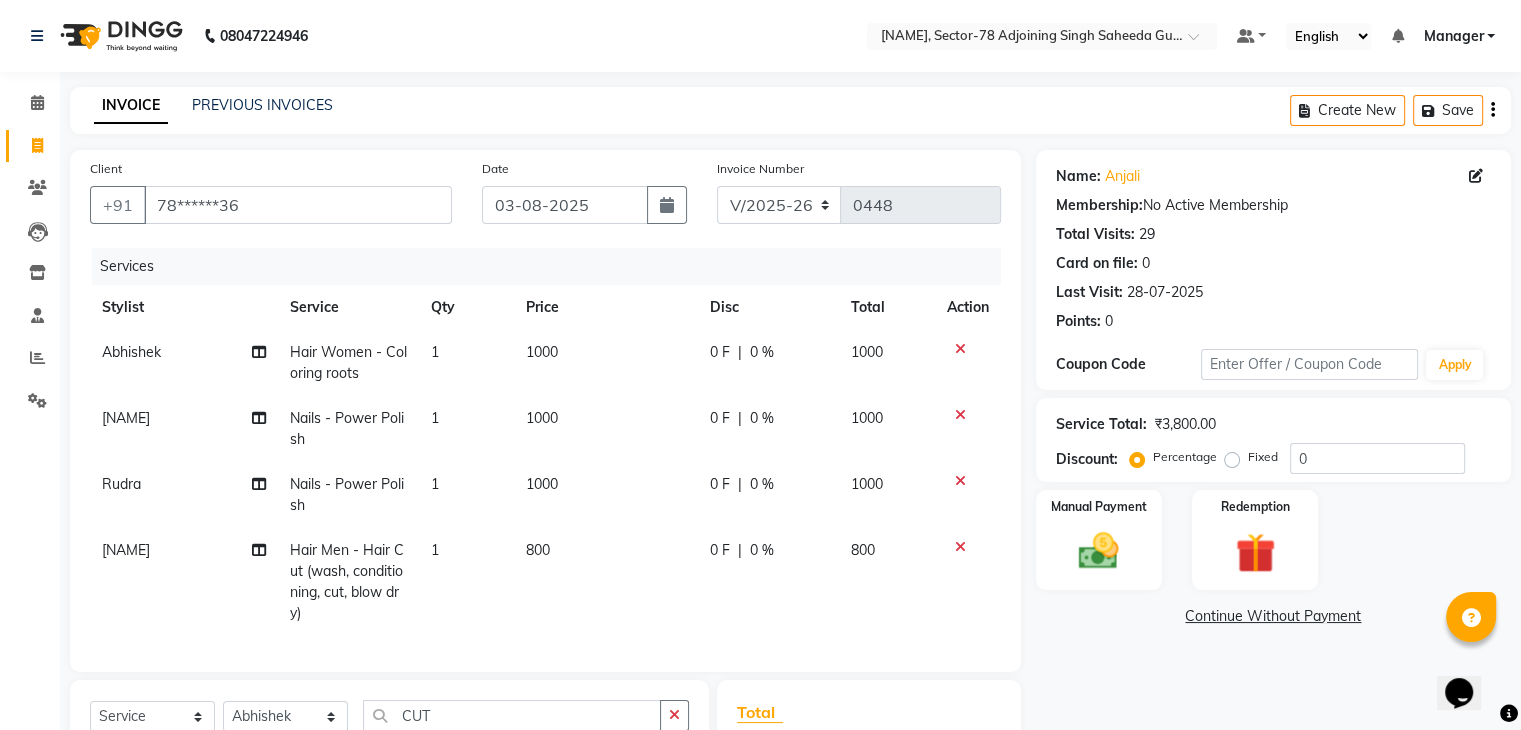 checkbox on "false" 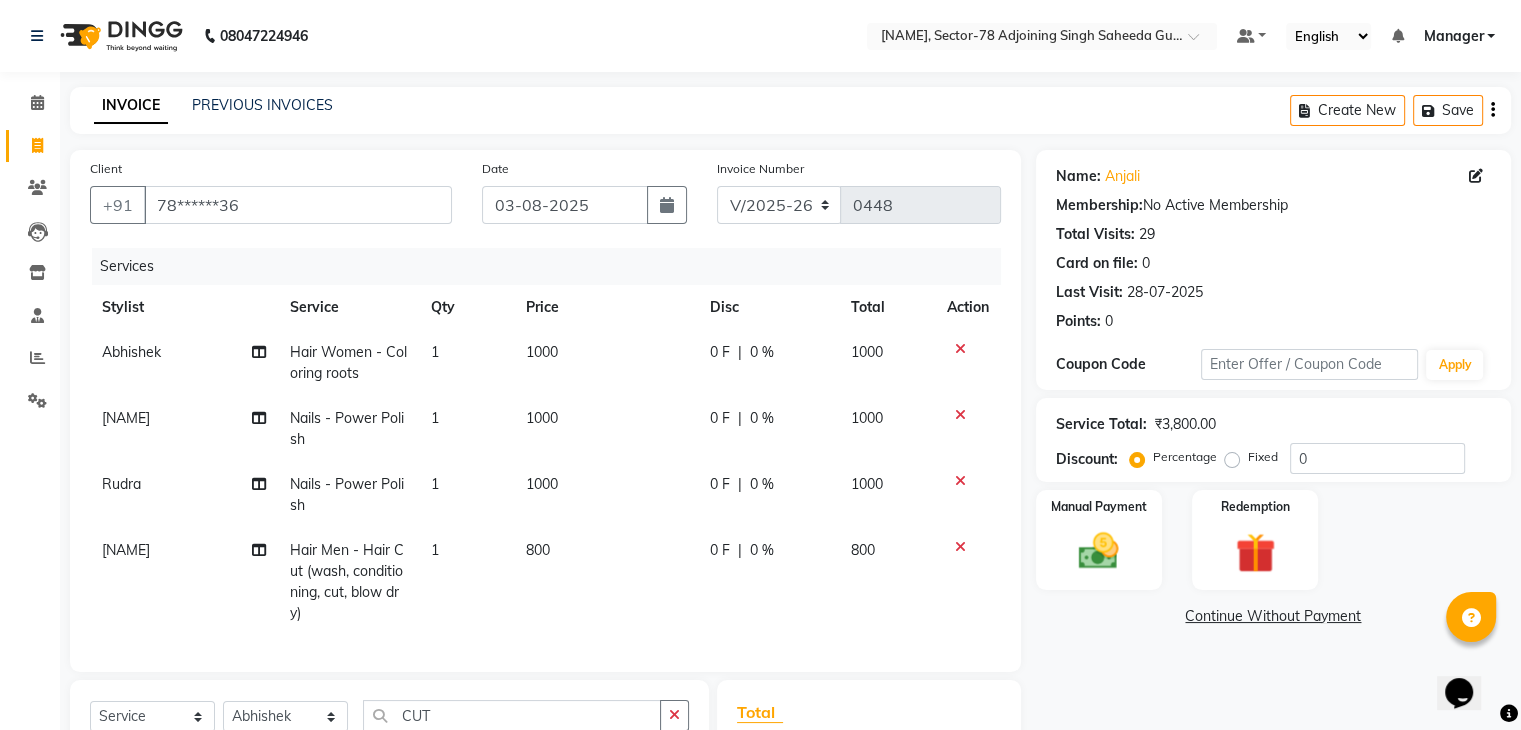 click on "800" 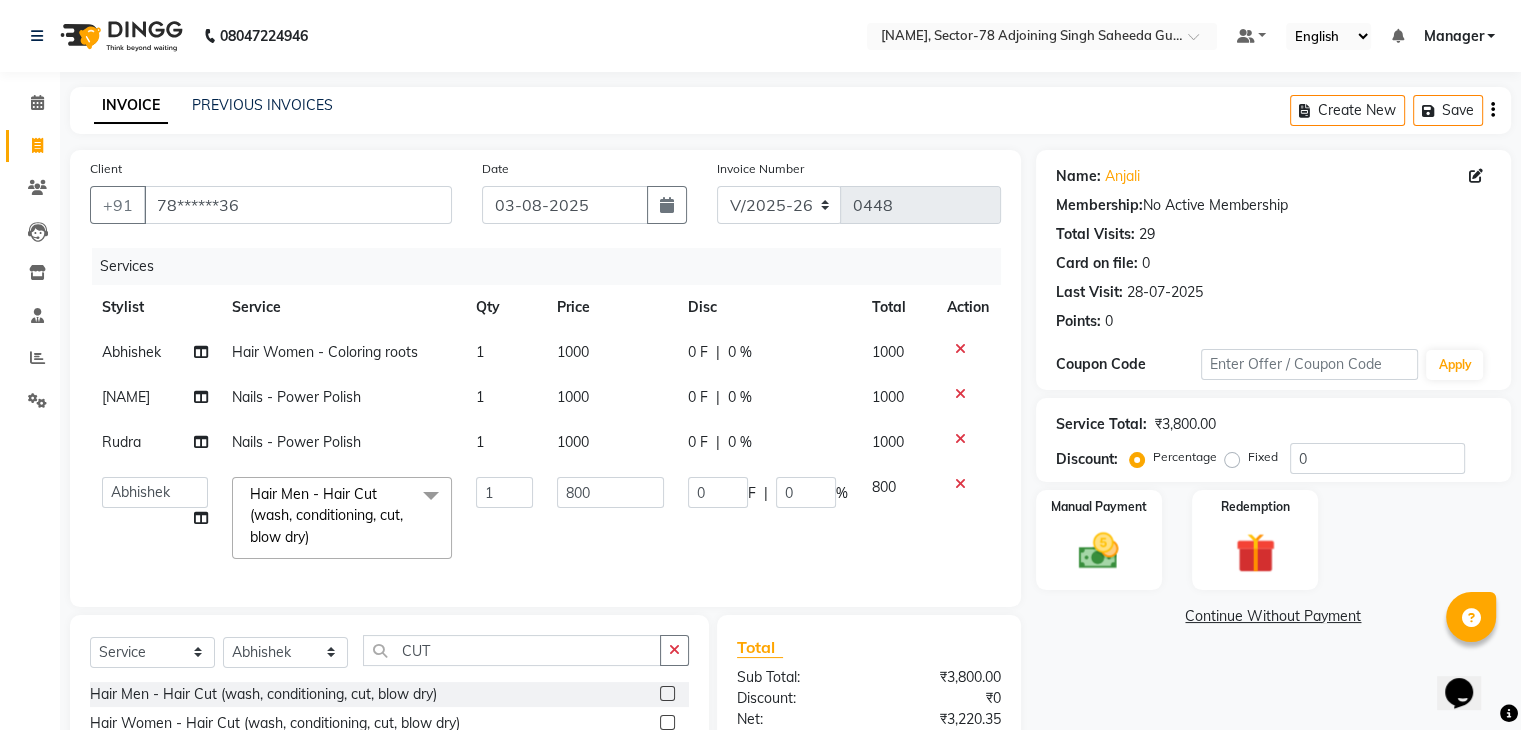 click on "800" 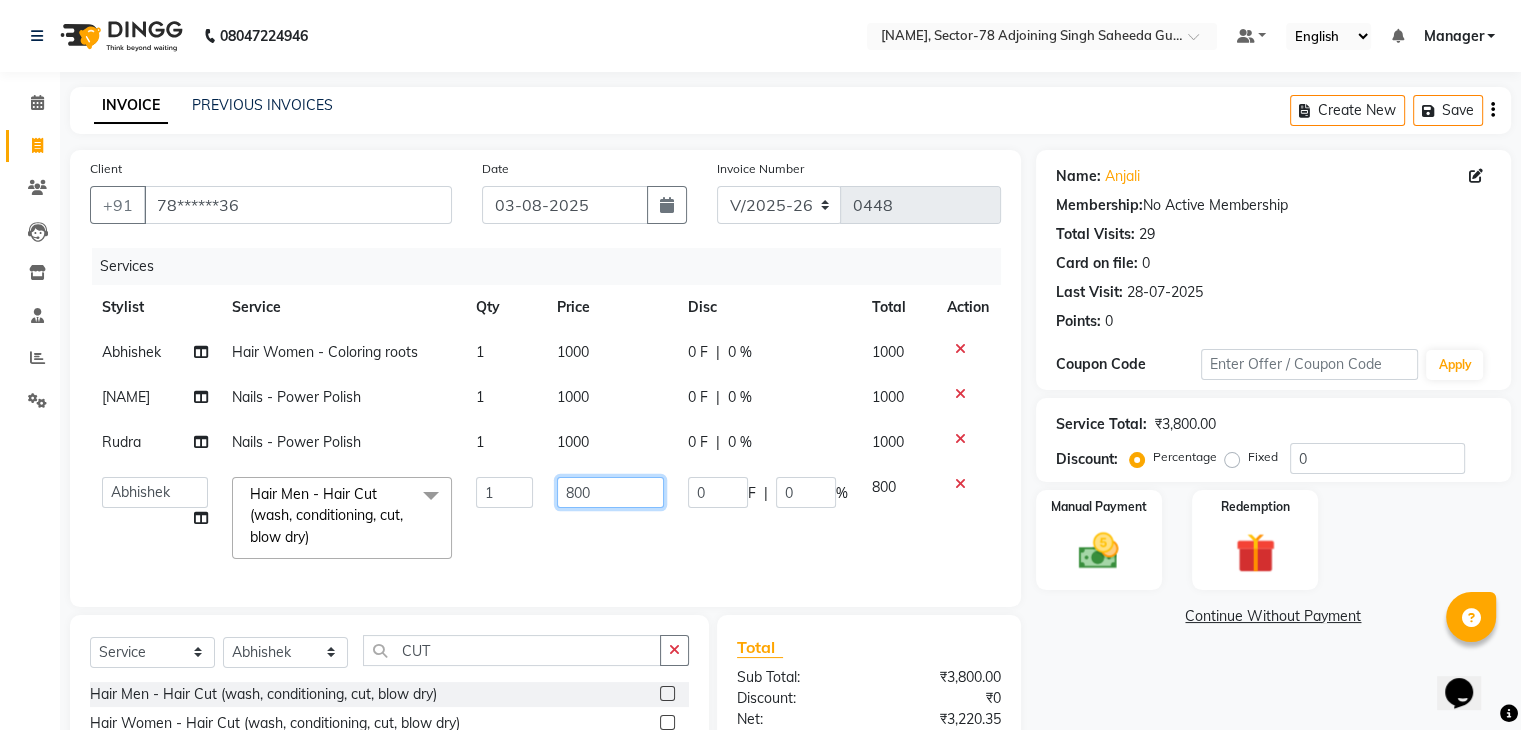 click on "800" 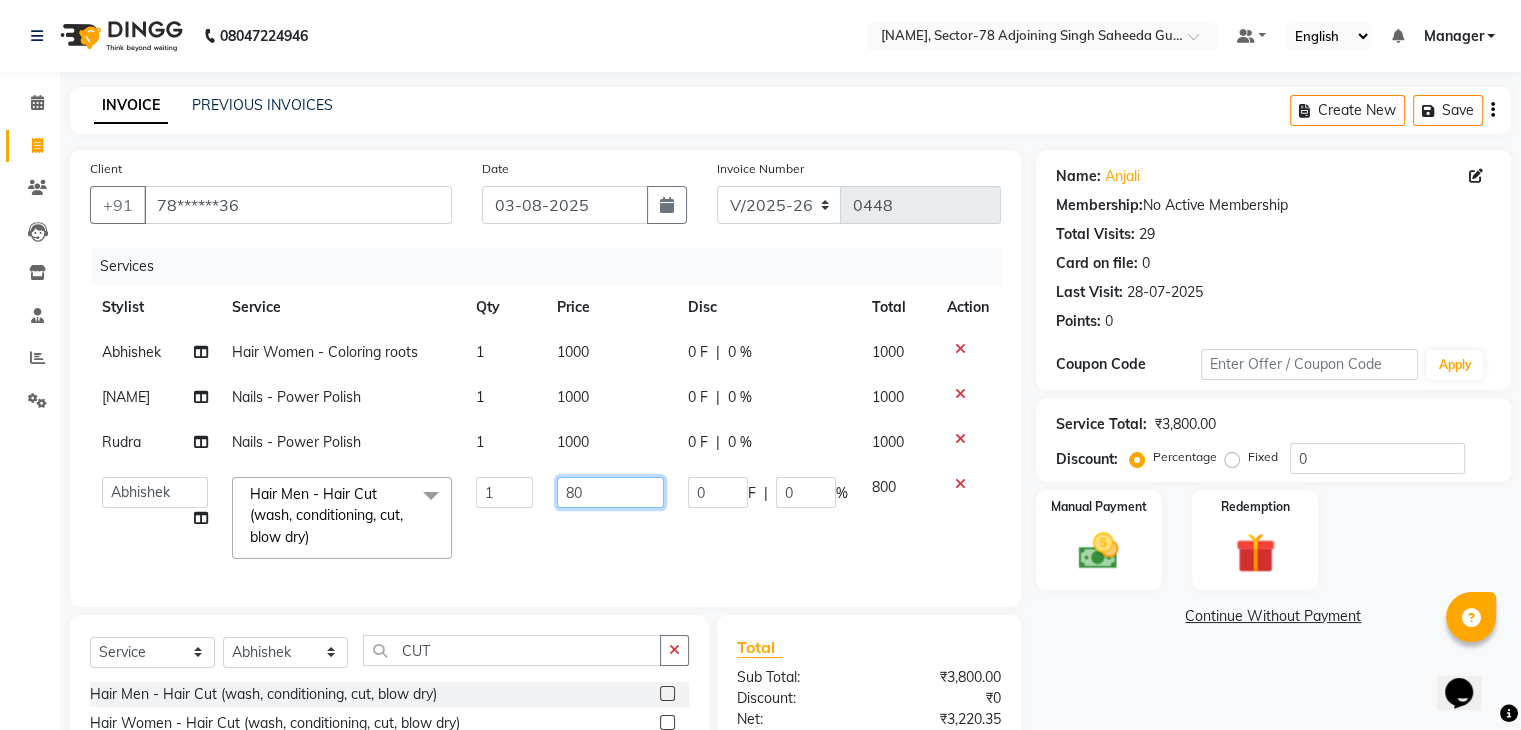 type on "8" 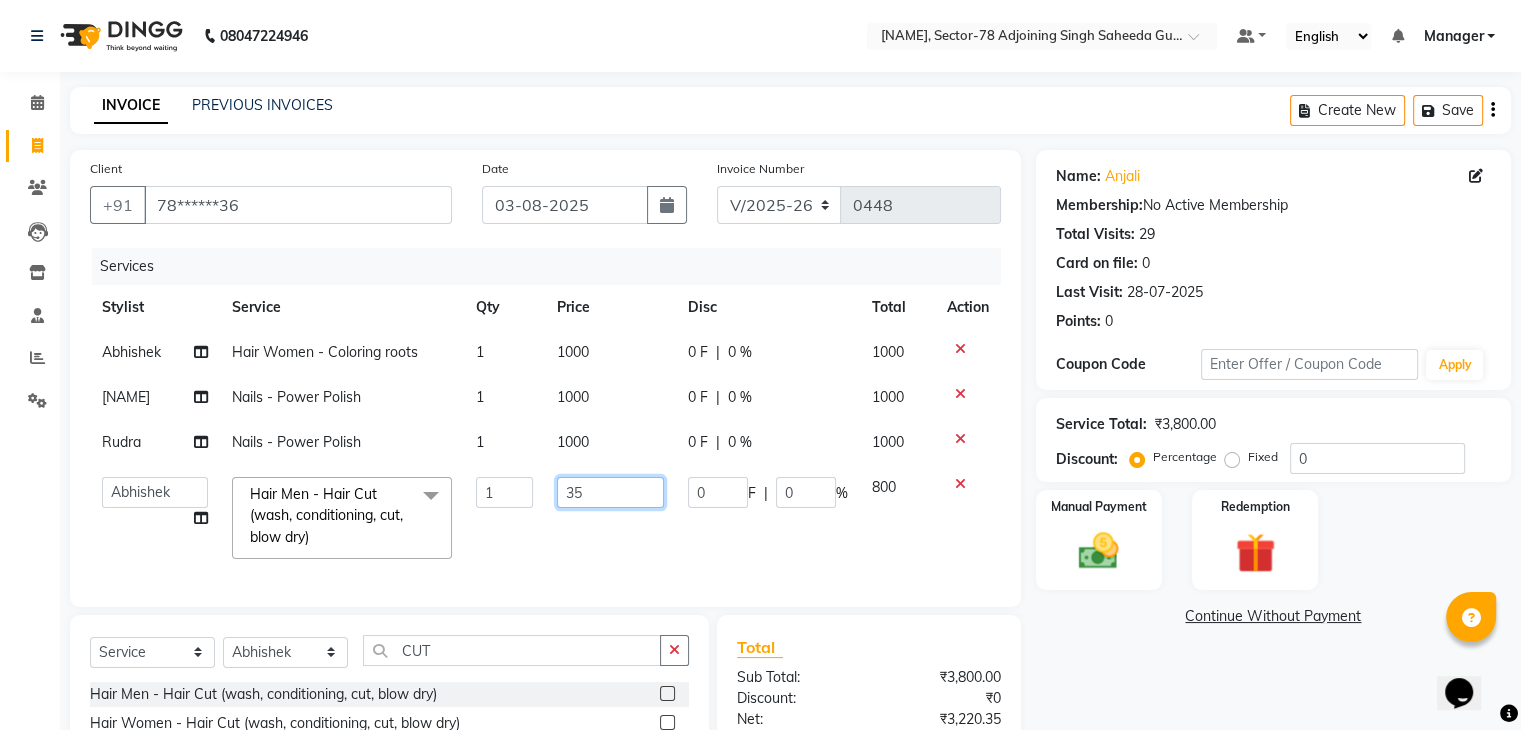type on "350" 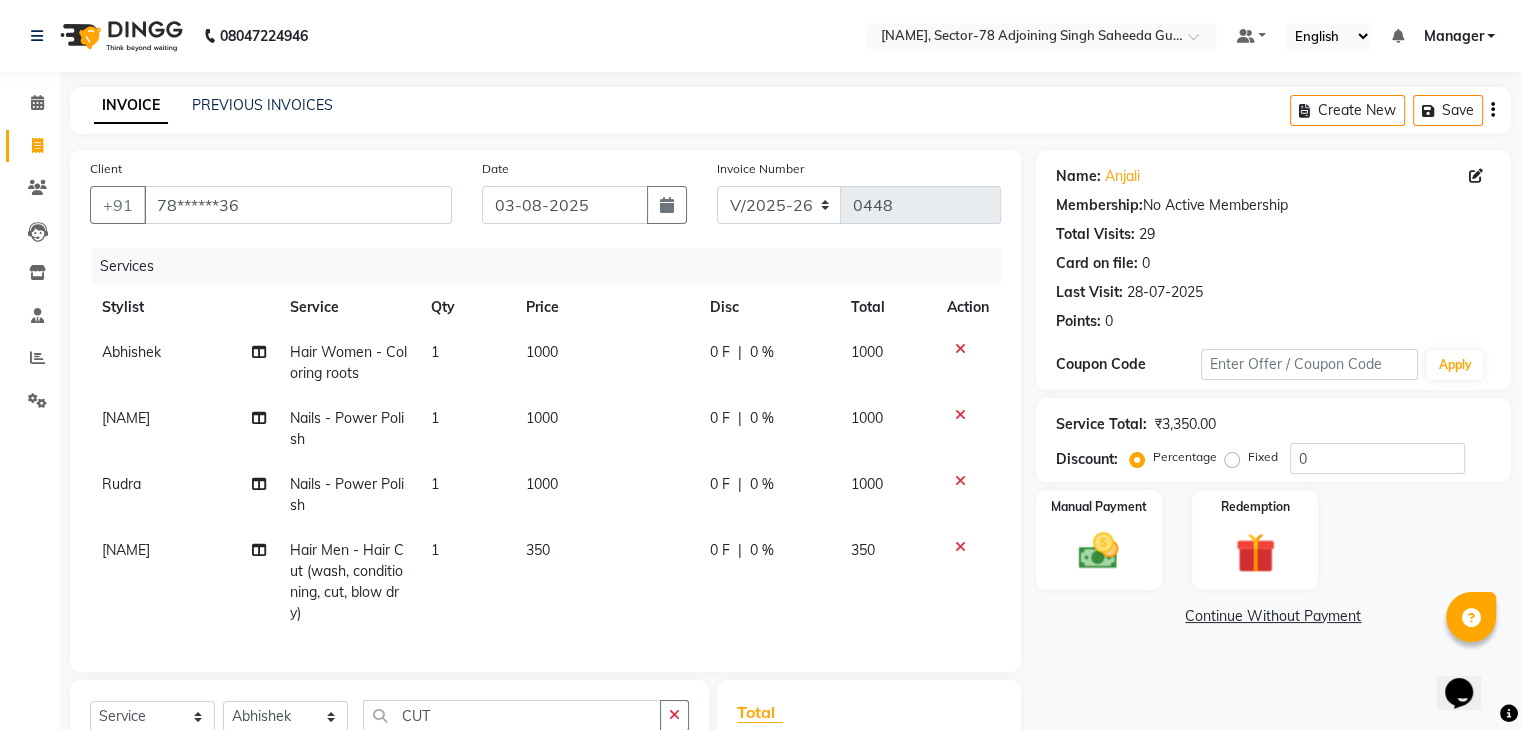 click on "[NAME] Hair Women - Coloring roots 1 1000 0 F | 0 % 1000 [NAME] Nails - Power Polish 1 1000 0 F | 0 % 1000 [NAME] Nails - Power Polish 1 1000 0 F | 0 % 1000 [NAME] Hair Men - Hair Cut (wash, conditioning, cut, blow dry) 1 350 0 F | 0 % 350" 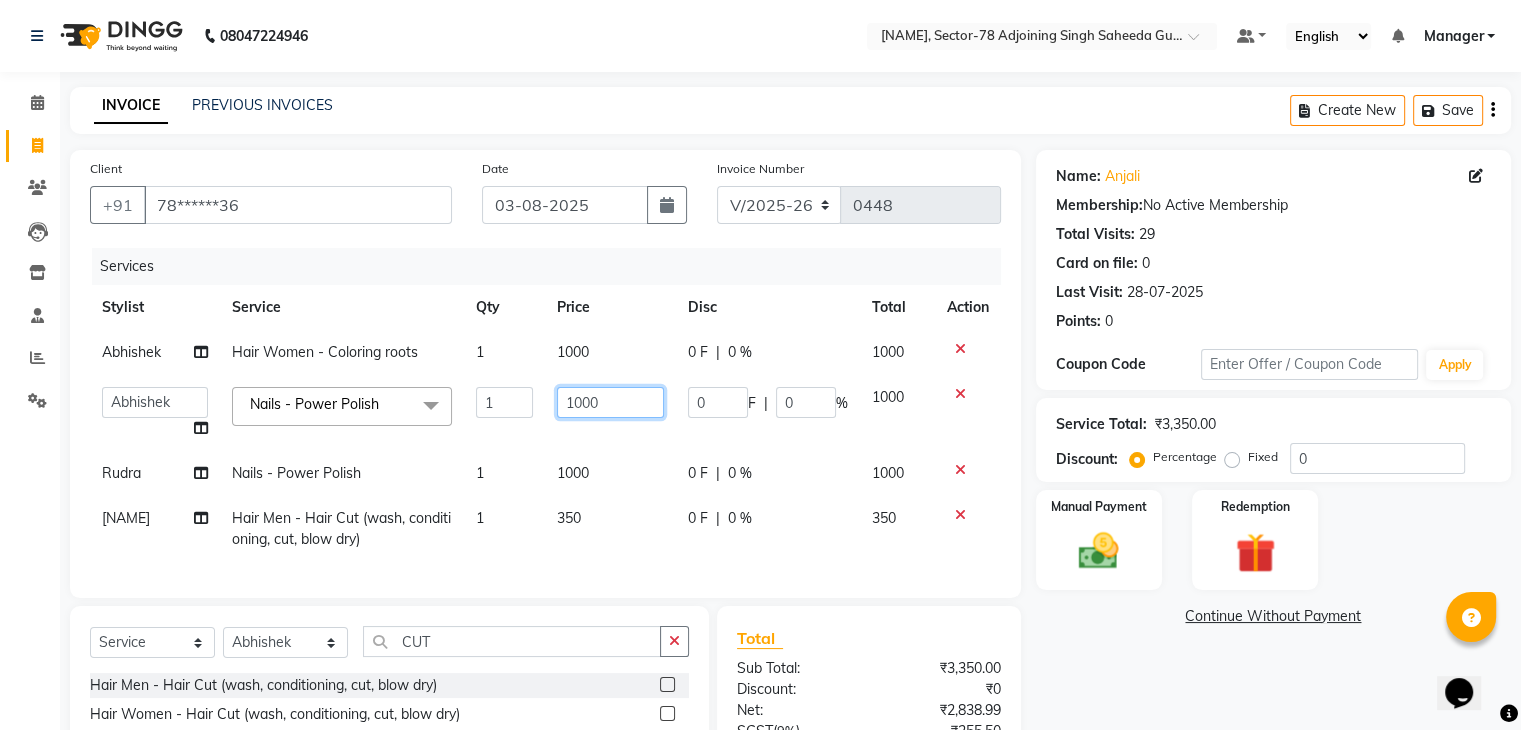 click on "1000" 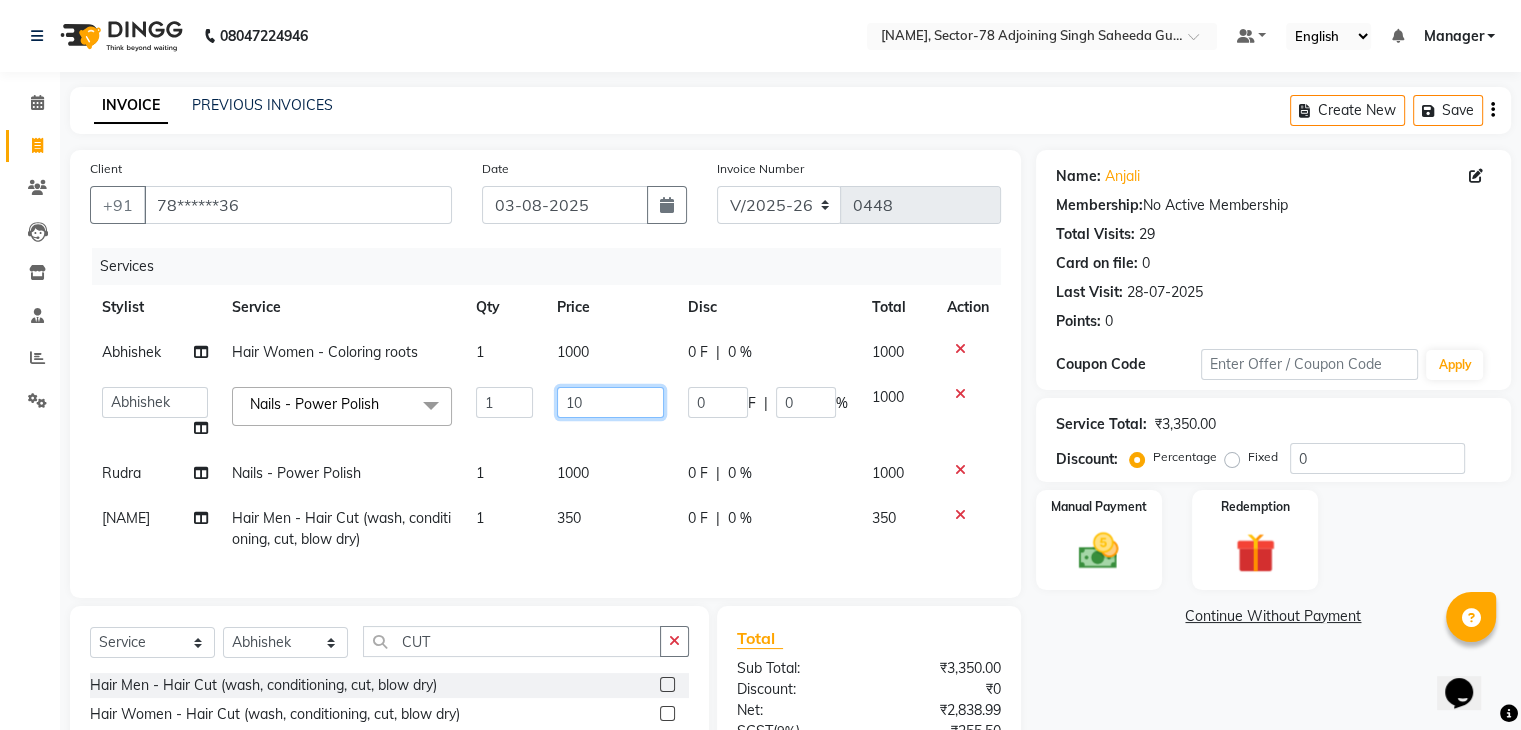 type on "1" 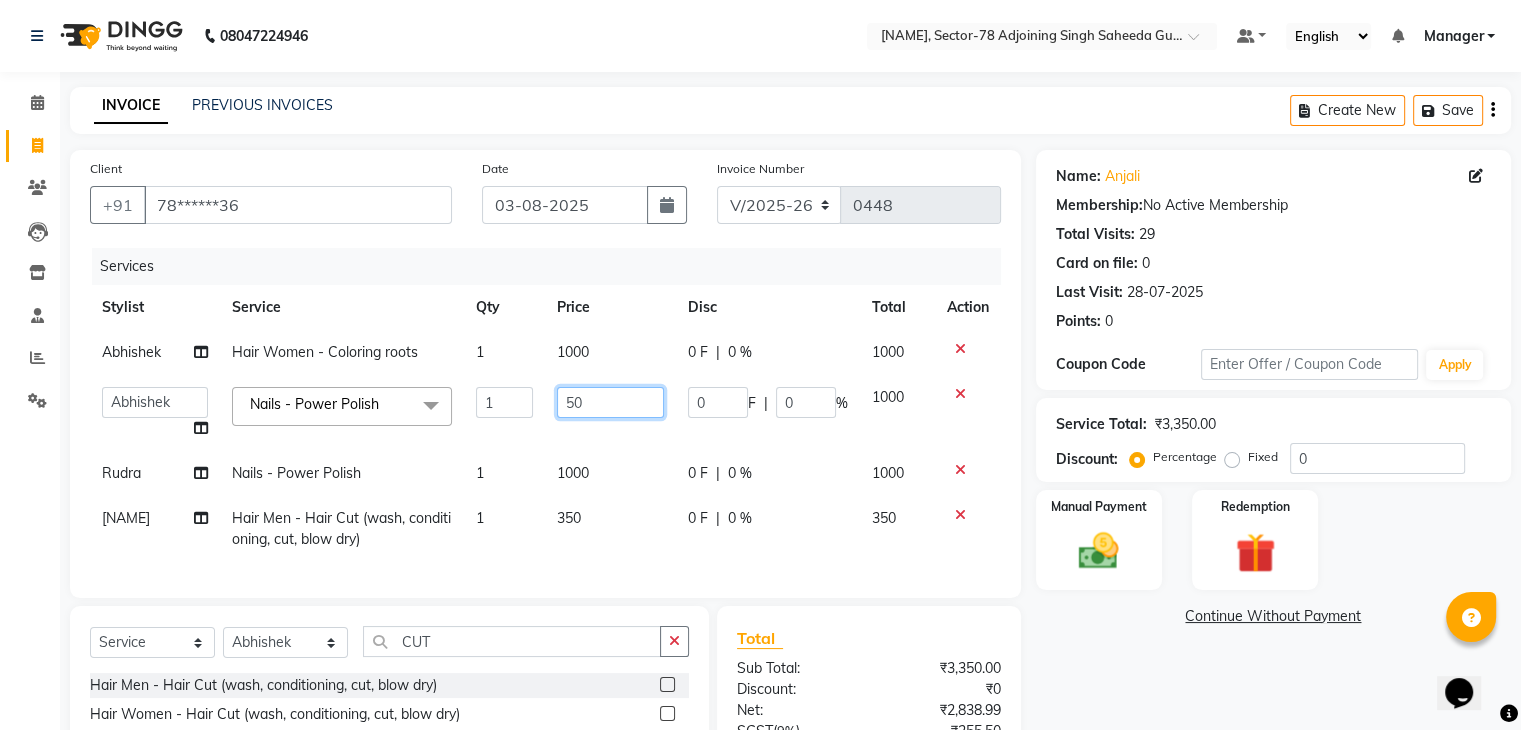 type on "500" 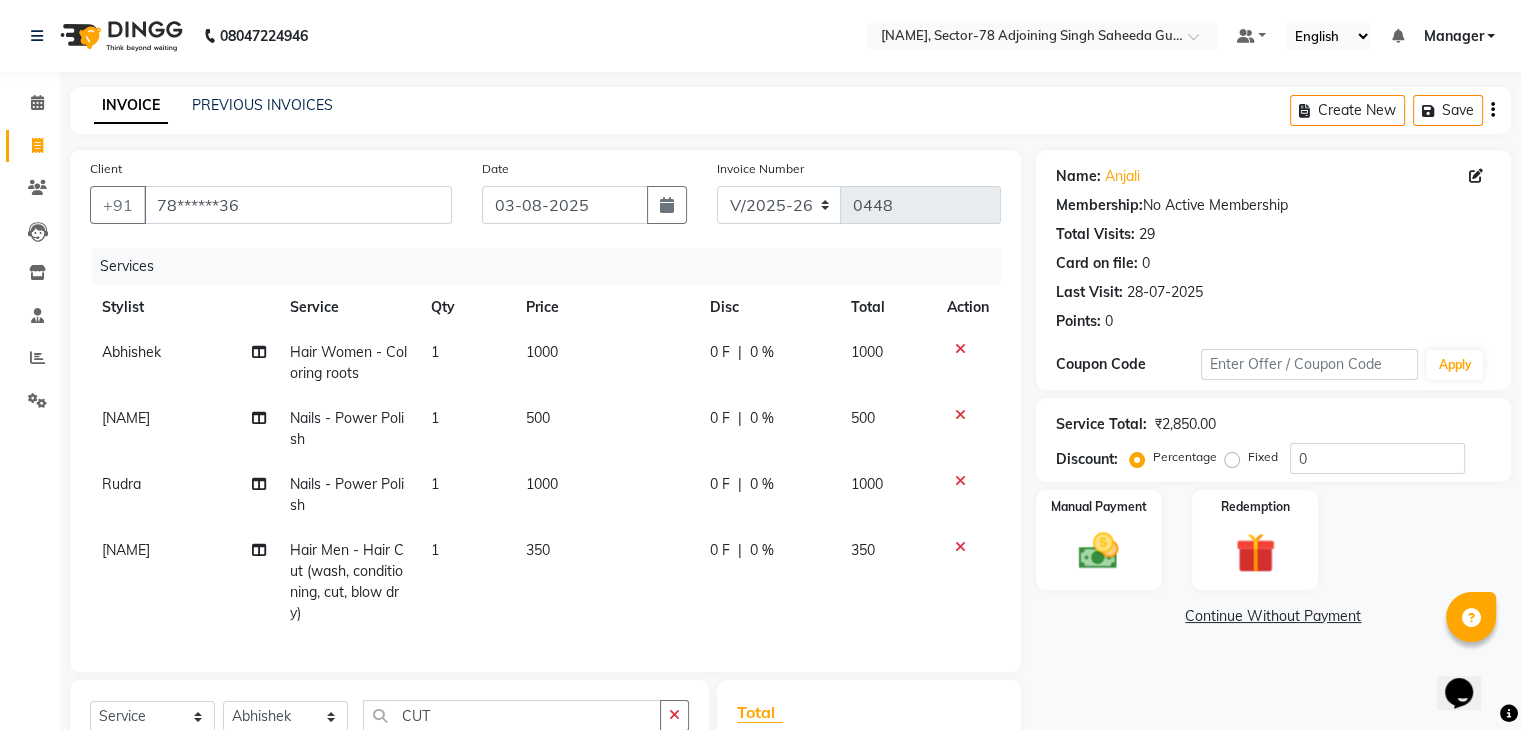 click on "1000" 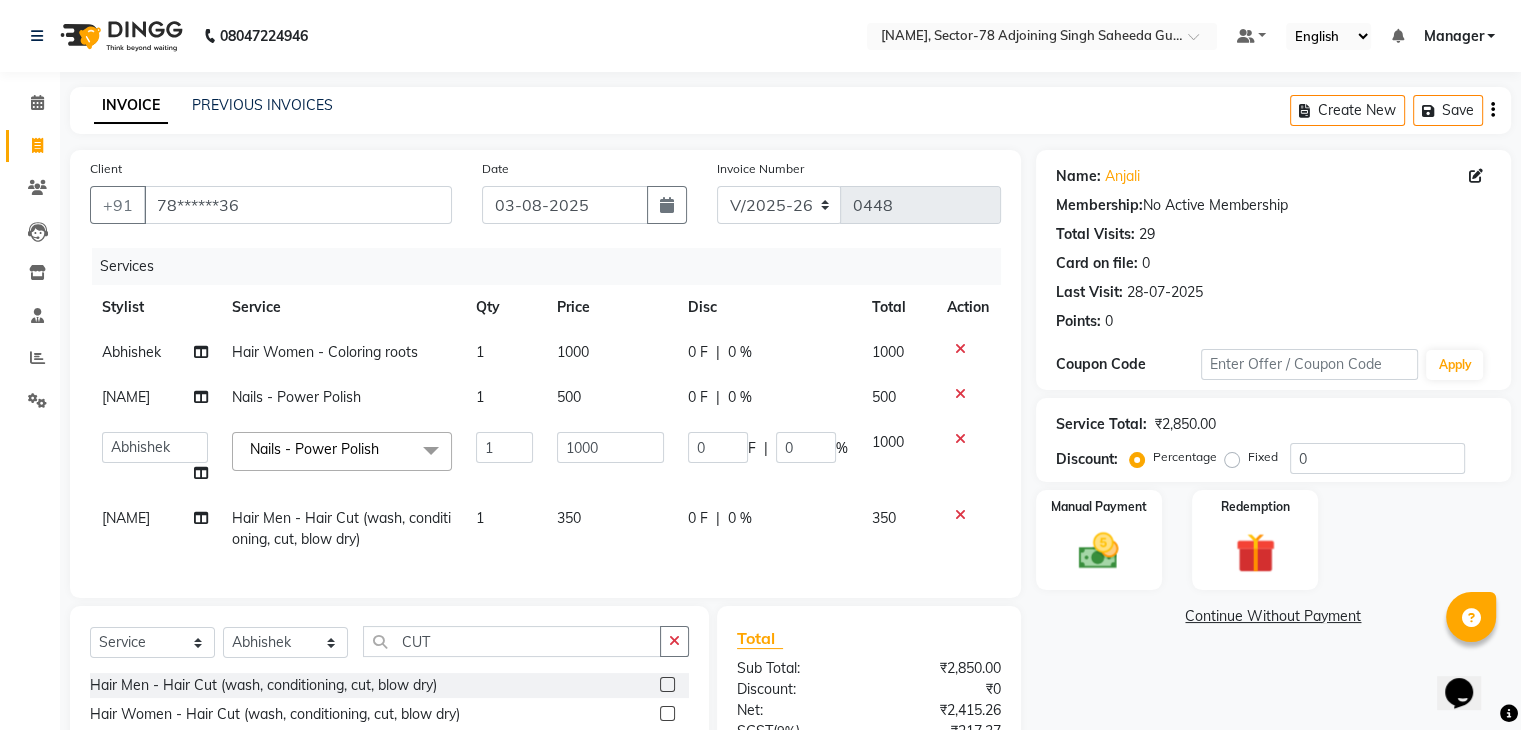 click on "1000" 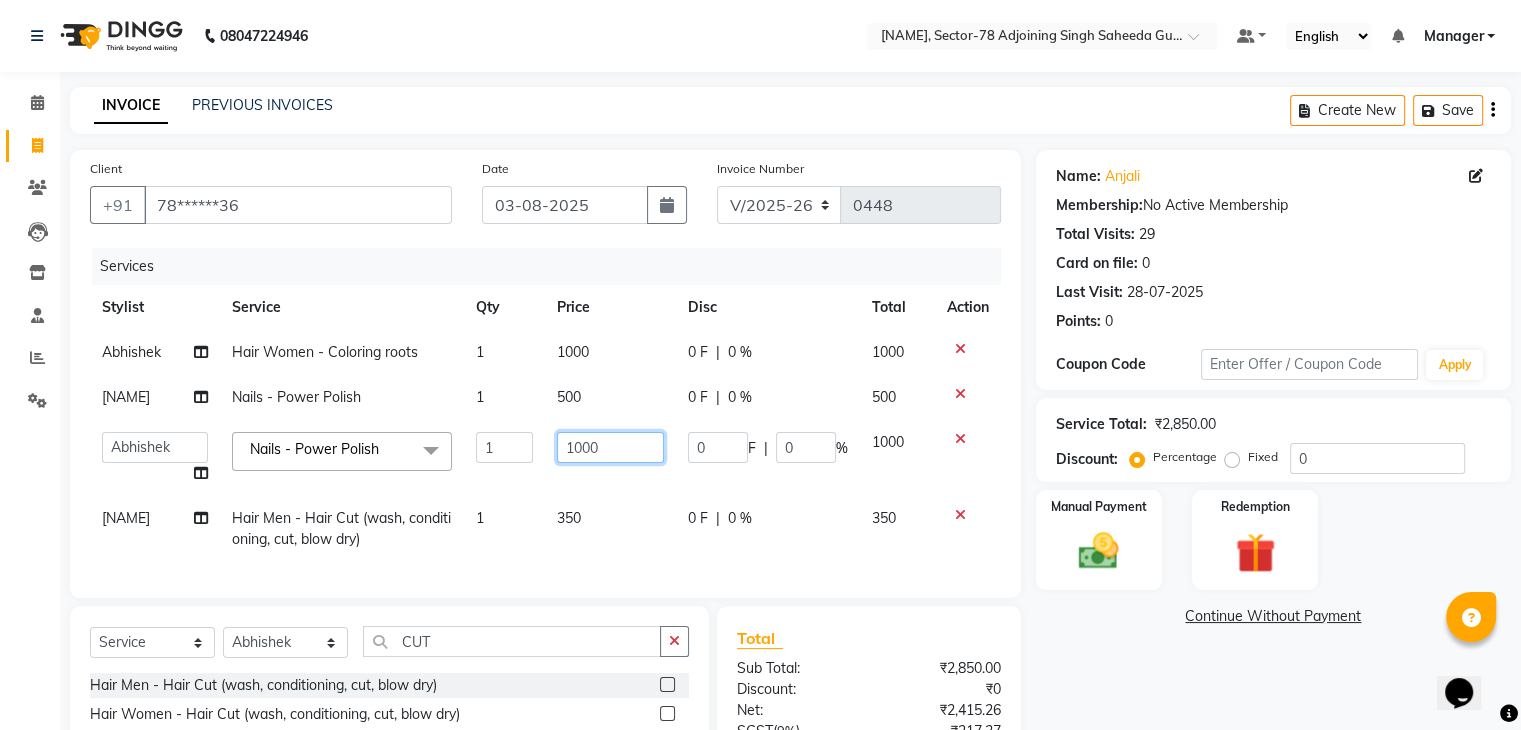 click on "1000" 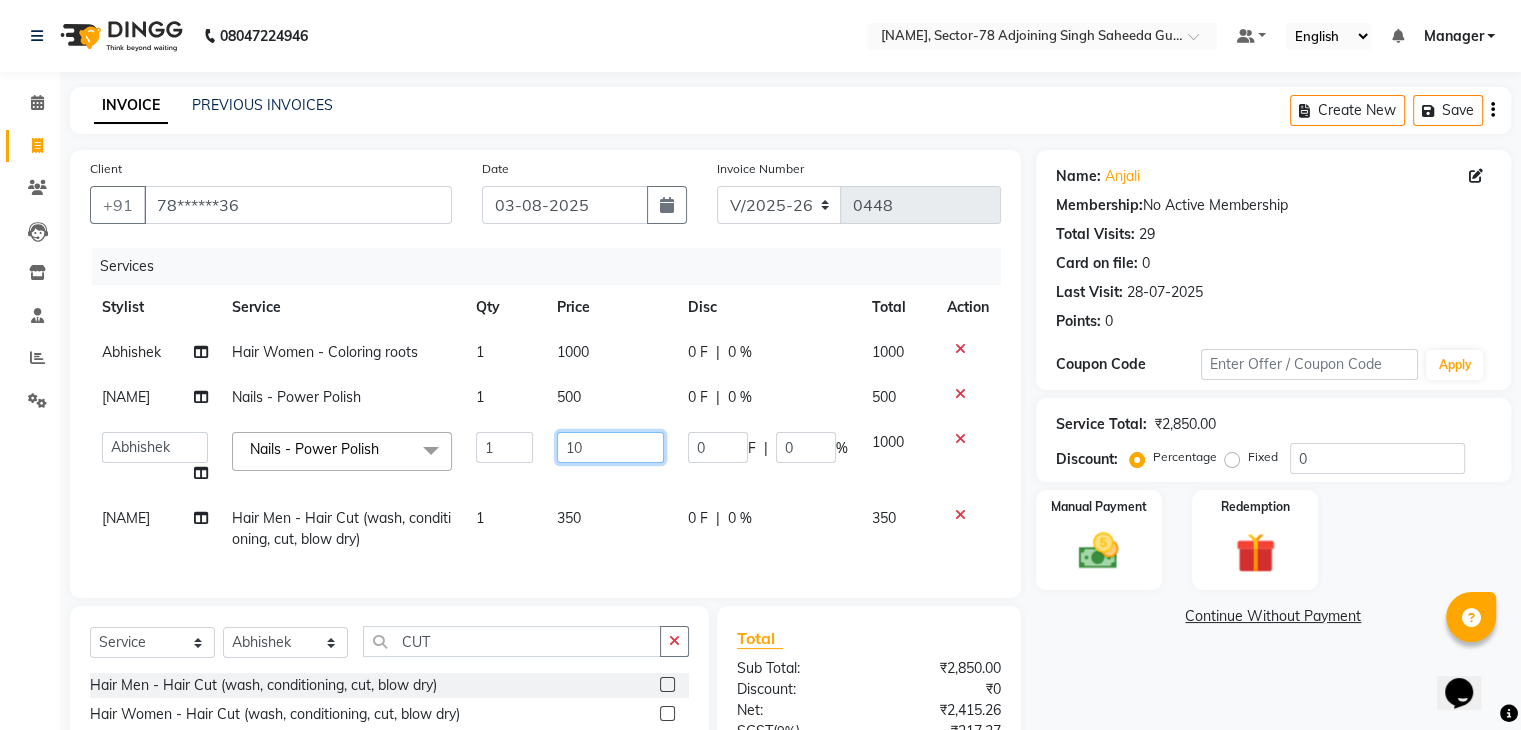 type on "1" 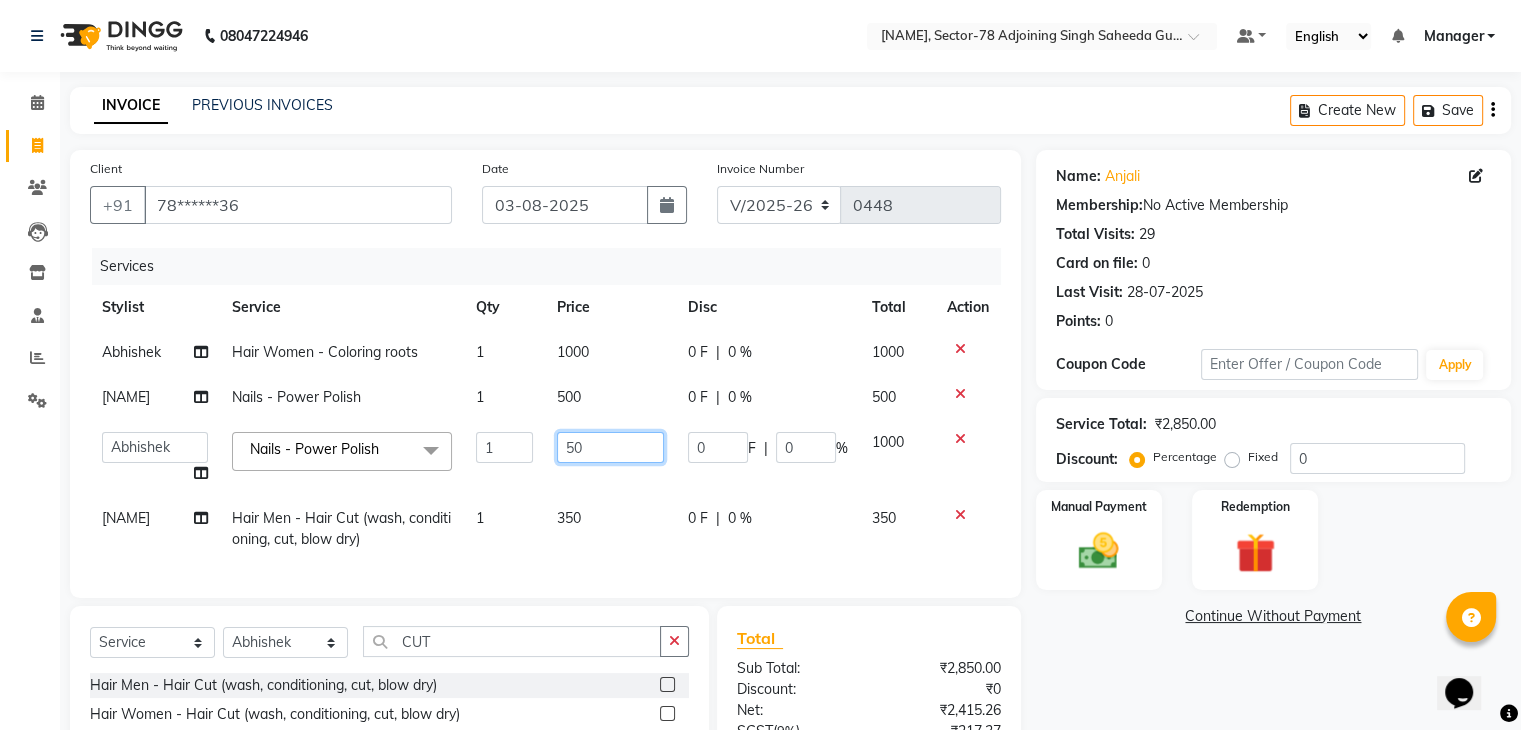 type on "500" 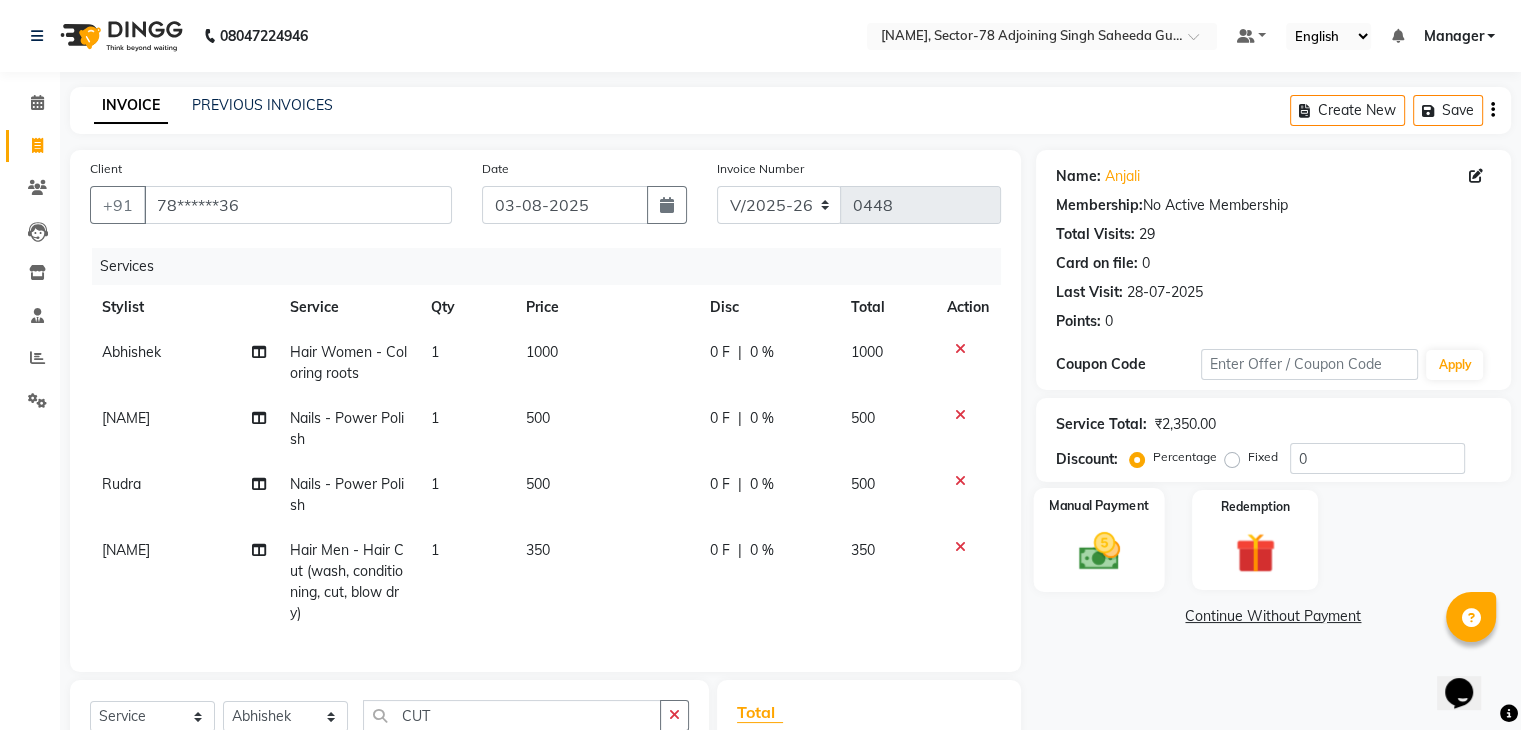 click 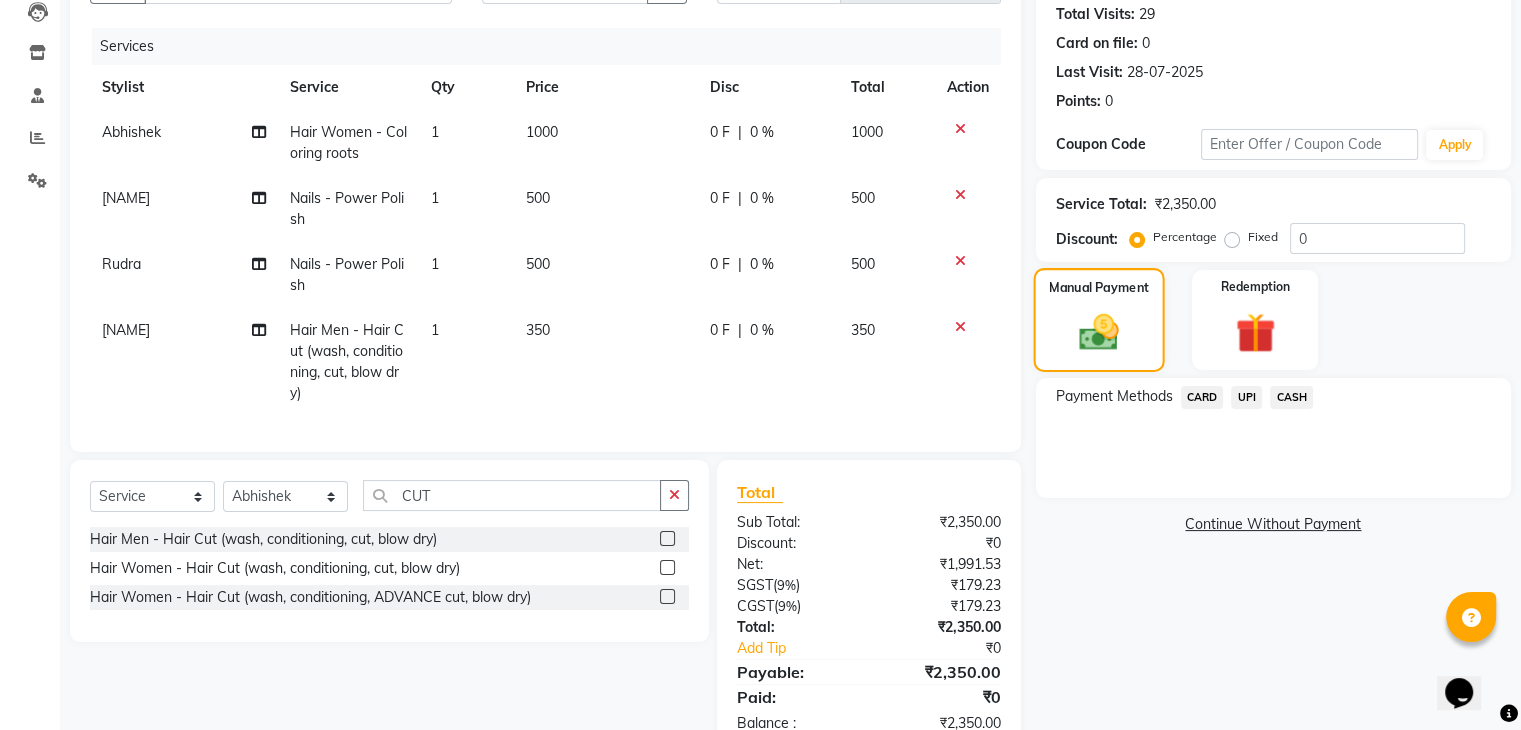 scroll, scrollTop: 251, scrollLeft: 0, axis: vertical 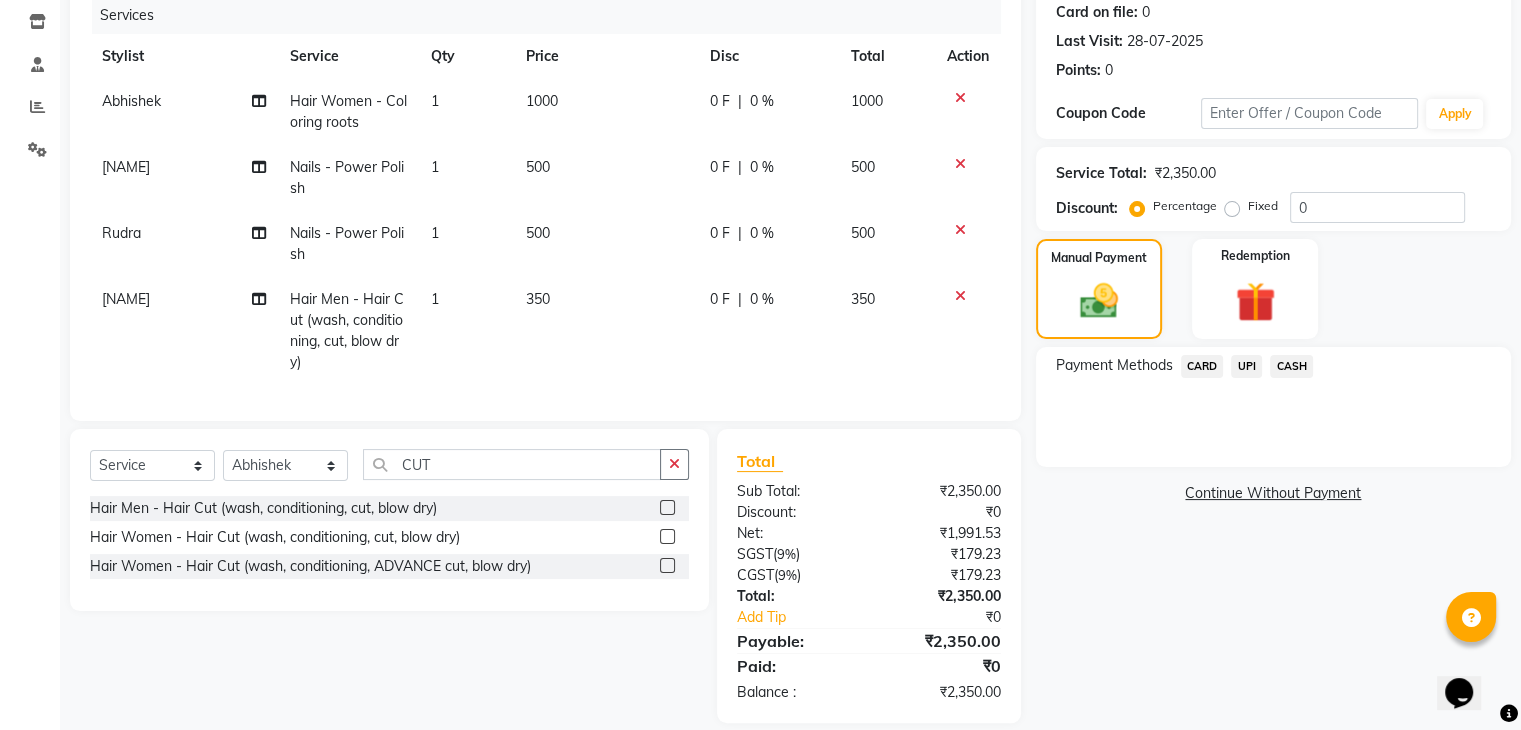 click on "CARD" 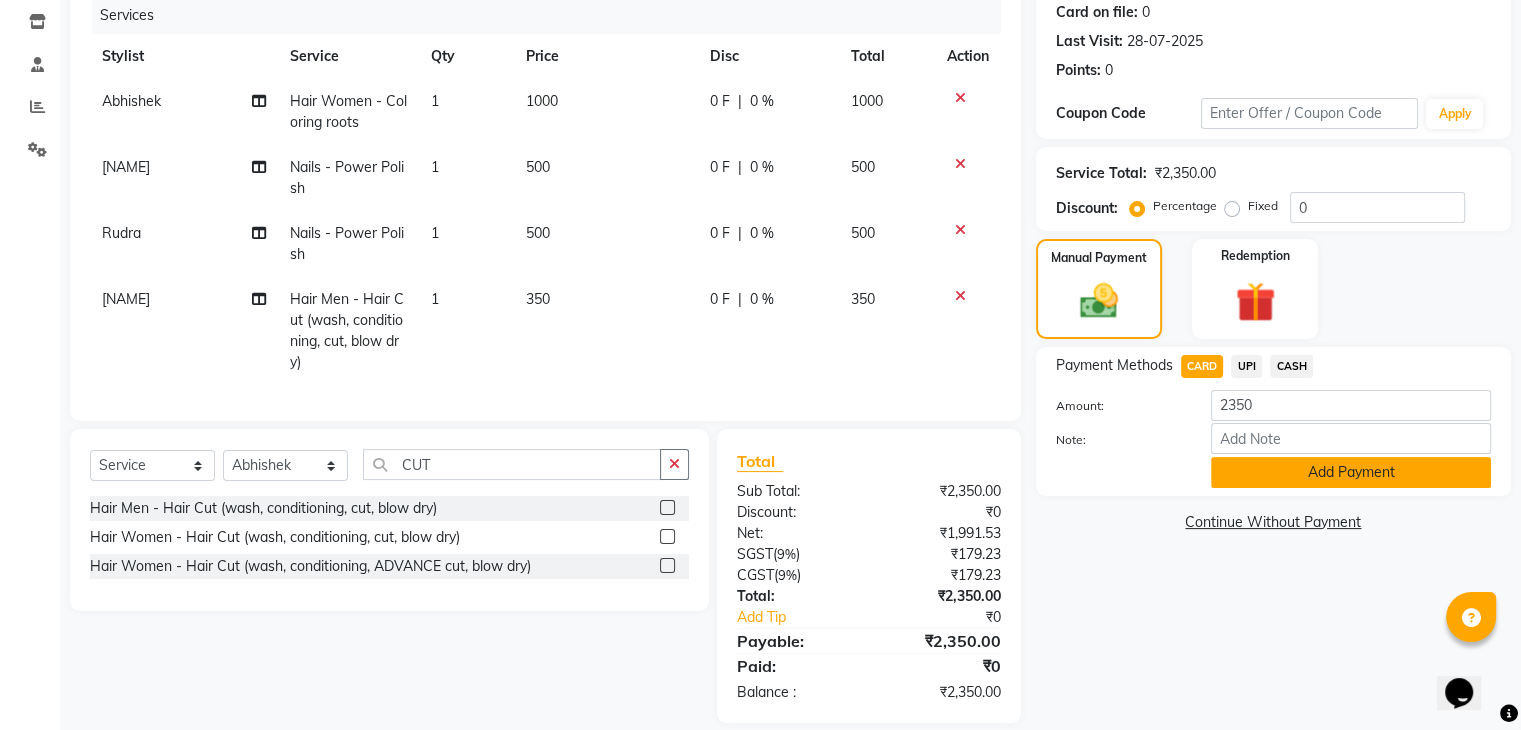 click on "Add Payment" 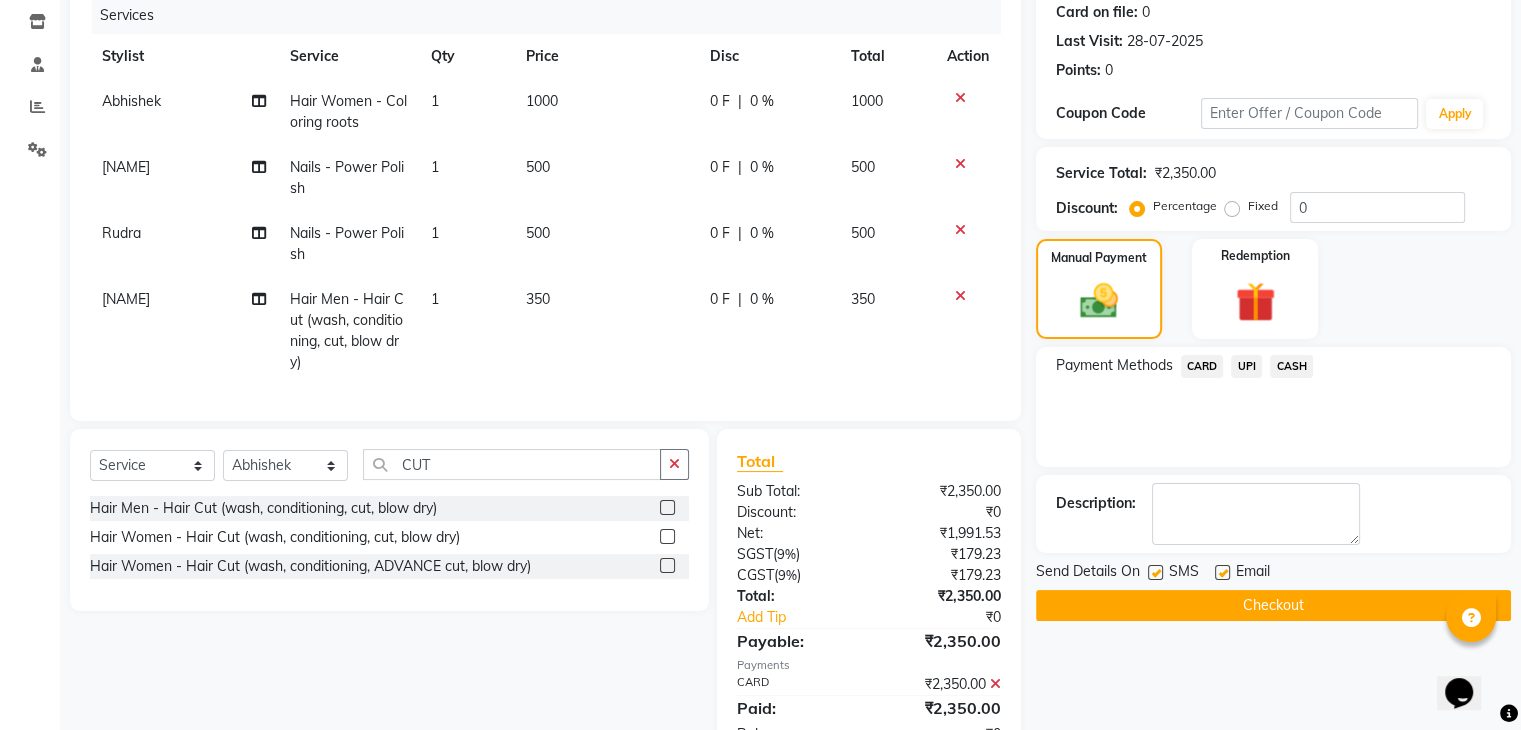 scroll, scrollTop: 332, scrollLeft: 0, axis: vertical 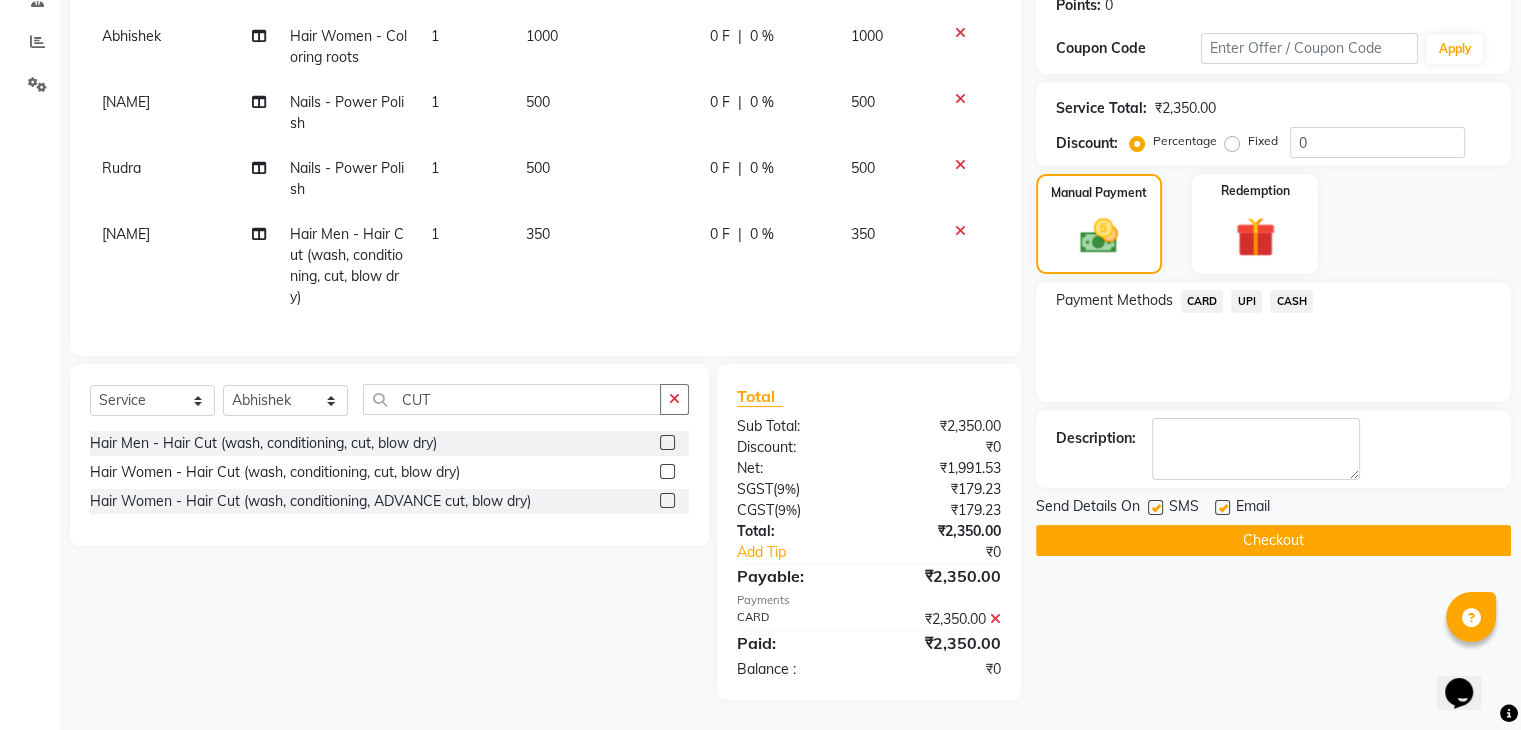 click on "Checkout" 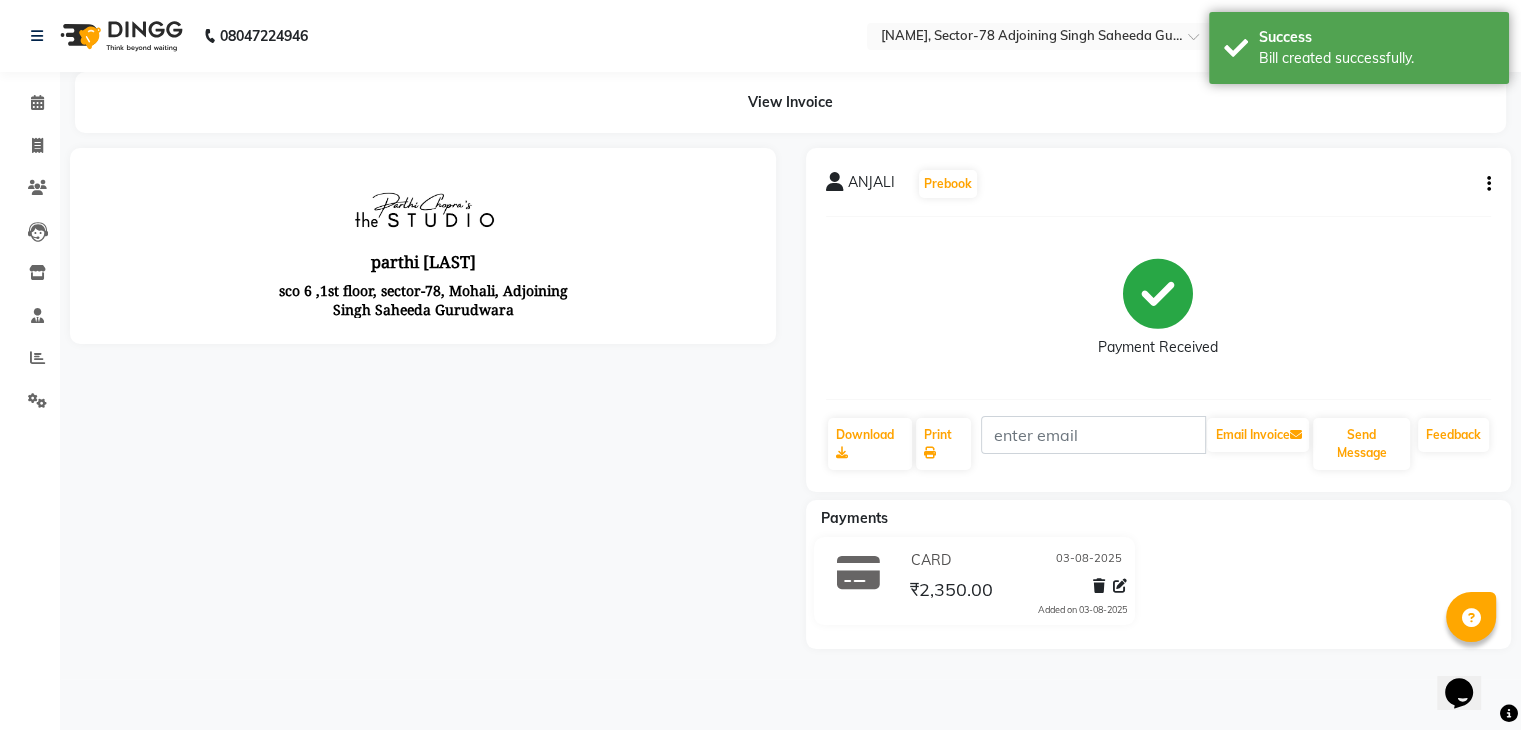 scroll, scrollTop: 0, scrollLeft: 0, axis: both 